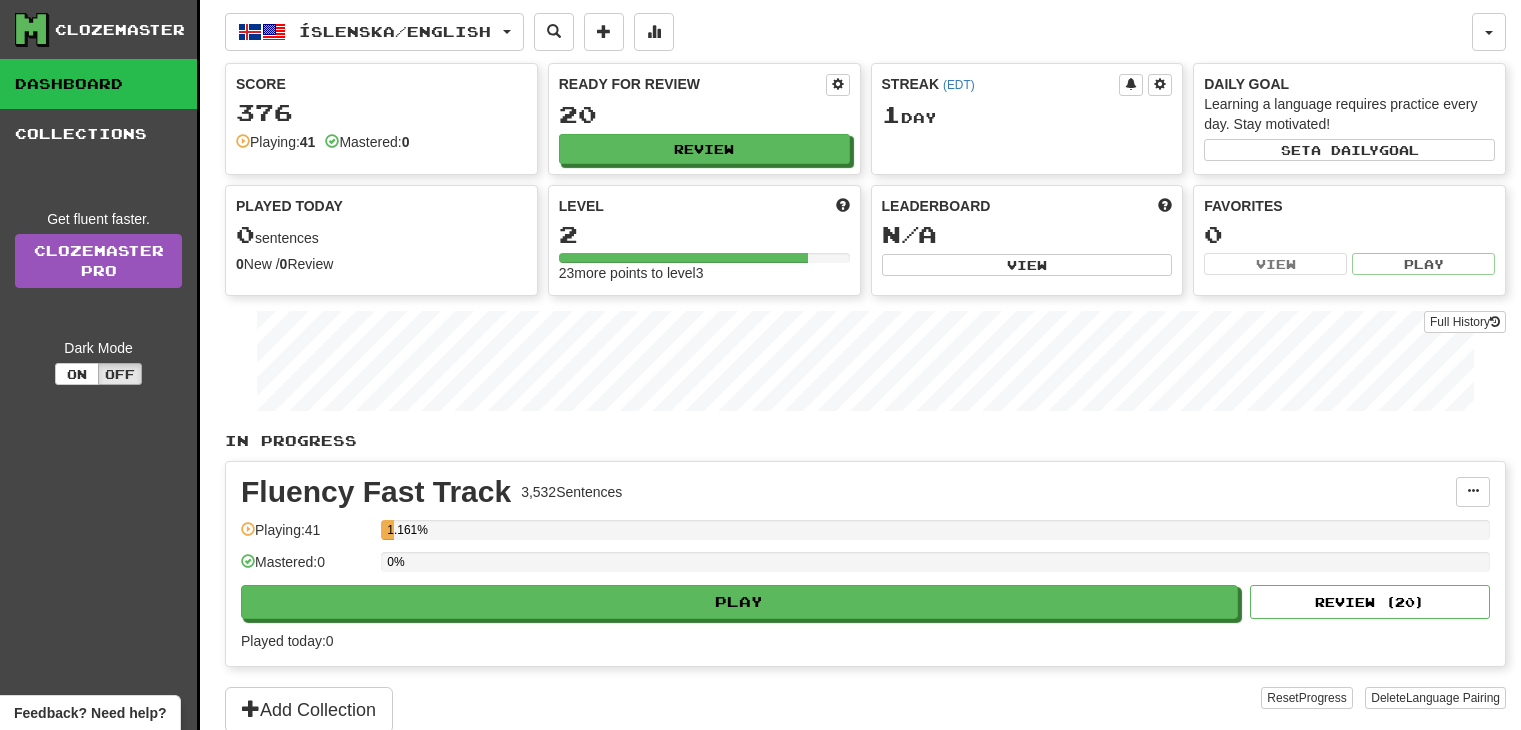 scroll, scrollTop: 0, scrollLeft: 0, axis: both 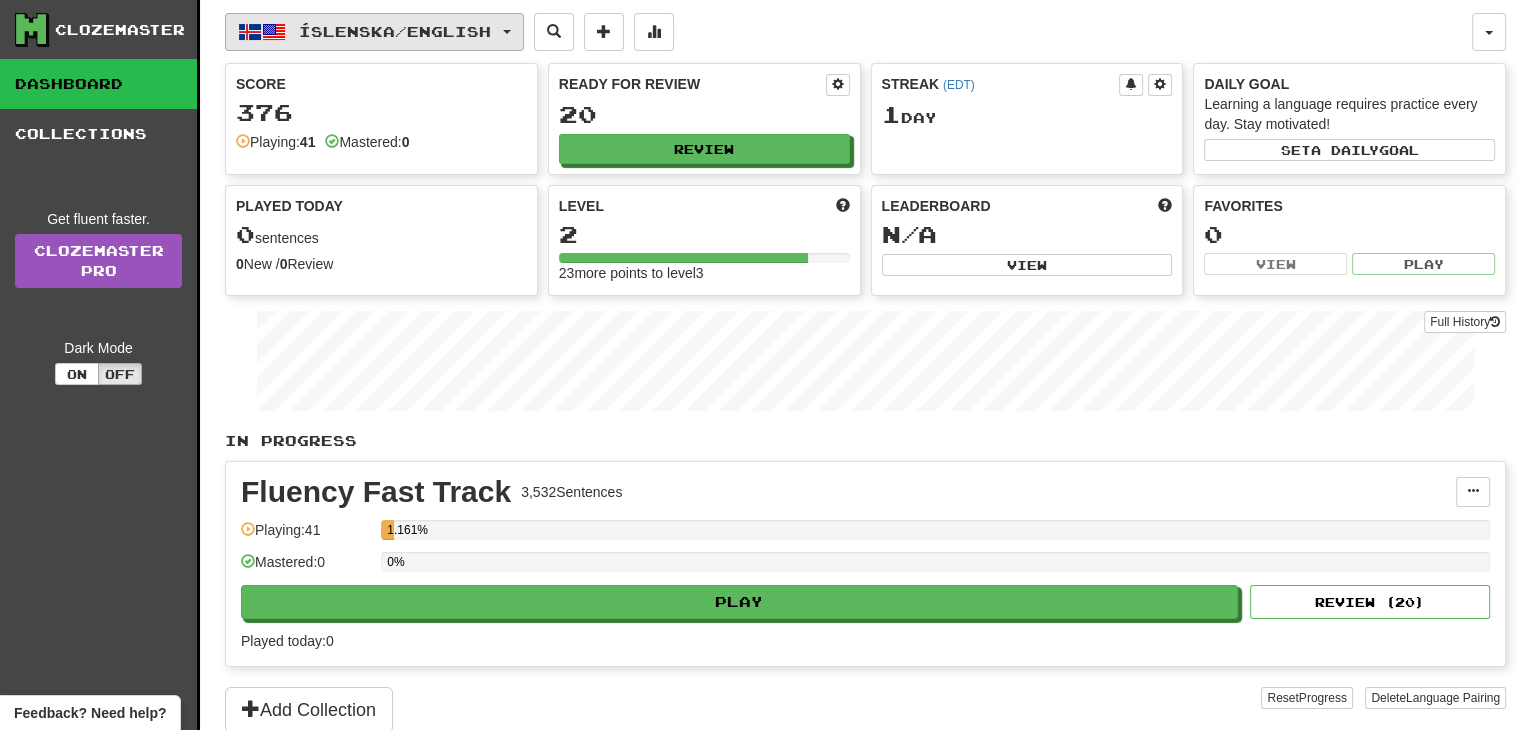 click on "Íslenska  /  English" at bounding box center (374, 32) 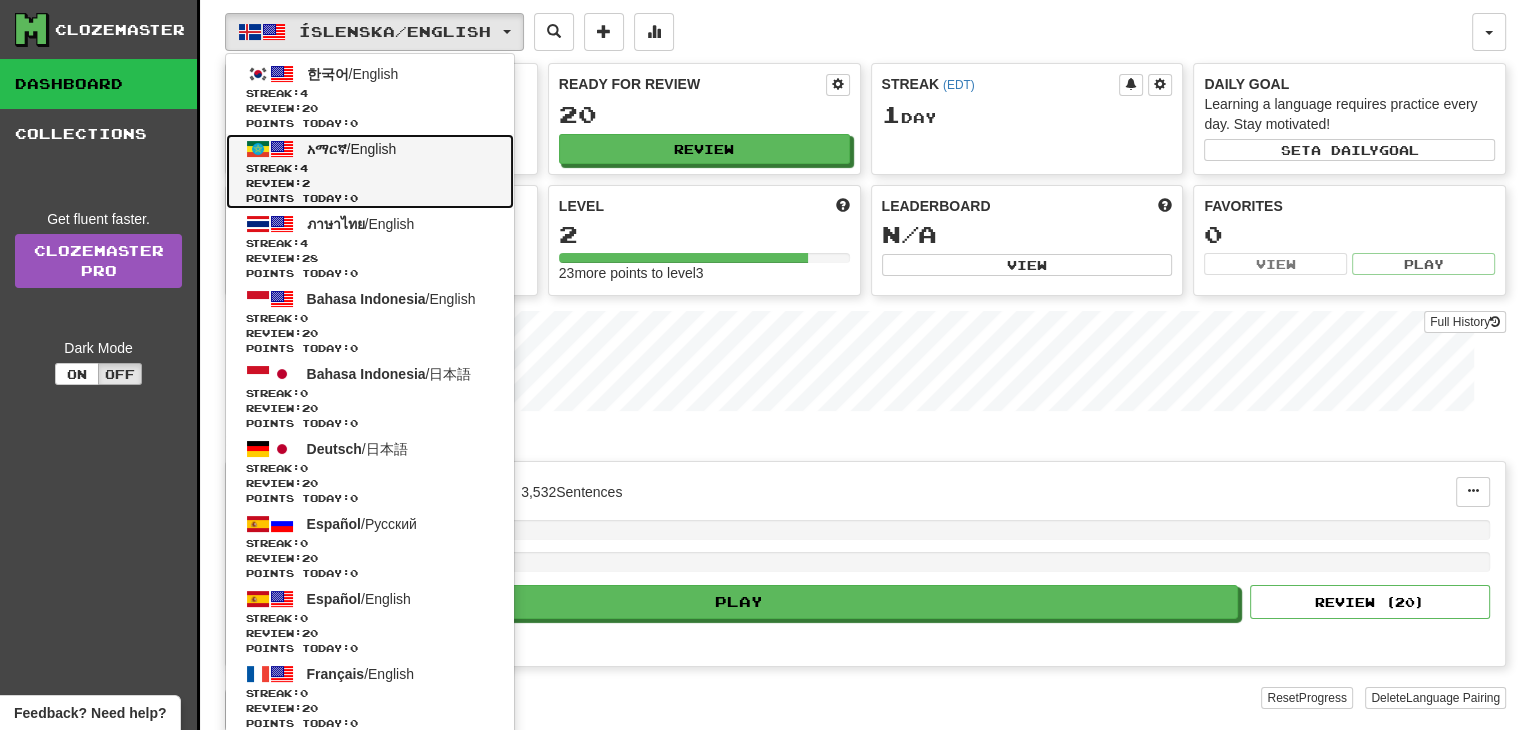 click on "Streak:  4" at bounding box center (370, 168) 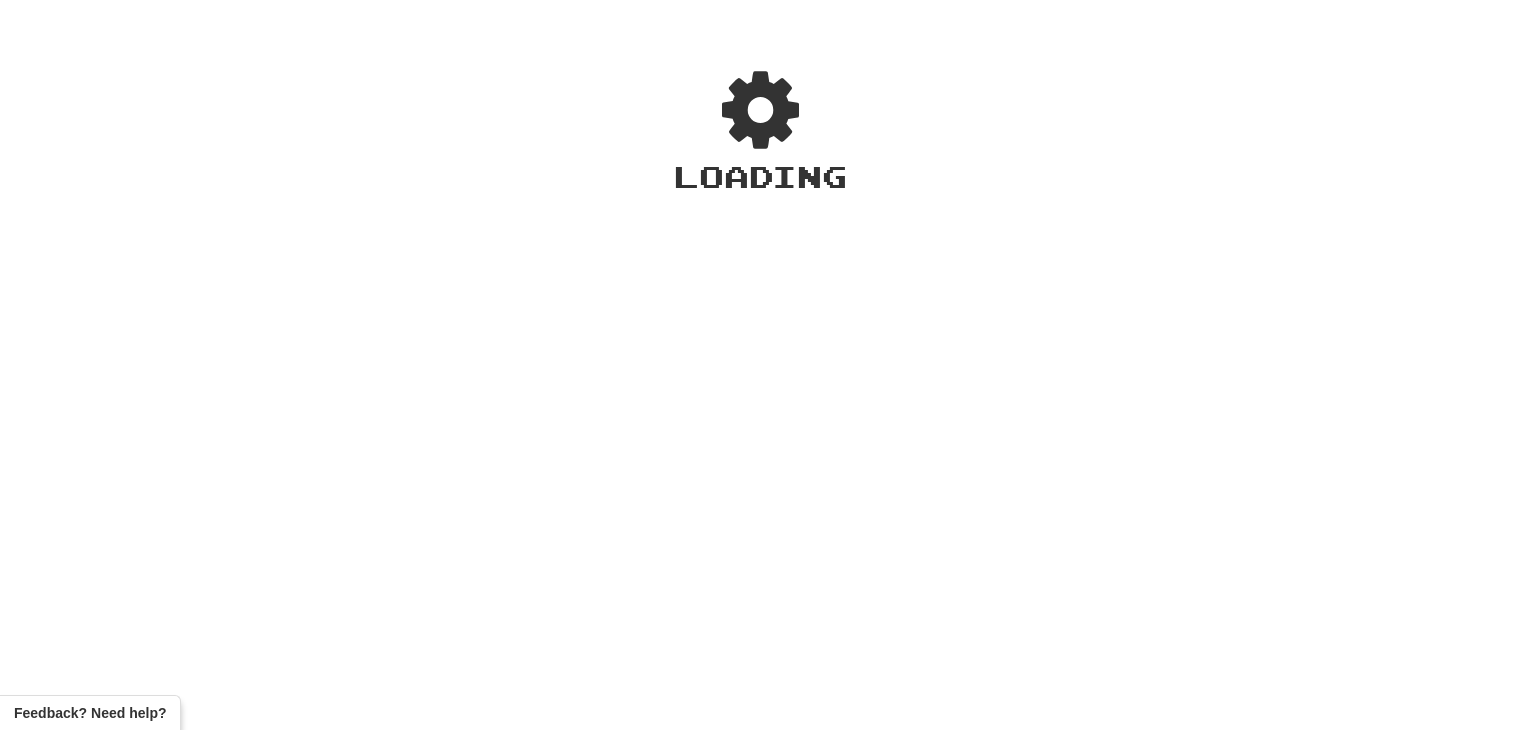 scroll, scrollTop: 0, scrollLeft: 0, axis: both 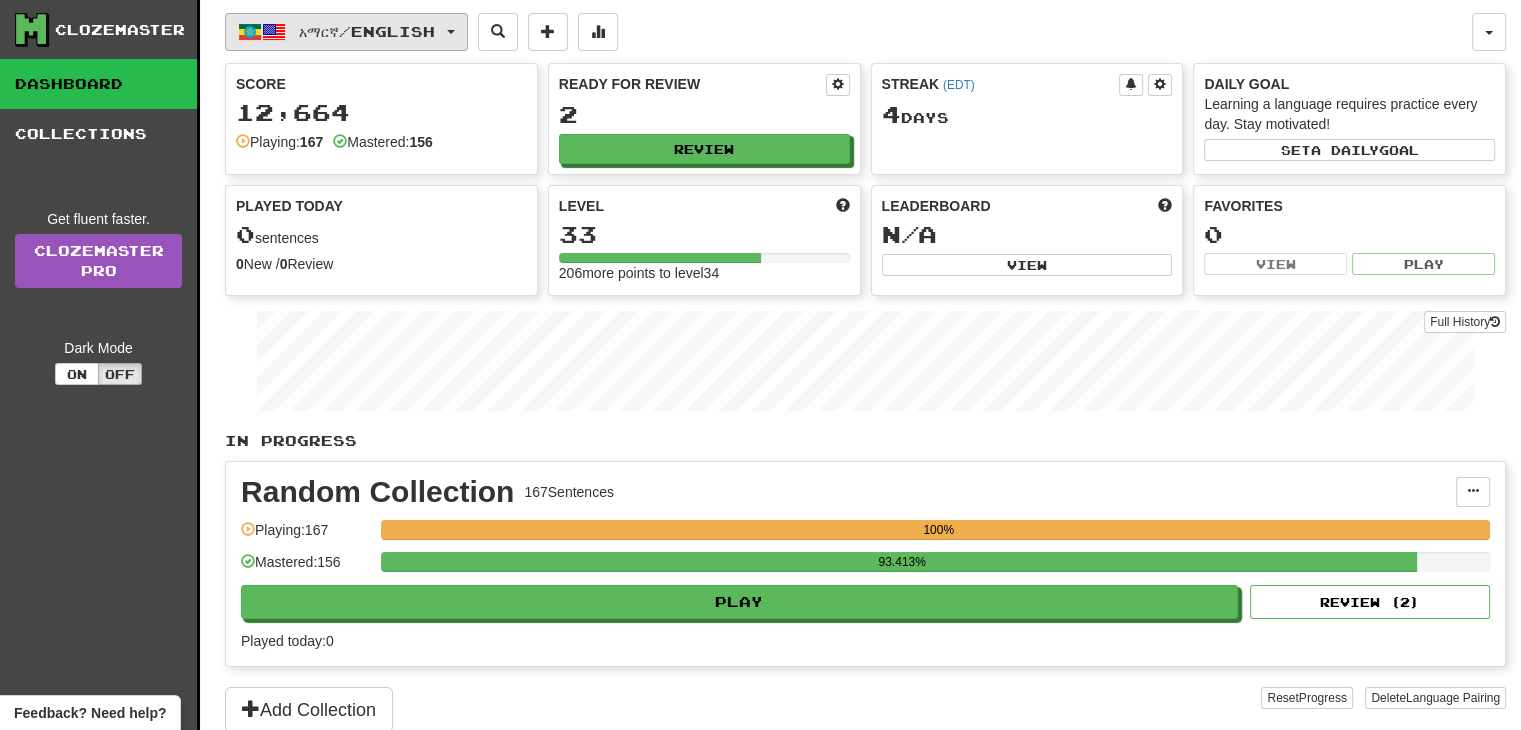 click on "አማርኛ  /  English" at bounding box center (346, 32) 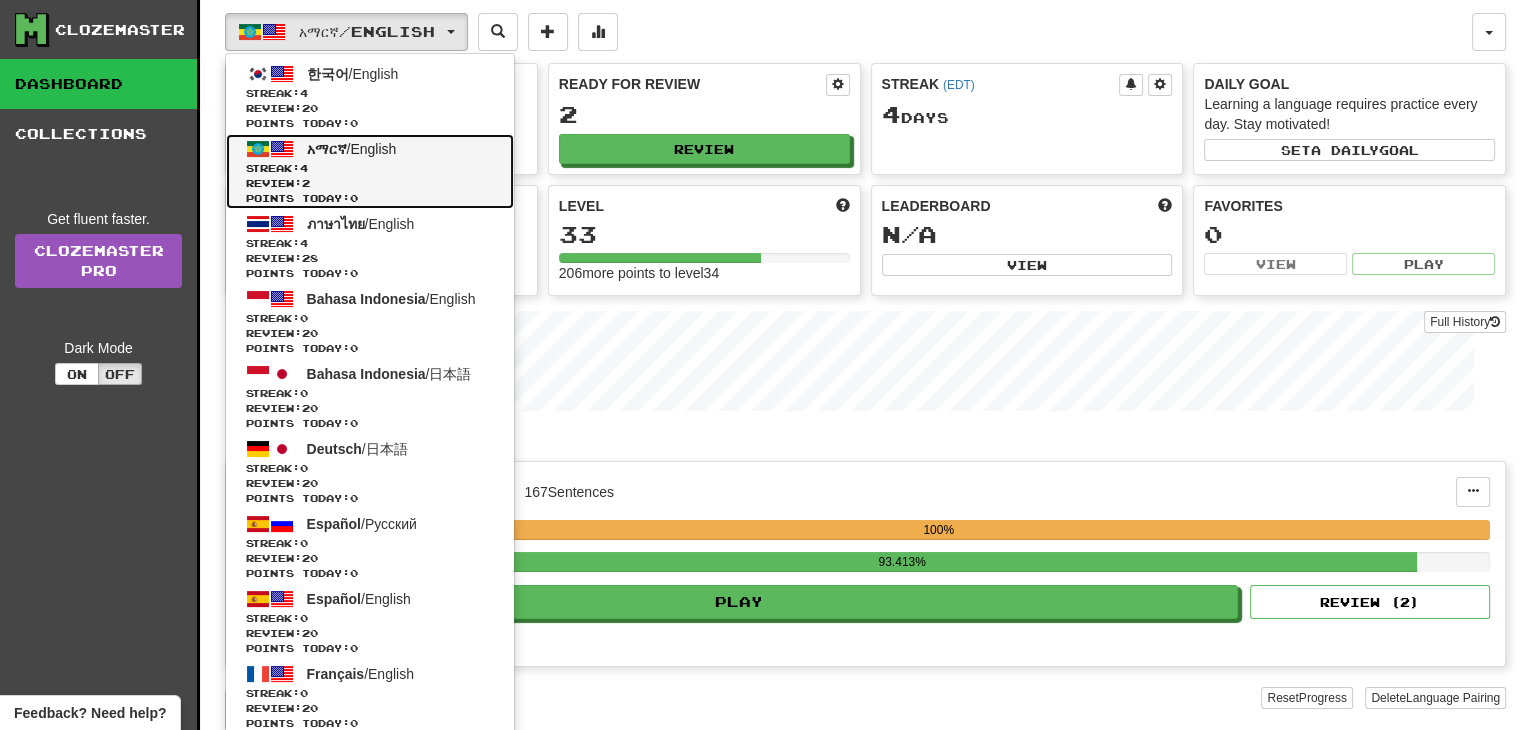 click on "Streak:  4" at bounding box center (370, 168) 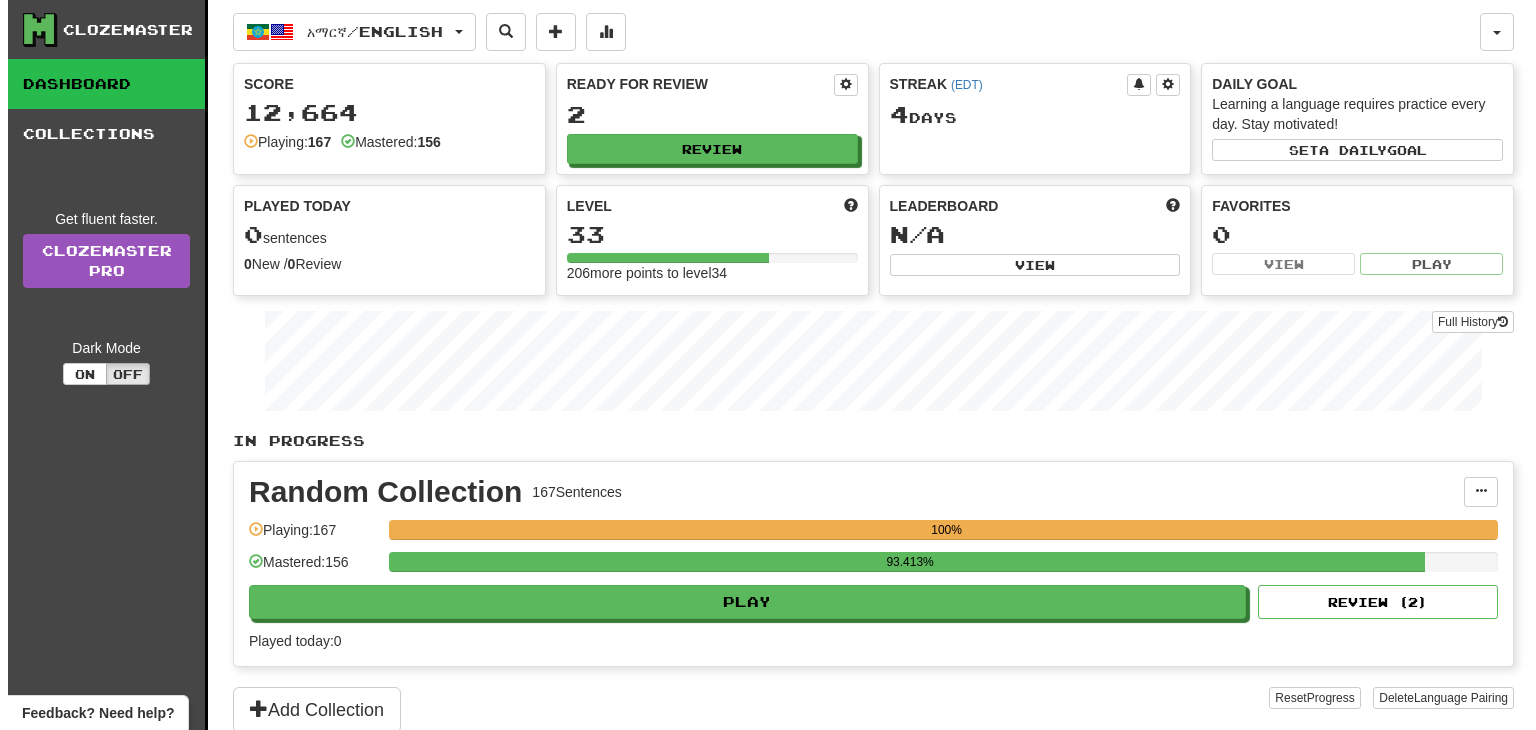 scroll, scrollTop: 0, scrollLeft: 0, axis: both 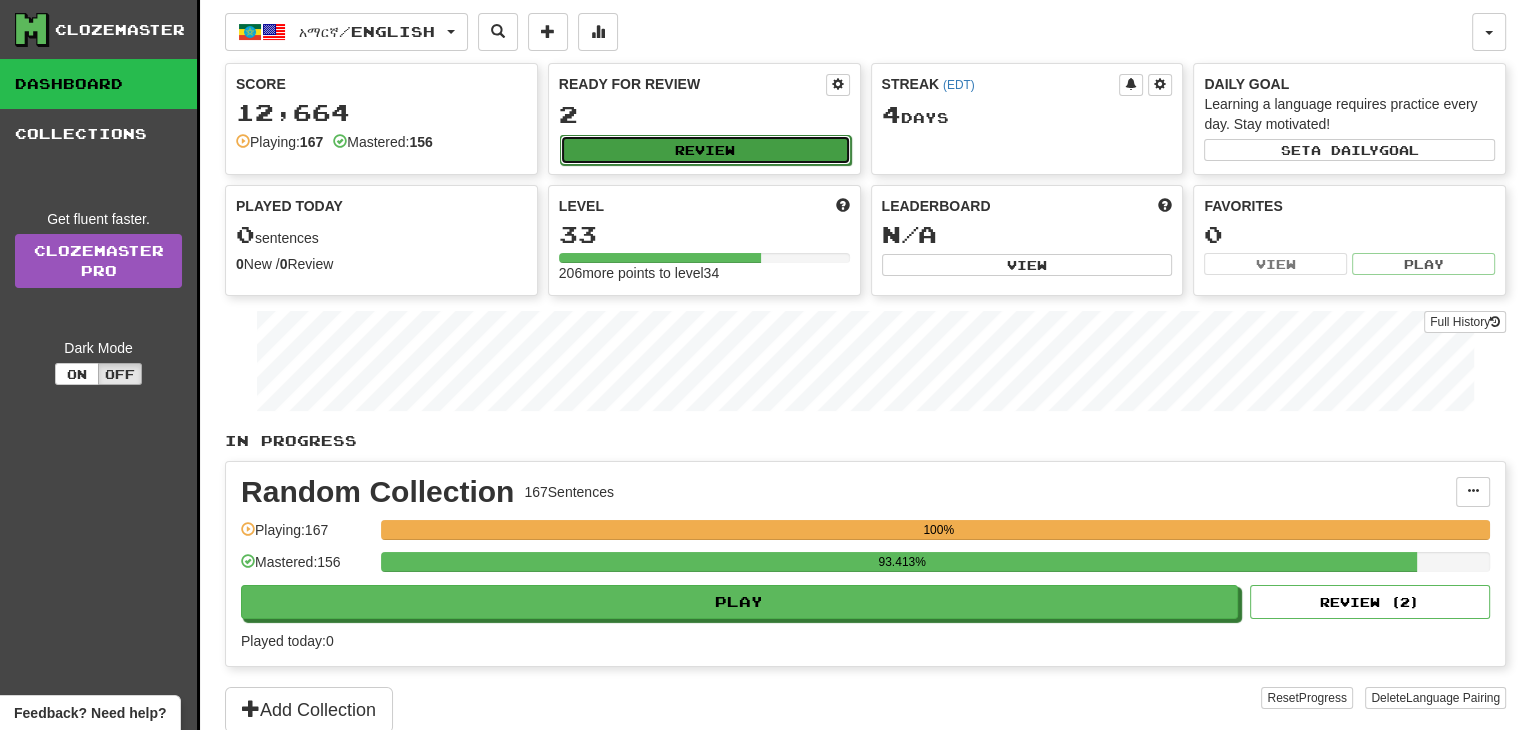 click on "Review" at bounding box center [705, 150] 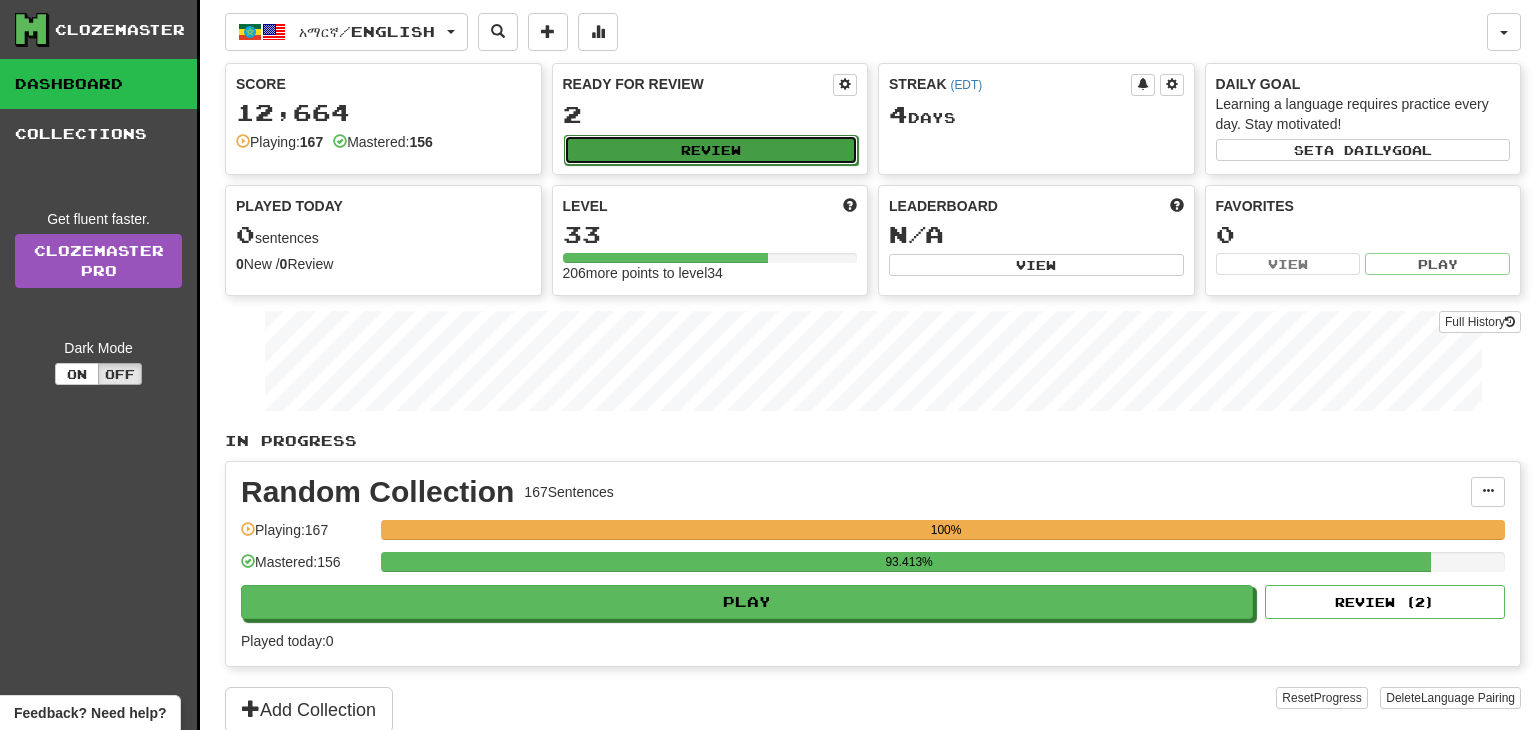 select on "**" 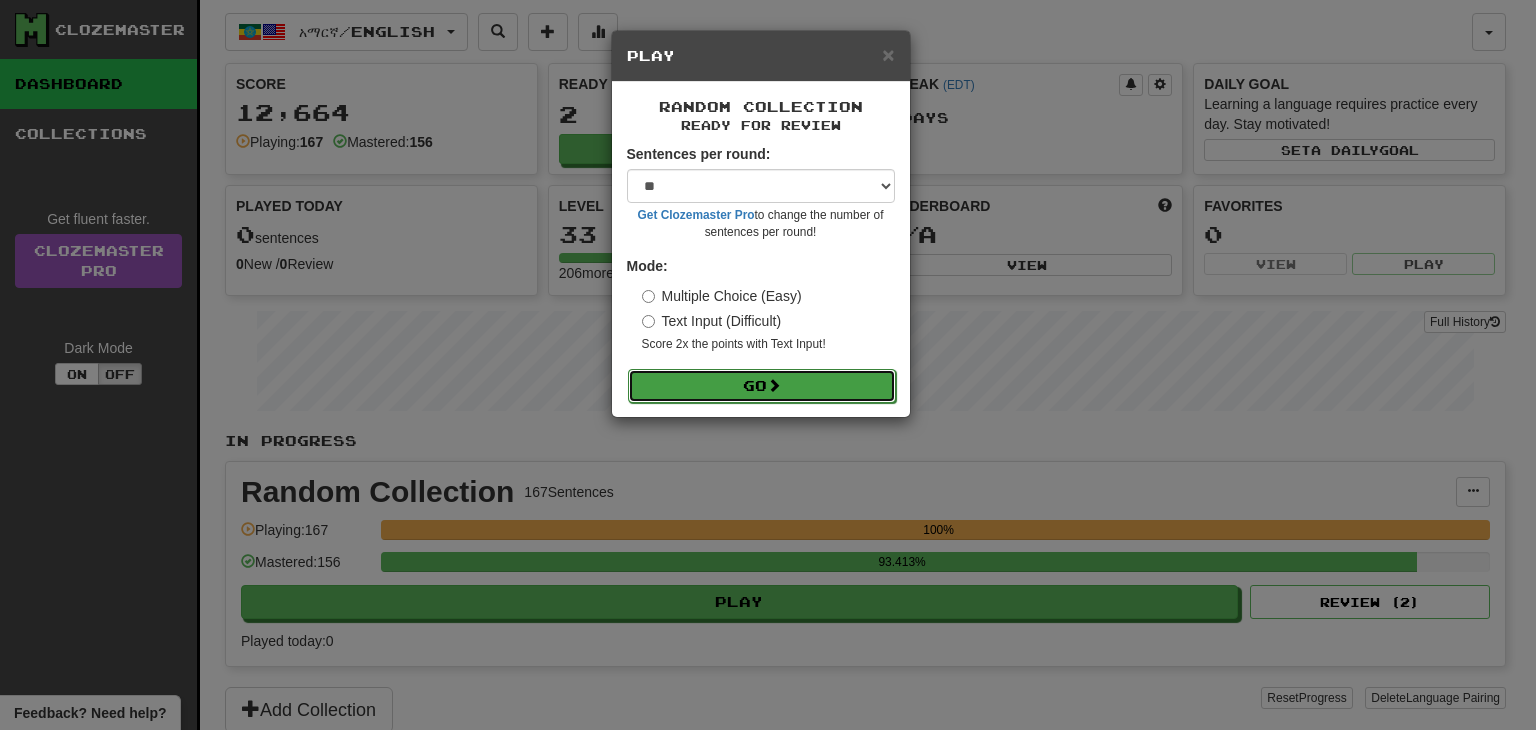 click at bounding box center (774, 385) 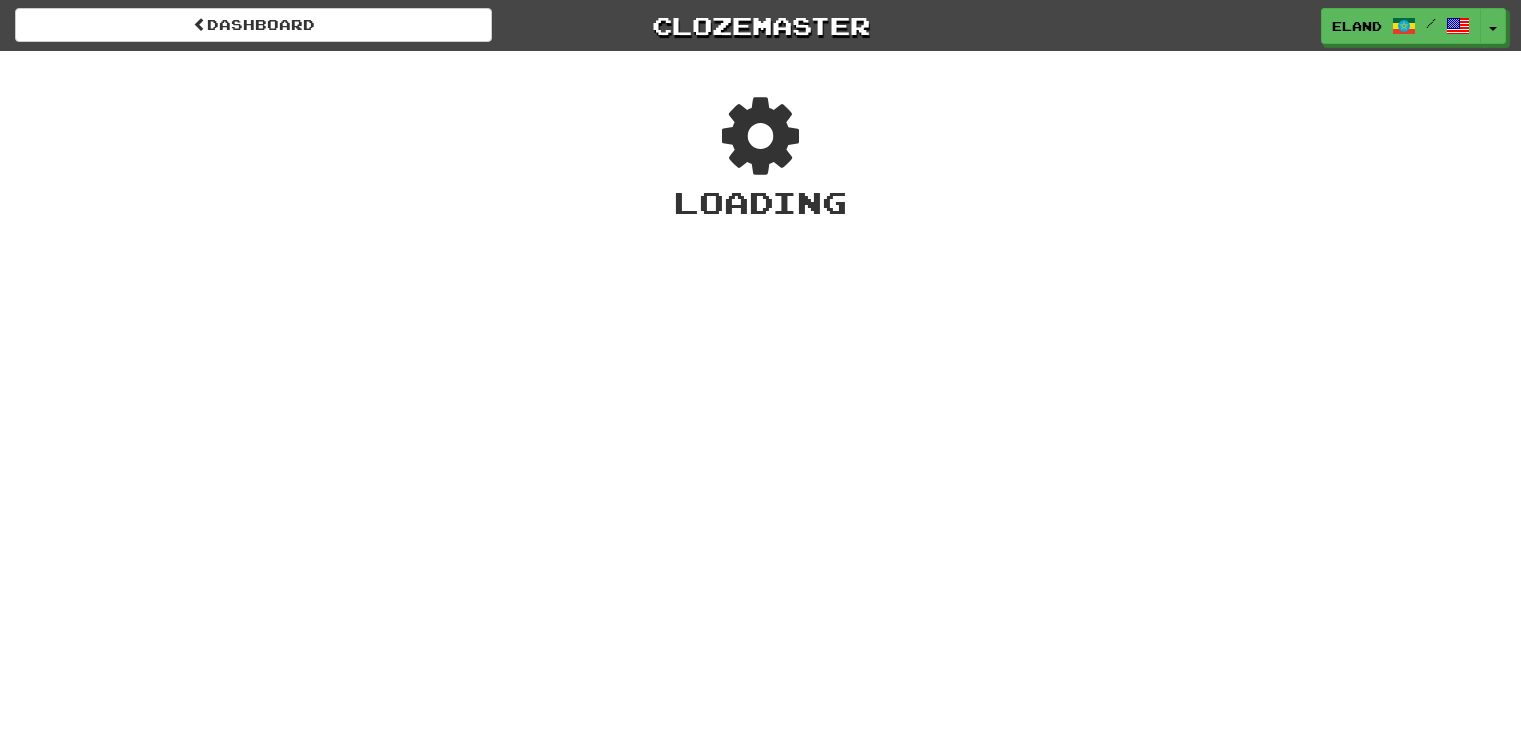 scroll, scrollTop: 0, scrollLeft: 0, axis: both 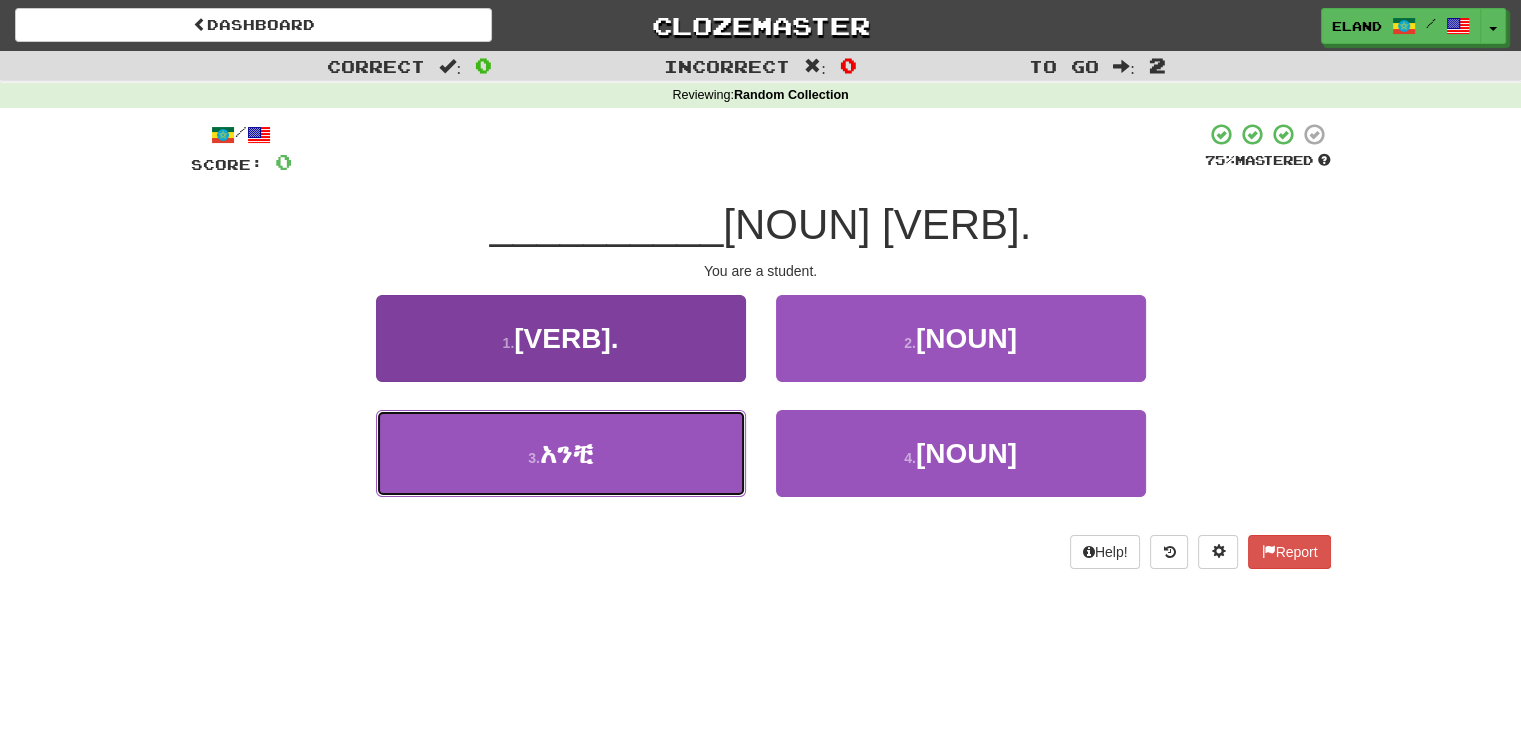 click on "3 .  [PRONOUN]" at bounding box center [561, 453] 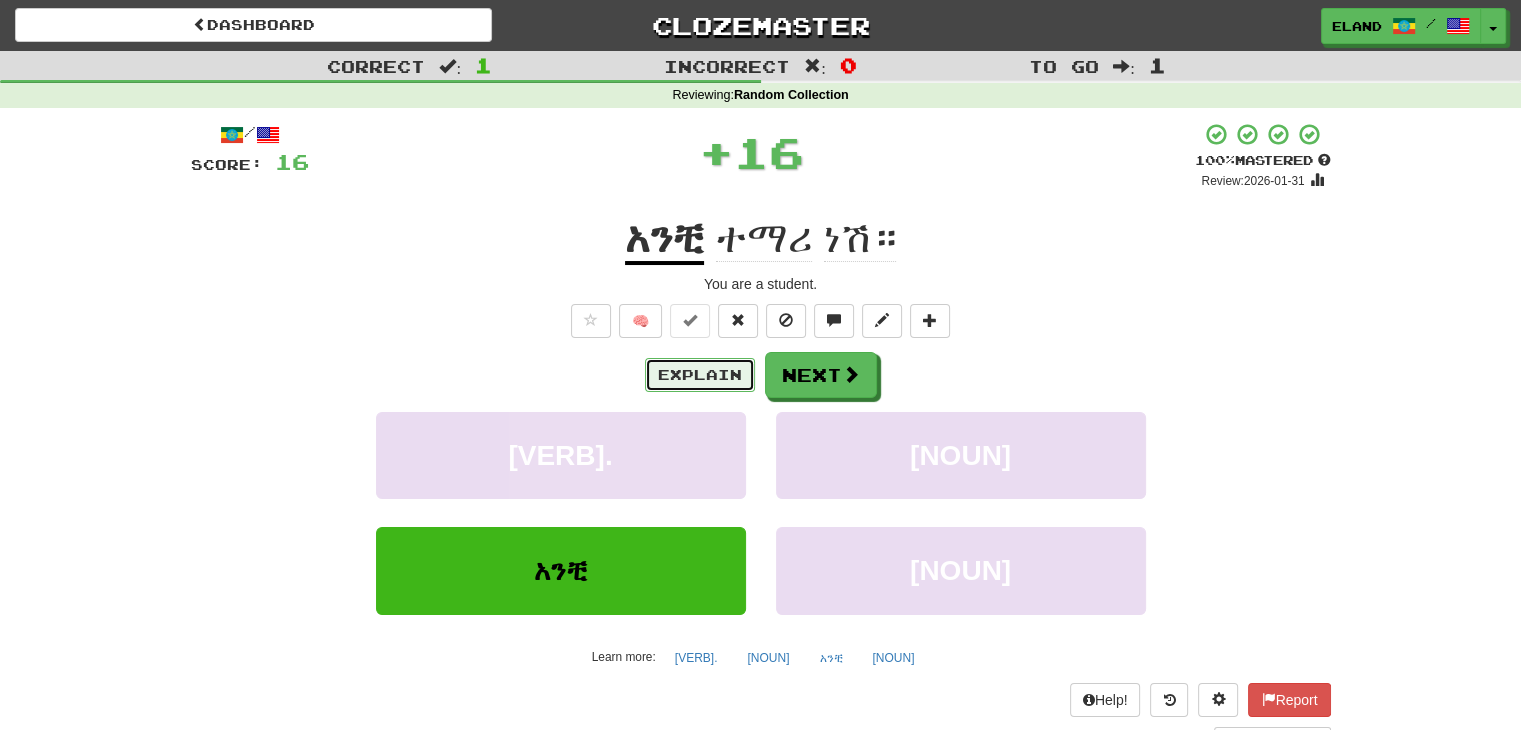 click on "Explain" at bounding box center [700, 375] 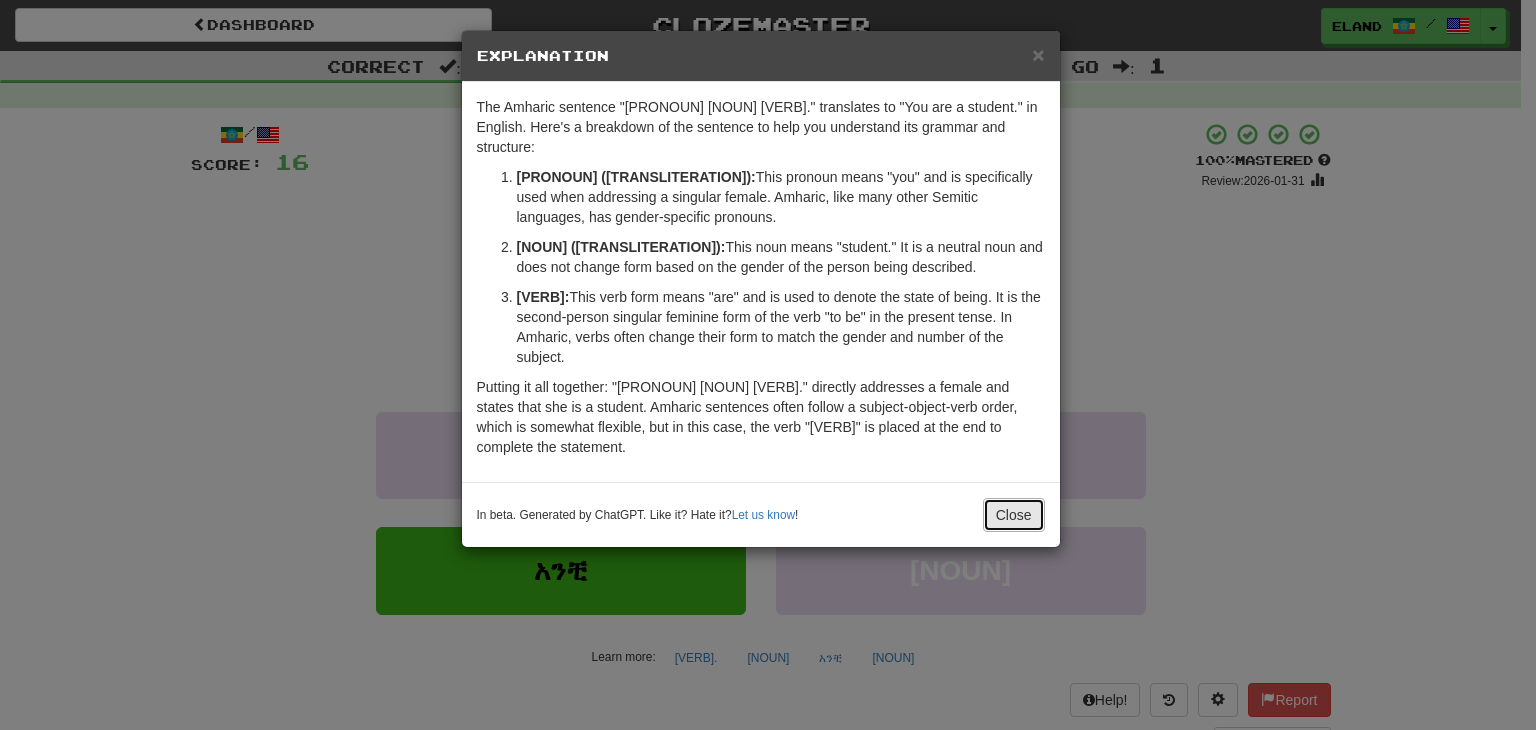 click on "Close" at bounding box center (1014, 515) 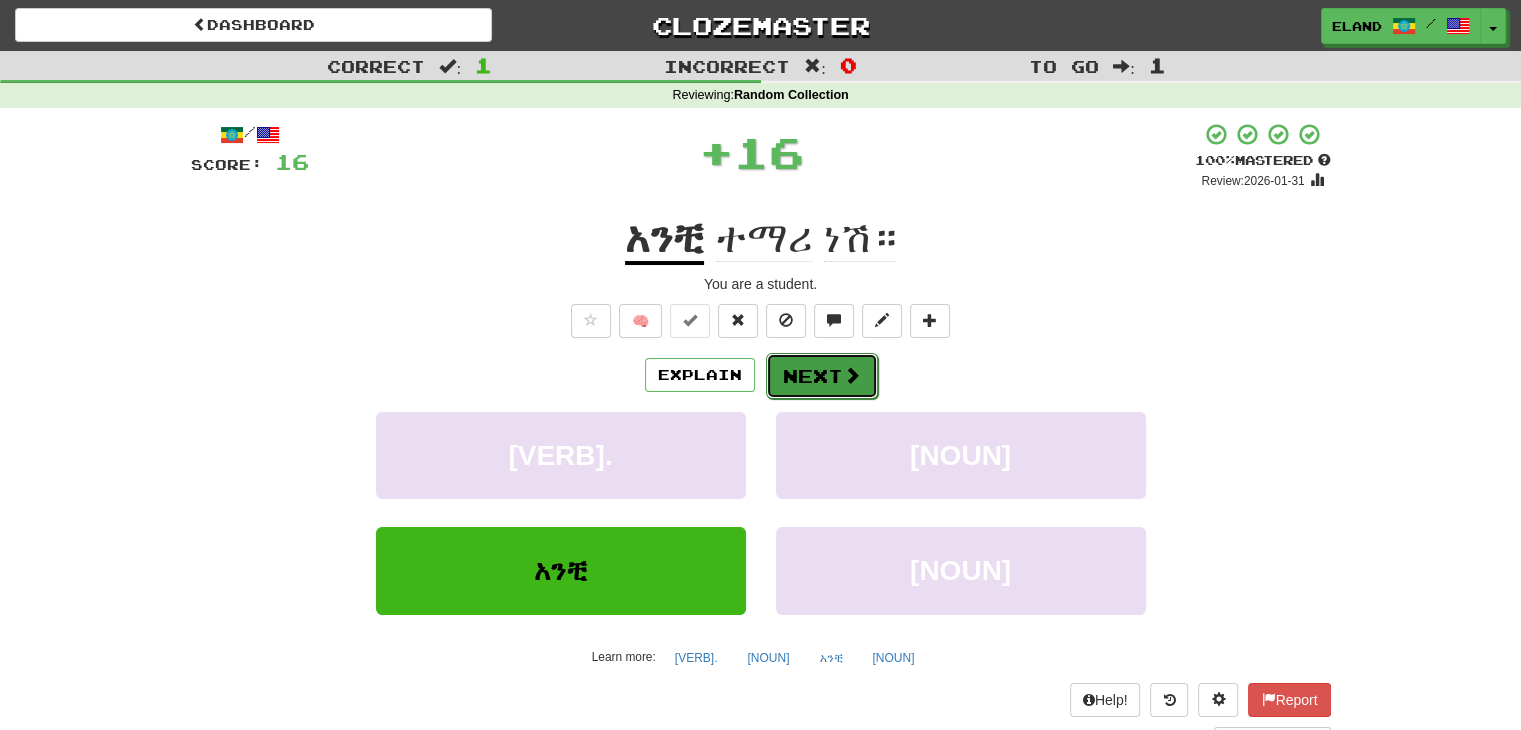 click on "Next" at bounding box center [822, 376] 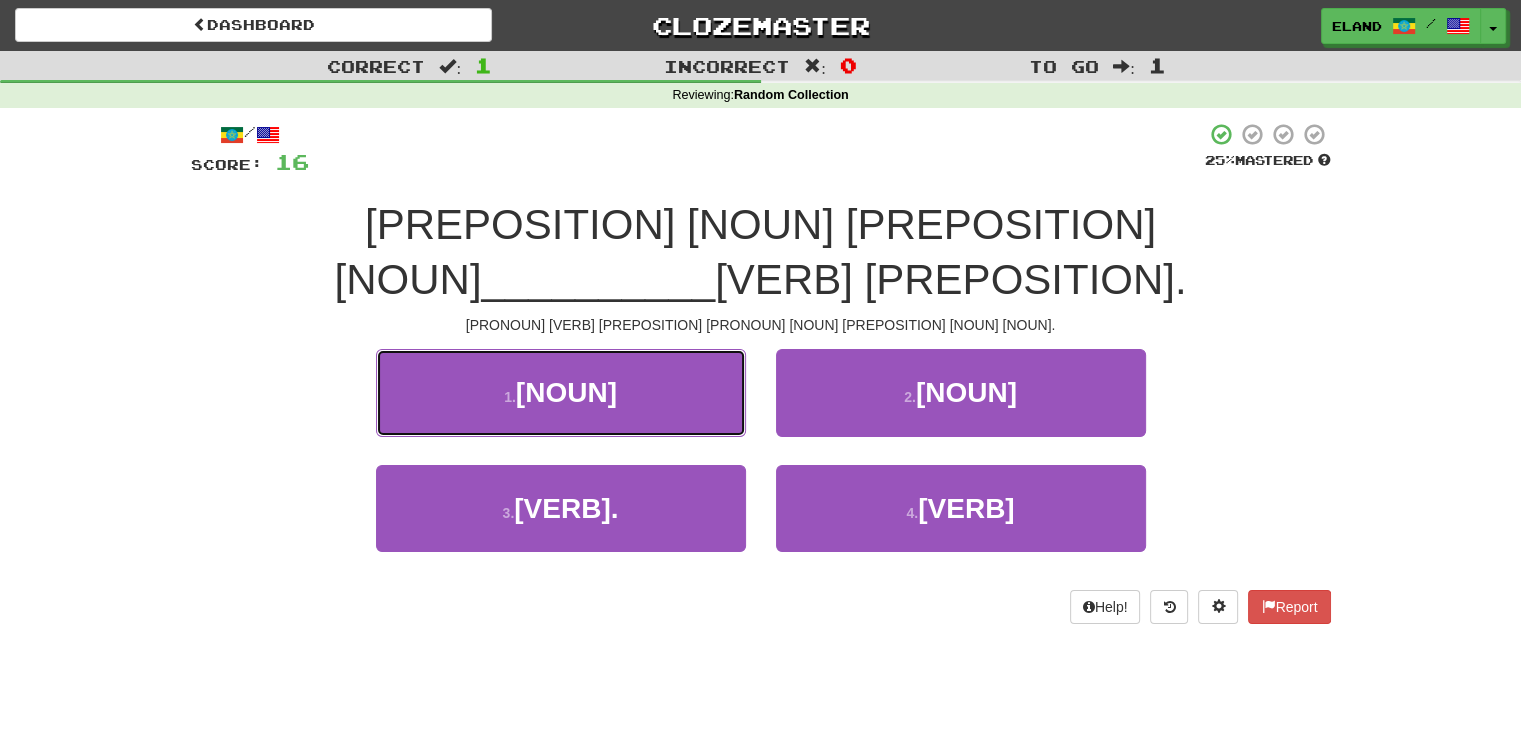 click on "1 .  ጣቢያ" at bounding box center [561, 392] 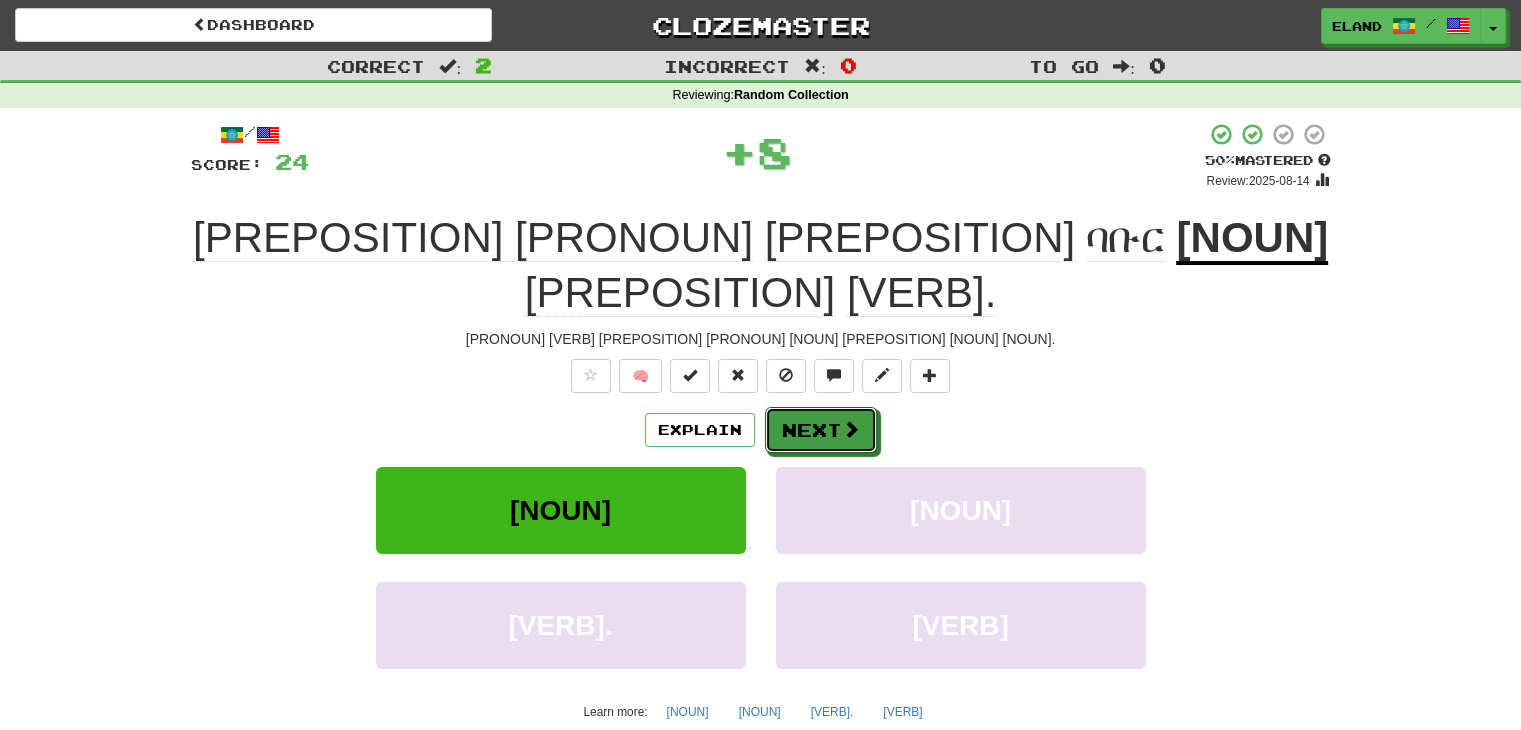 click at bounding box center [851, 429] 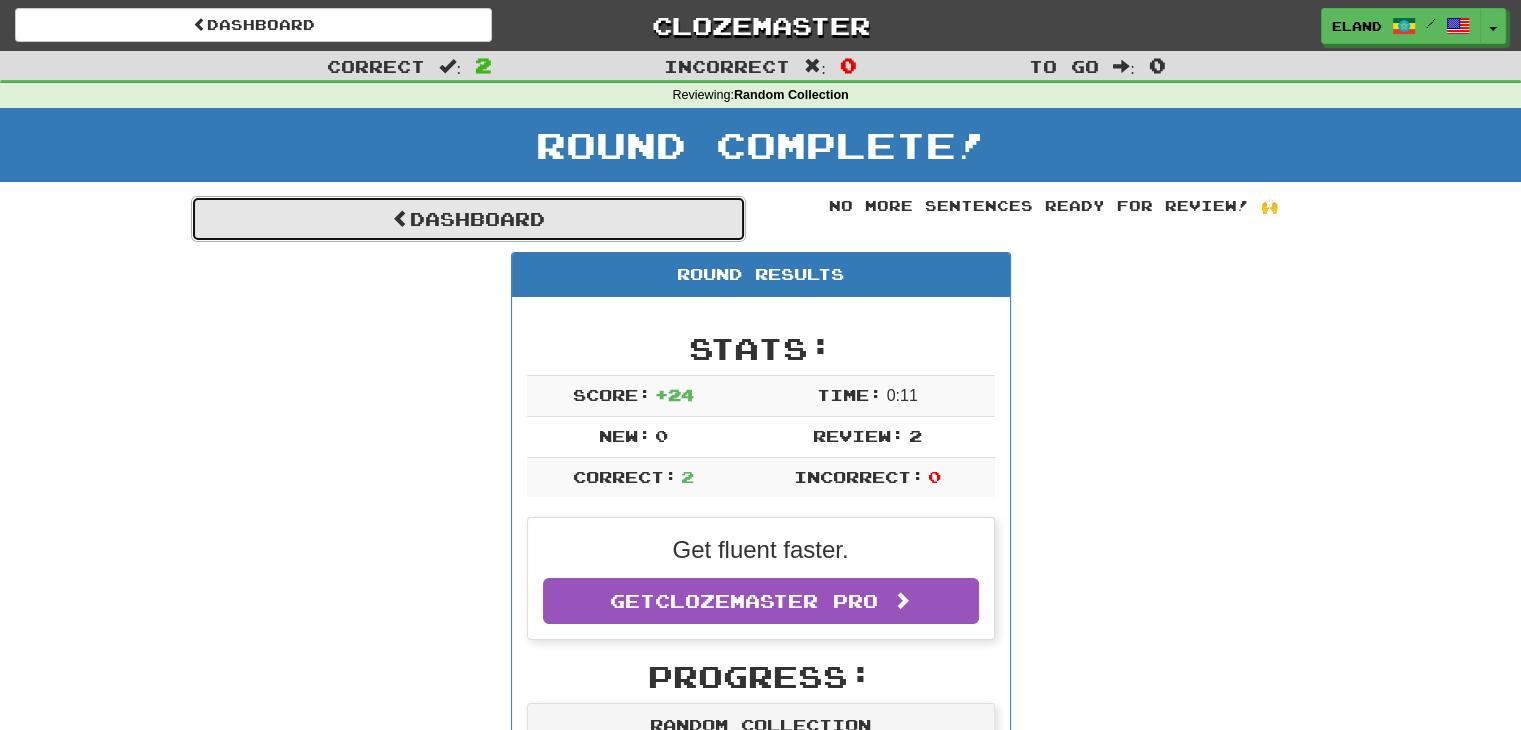 click on "Dashboard" at bounding box center [468, 219] 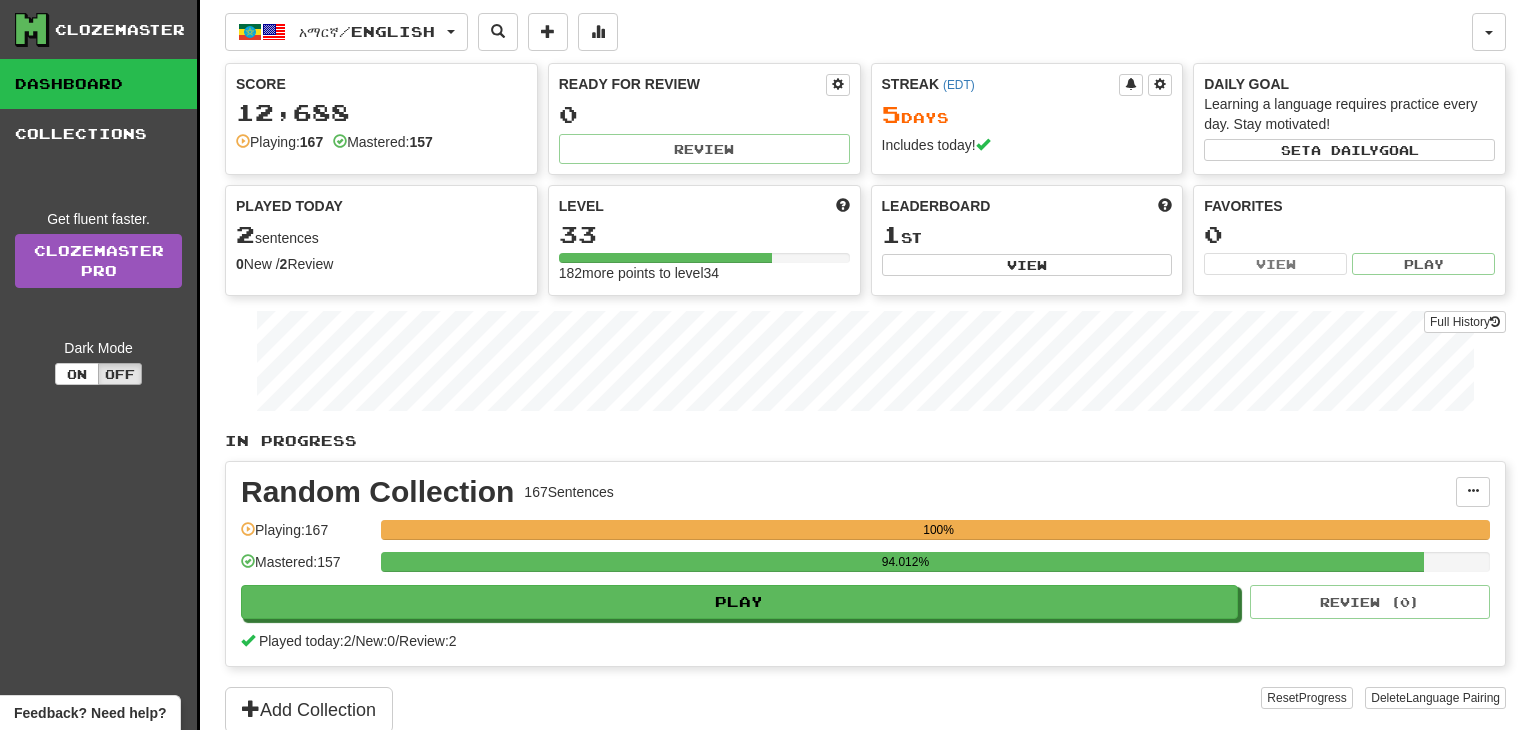 scroll, scrollTop: 0, scrollLeft: 0, axis: both 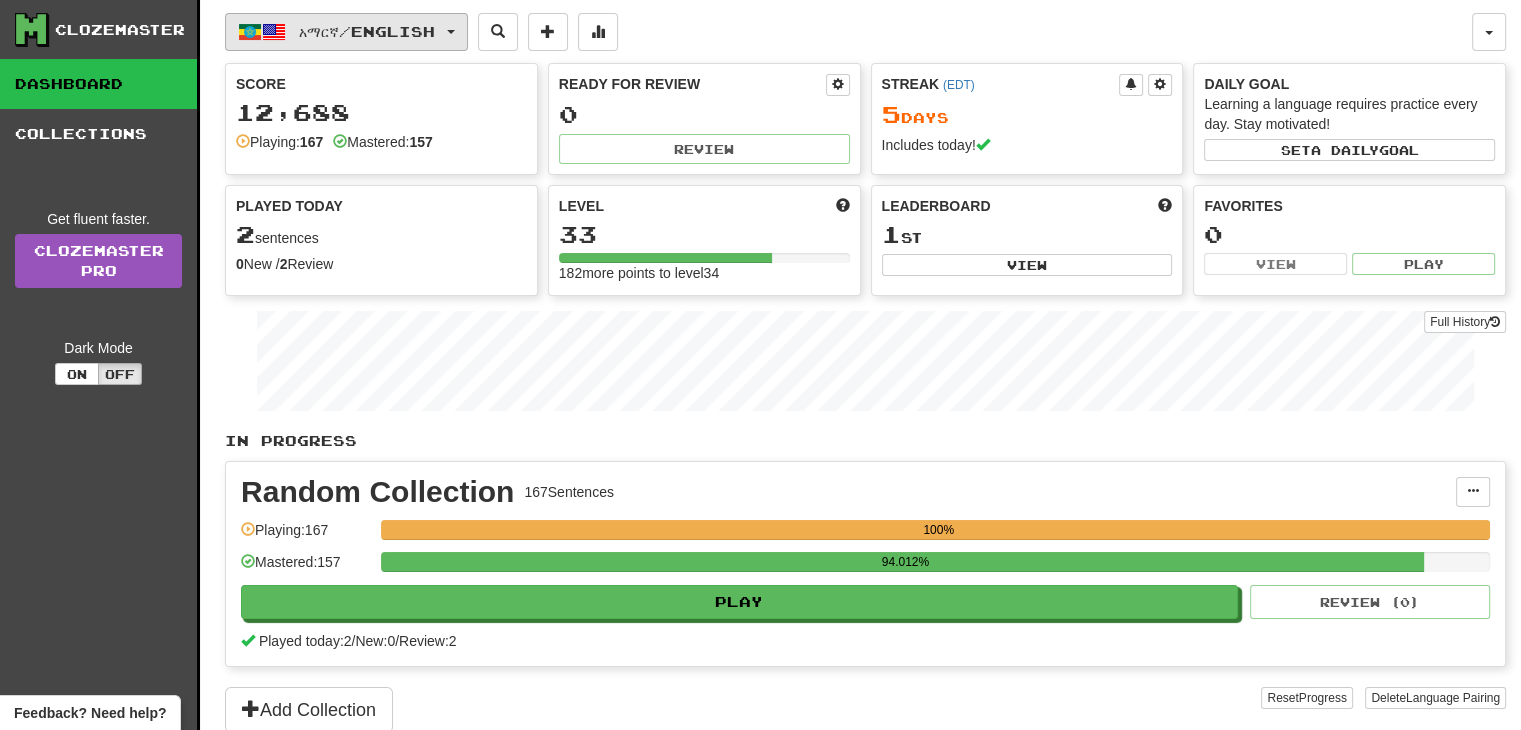 click on "አማርኛ  /  English" at bounding box center (367, 31) 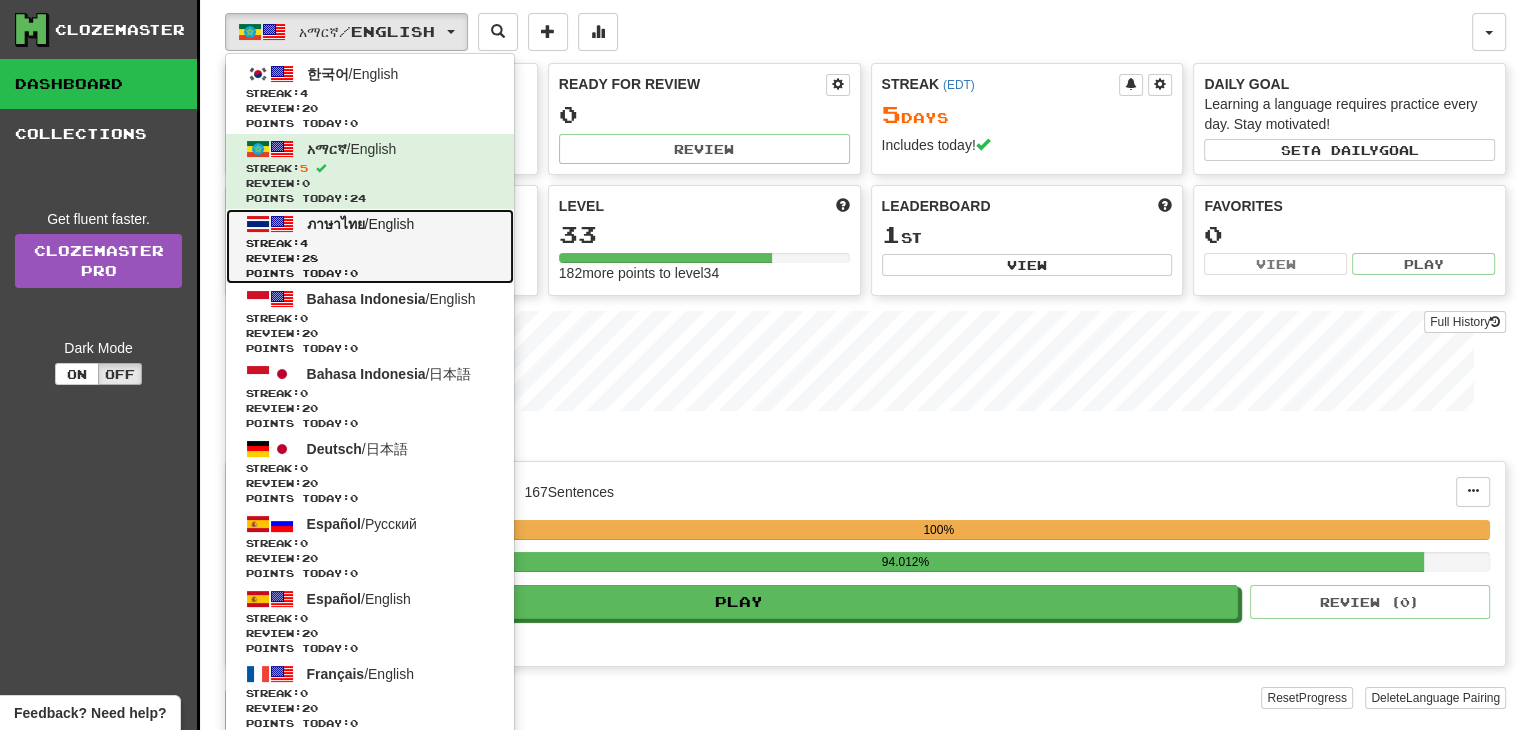 click on "Streak:  4" at bounding box center [370, 243] 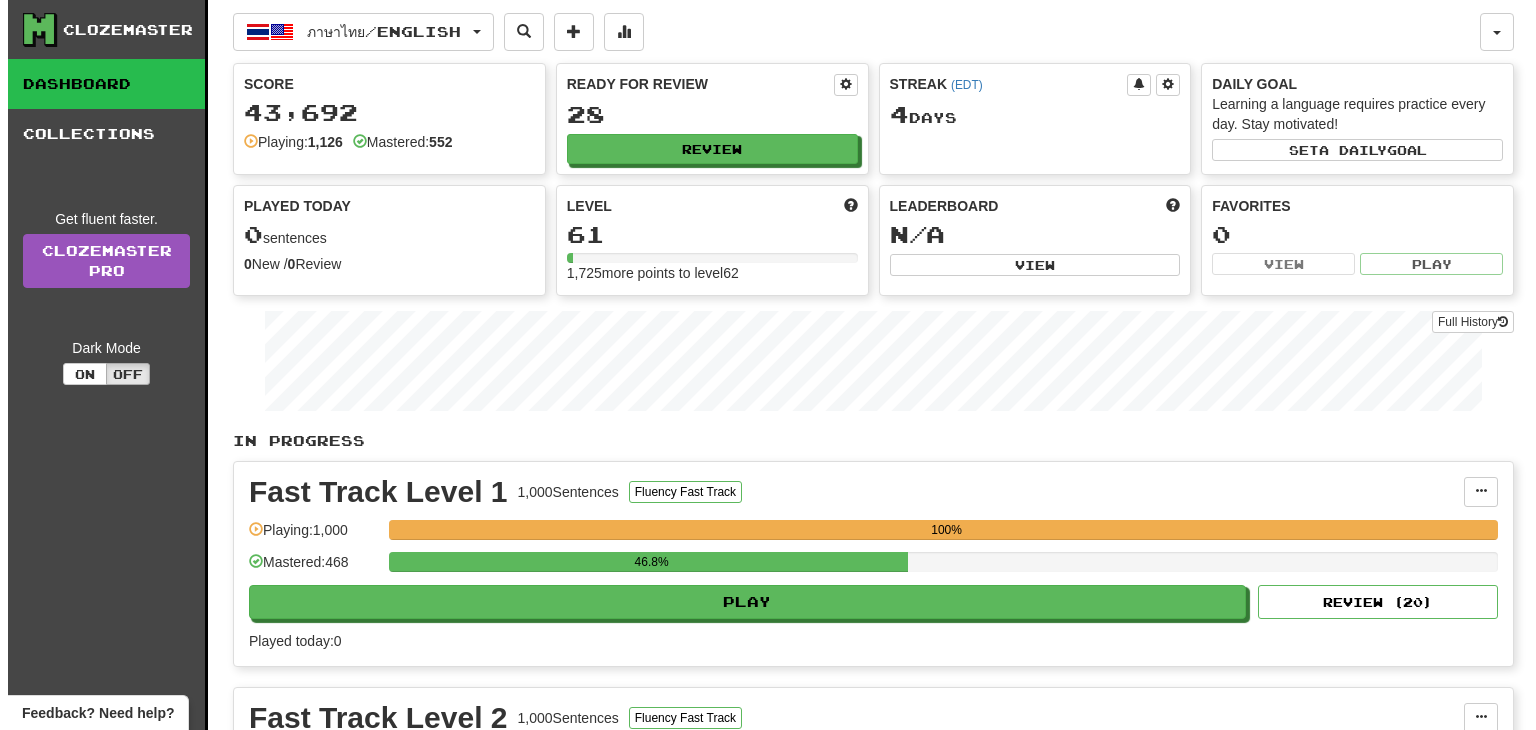 scroll, scrollTop: 0, scrollLeft: 0, axis: both 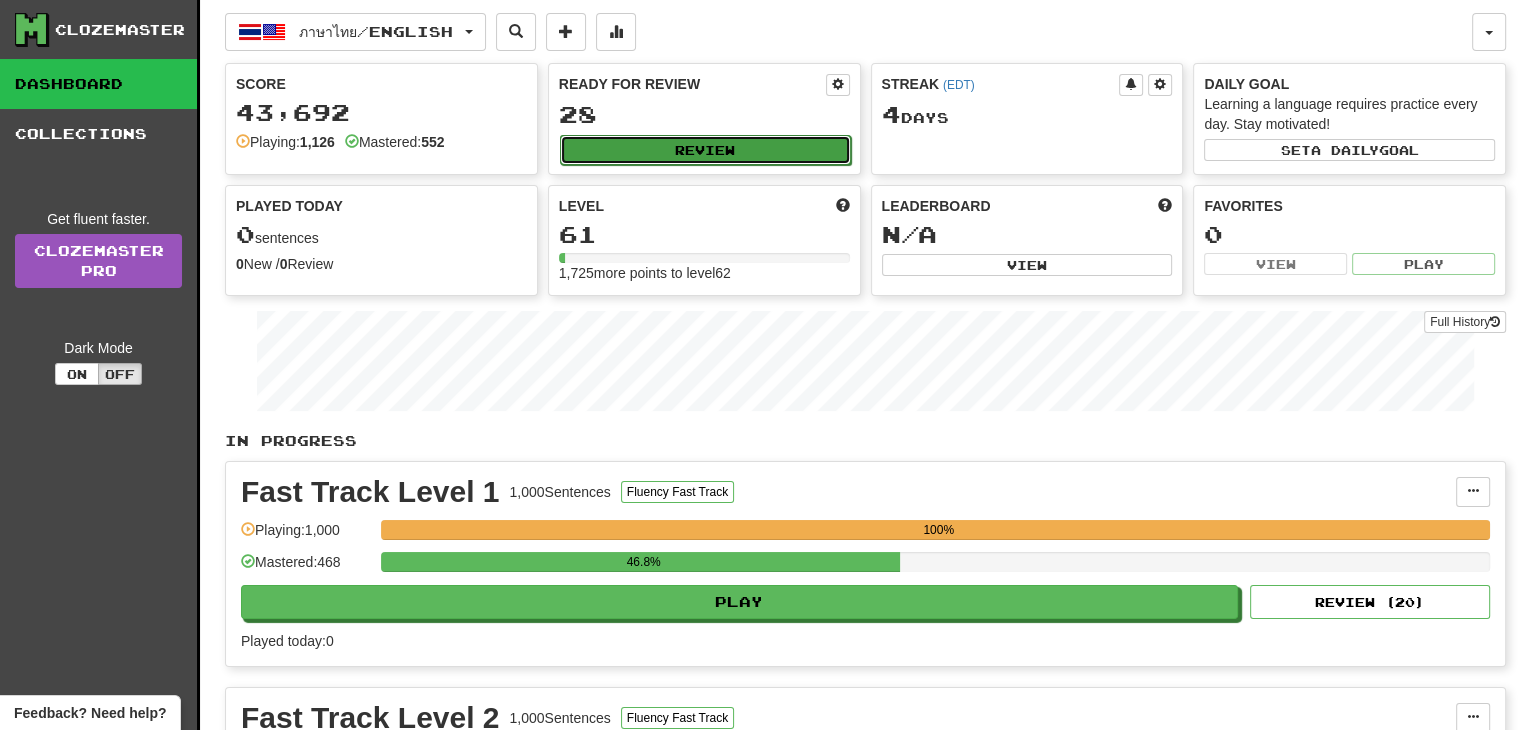 click on "Review" at bounding box center [705, 150] 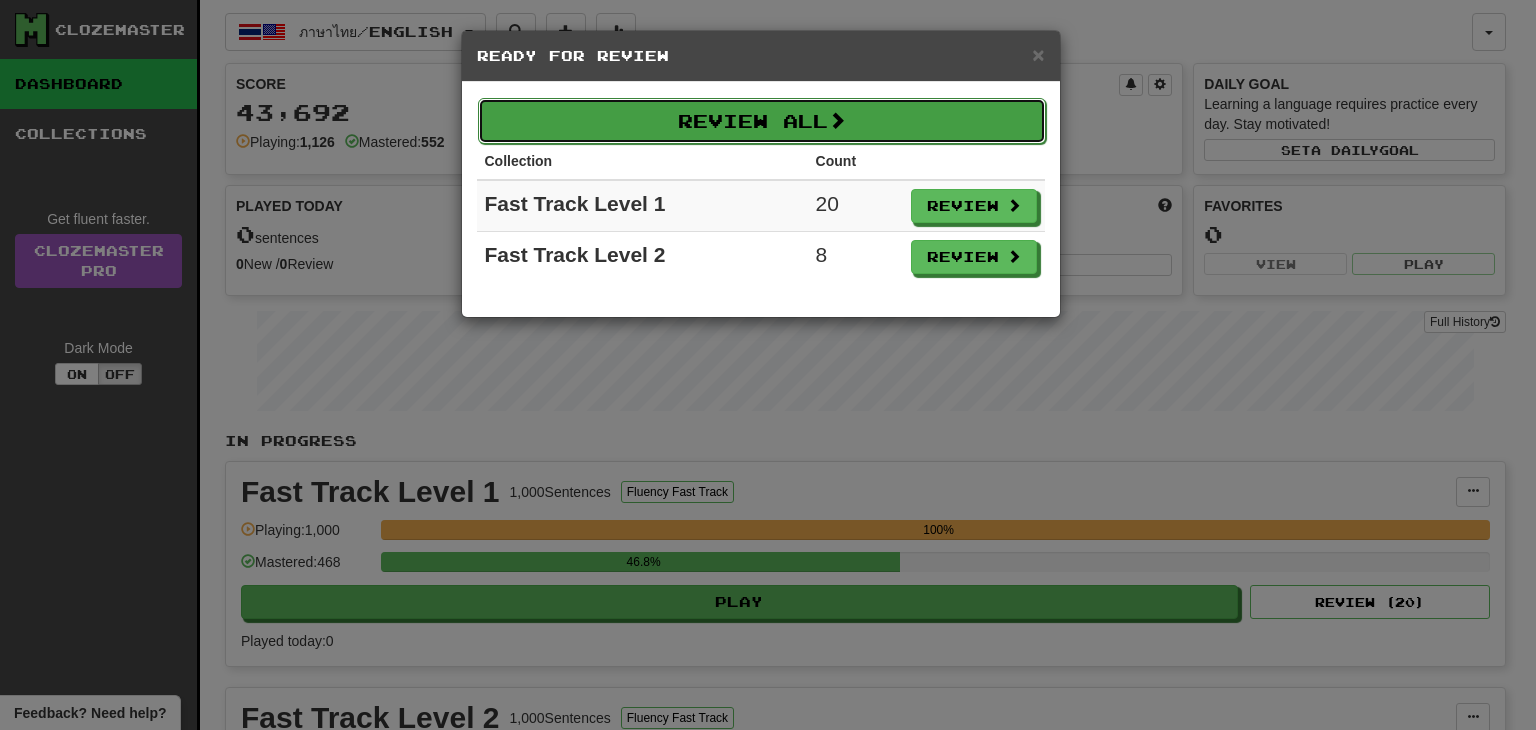 click on "Review All" at bounding box center (762, 121) 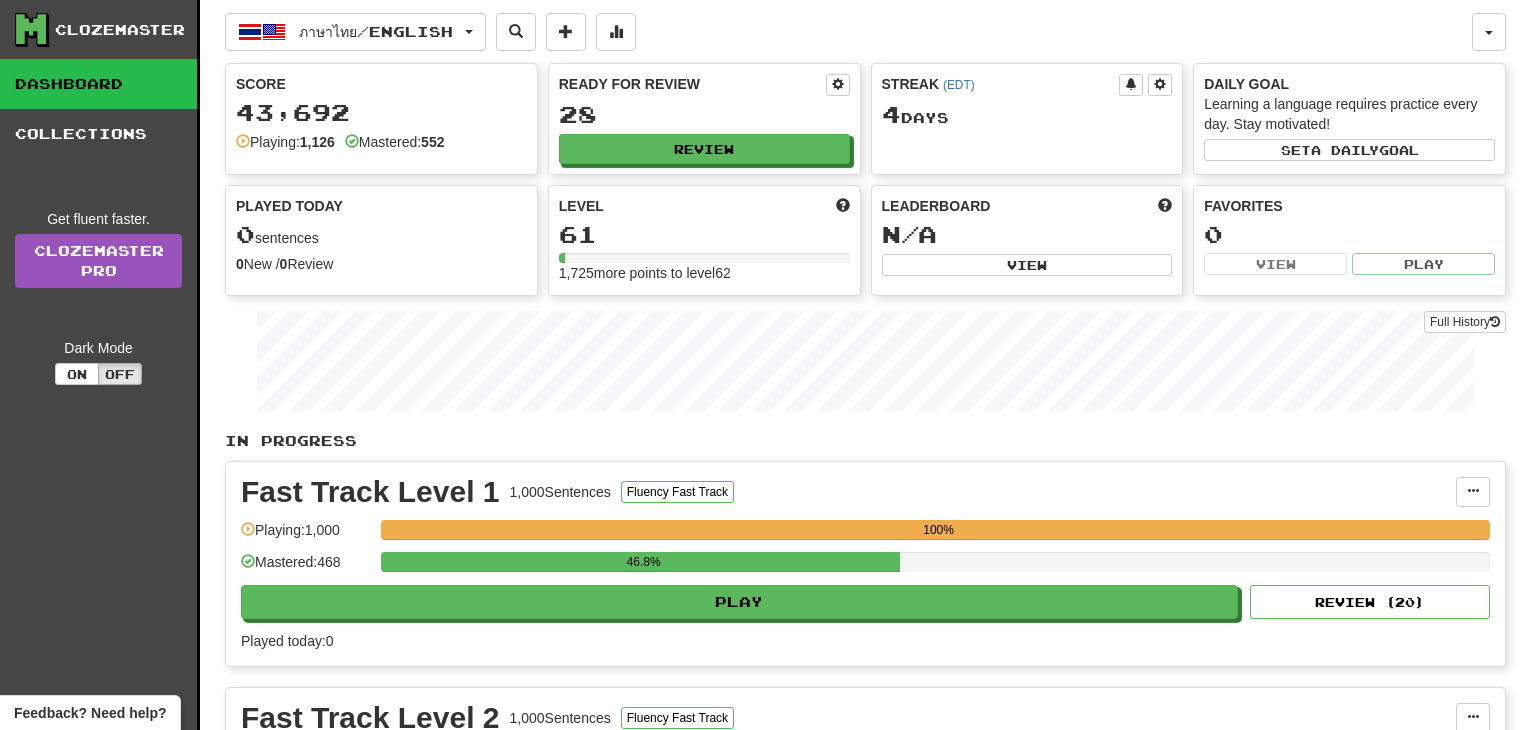 select on "**" 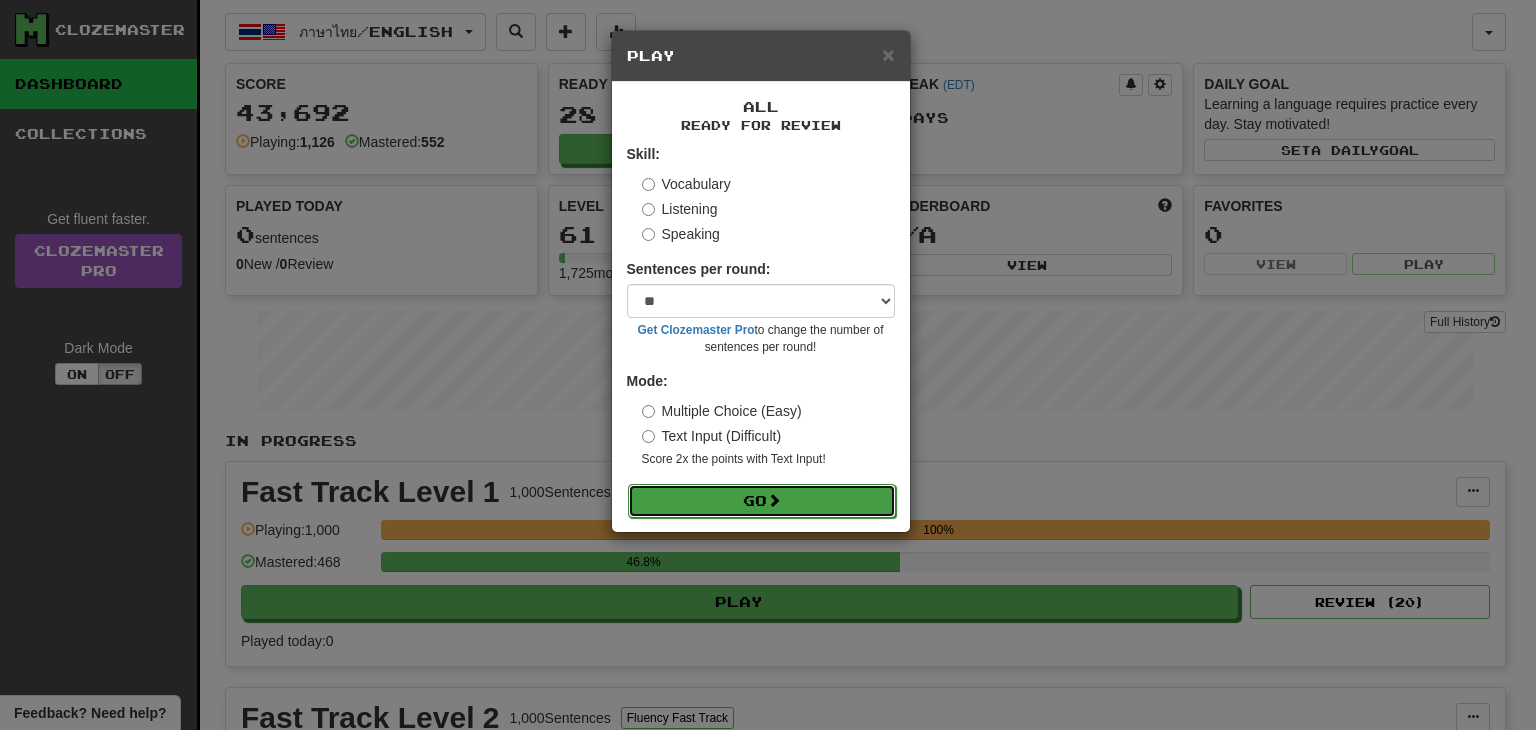click at bounding box center [774, 500] 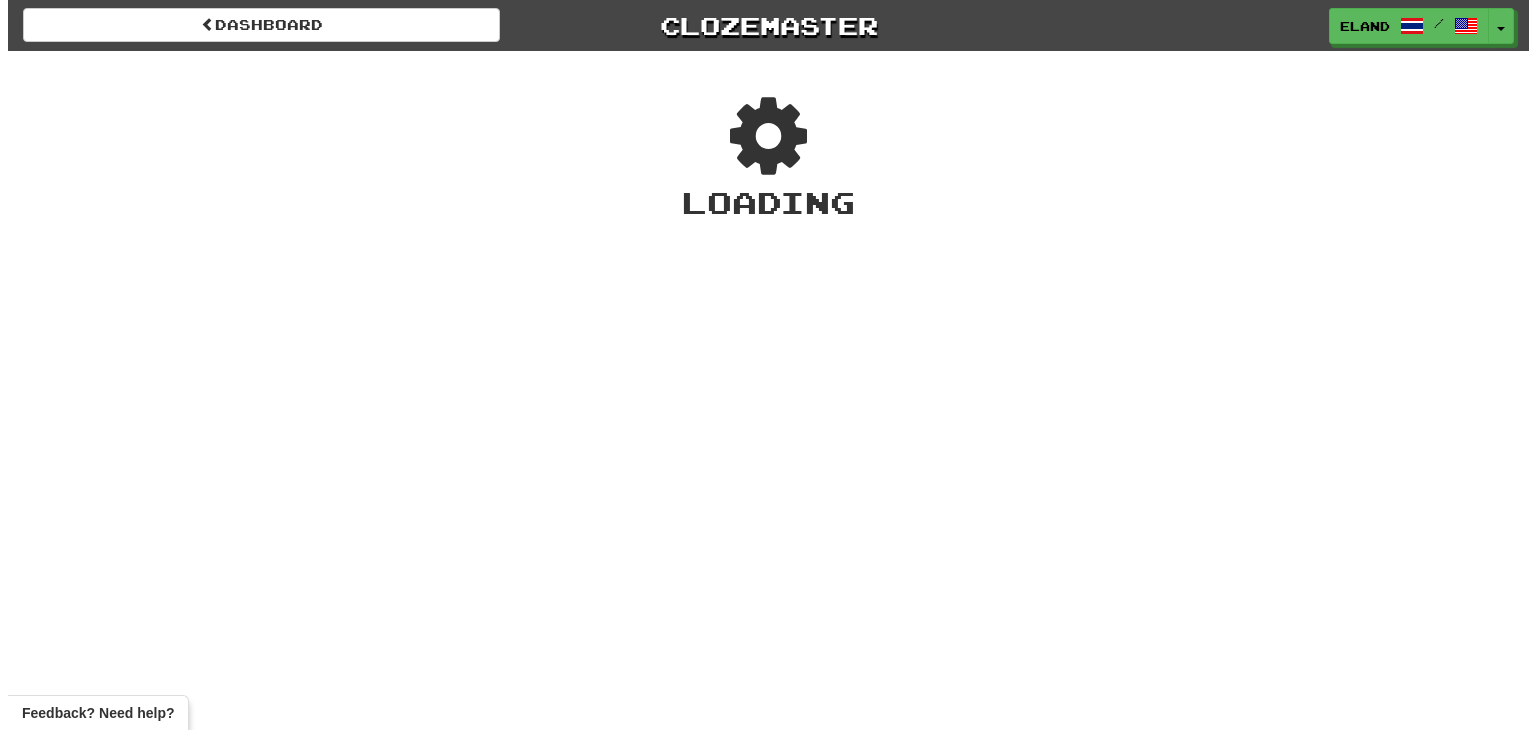scroll, scrollTop: 0, scrollLeft: 0, axis: both 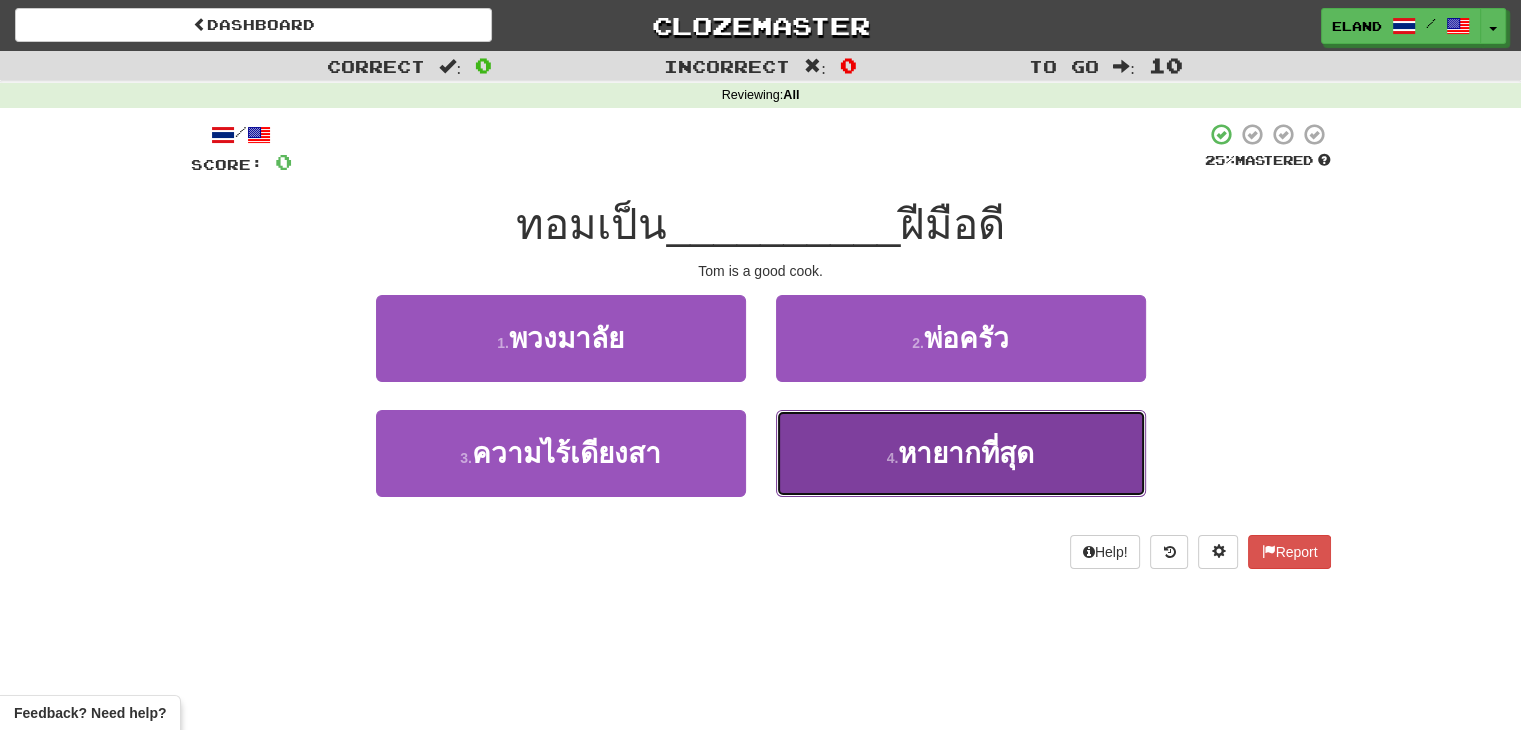 click on "4 .  หายากที่สุด" at bounding box center [961, 453] 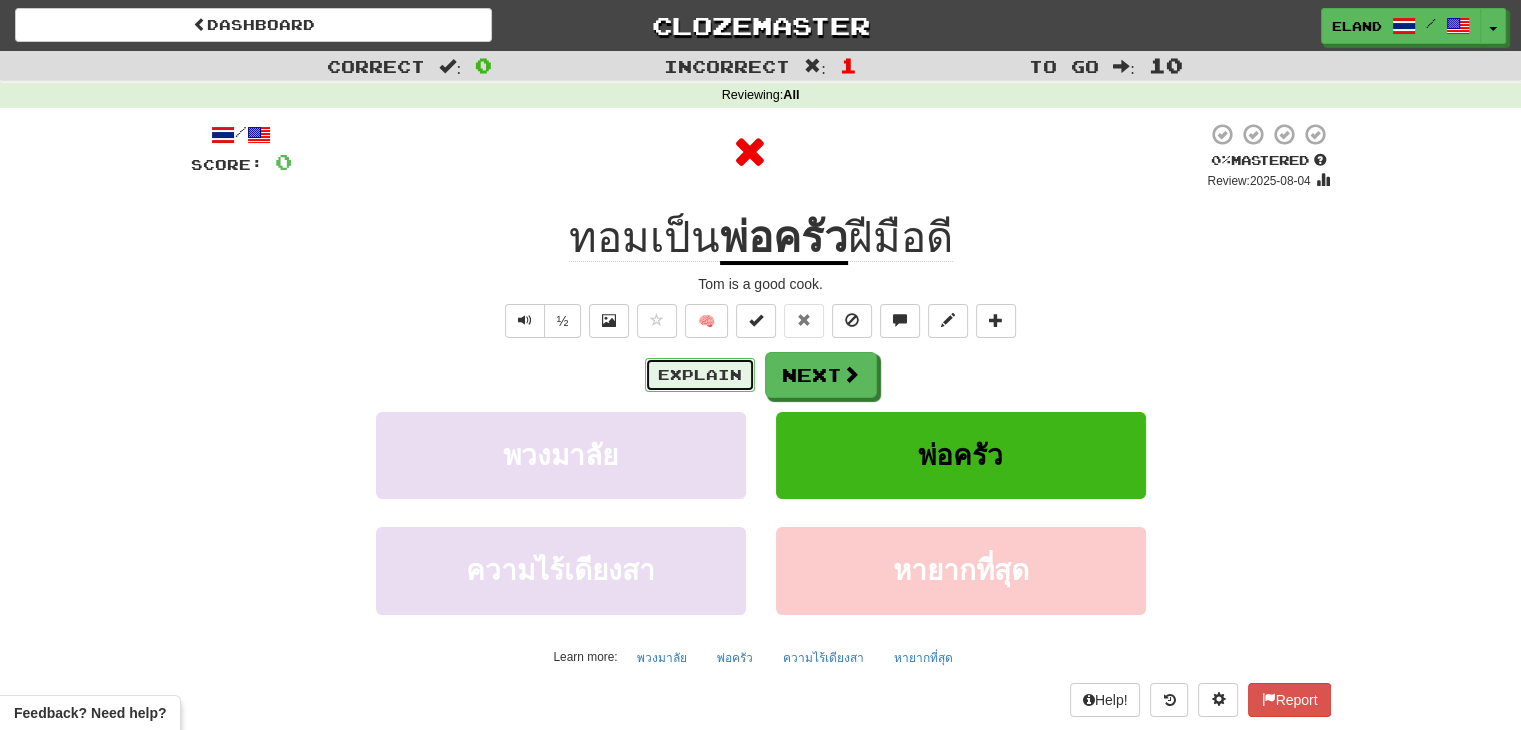 click on "Explain" at bounding box center (700, 375) 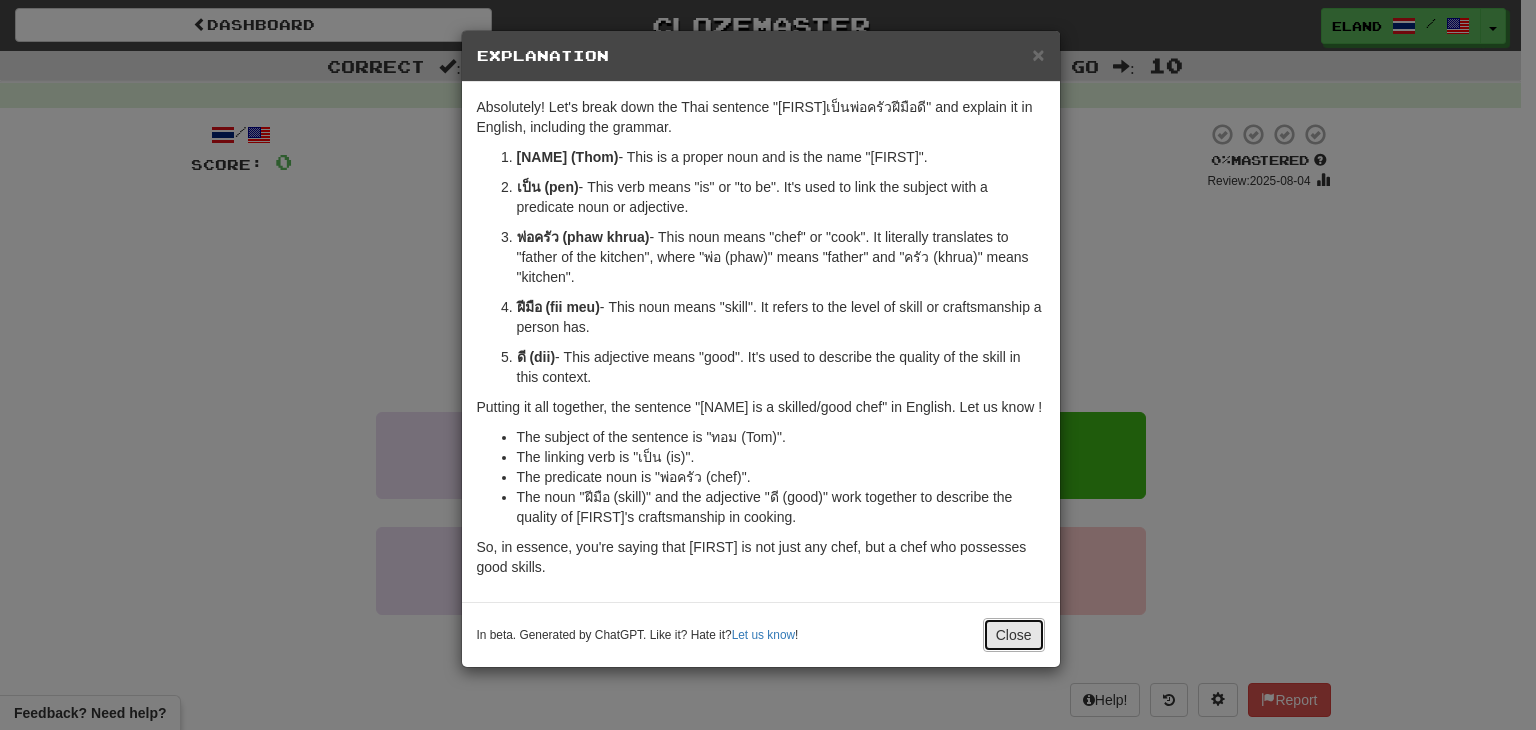 click on "Close" at bounding box center (1014, 635) 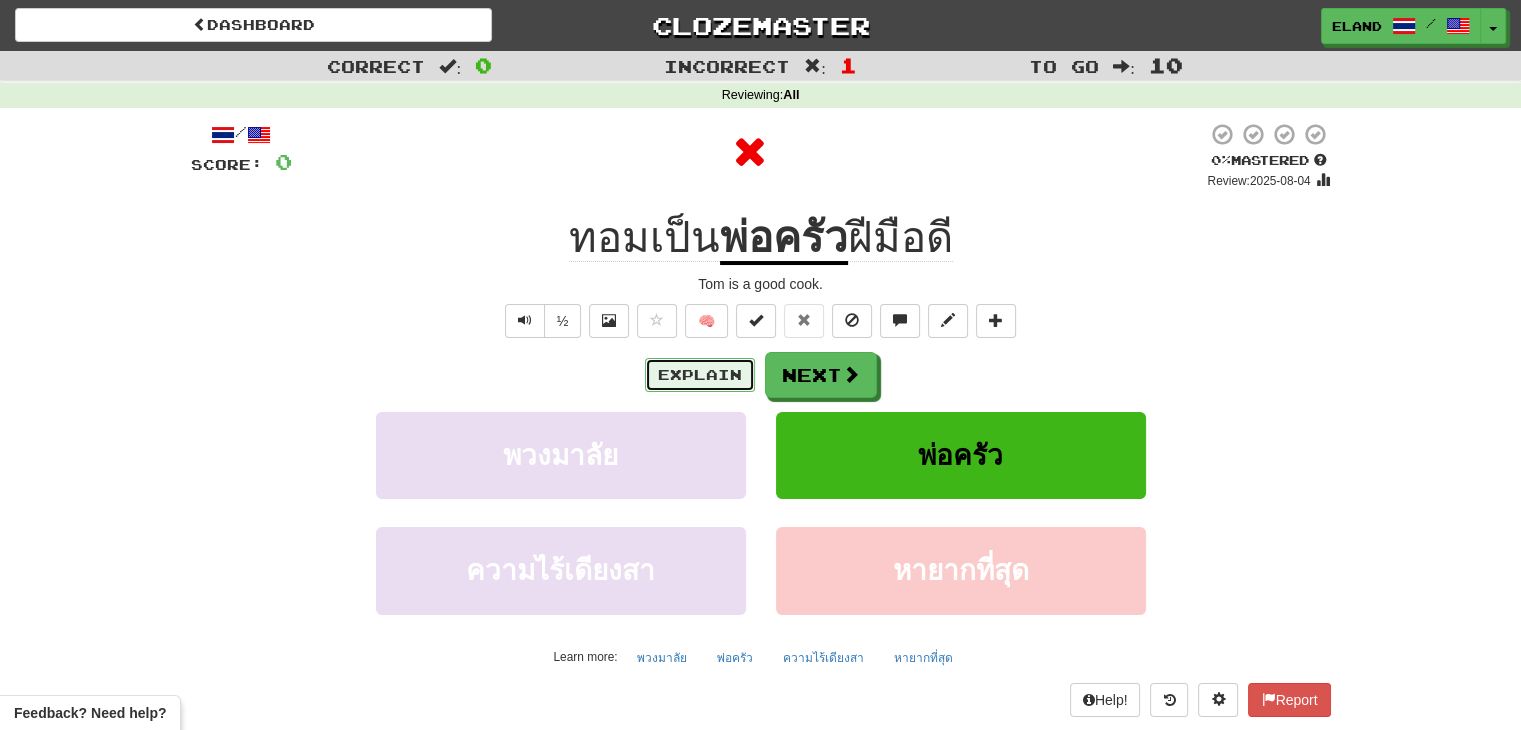 click on "Explain" at bounding box center (700, 375) 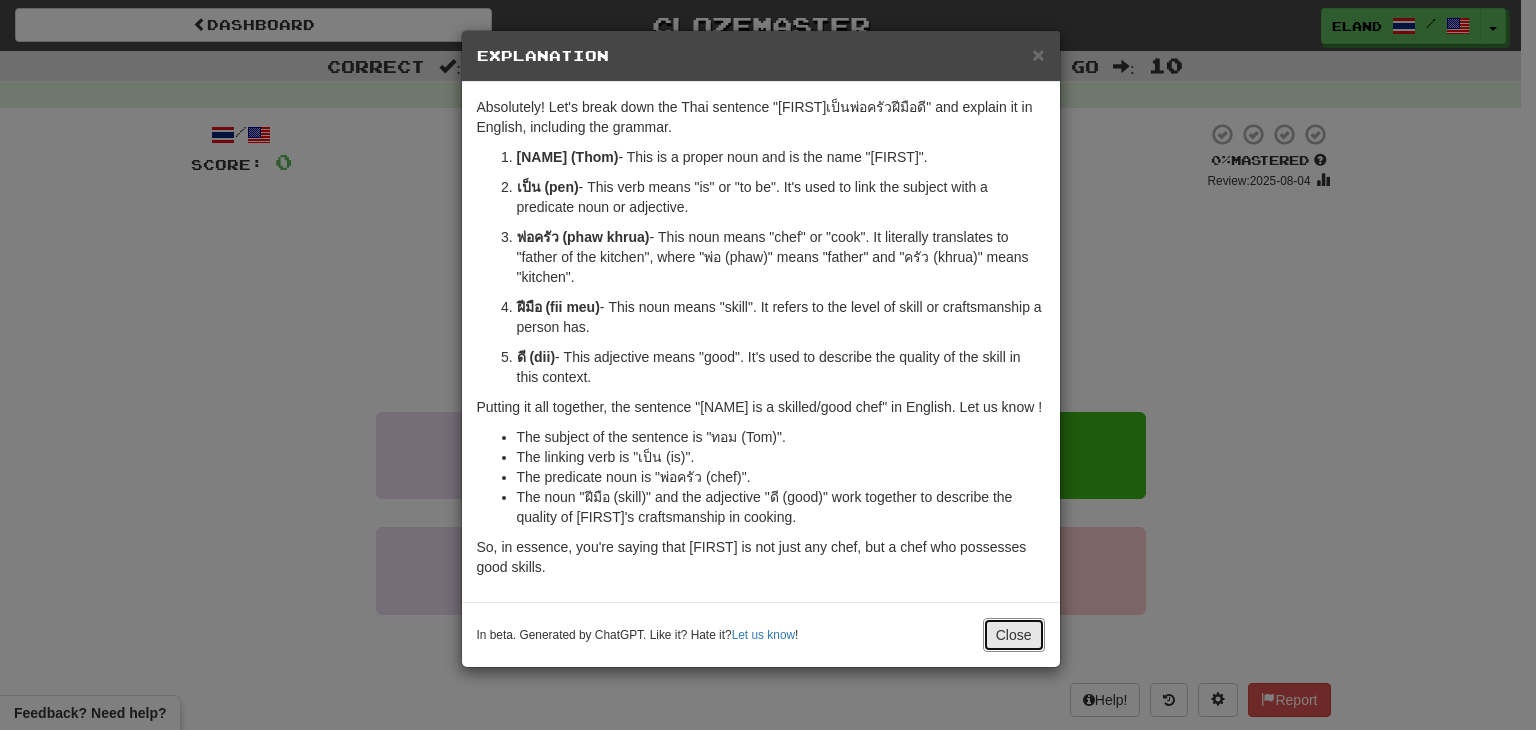 click on "Close" at bounding box center [1014, 635] 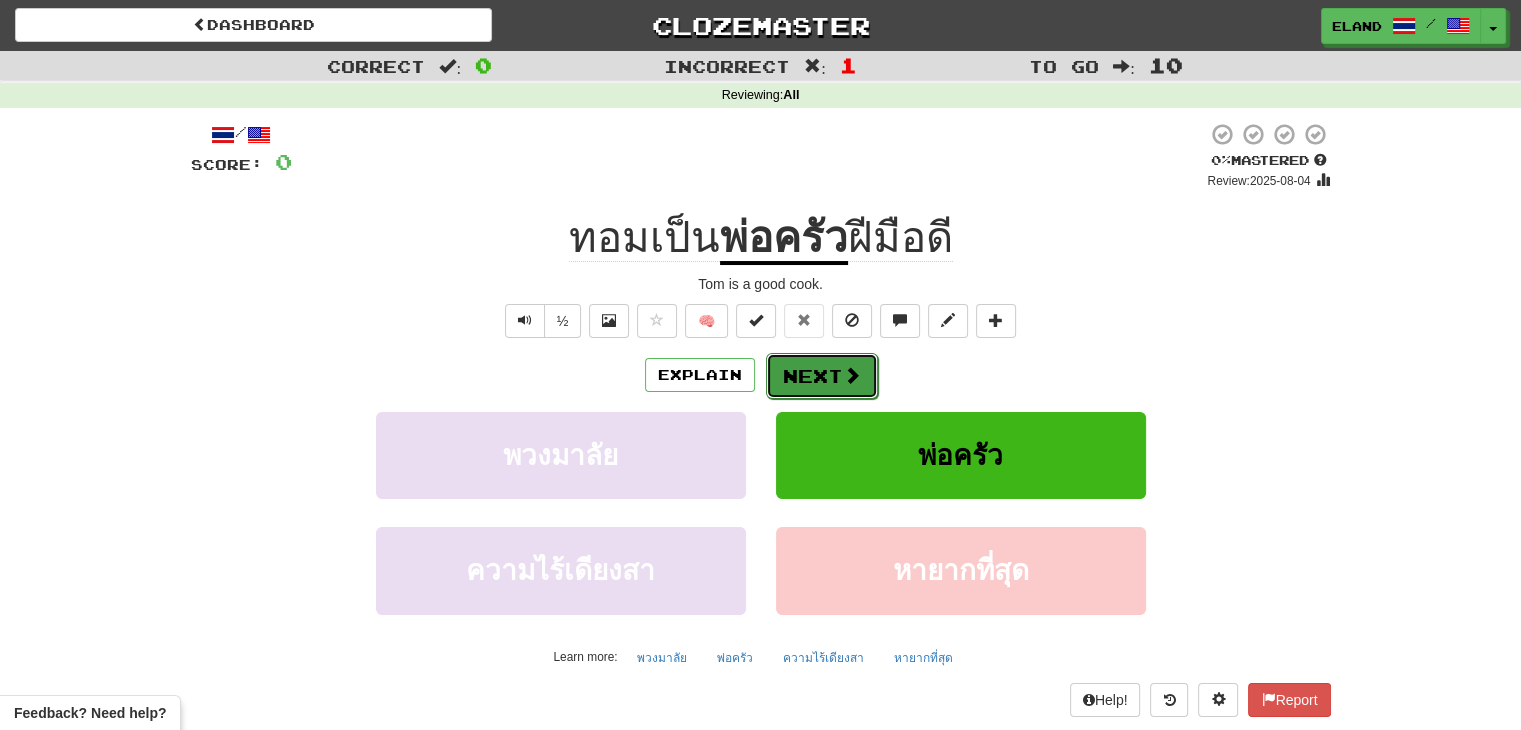 click on "Next" at bounding box center [822, 376] 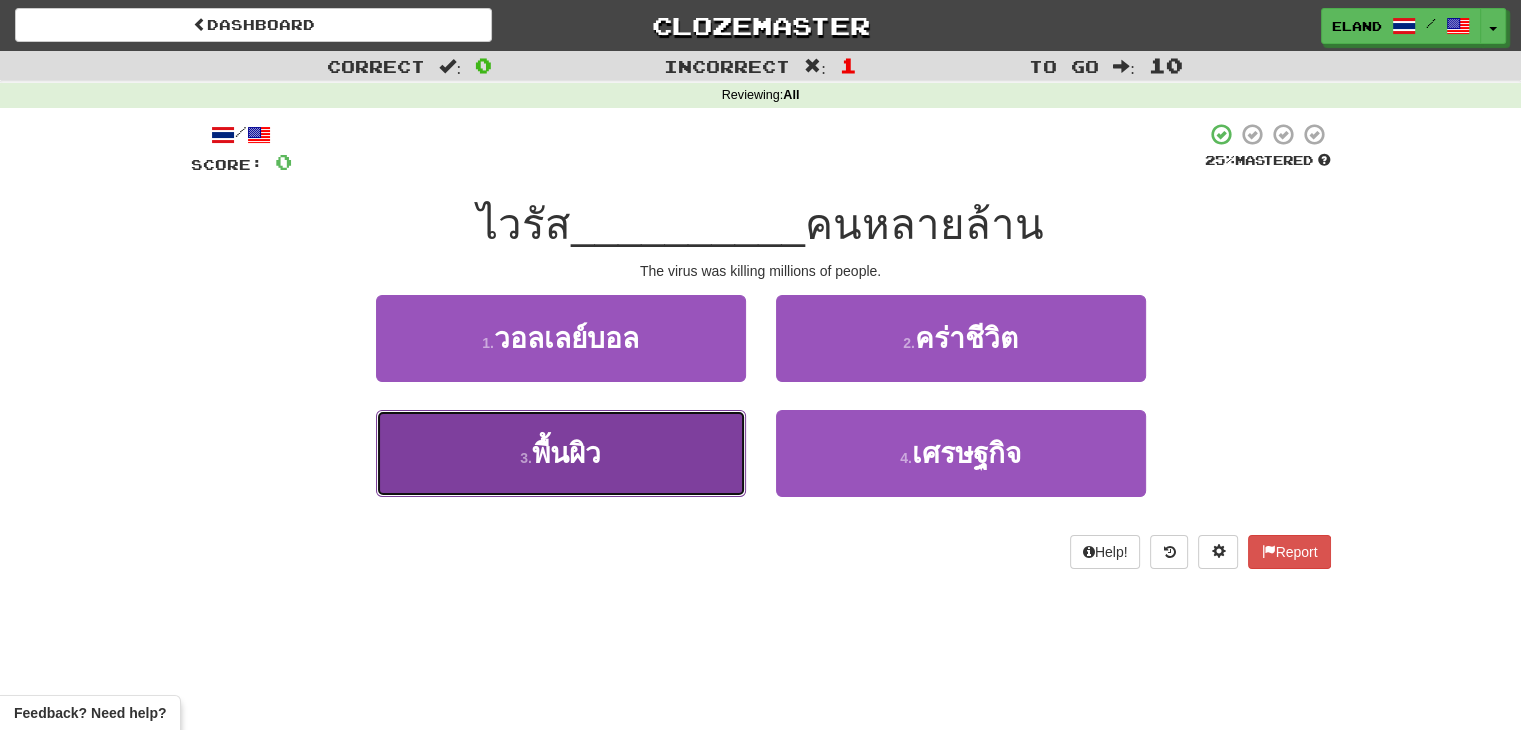 click on "3 .  พื้นผิว" at bounding box center (561, 453) 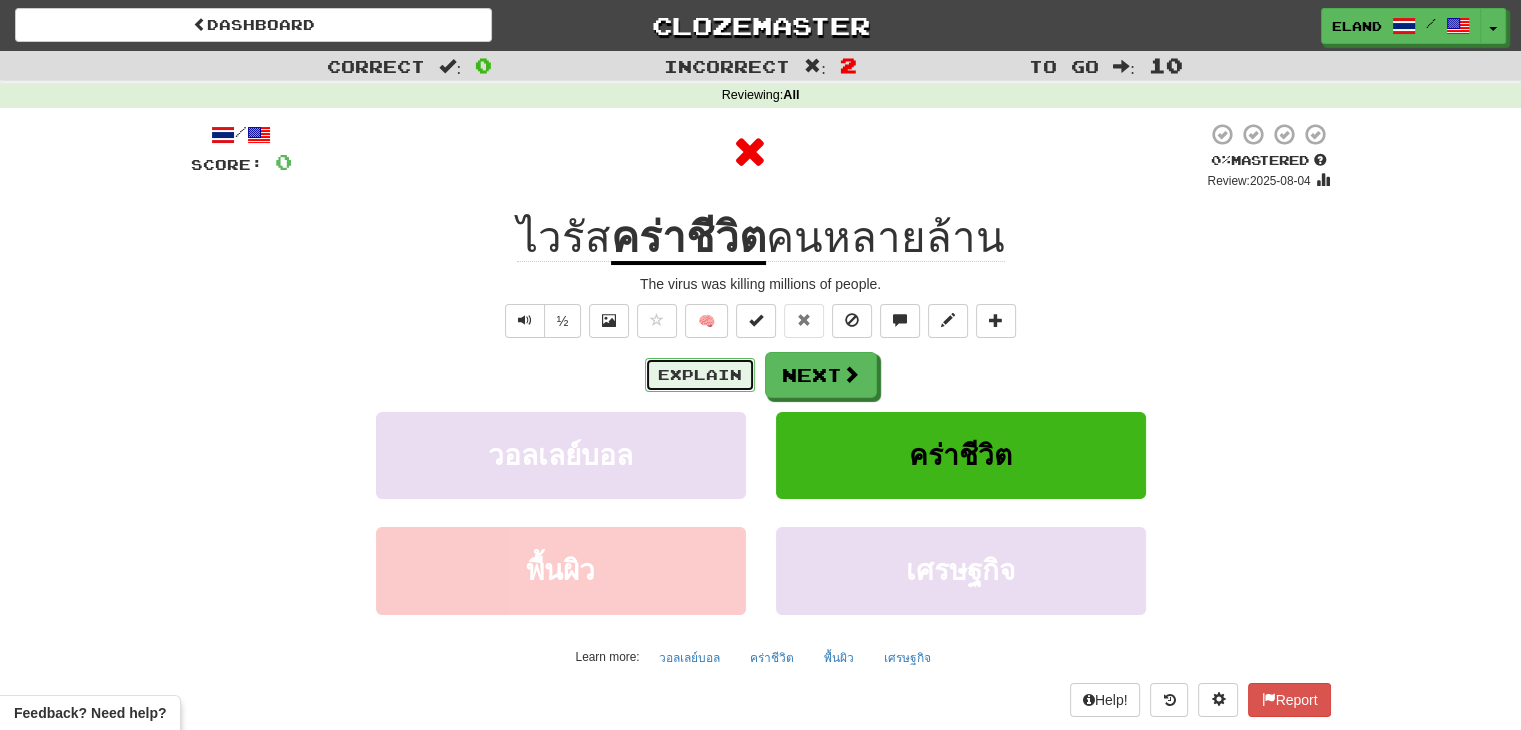 click on "Explain" at bounding box center (700, 375) 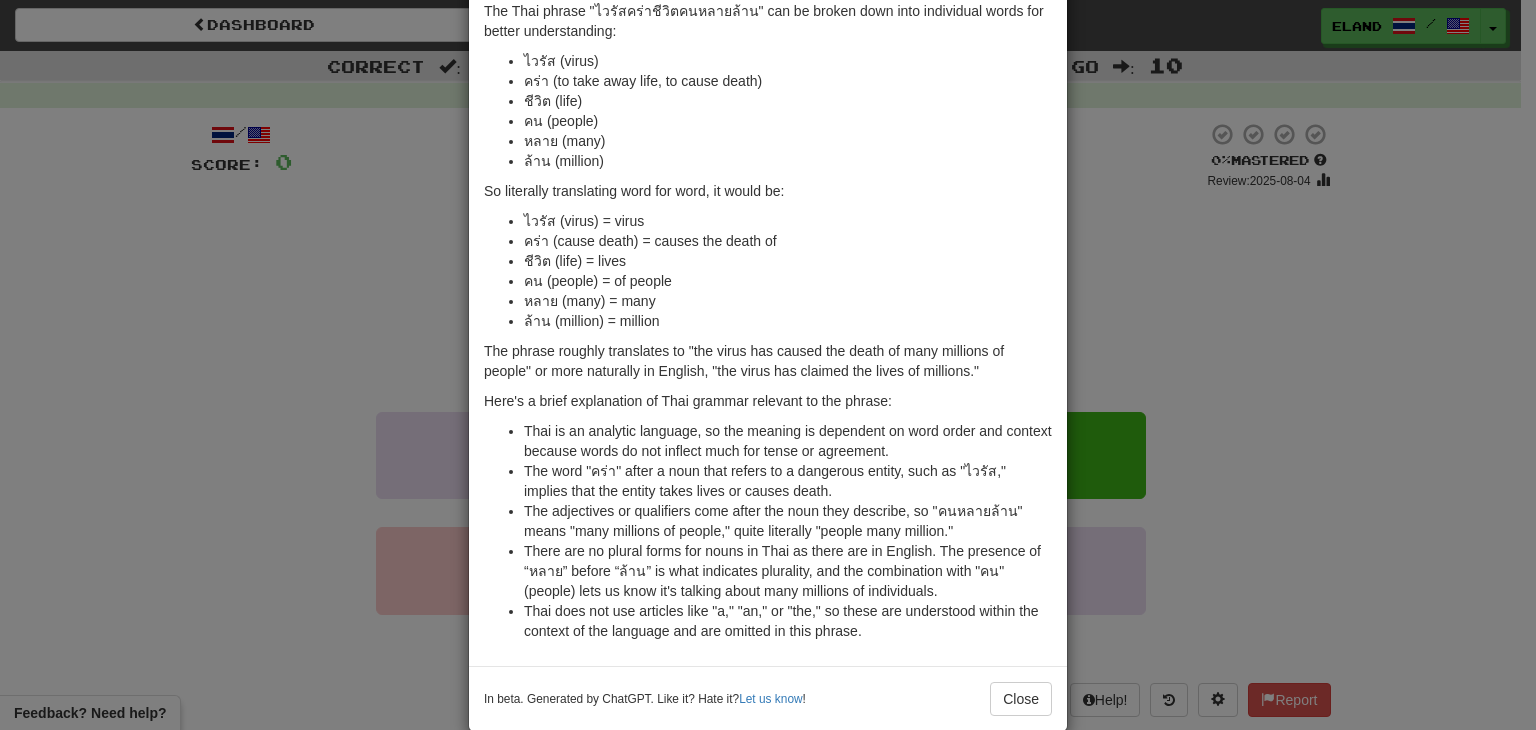 scroll, scrollTop: 127, scrollLeft: 0, axis: vertical 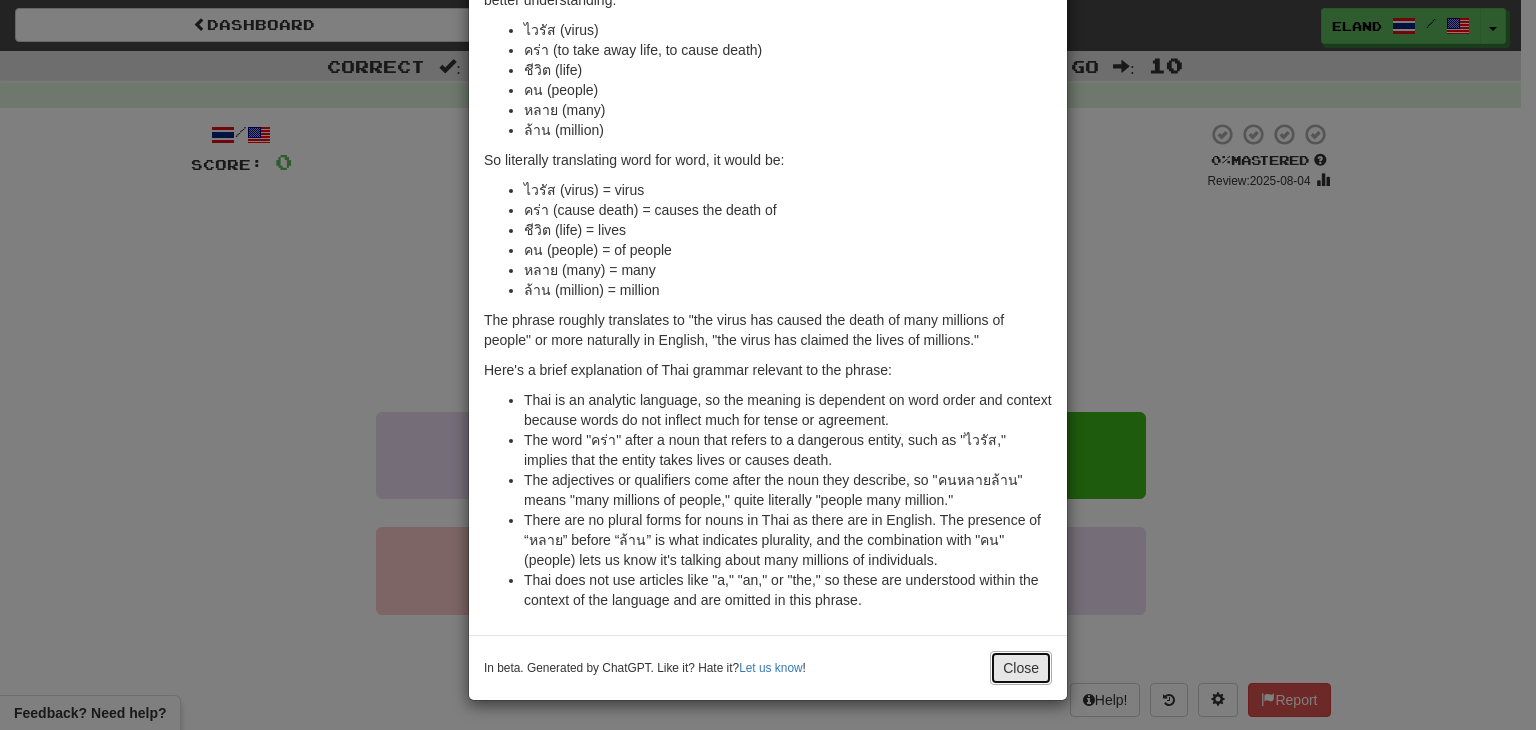 click on "Close" at bounding box center (1021, 668) 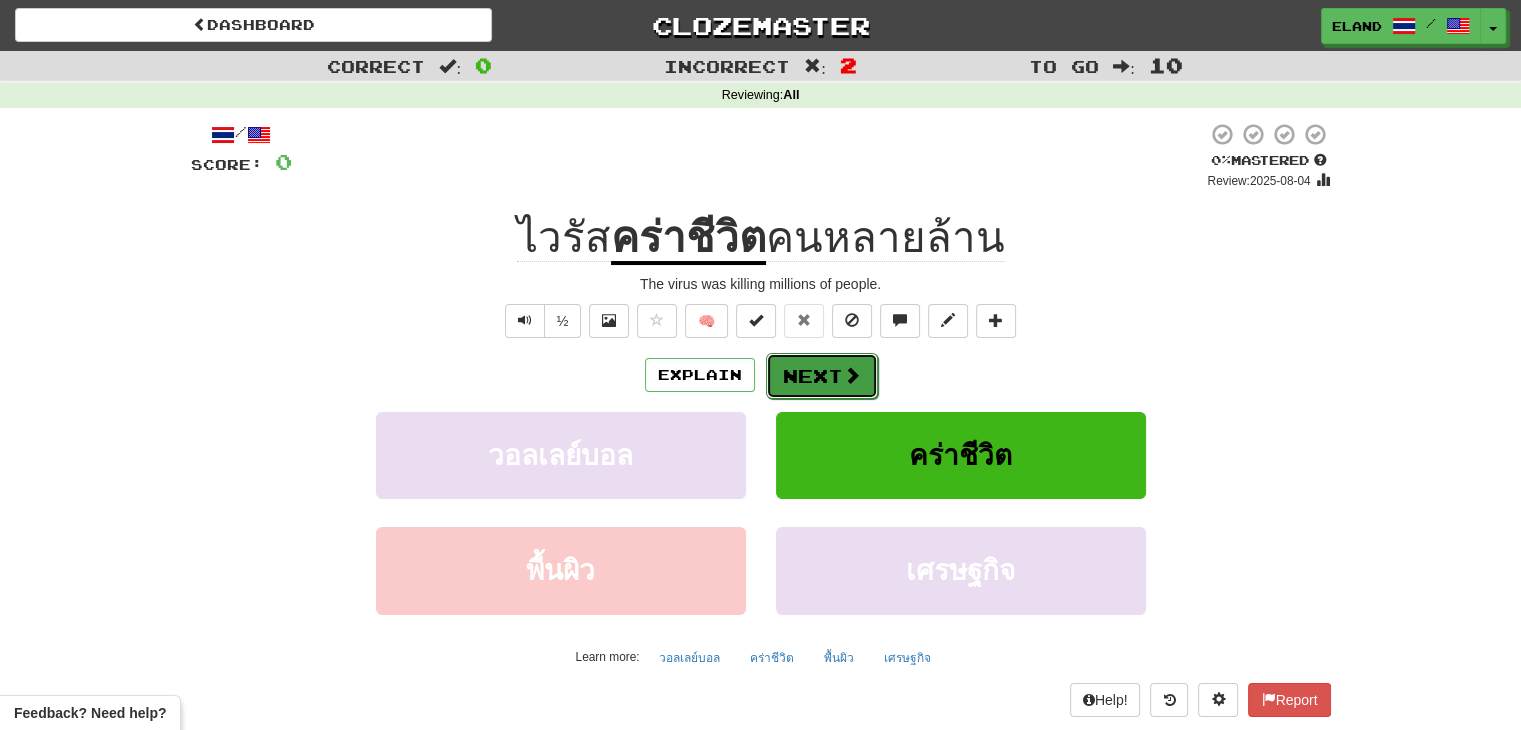click on "Next" at bounding box center [822, 376] 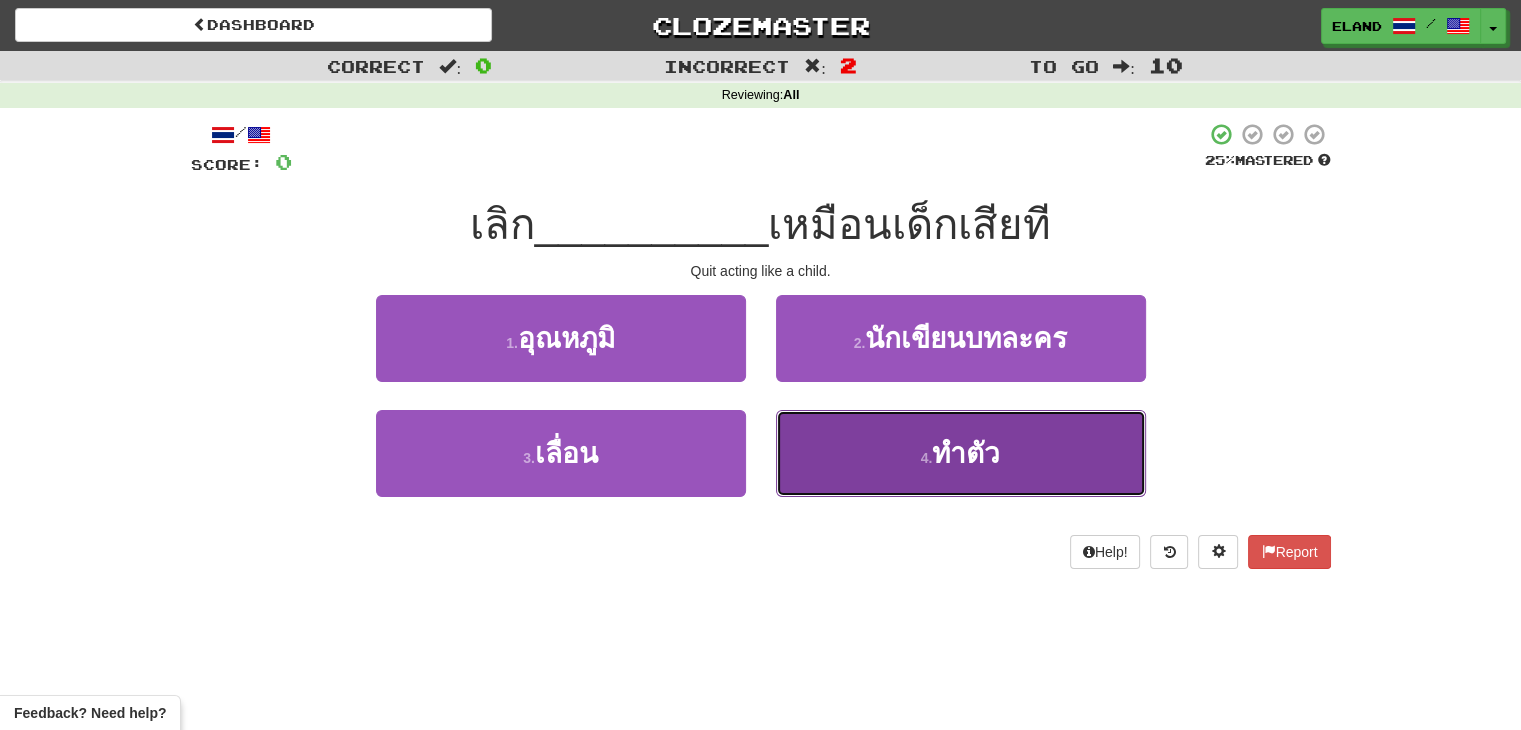 click on "4 .  ทำตัว" at bounding box center (961, 453) 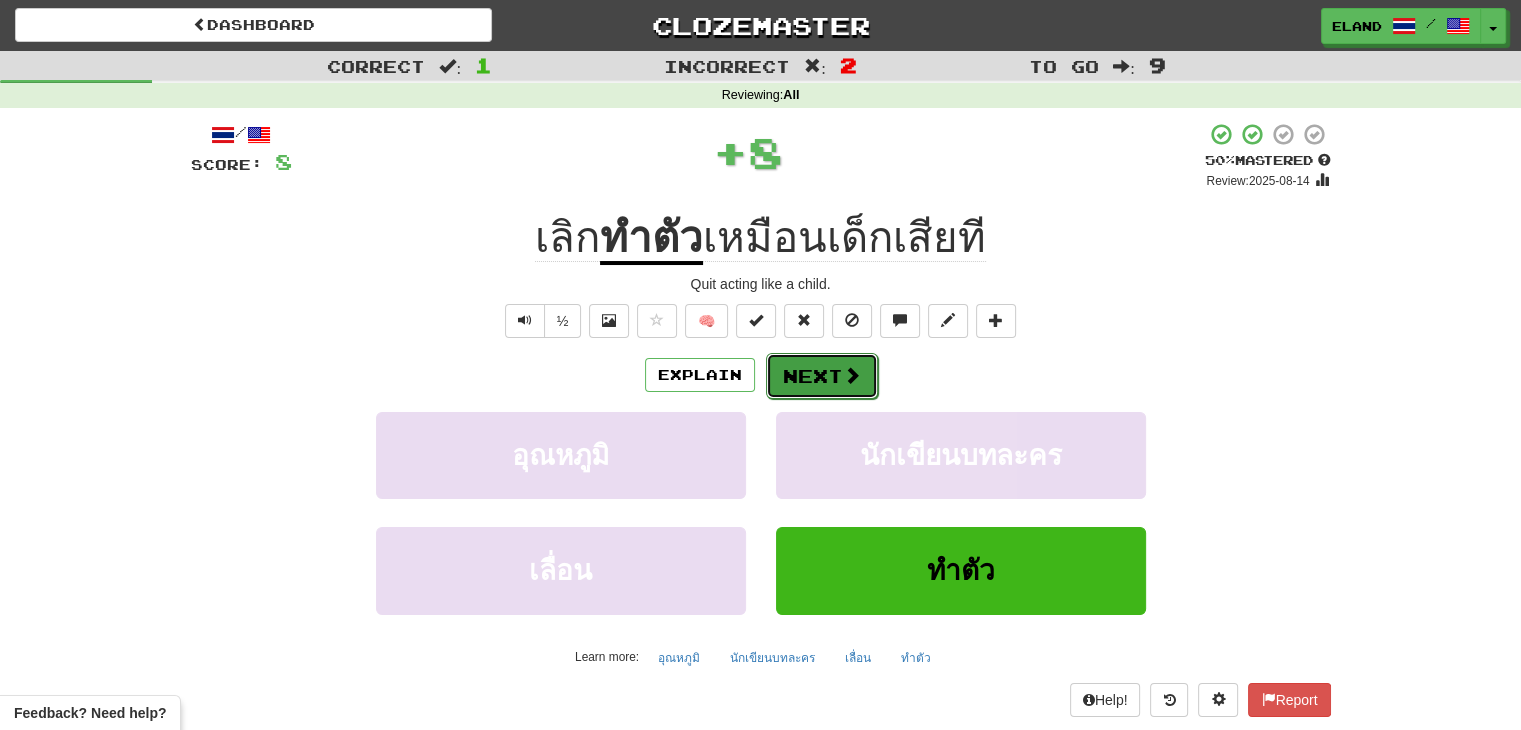 click on "Next" at bounding box center [822, 376] 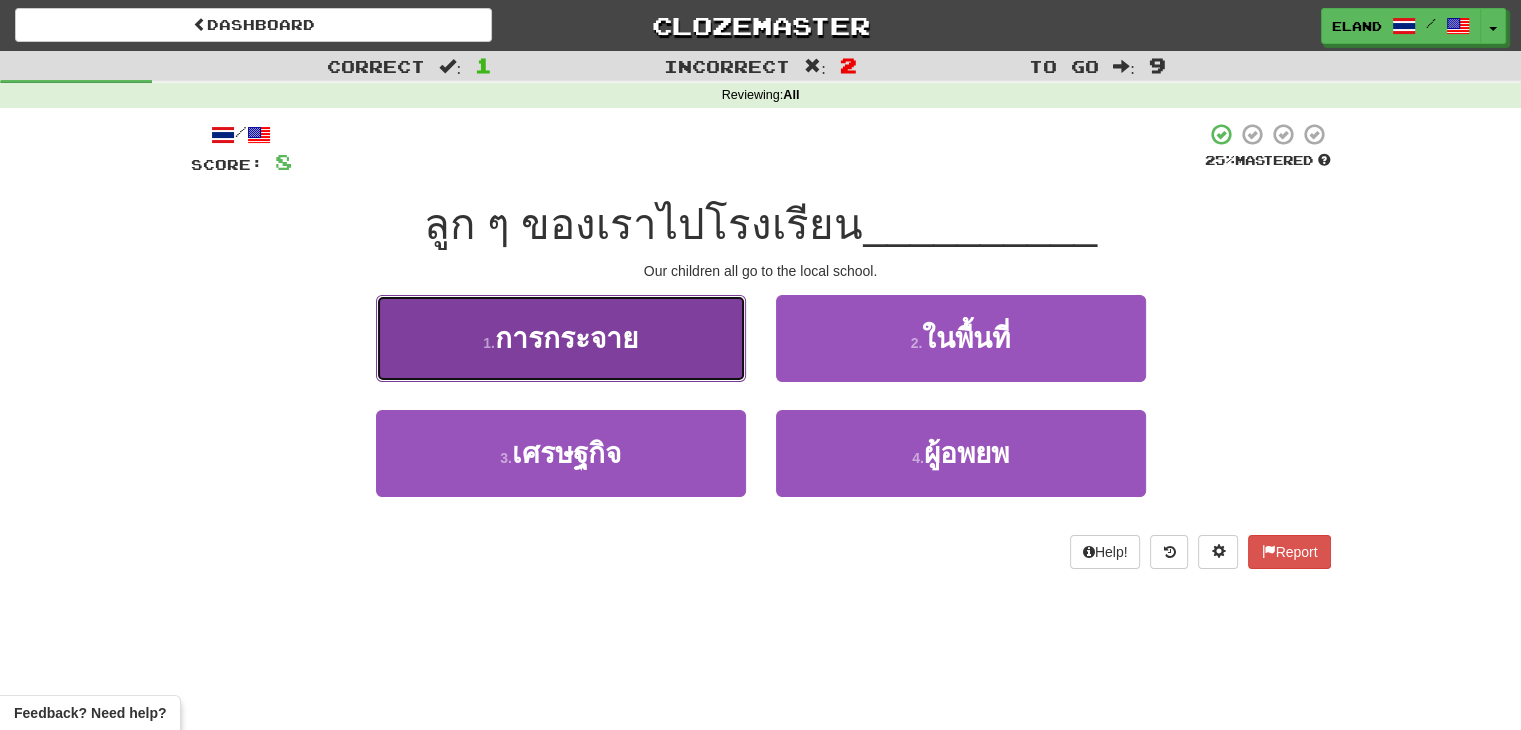 click on "การกระจาย" at bounding box center [566, 338] 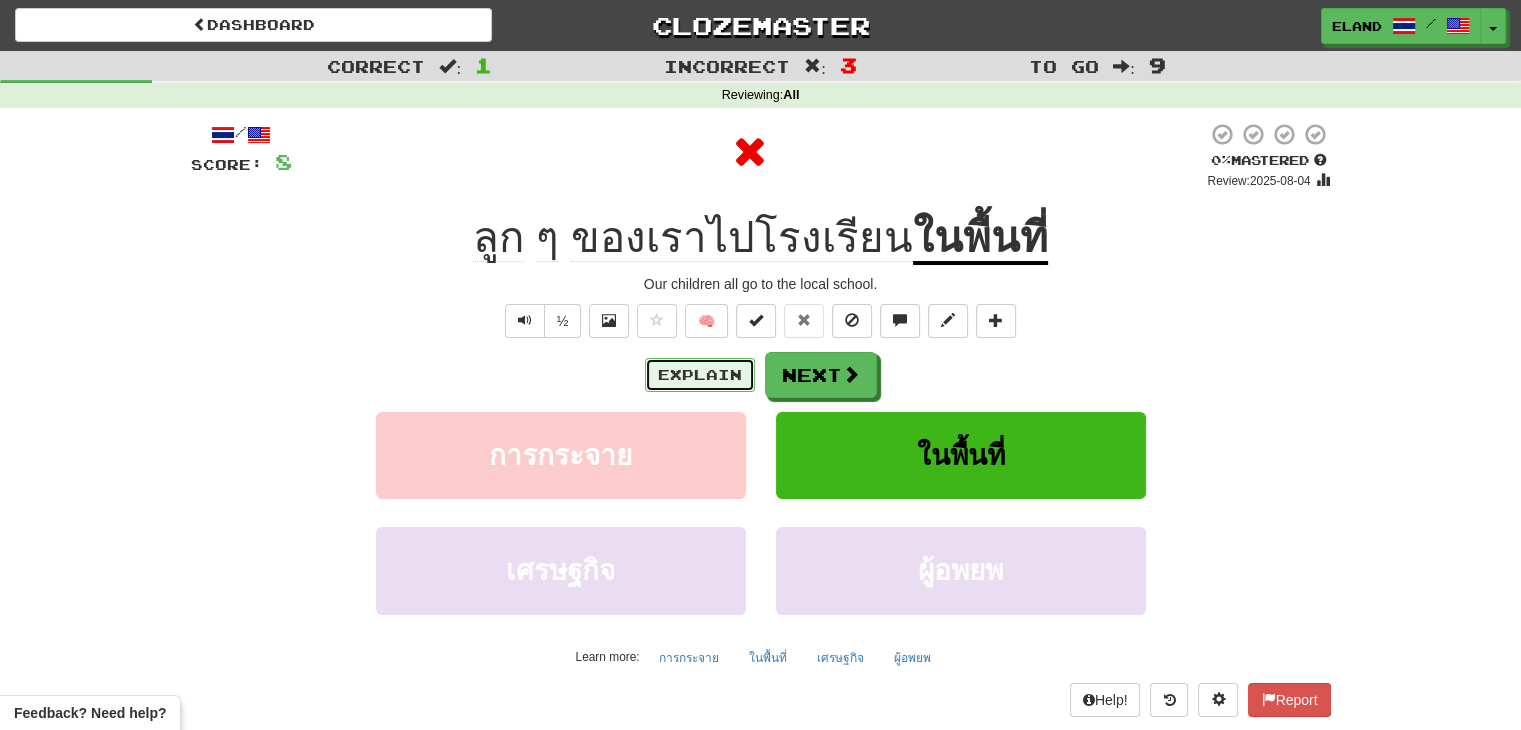click on "Explain" at bounding box center (700, 375) 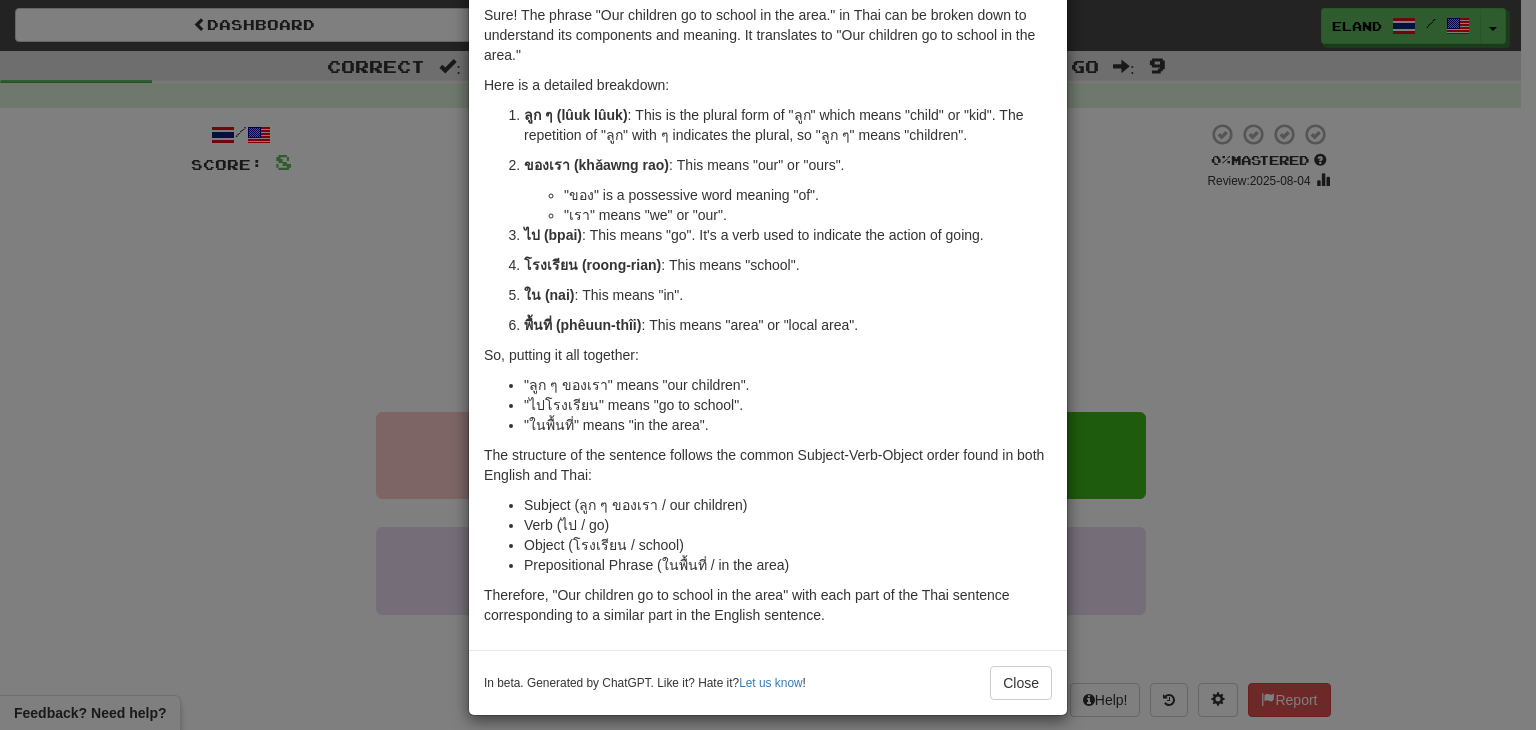 scroll, scrollTop: 100, scrollLeft: 0, axis: vertical 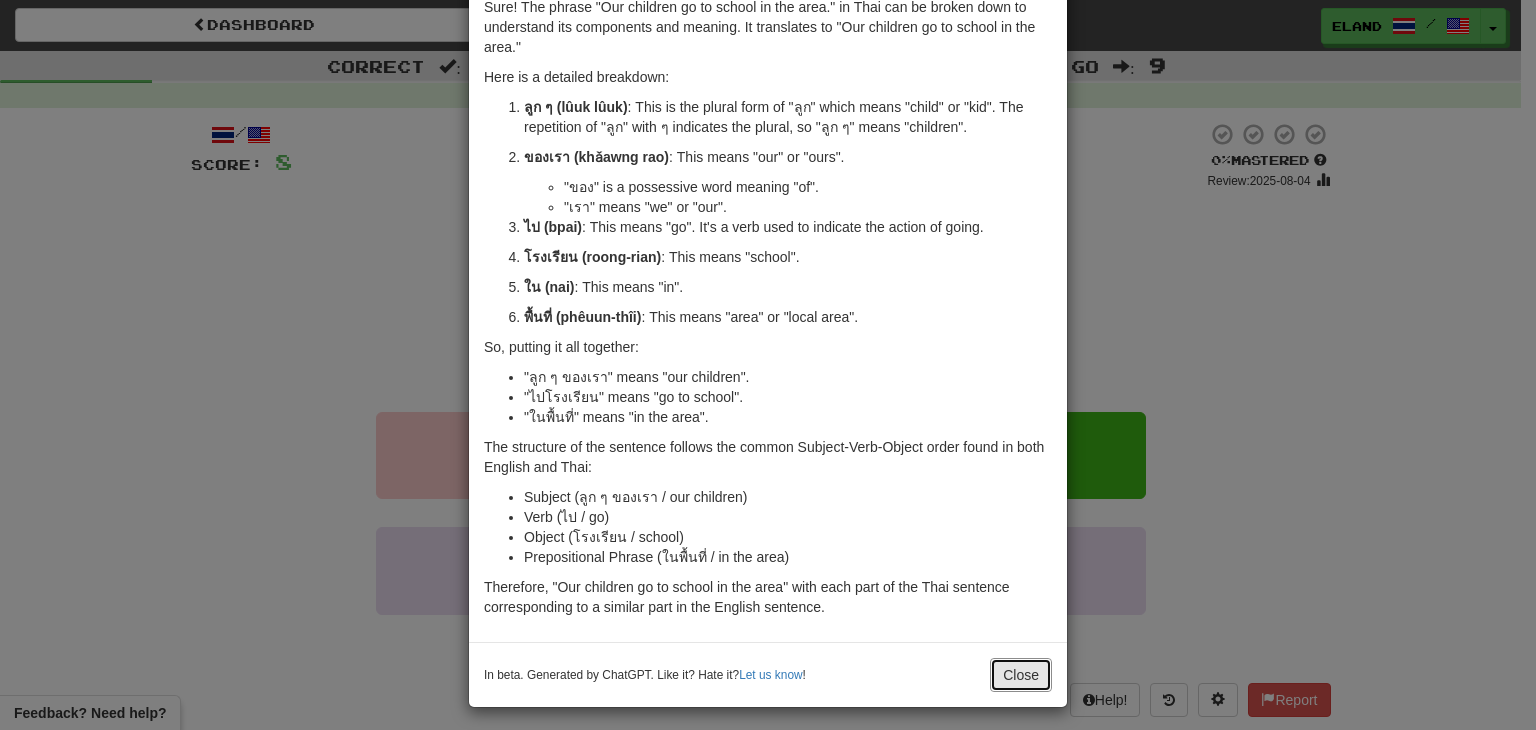 drag, startPoint x: 1034, startPoint y: 689, endPoint x: 1028, endPoint y: 674, distance: 16.155495 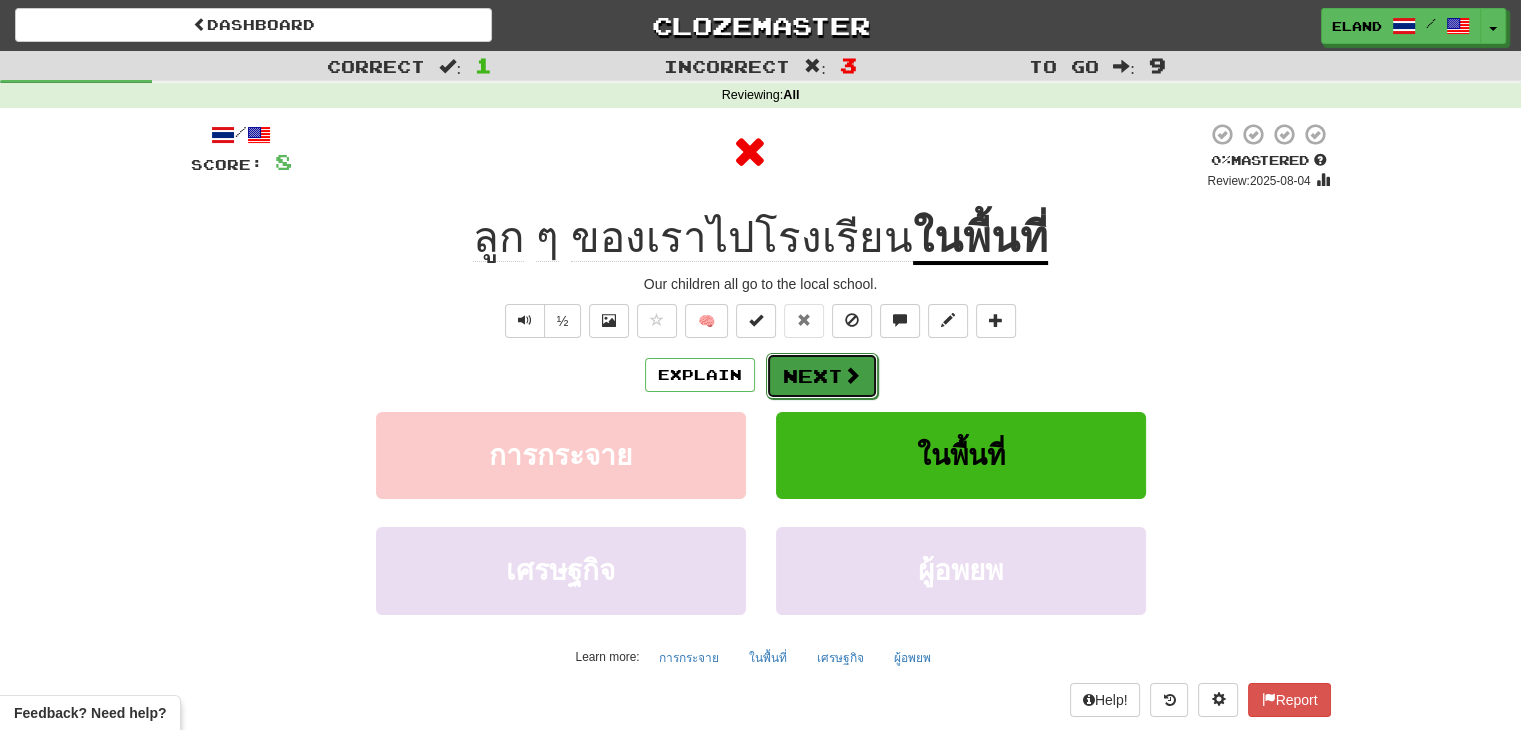 click on "Next" at bounding box center [822, 376] 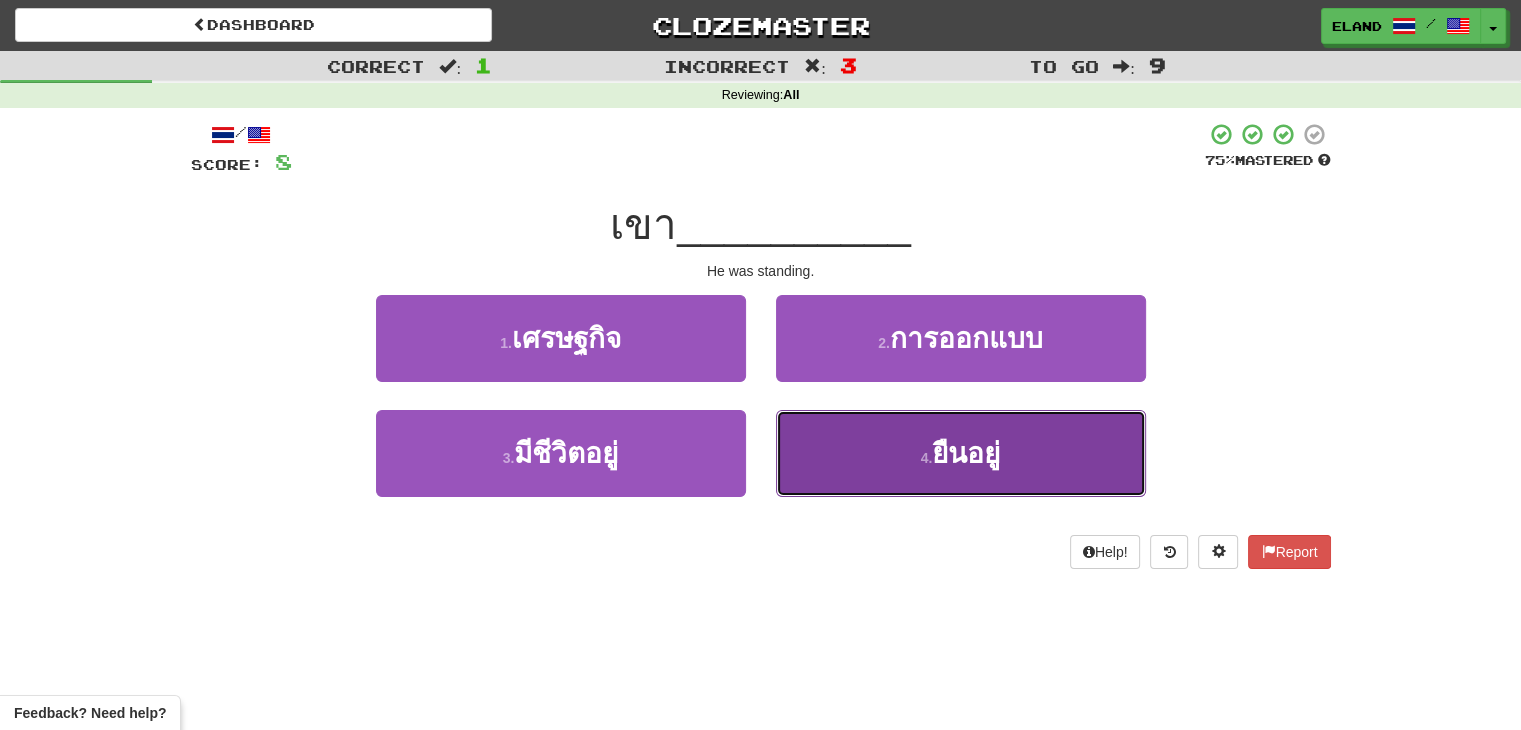 click on "4 .  ยืนอยู่" at bounding box center (961, 453) 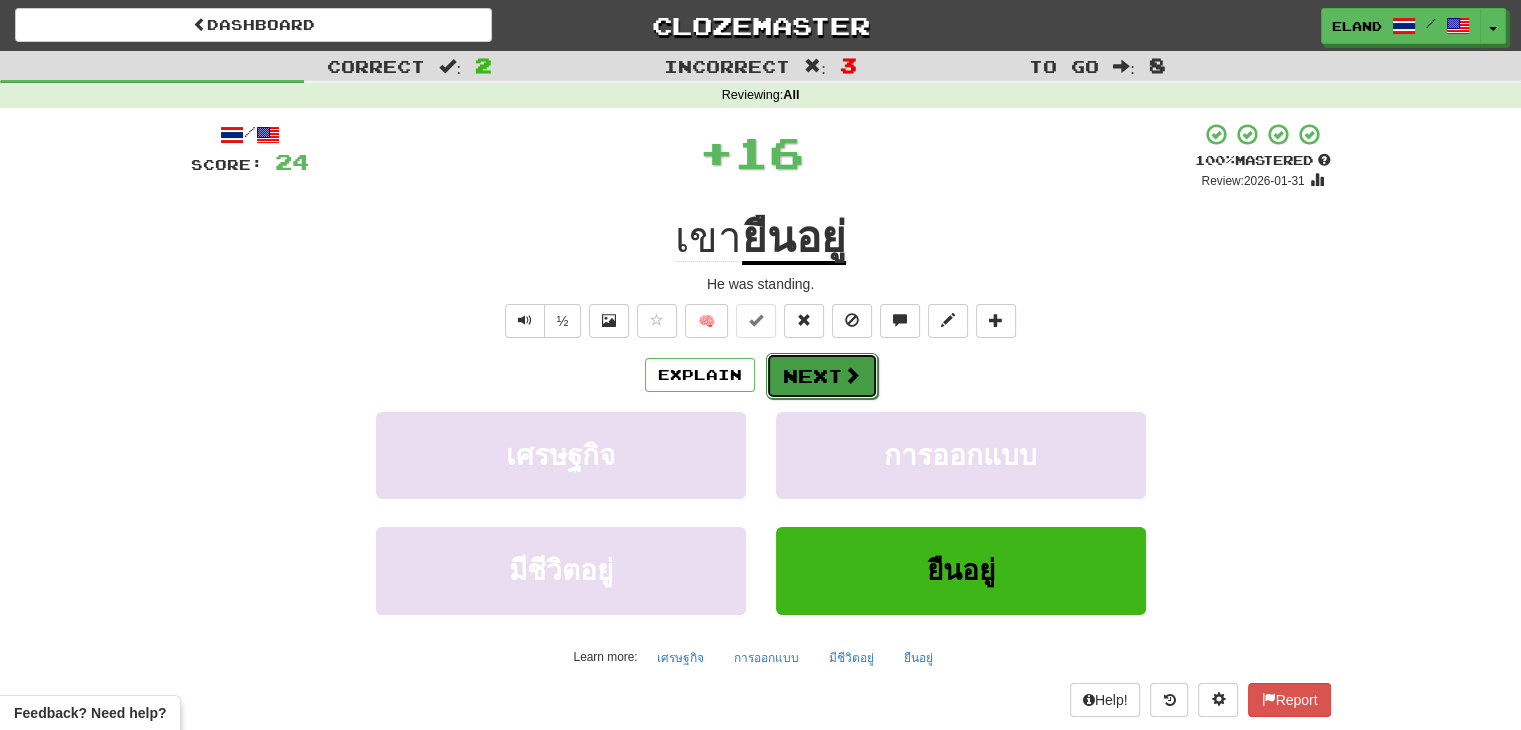 click on "Next" at bounding box center [822, 376] 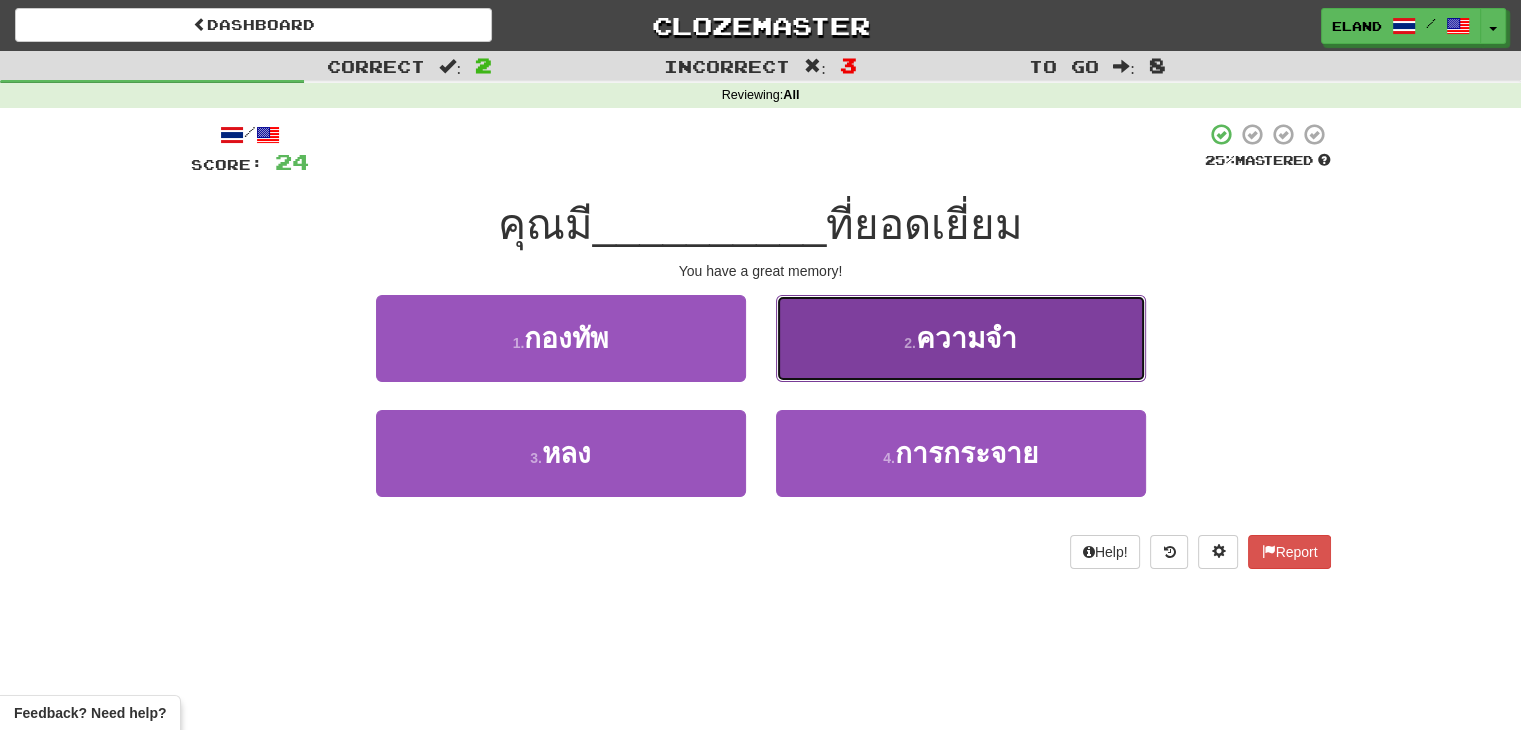 click on "2 .  ความจำ" at bounding box center [961, 338] 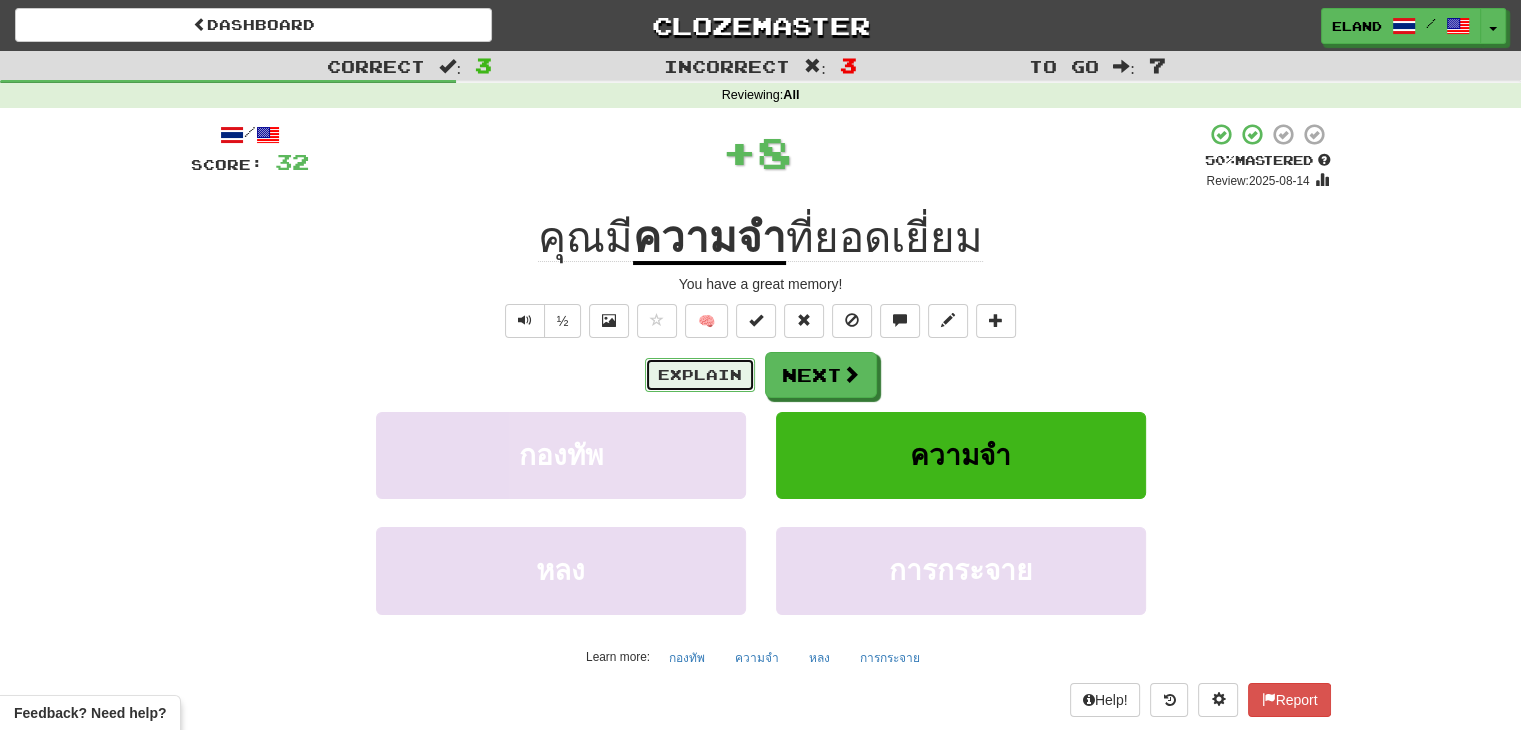 click on "Explain" at bounding box center [700, 375] 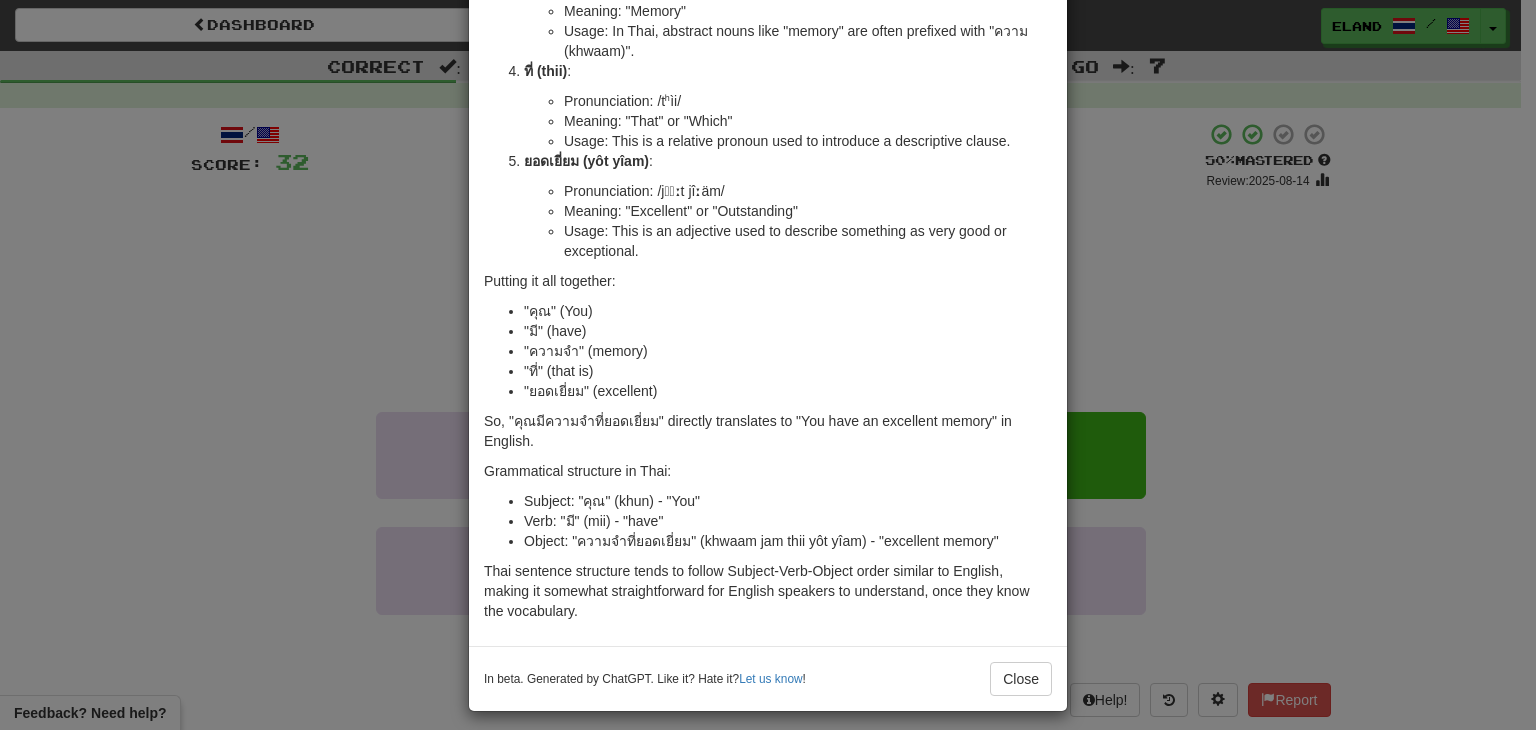 scroll, scrollTop: 387, scrollLeft: 0, axis: vertical 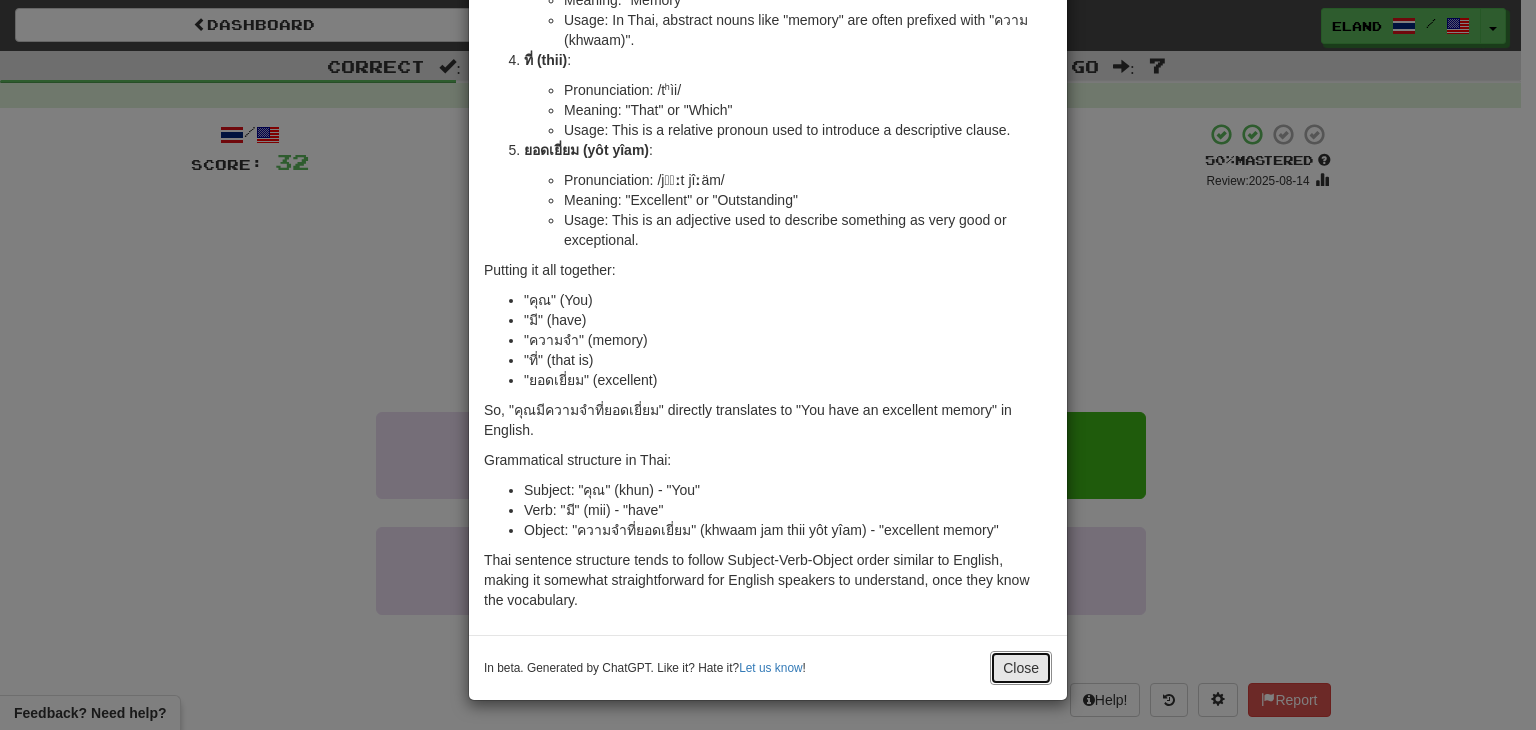 drag, startPoint x: 1009, startPoint y: 669, endPoint x: 1010, endPoint y: 641, distance: 28.01785 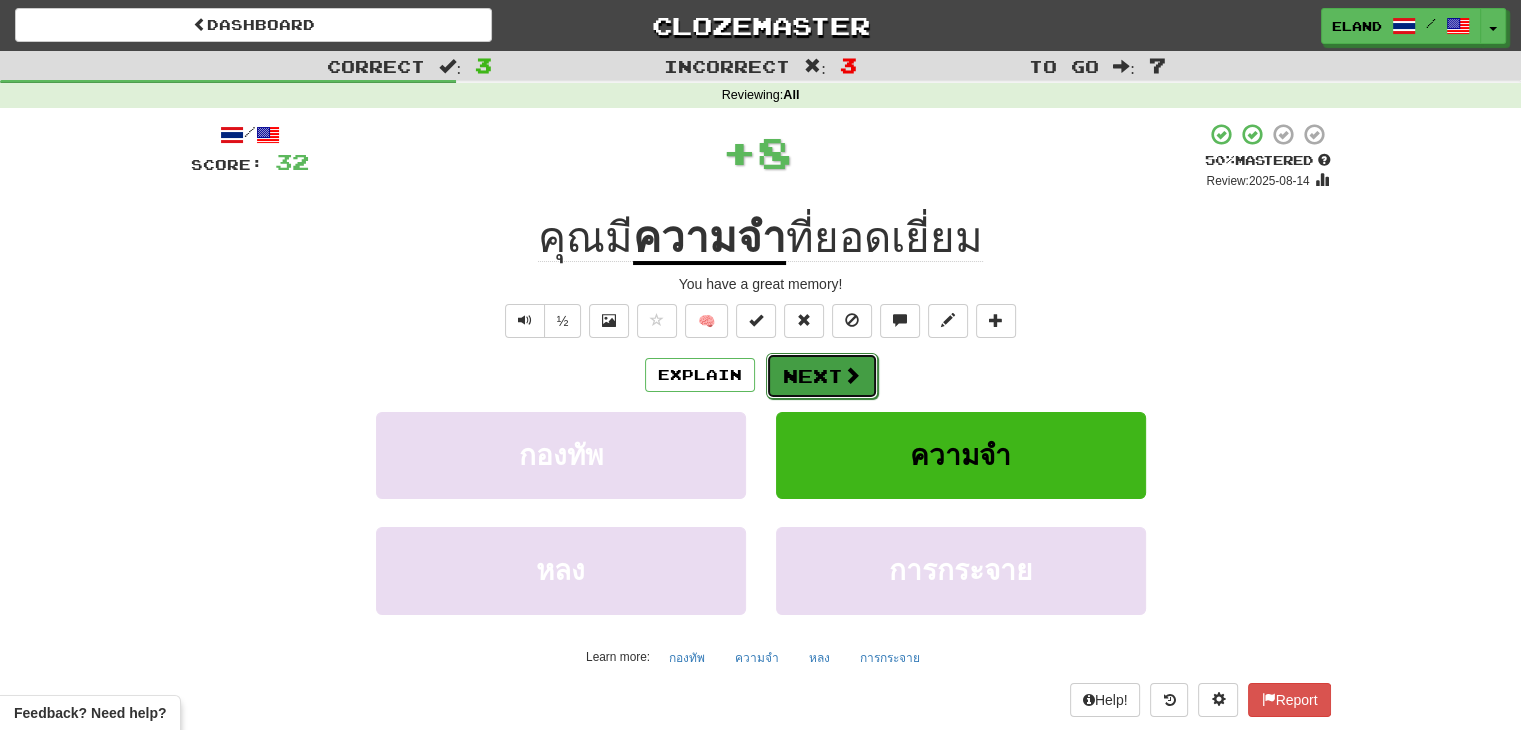 click on "Next" at bounding box center [822, 376] 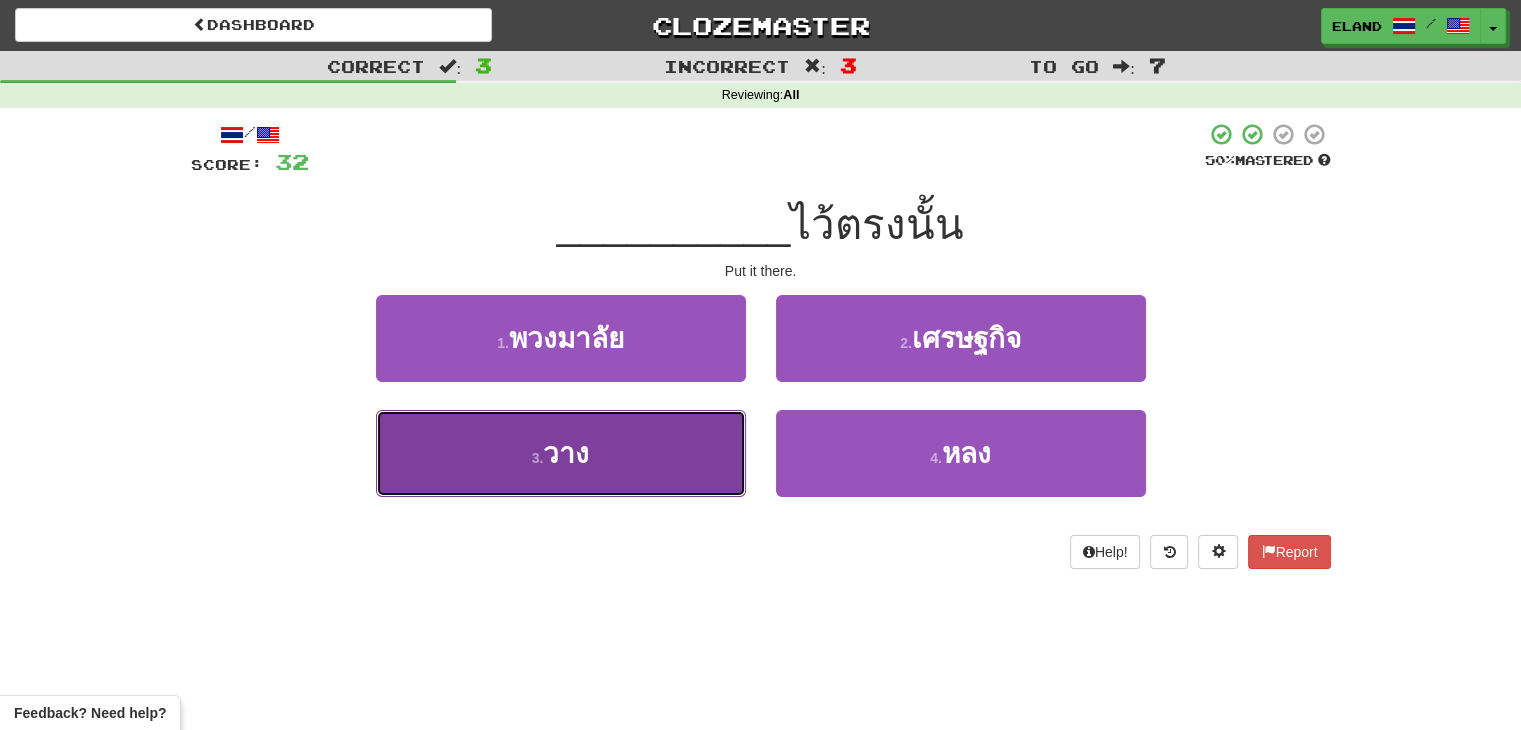 click on "3 .  วาง" at bounding box center (561, 453) 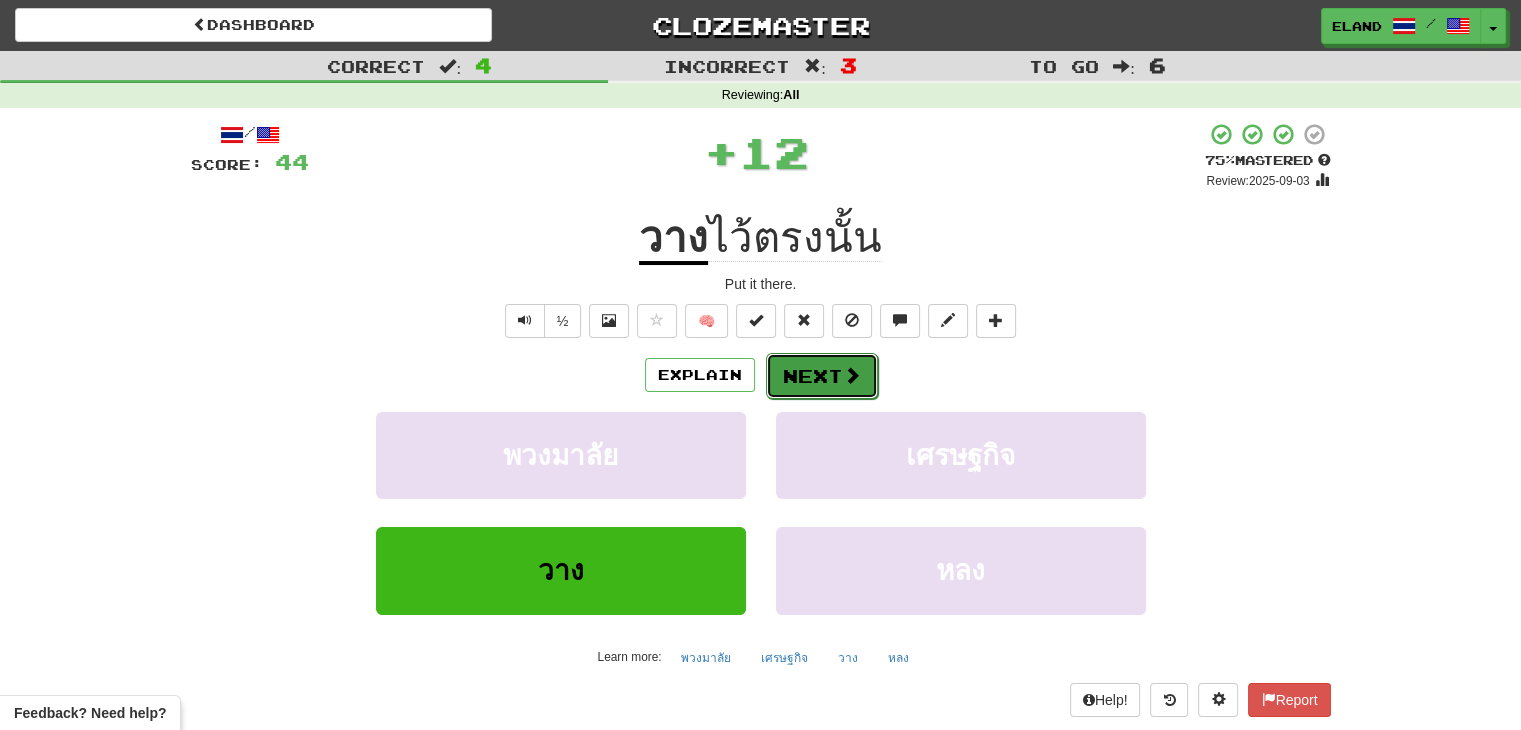 click on "Next" at bounding box center [822, 376] 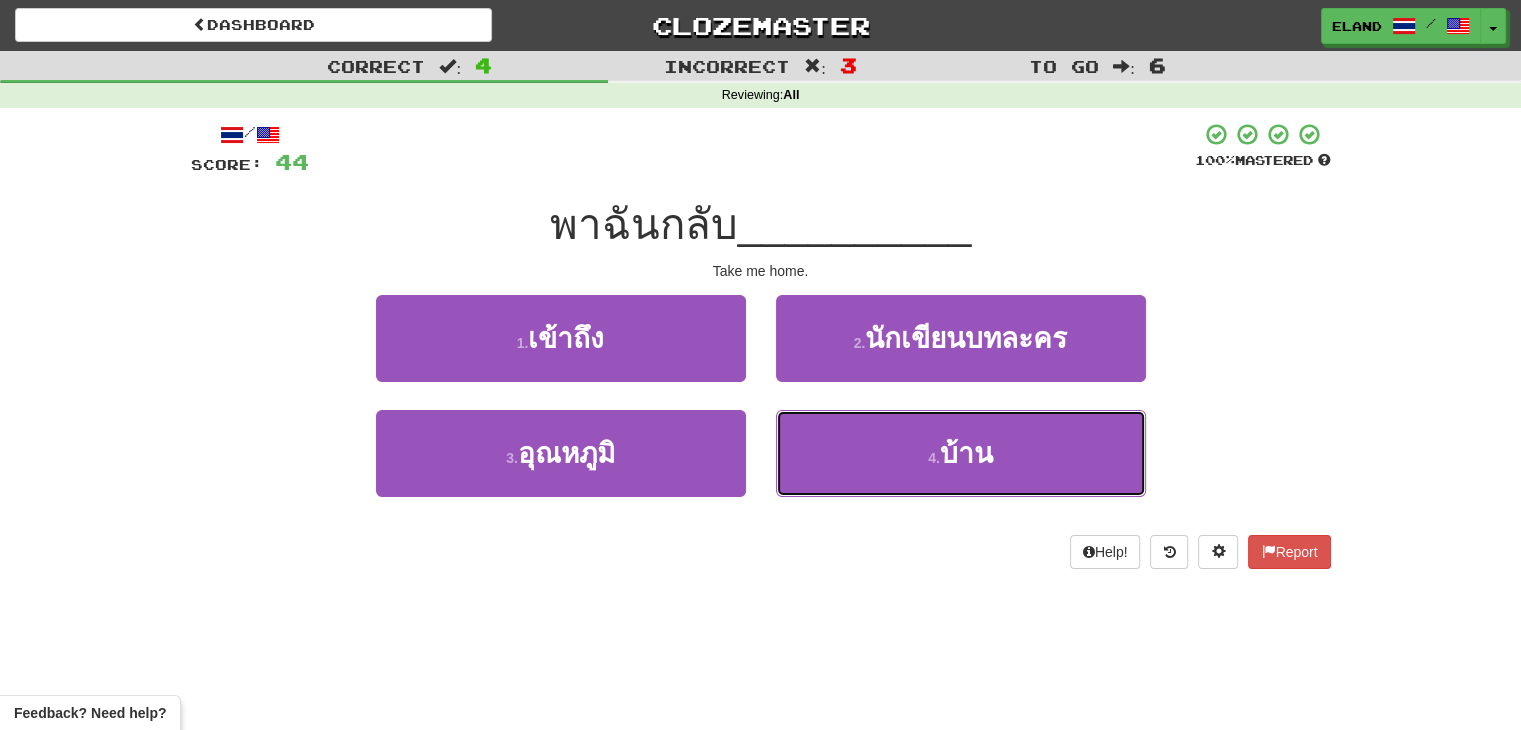 drag, startPoint x: 871, startPoint y: 462, endPoint x: 797, endPoint y: 409, distance: 91.02197 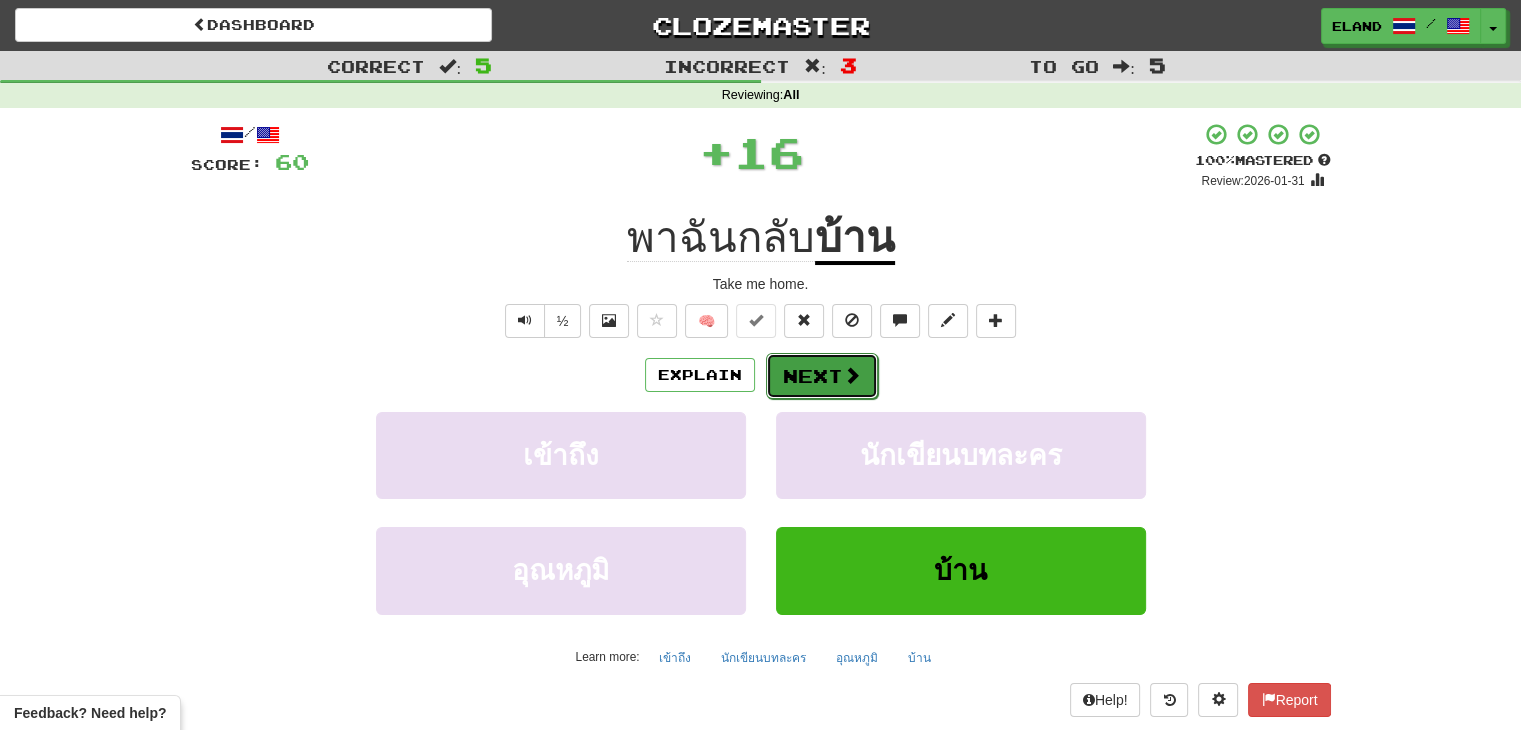 click on "Next" at bounding box center [822, 376] 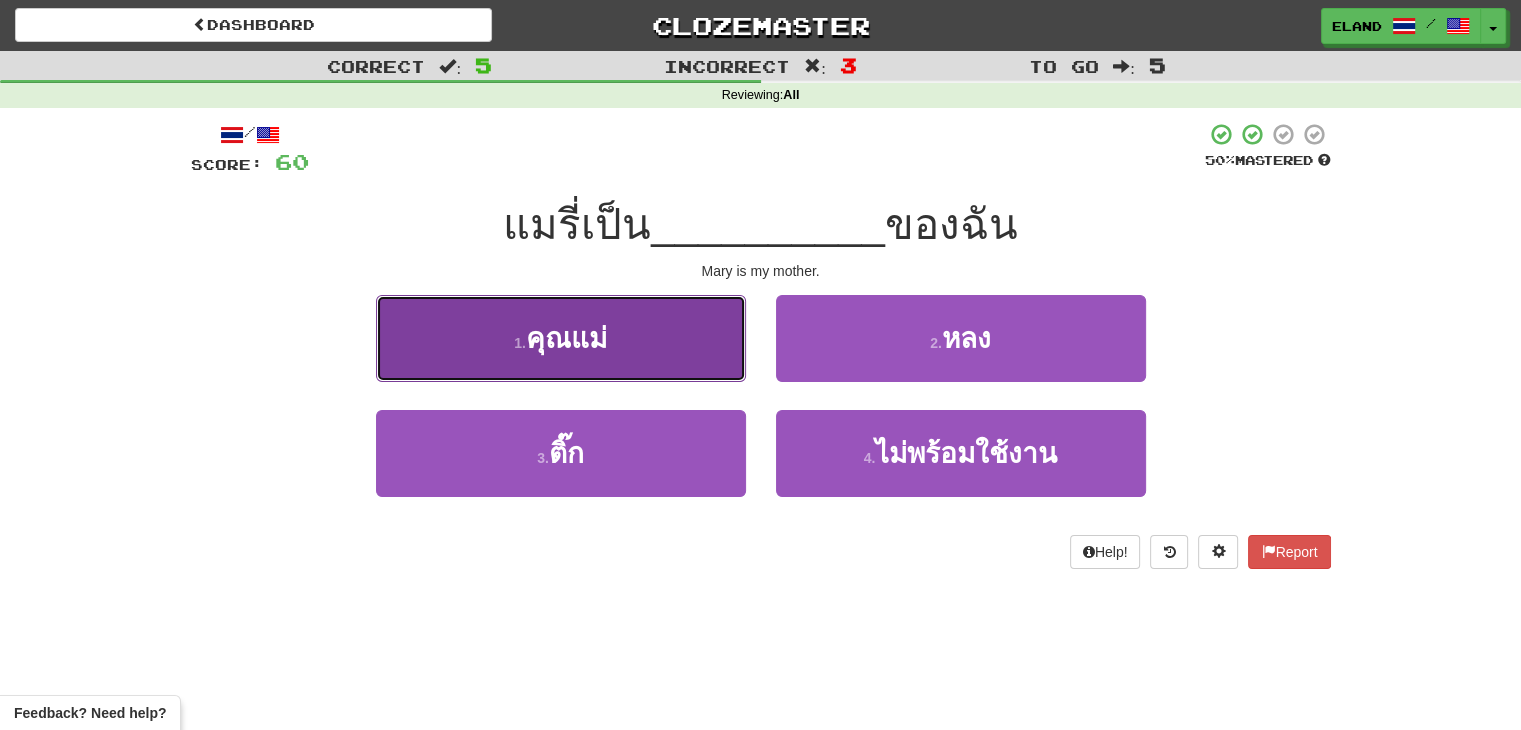 click on "1 .  คุณแม่" at bounding box center [561, 338] 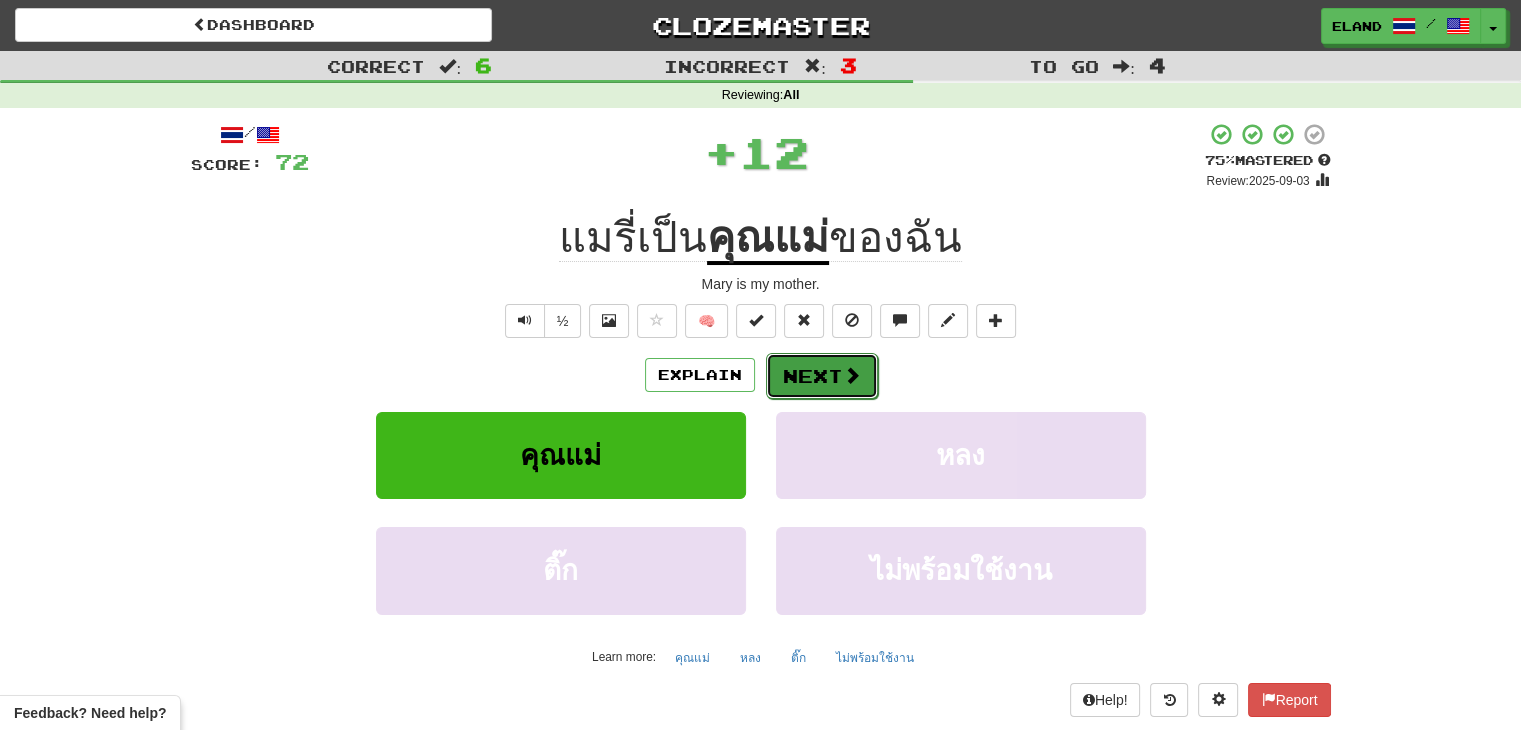 click on "Next" at bounding box center (822, 376) 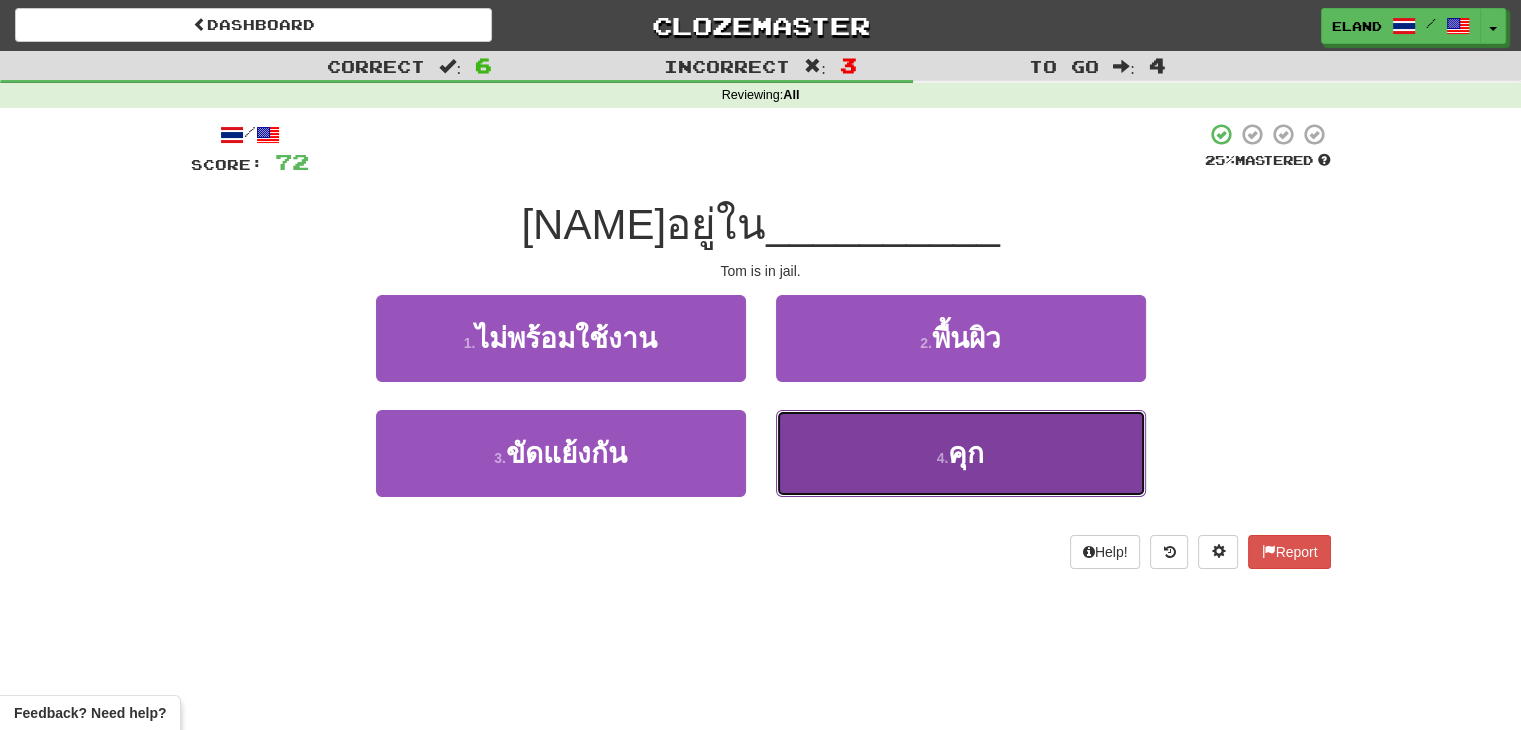 click on "4 .  คุก" at bounding box center [961, 453] 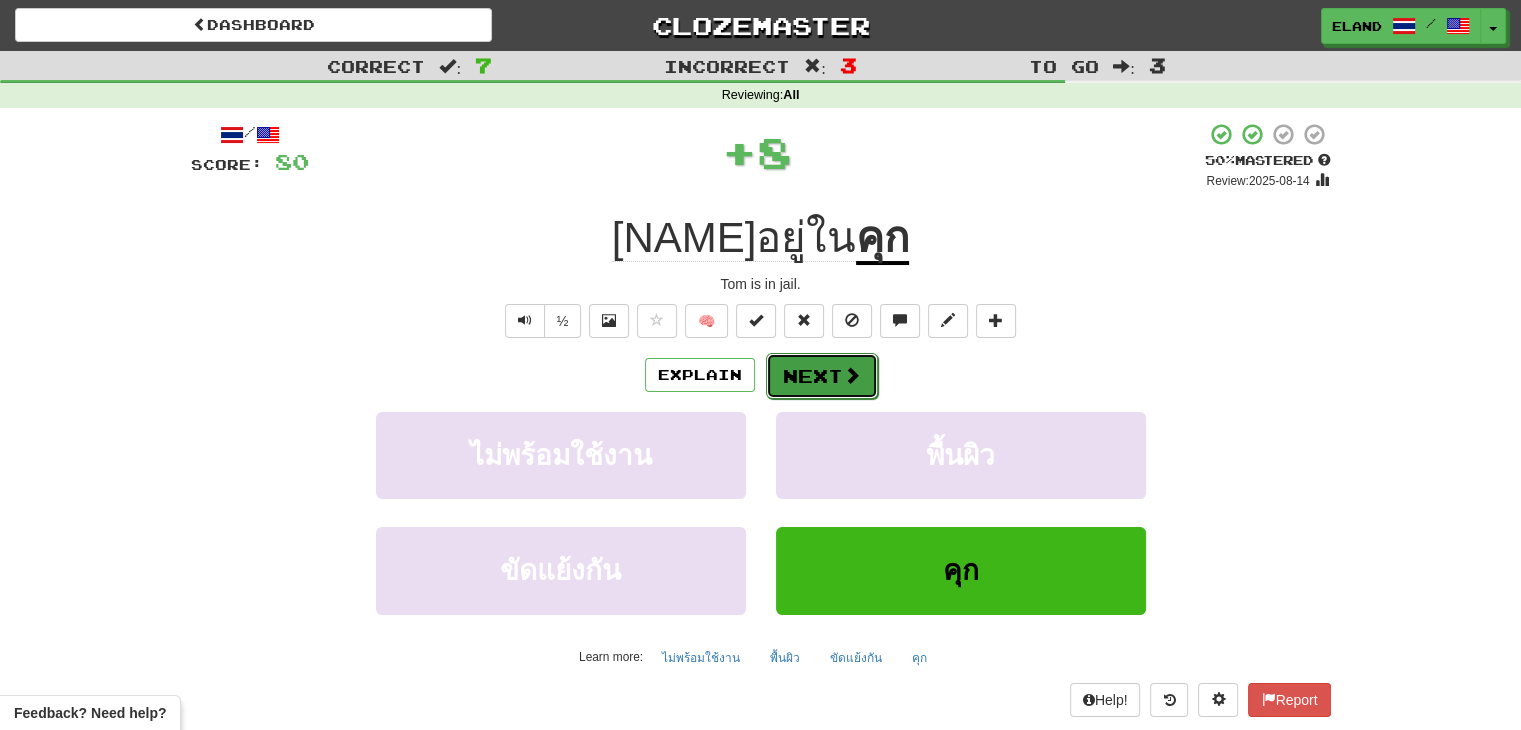 click on "Next" at bounding box center [822, 376] 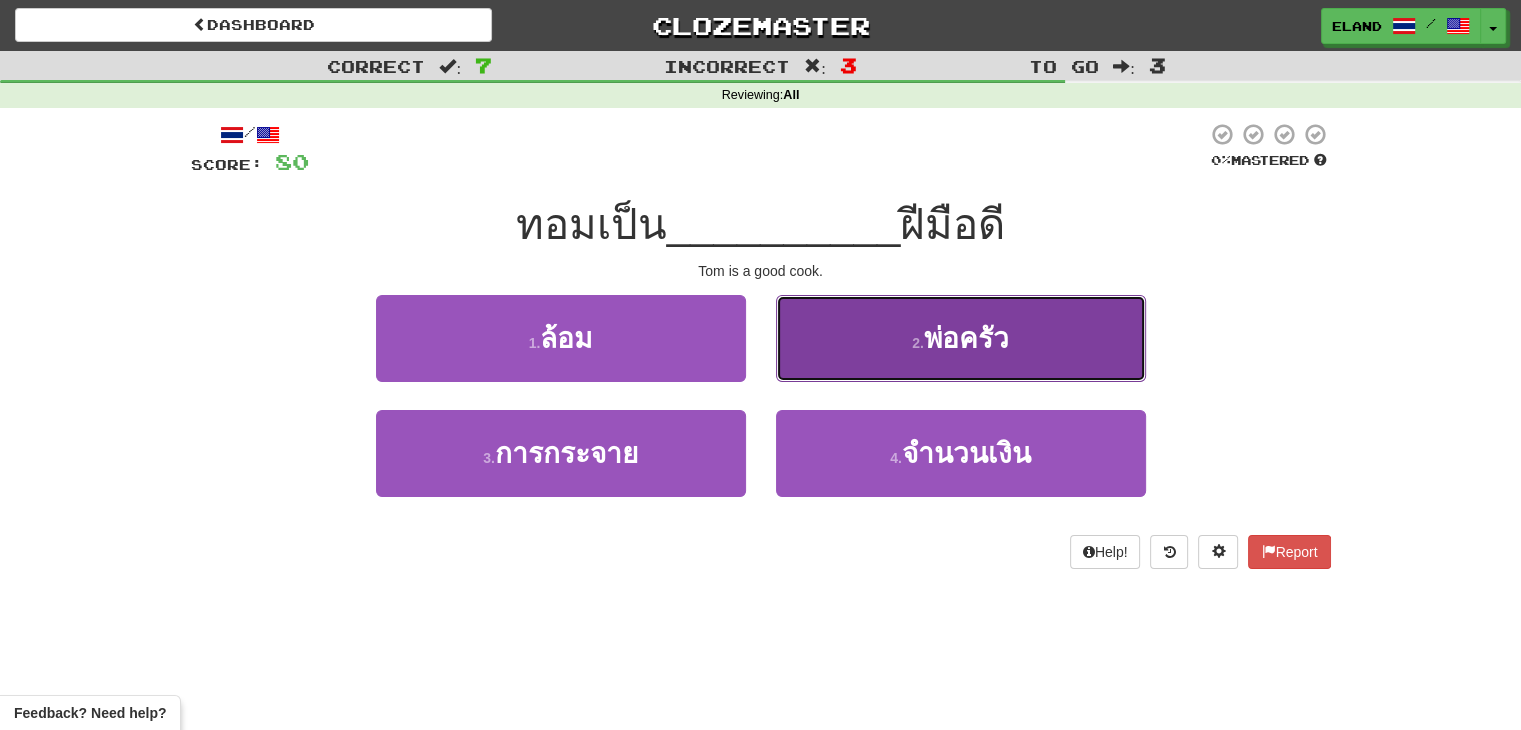 click on "2 .  พ่อครัว" at bounding box center (961, 338) 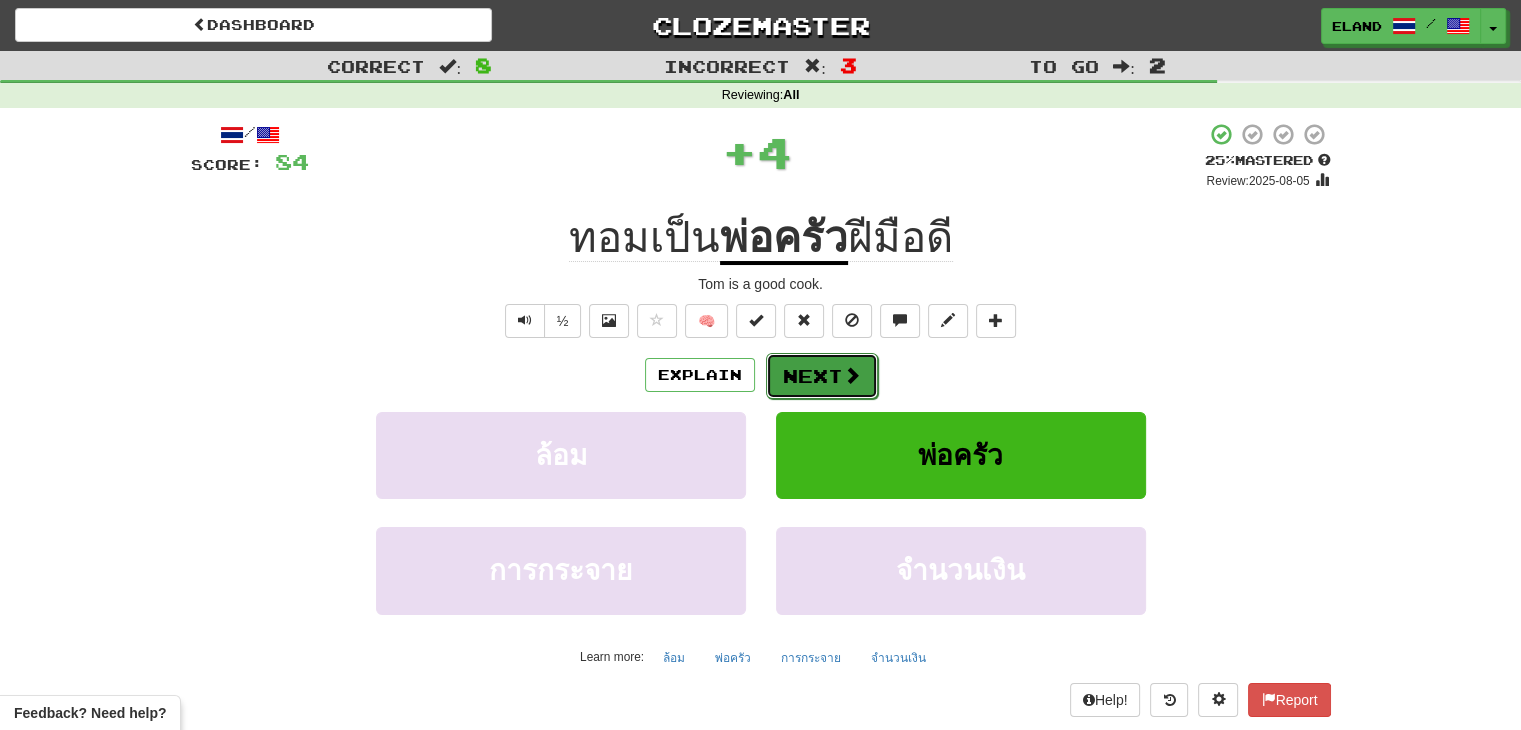 click on "Next" at bounding box center (822, 376) 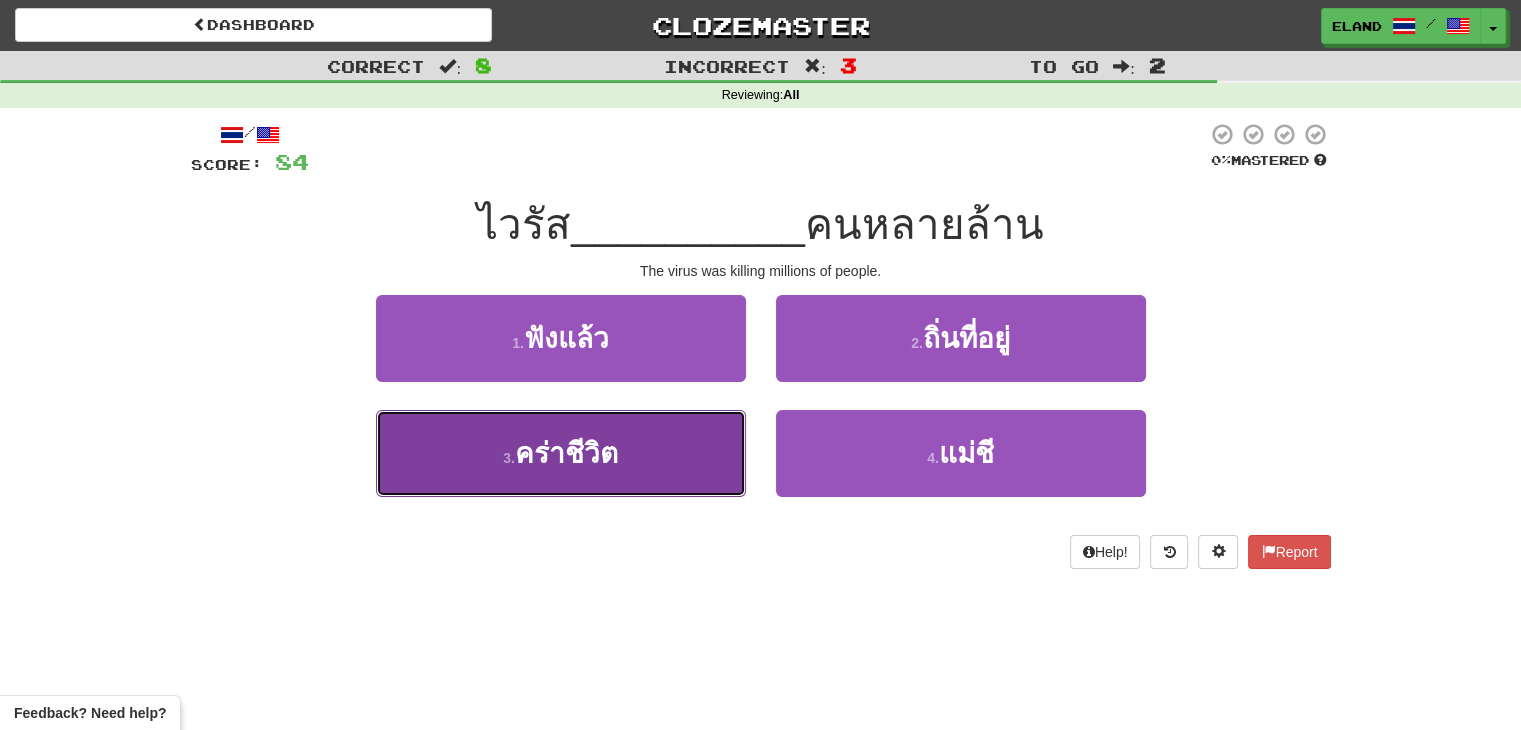click on "คร่าชีวิต" at bounding box center [566, 453] 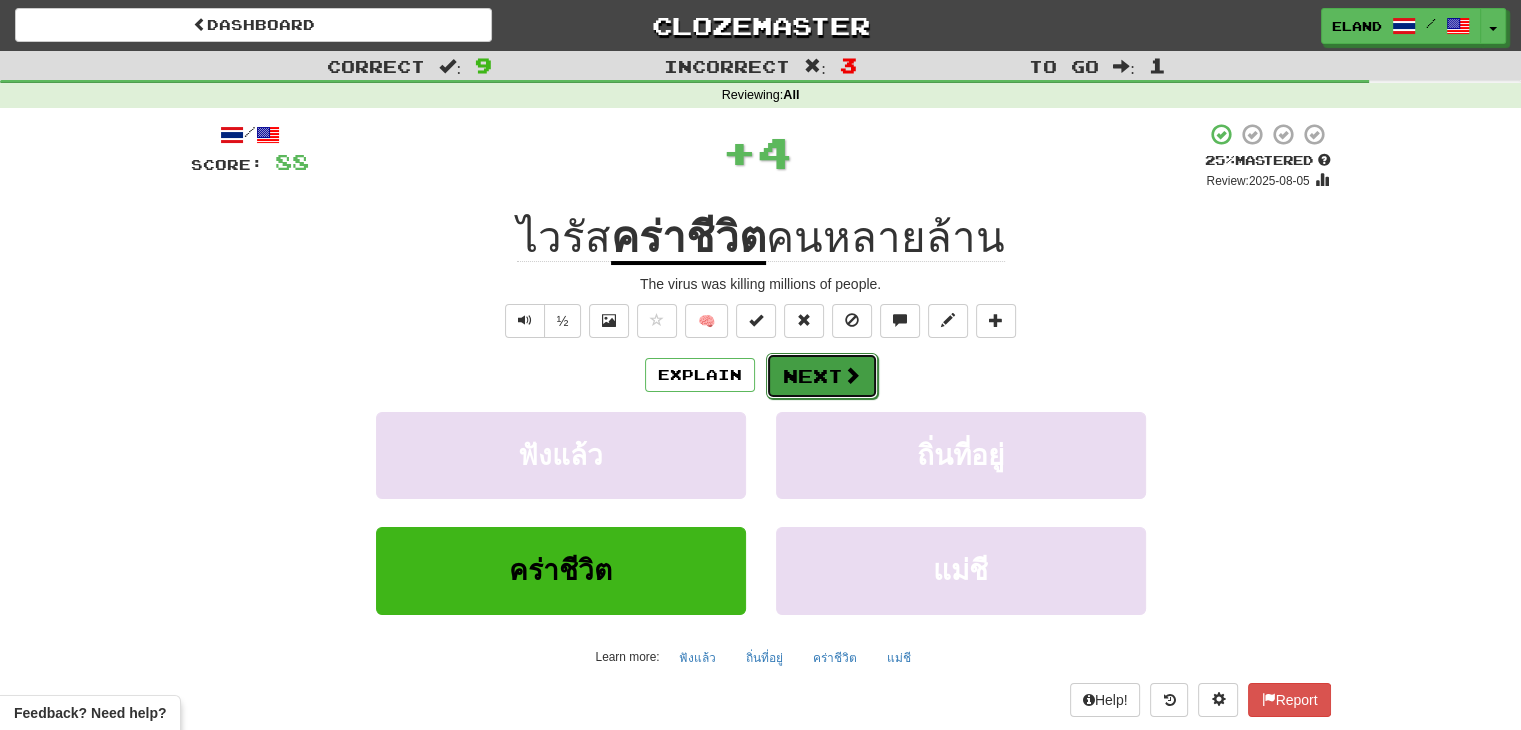 click on "Next" at bounding box center (822, 376) 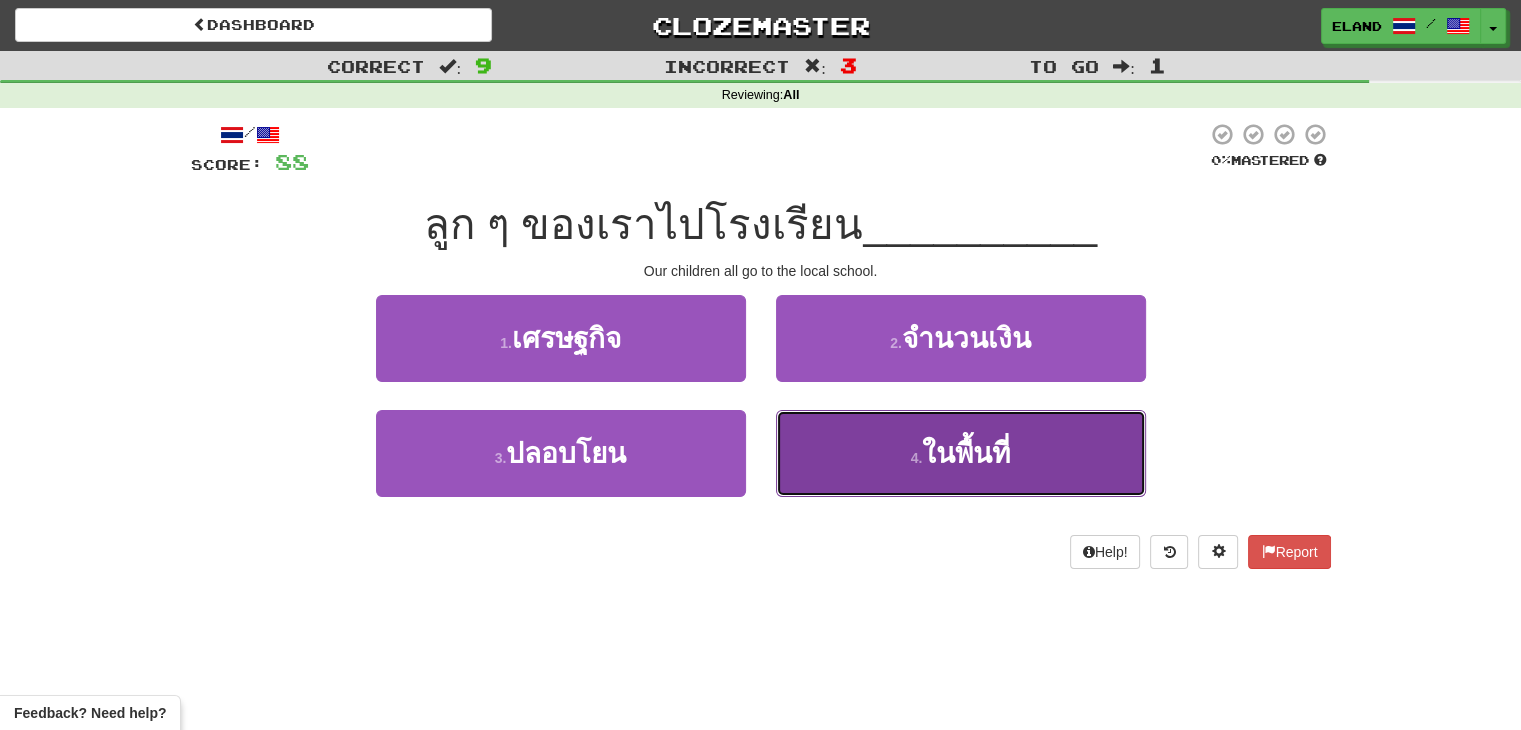 click on "4 .  ในพื้นที่" at bounding box center (961, 453) 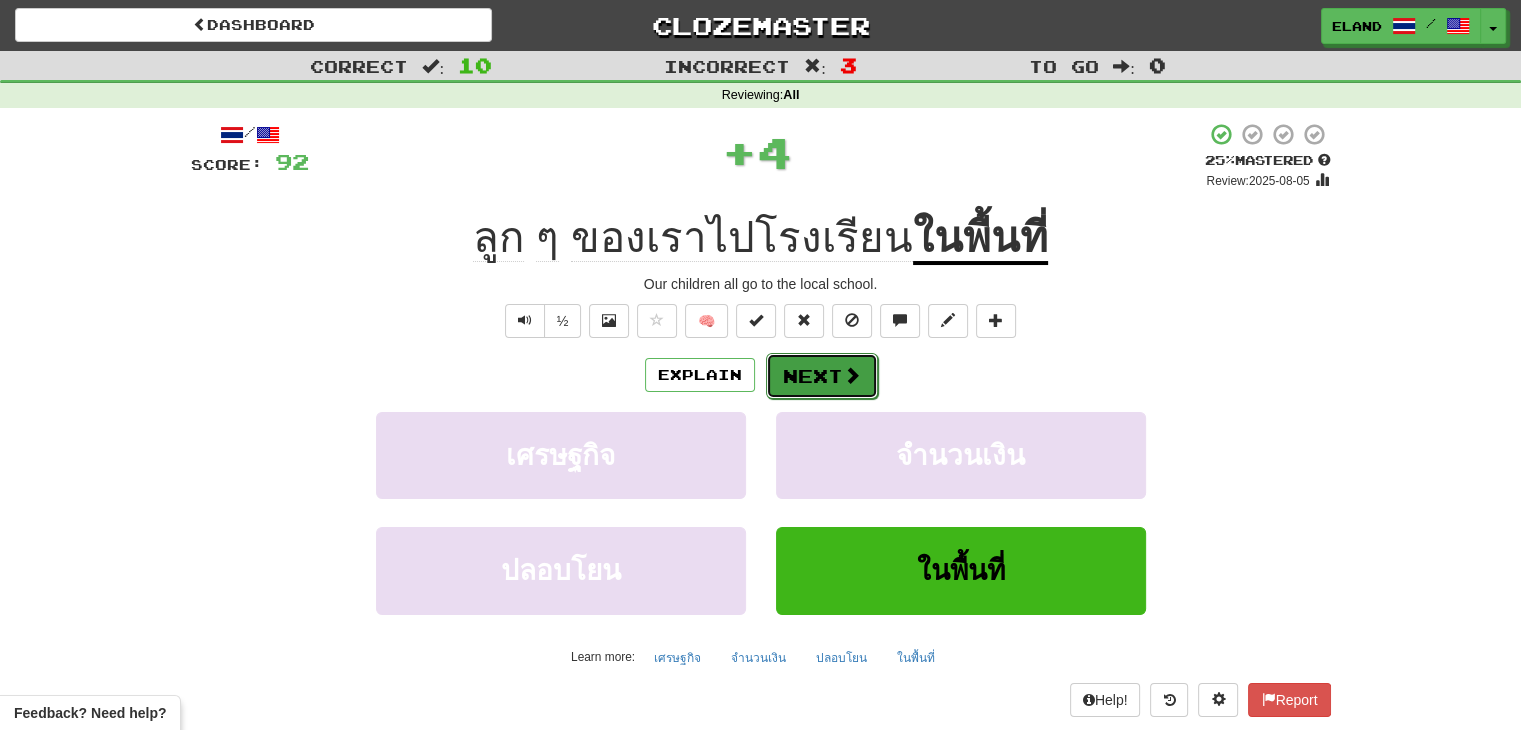 click at bounding box center [852, 375] 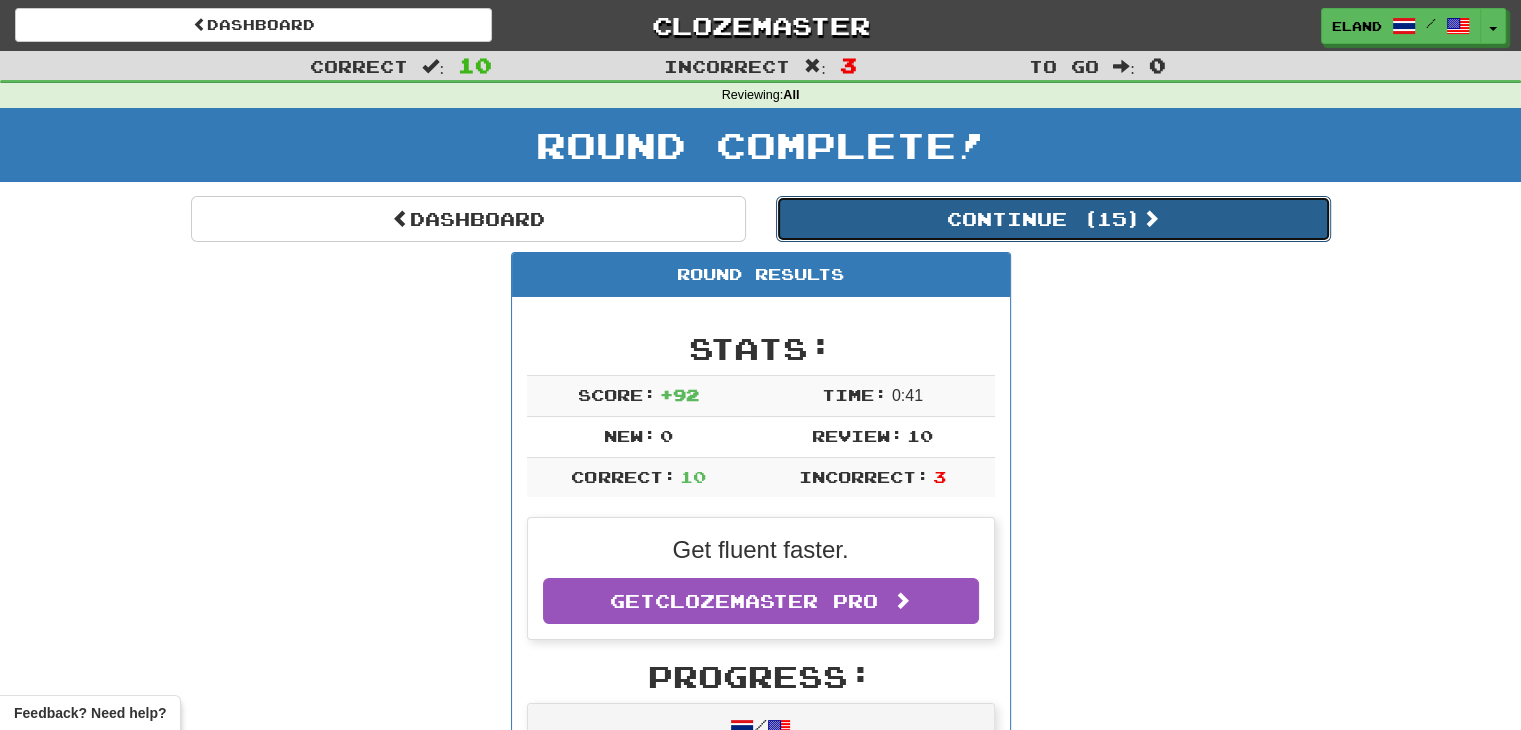 click on "Continue ( 15 )" at bounding box center [1053, 219] 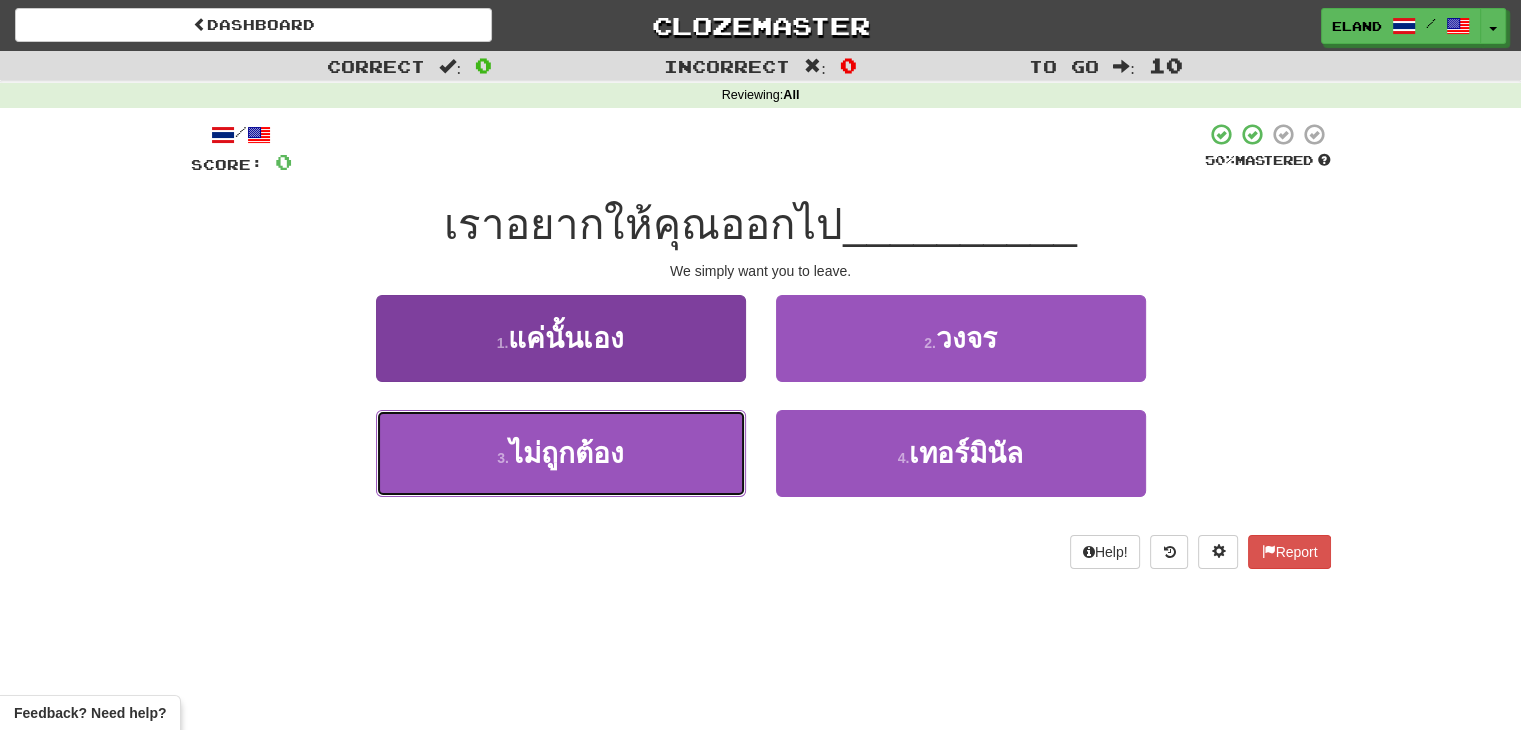 drag, startPoint x: 690, startPoint y: 450, endPoint x: 705, endPoint y: 439, distance: 18.601076 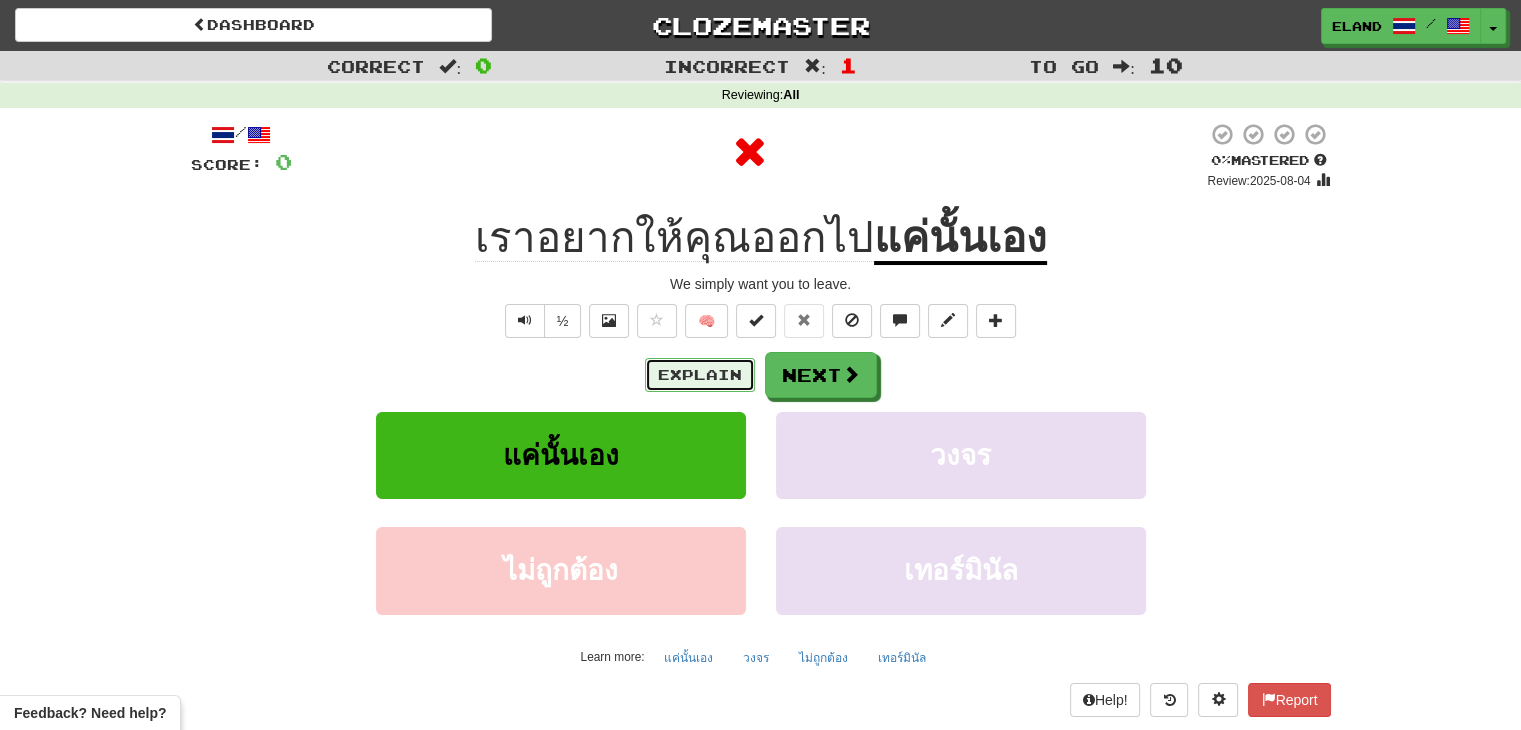 click on "Explain" at bounding box center [700, 375] 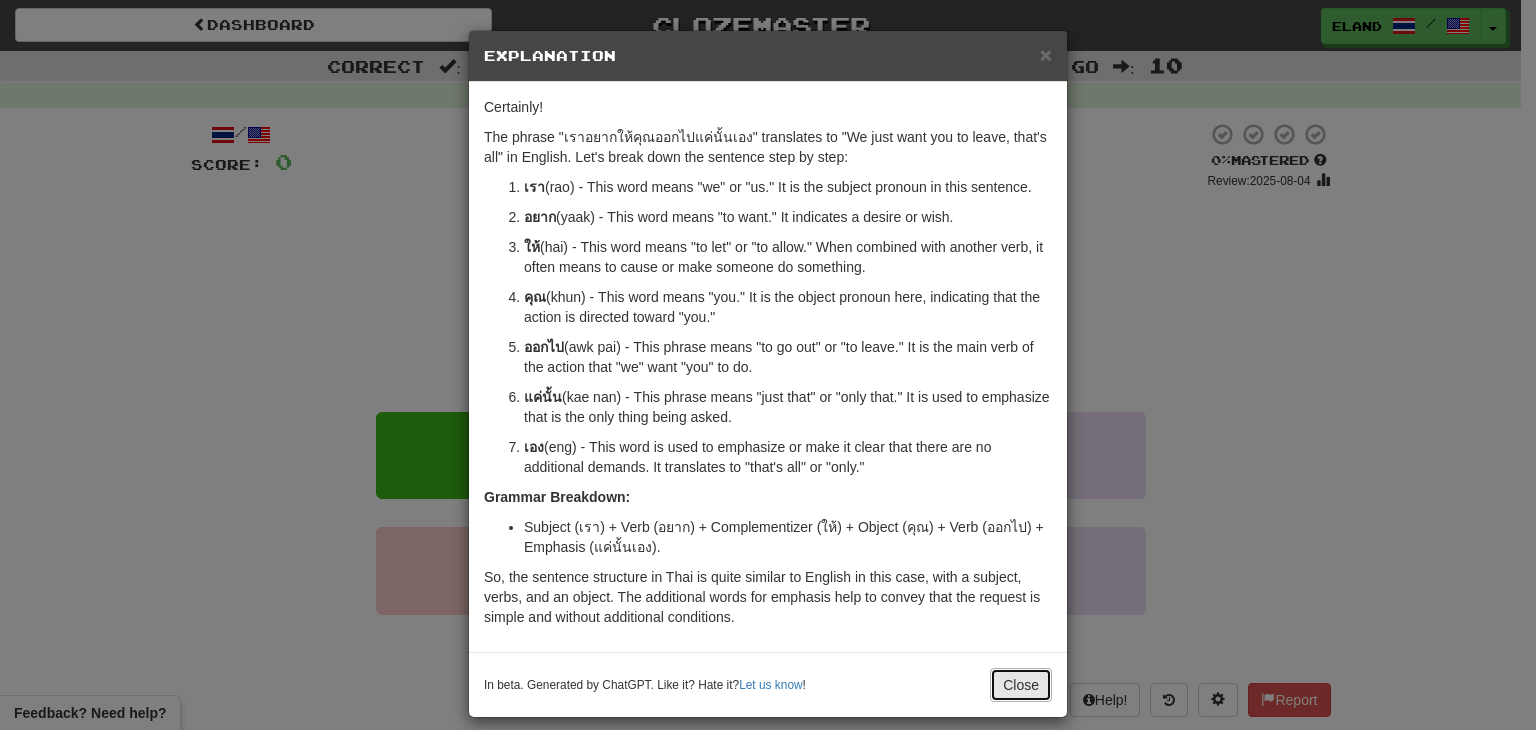 drag, startPoint x: 1009, startPoint y: 671, endPoint x: 1005, endPoint y: 656, distance: 15.524175 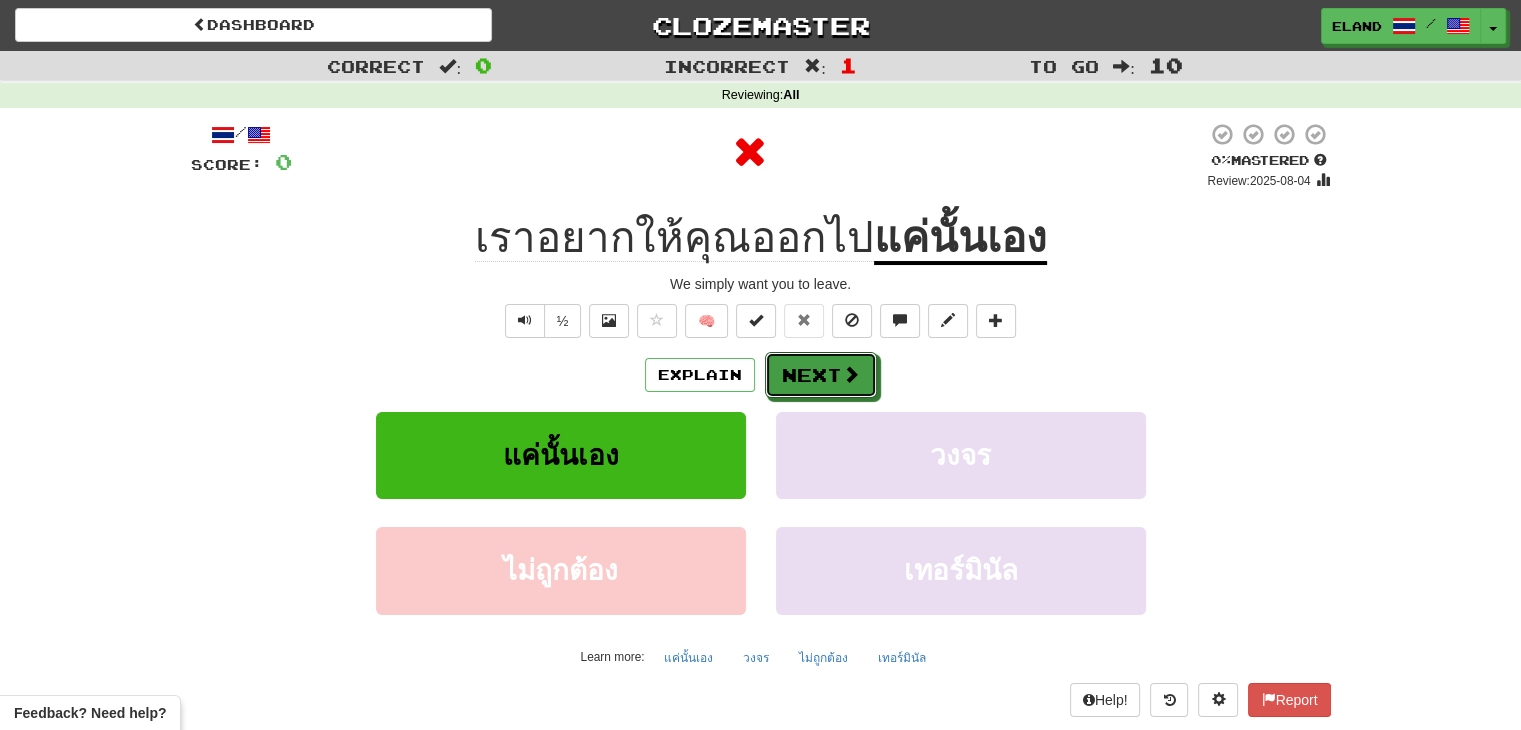 click on "Next" at bounding box center [821, 375] 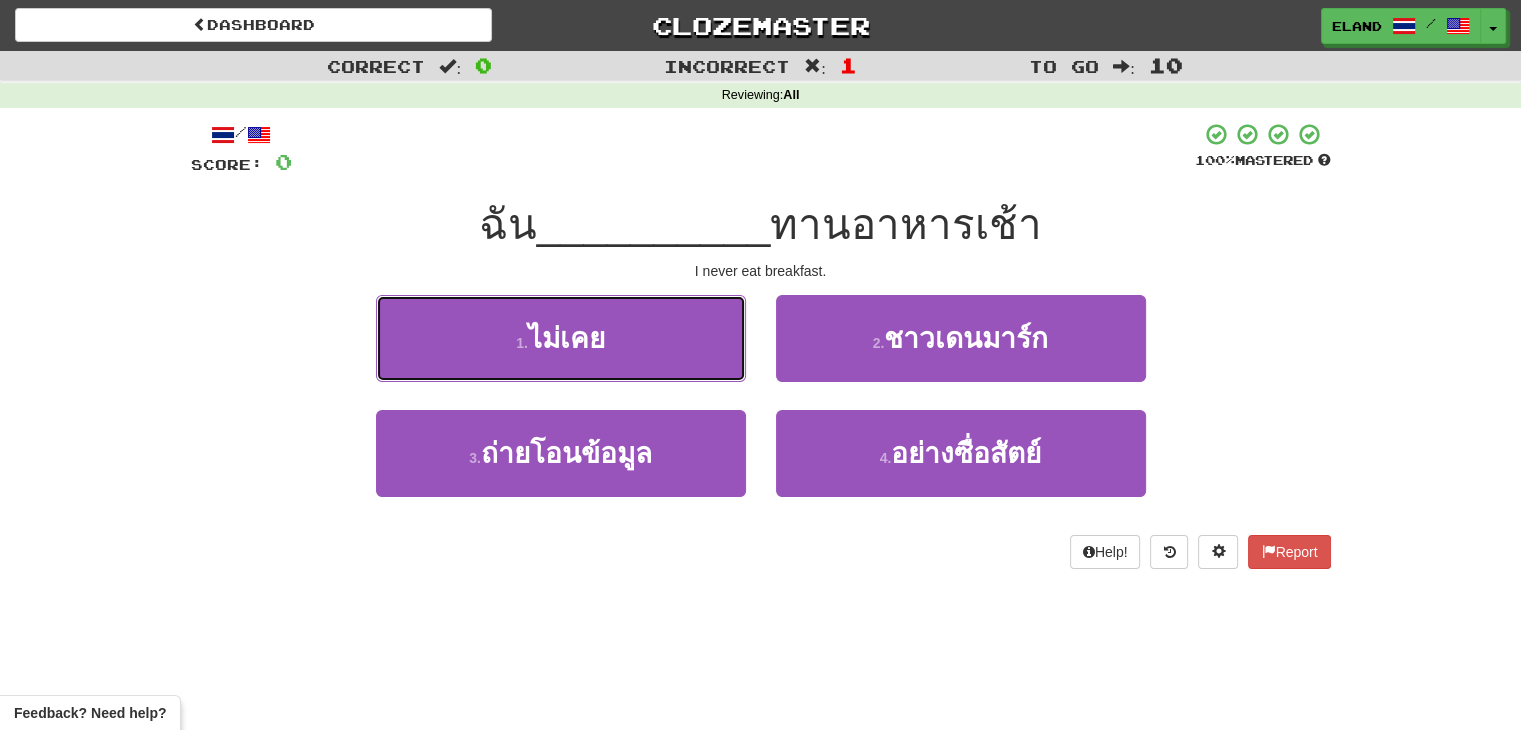 click on "1 .  ไม่เคย" at bounding box center (561, 338) 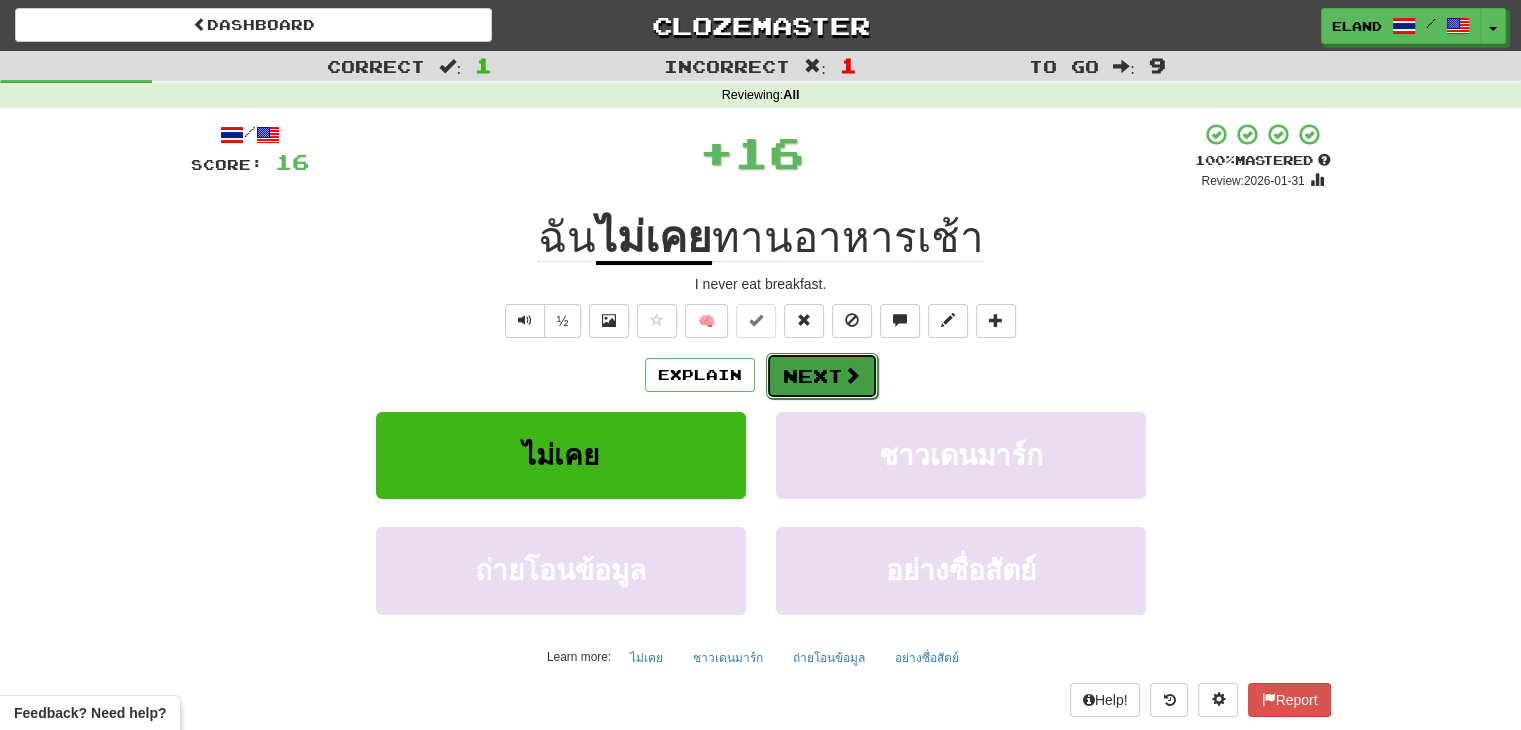 click on "Next" at bounding box center [822, 376] 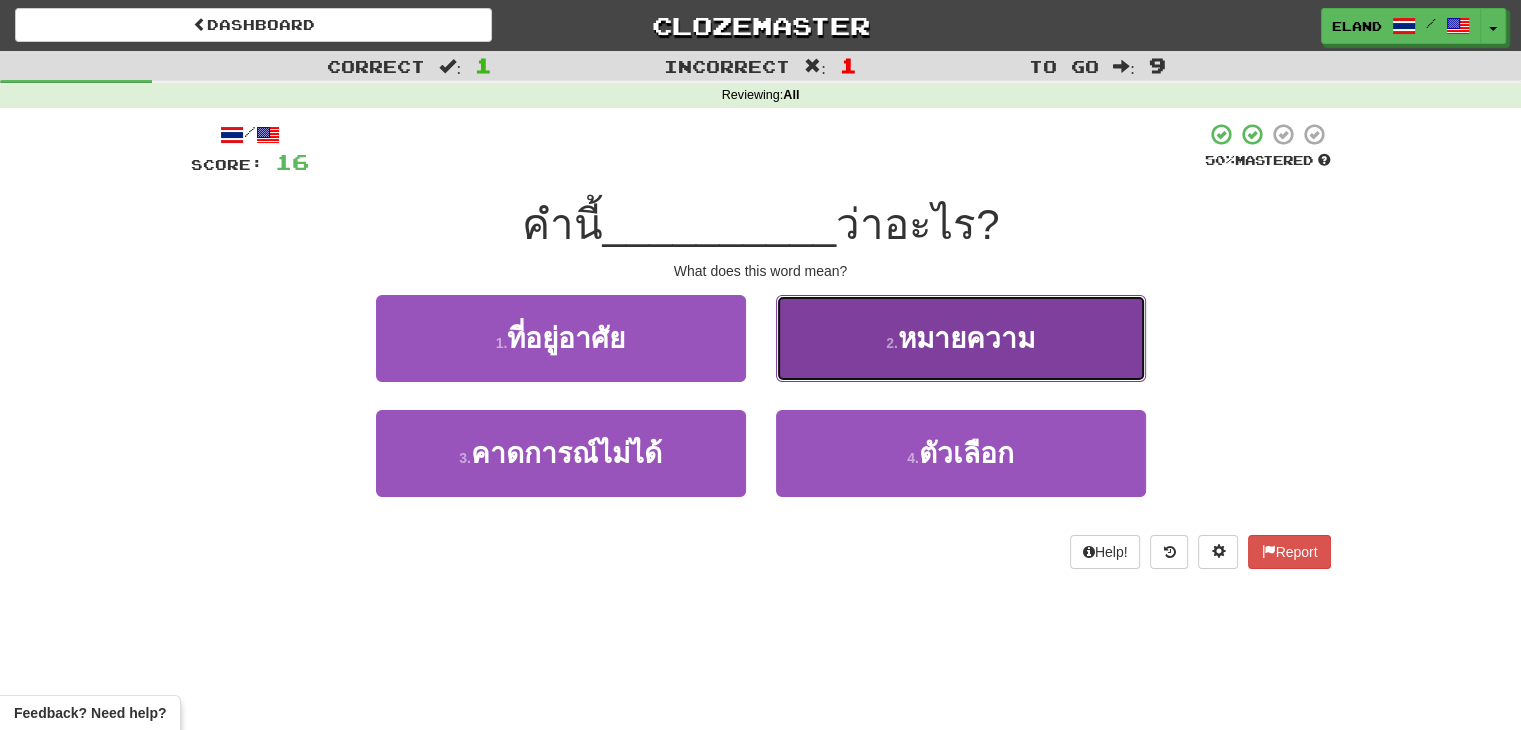 click on "หมายความ" at bounding box center (966, 338) 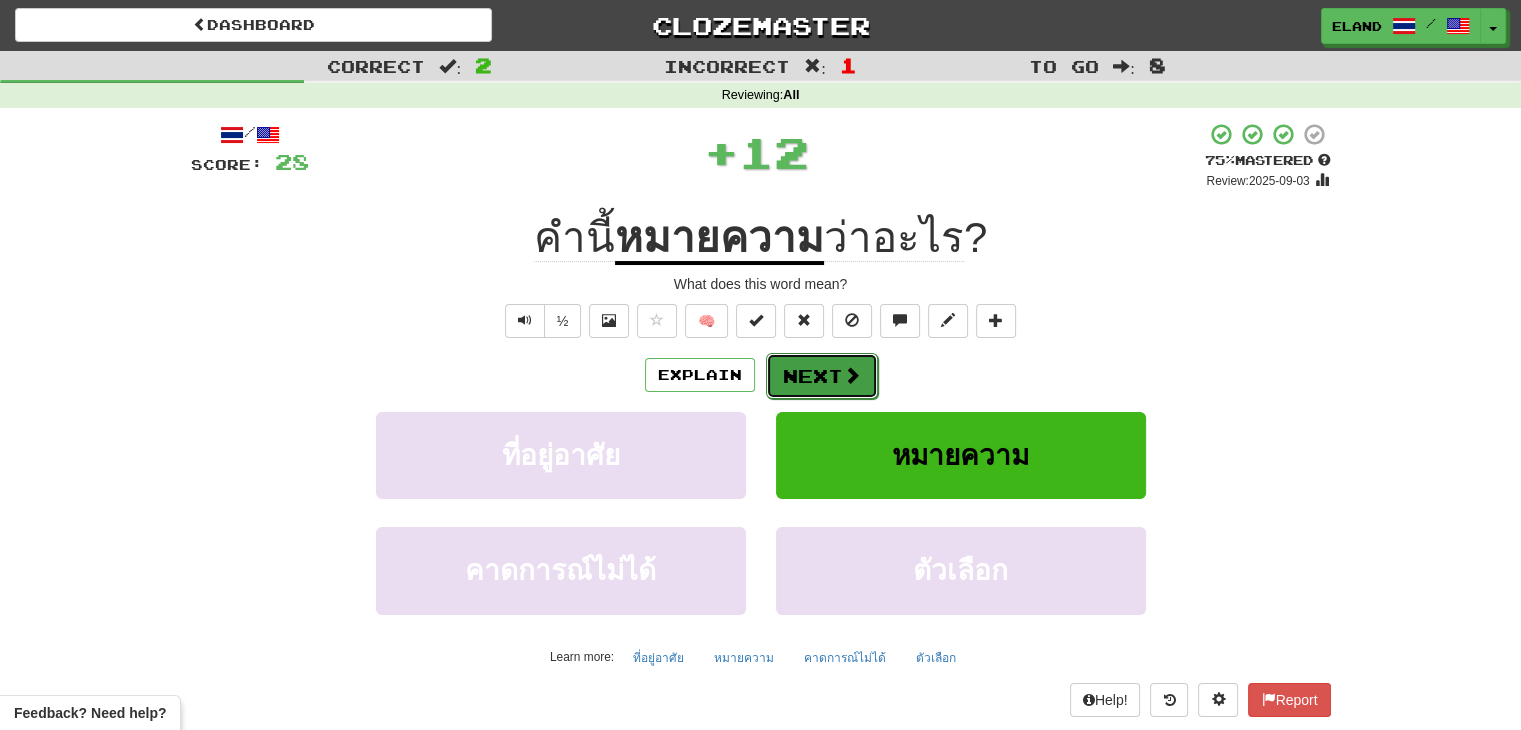 click on "Next" at bounding box center (822, 376) 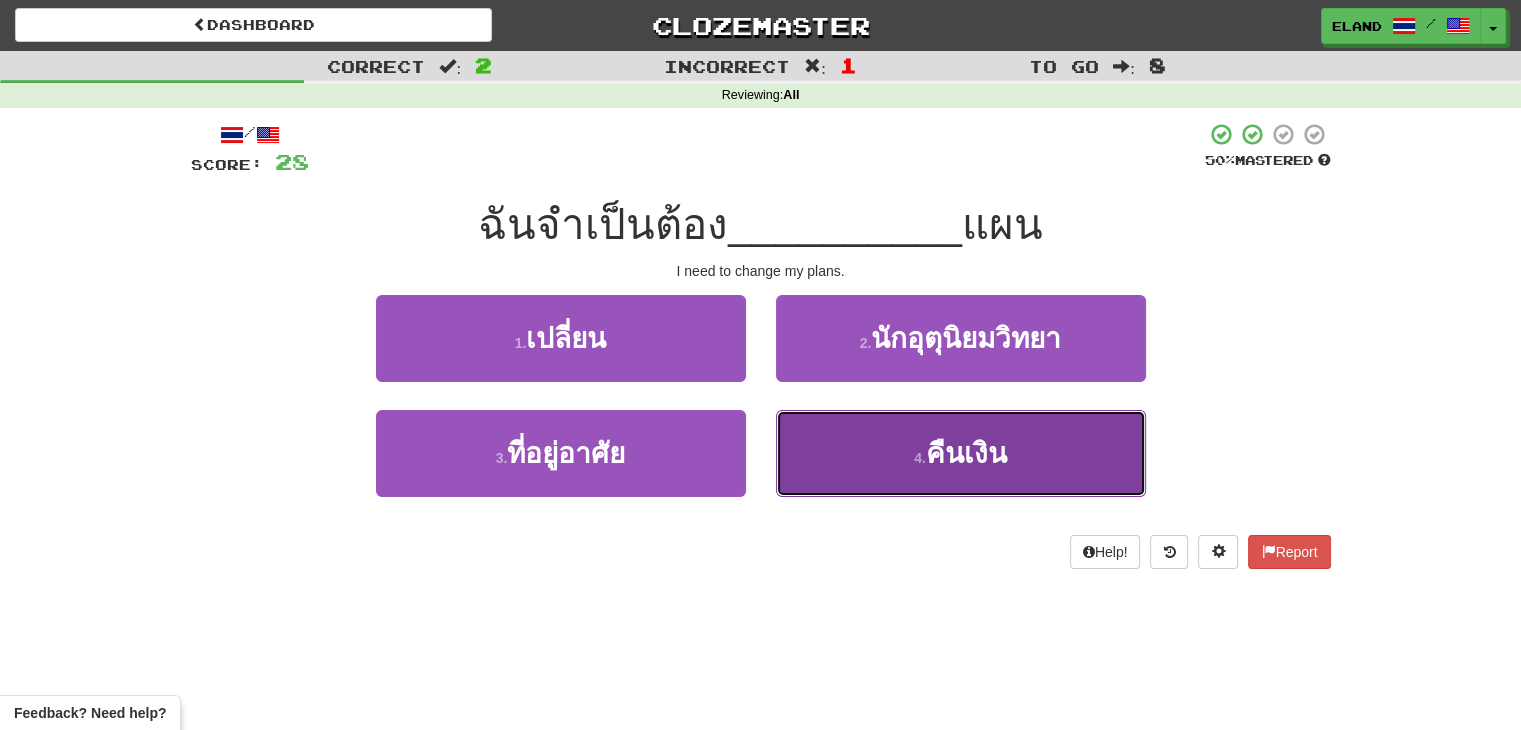 click on "4 .  คืนเงิน" at bounding box center [961, 453] 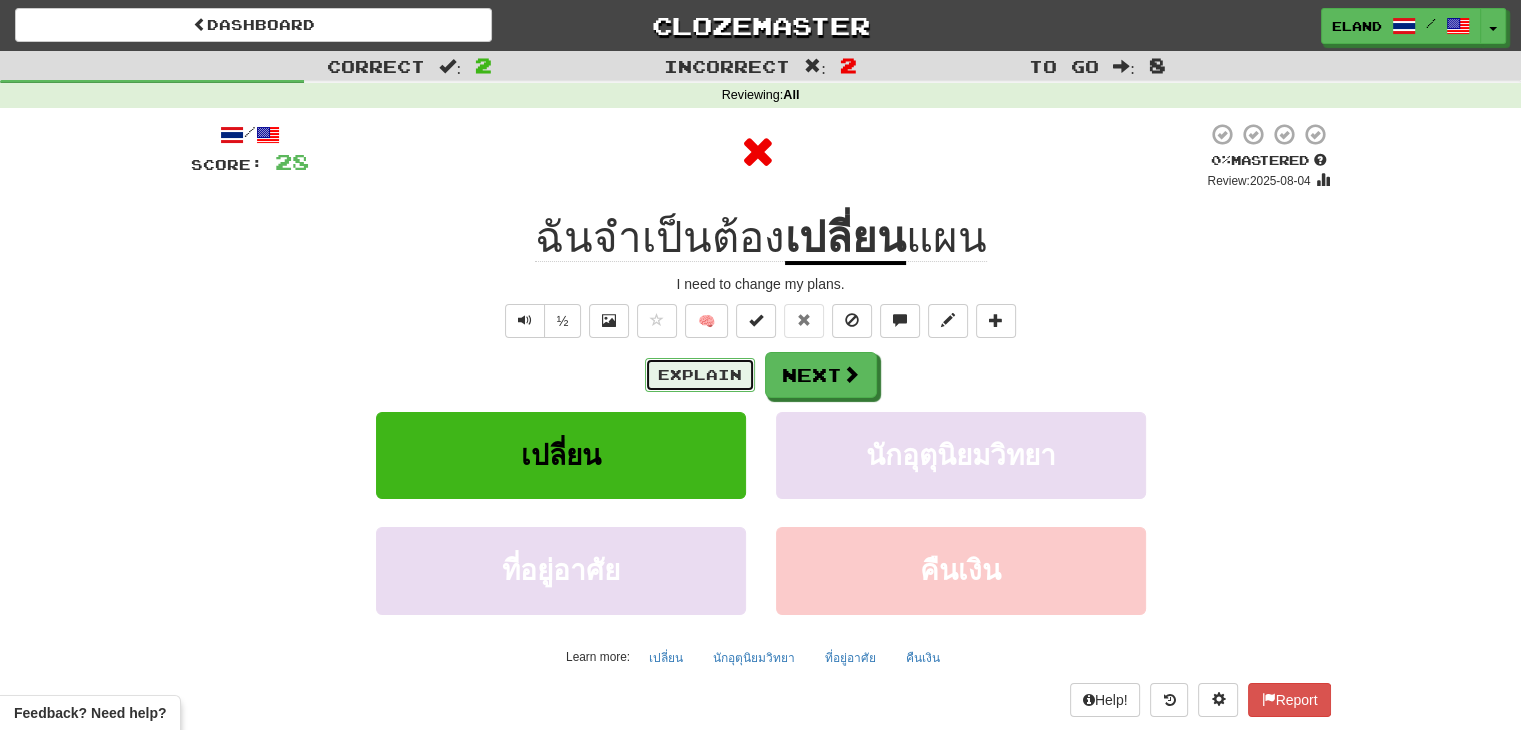 click on "Explain" at bounding box center [700, 375] 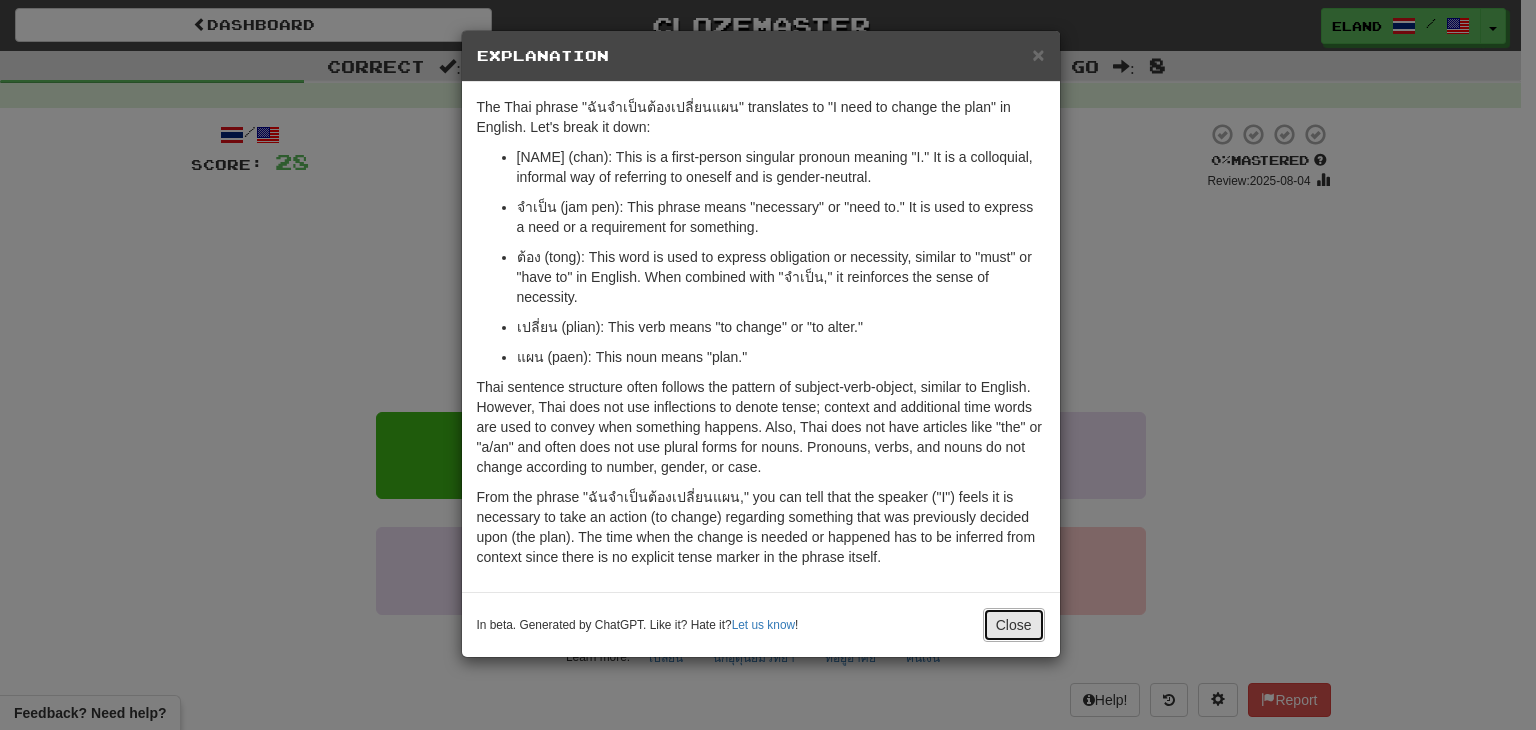 click on "Close" at bounding box center (1014, 625) 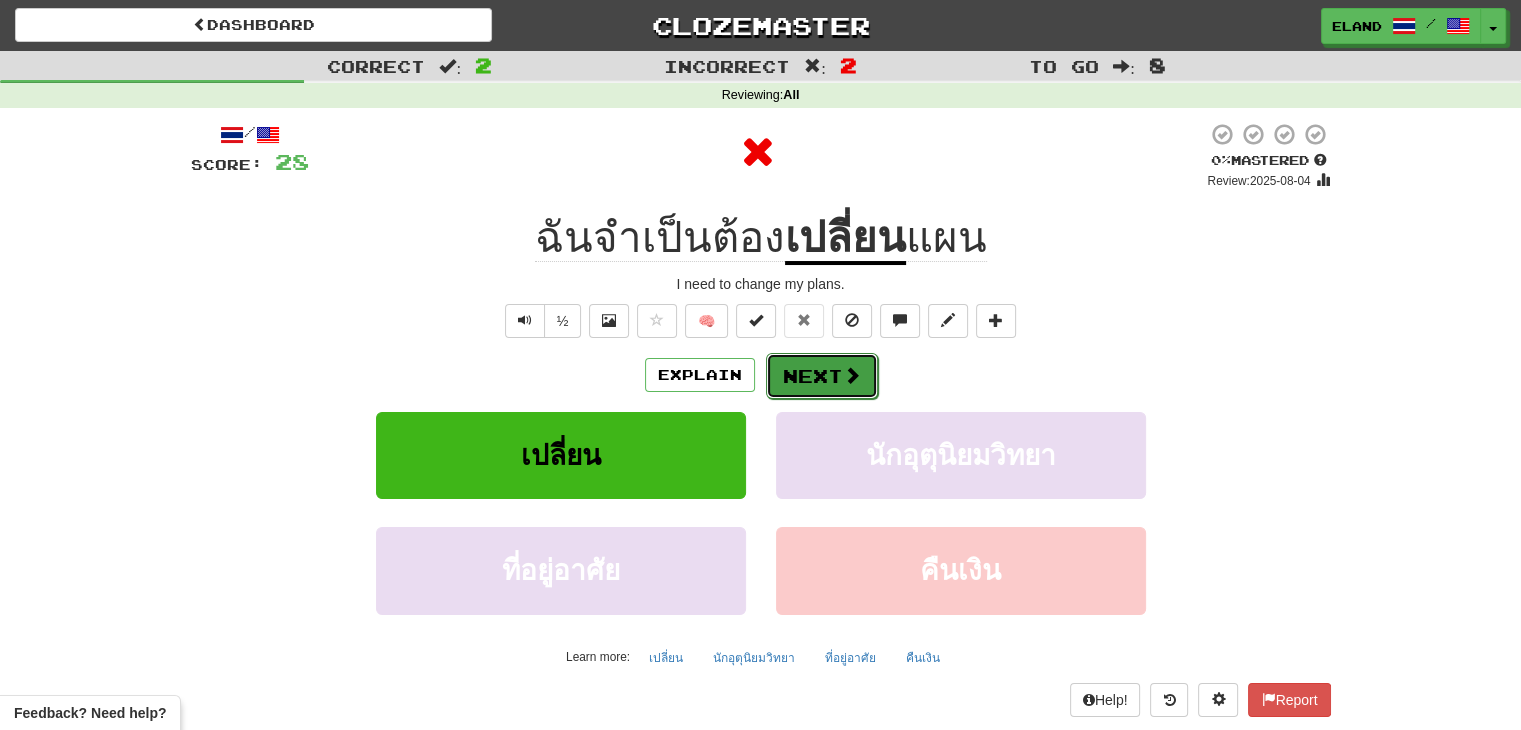 click on "Next" at bounding box center (822, 376) 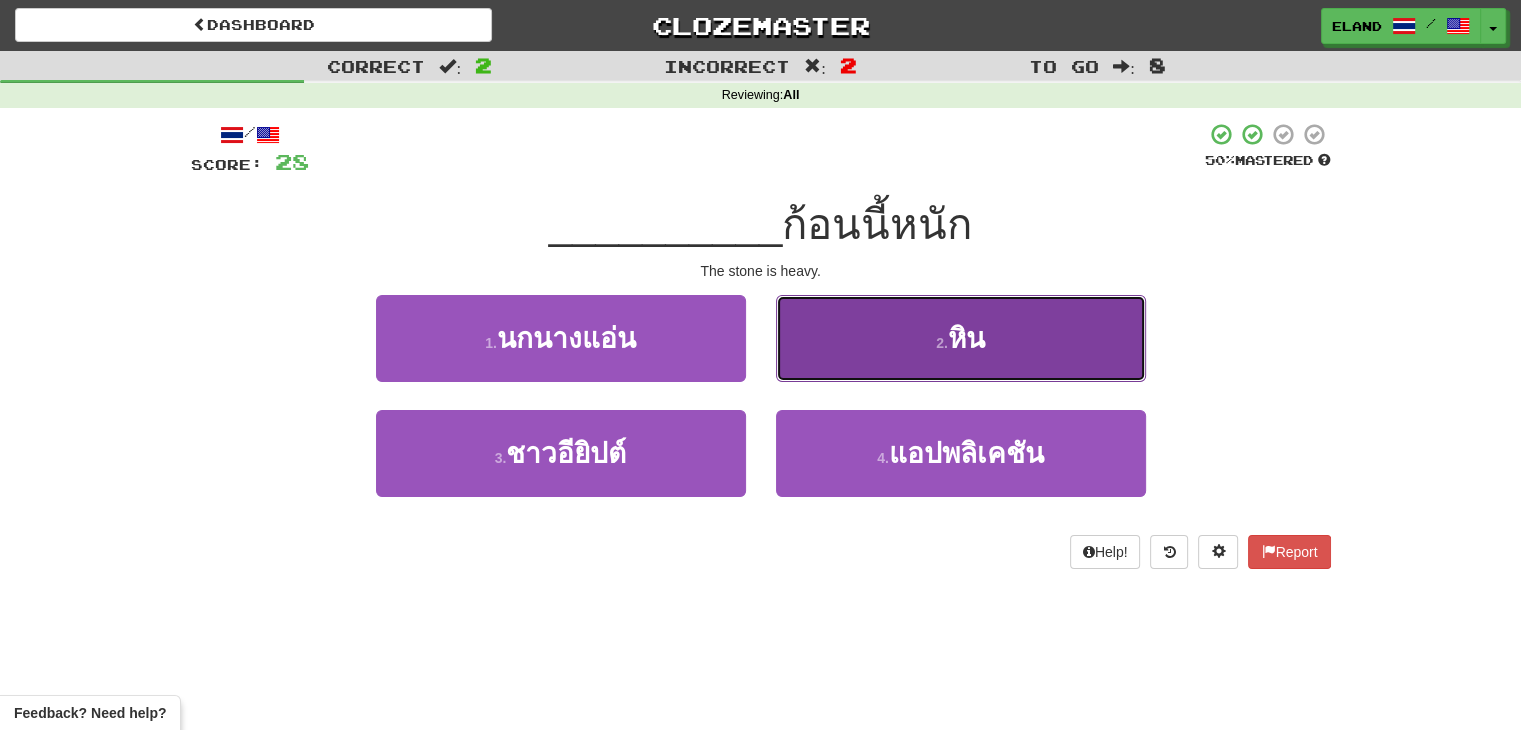click on "2 .  หิน" at bounding box center (961, 338) 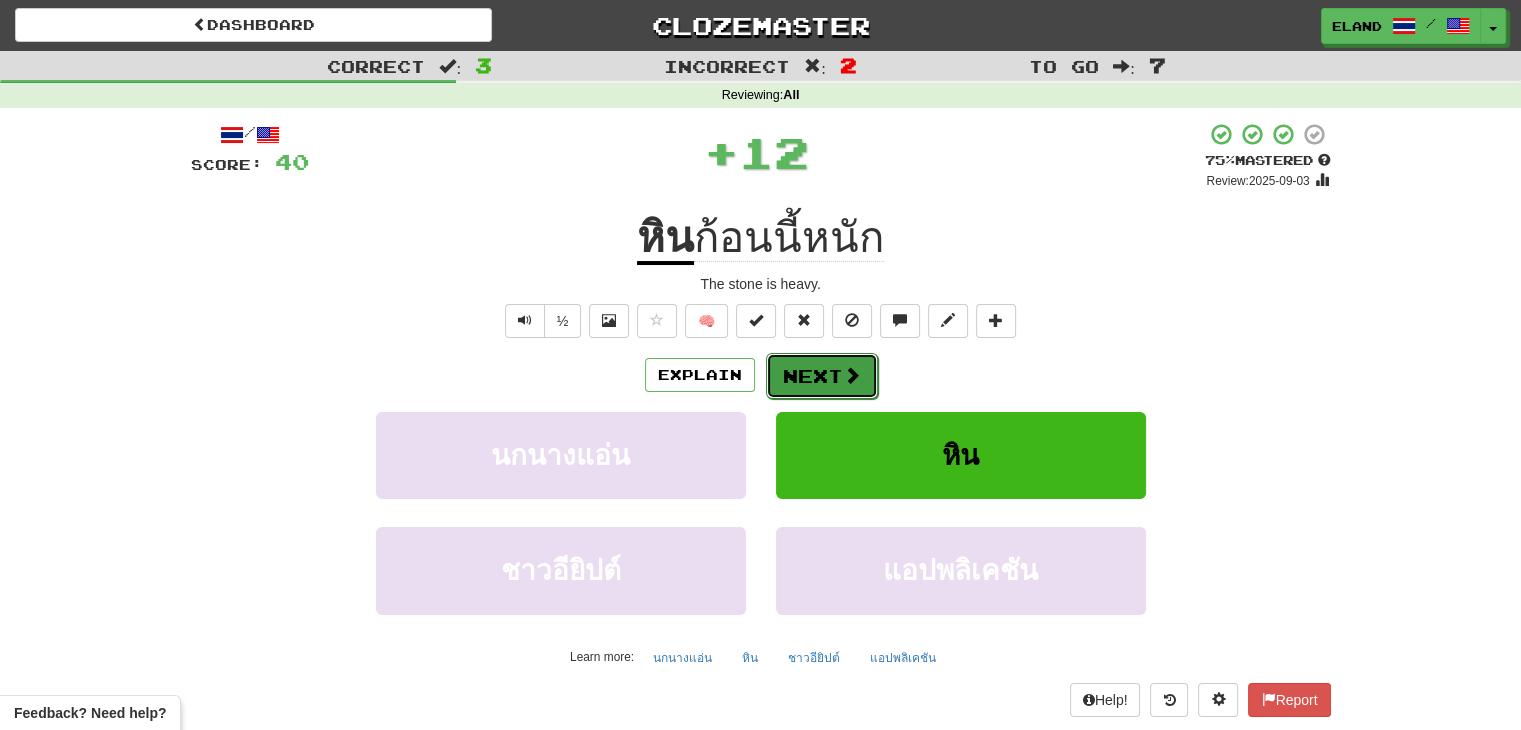click on "Next" at bounding box center [822, 376] 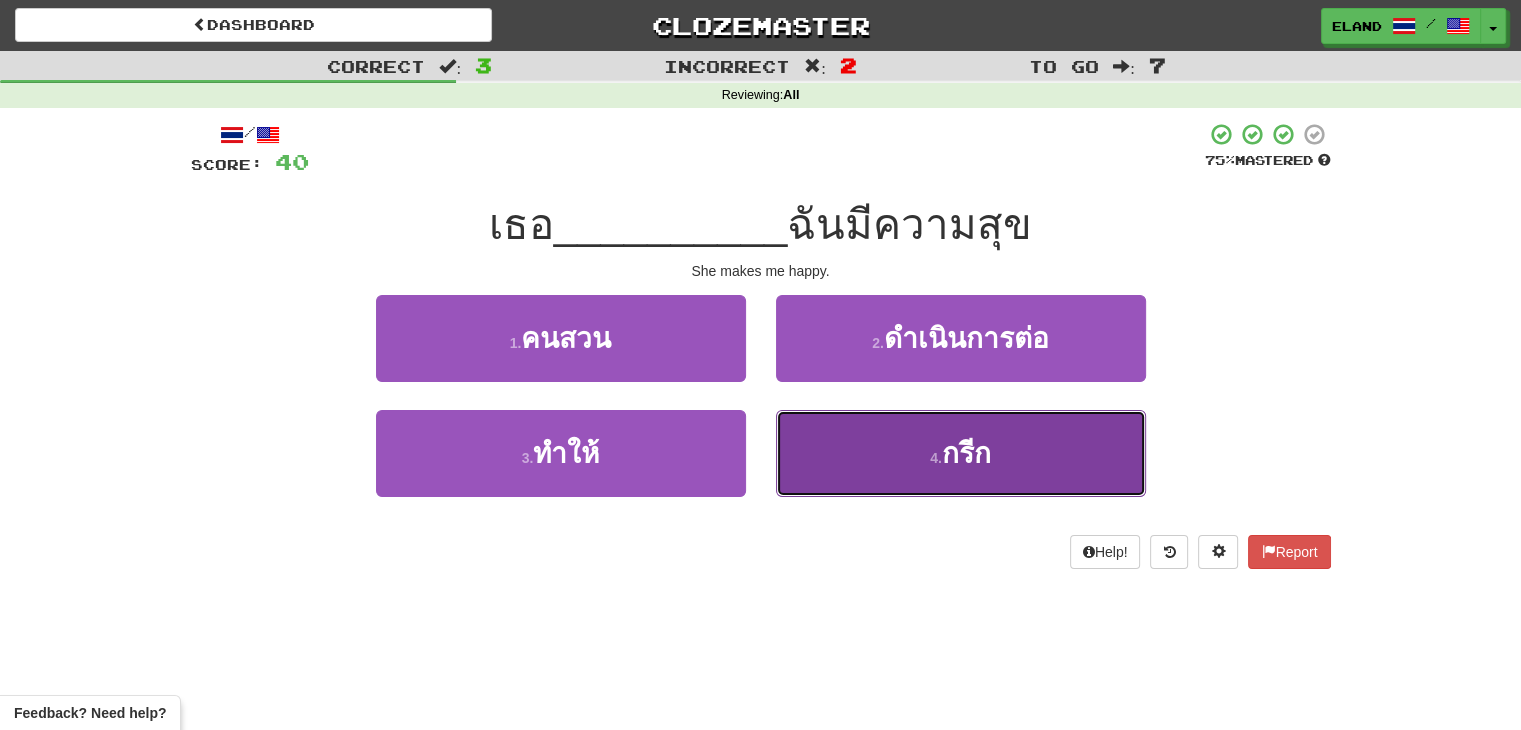 click on "4 .  กรีก" at bounding box center (961, 453) 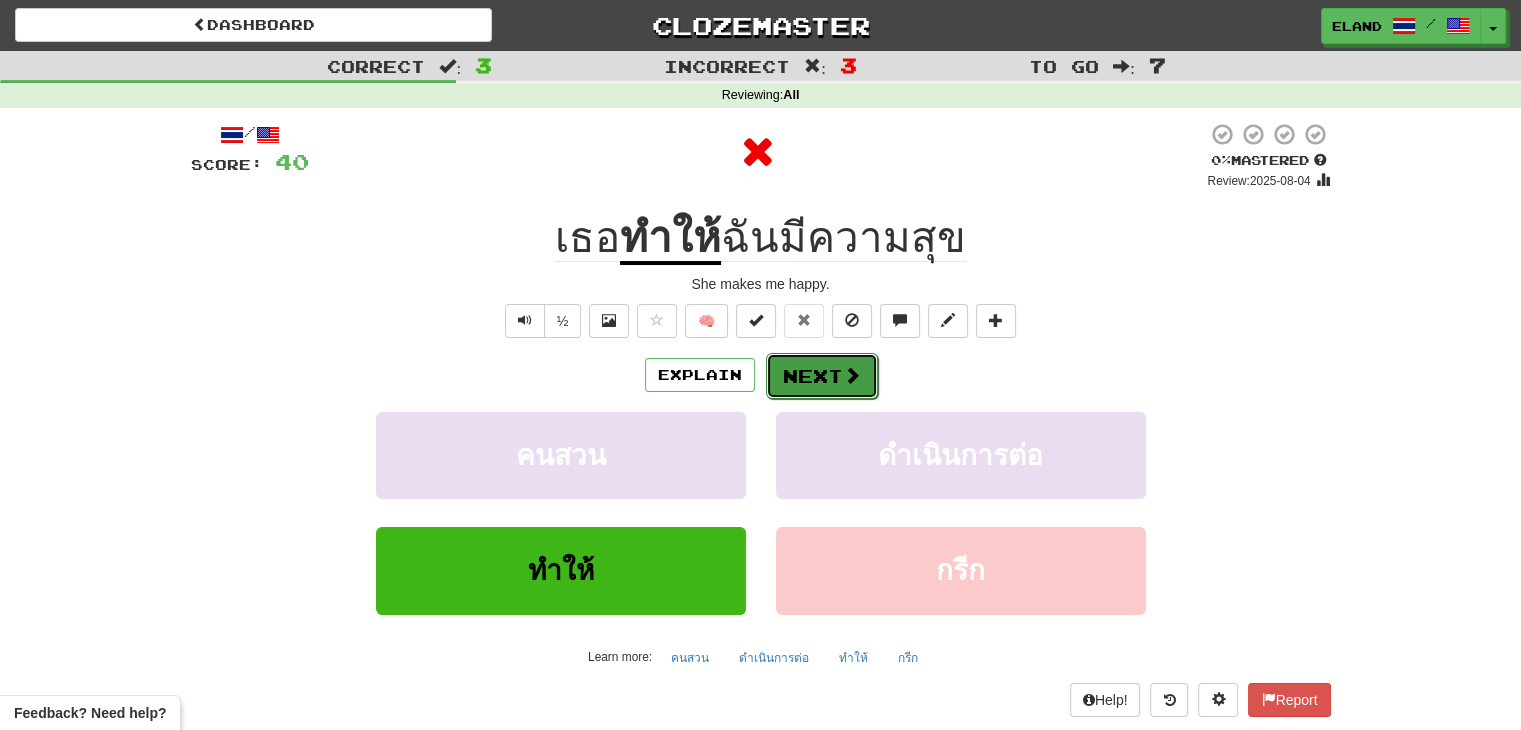 click on "Next" at bounding box center [822, 376] 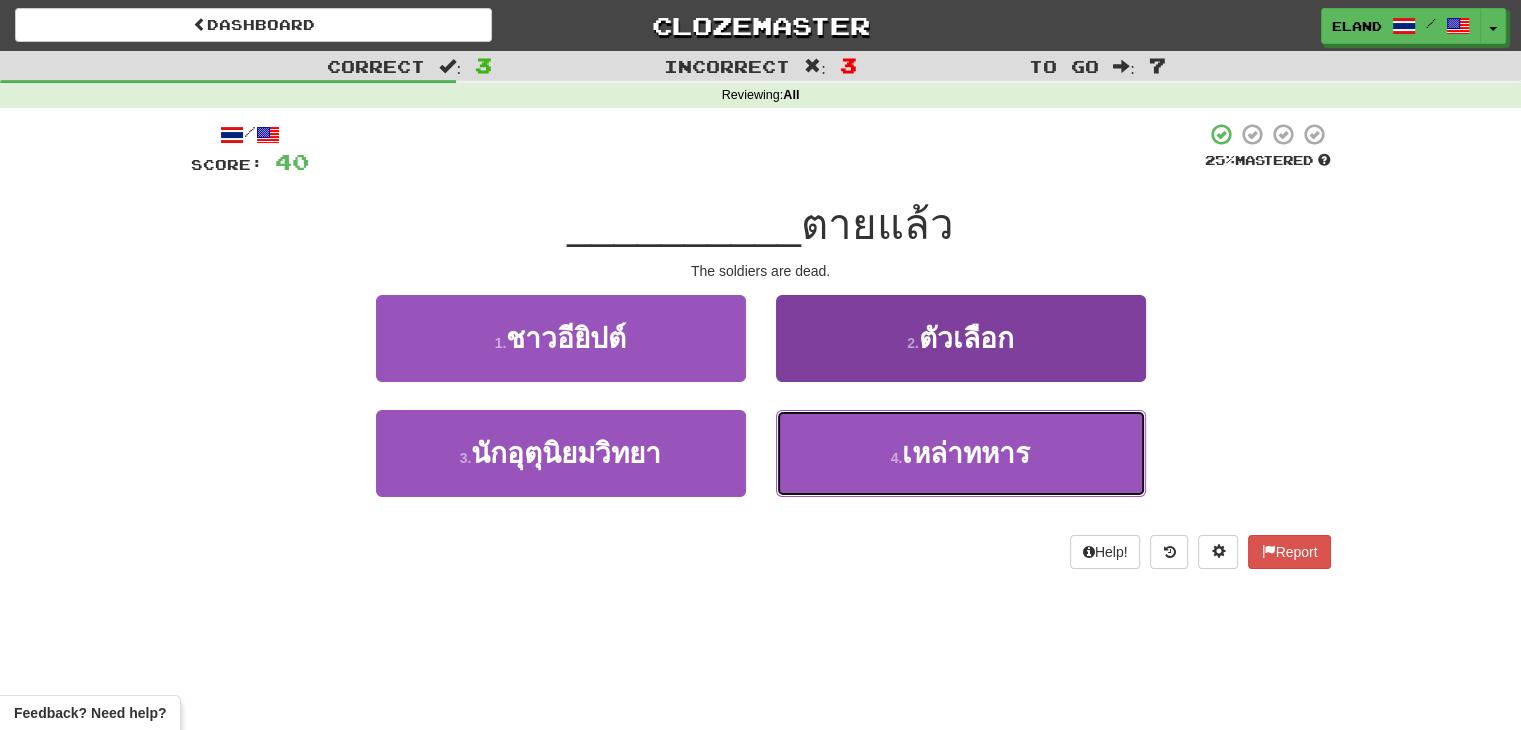 click on "4 .  เหล่าทหาร" at bounding box center [961, 453] 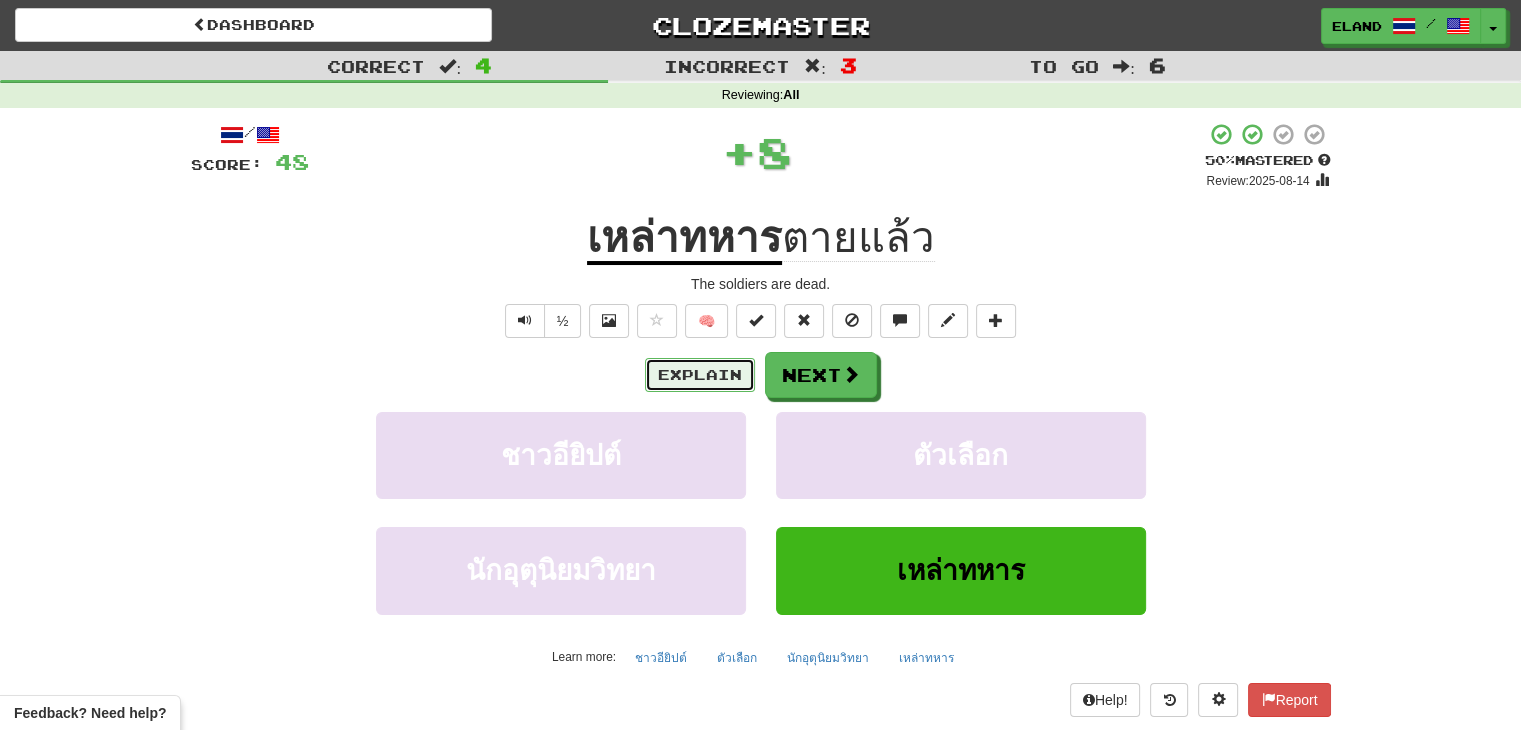 click on "Explain" at bounding box center (700, 375) 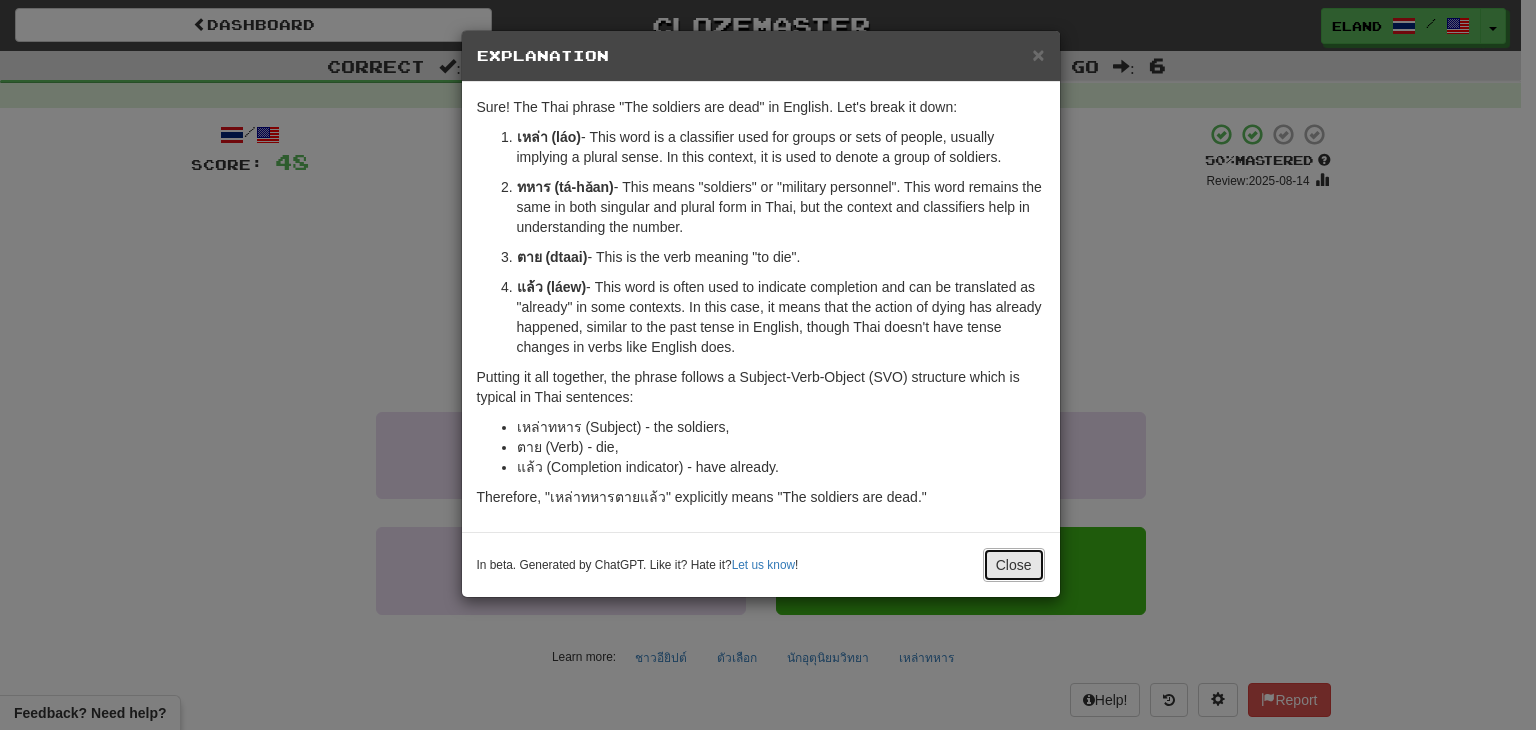 click on "Close" at bounding box center (1014, 565) 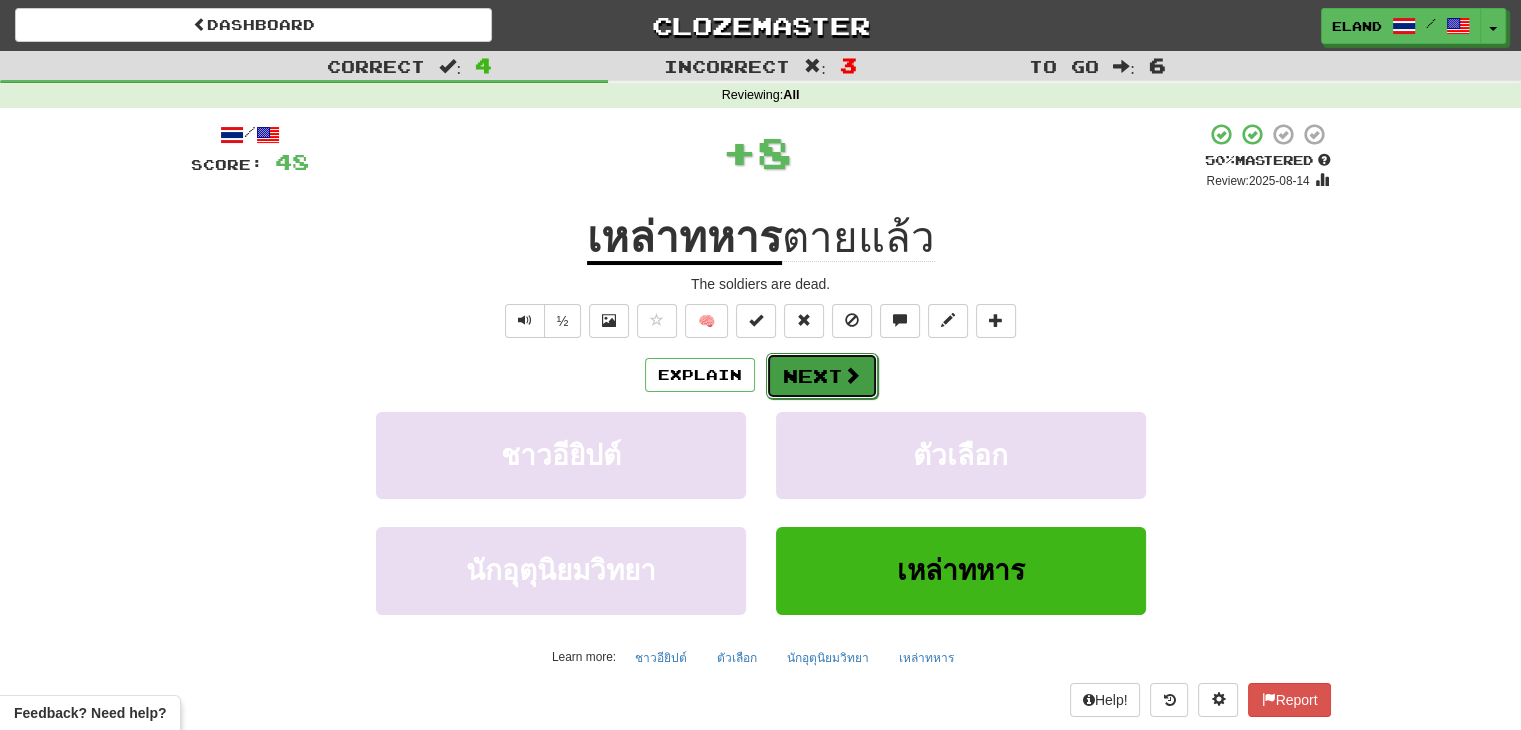 click on "Next" at bounding box center (822, 376) 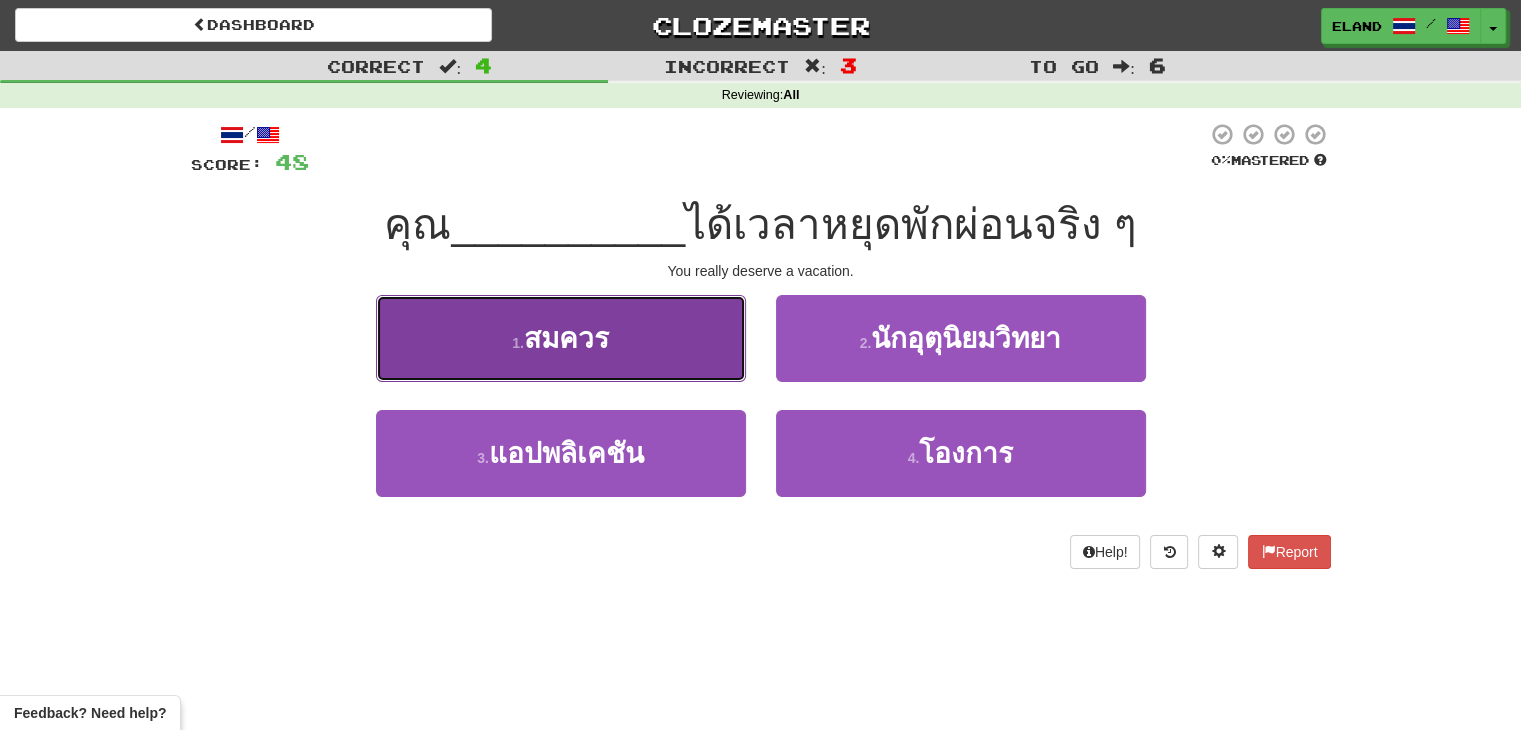 click on "1 .  สมควร" at bounding box center [561, 338] 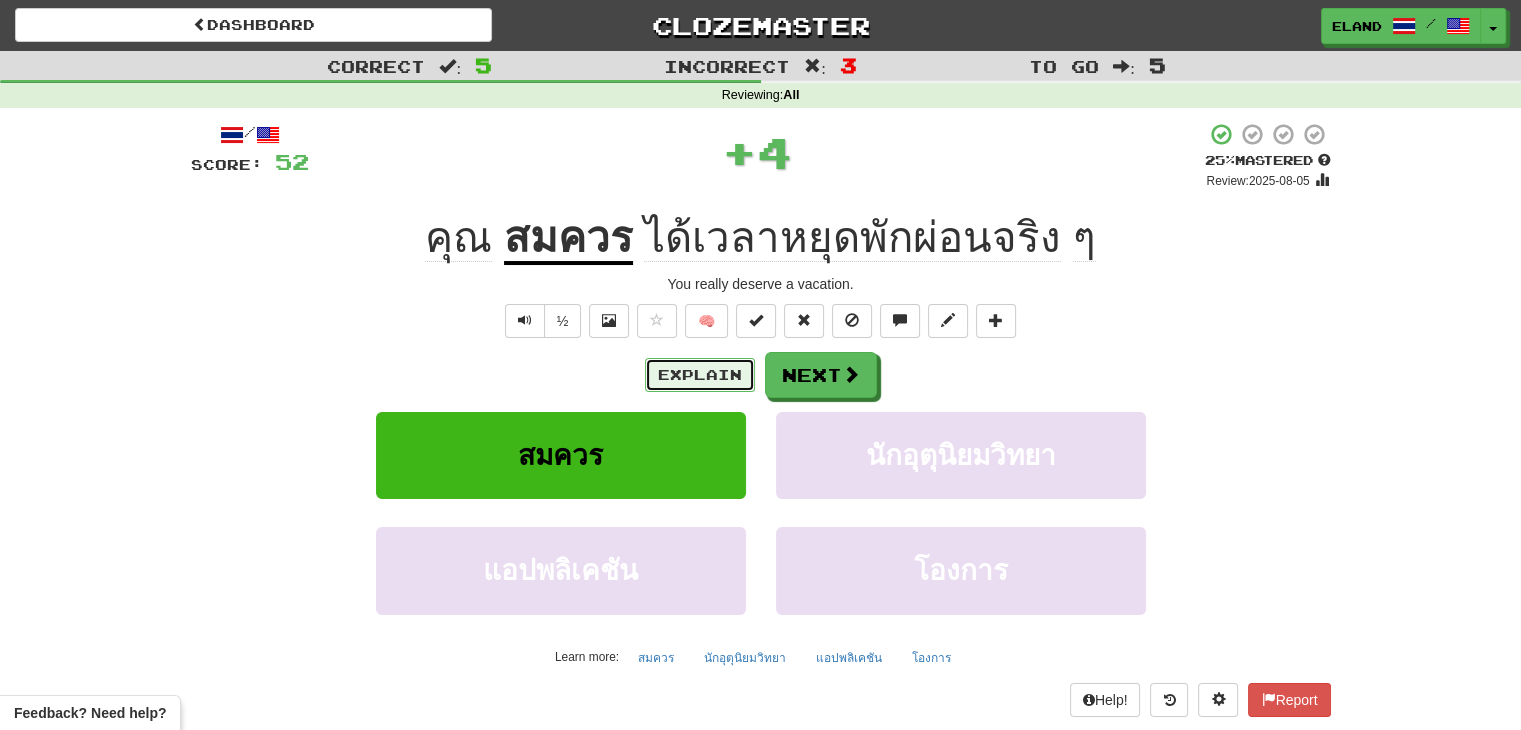 click on "Explain" at bounding box center (700, 375) 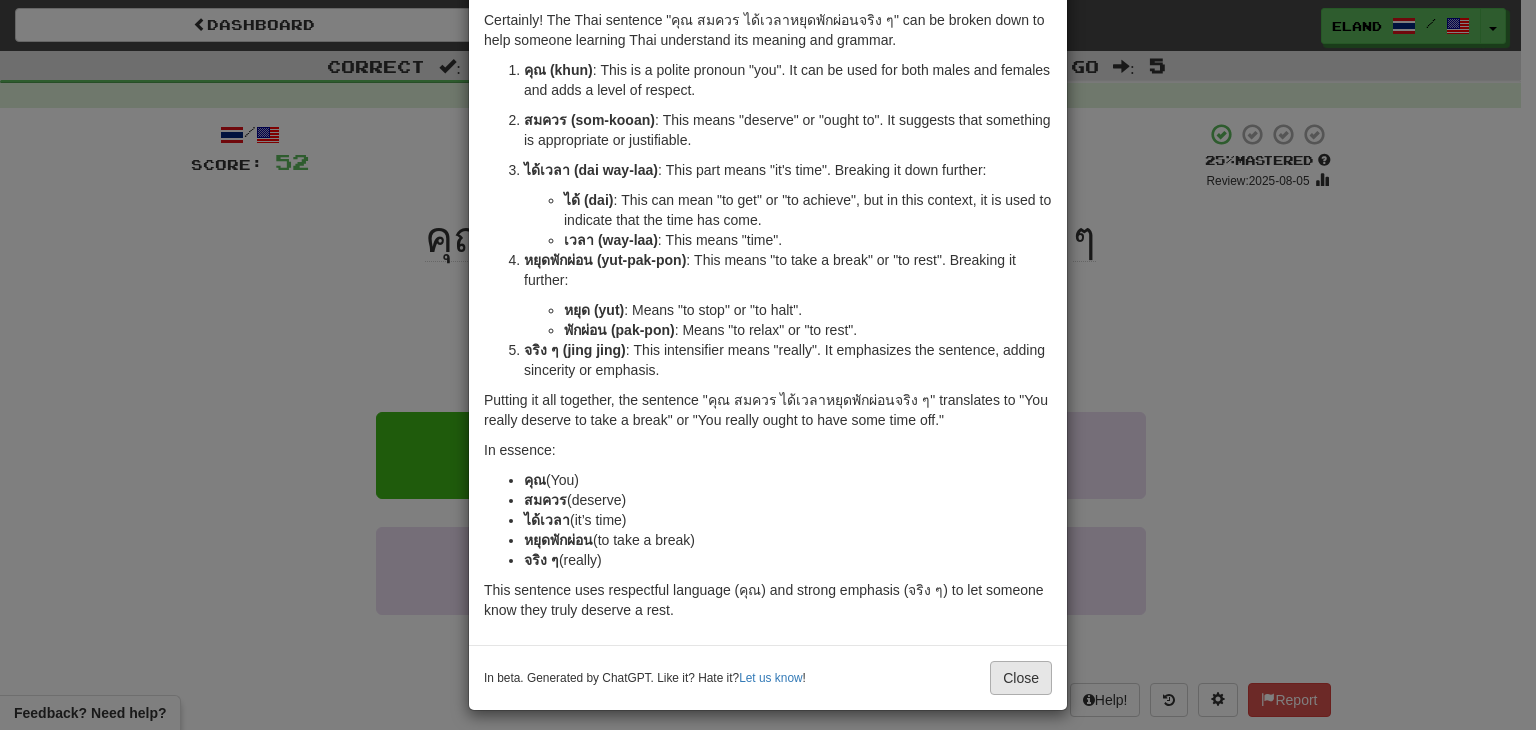scroll, scrollTop: 97, scrollLeft: 0, axis: vertical 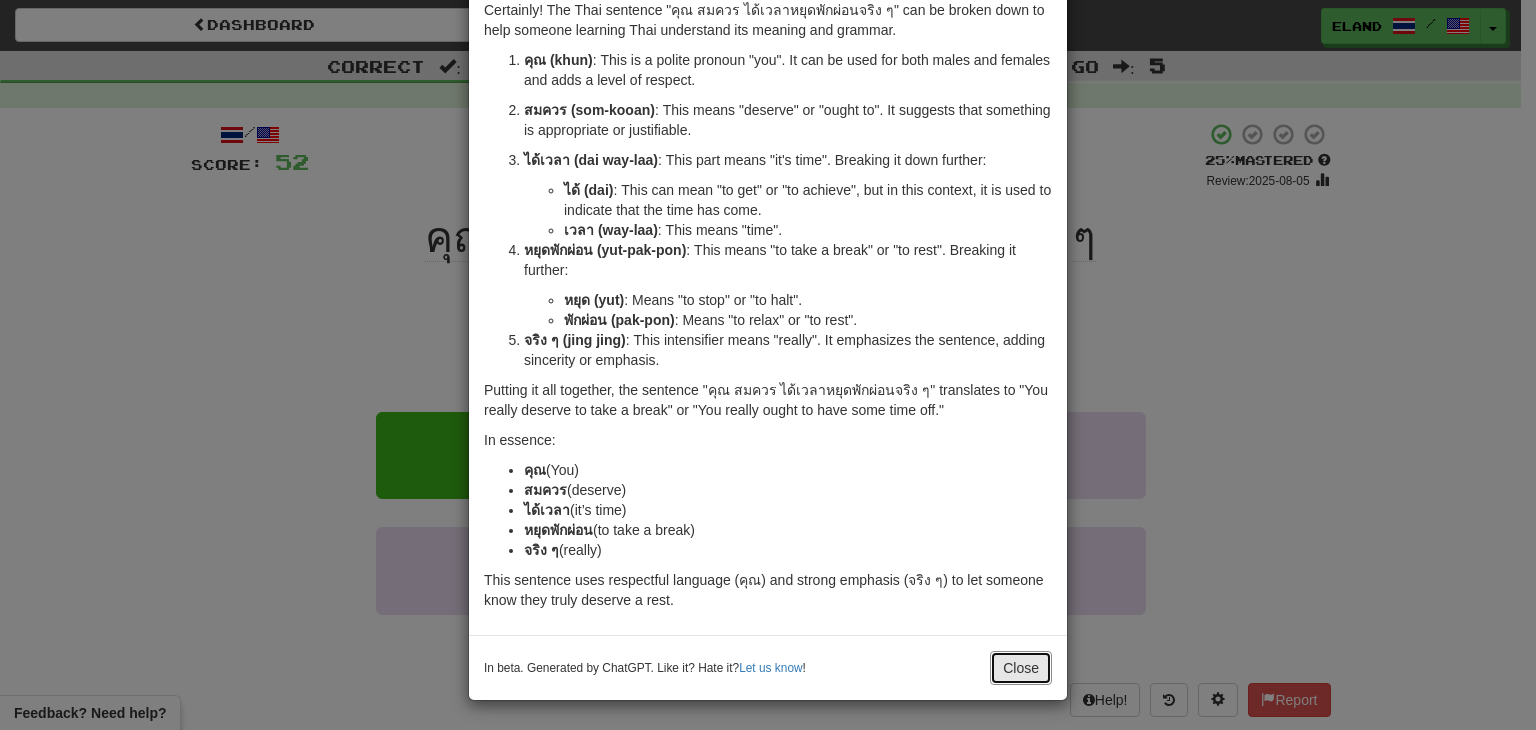 click on "Close" at bounding box center (1021, 668) 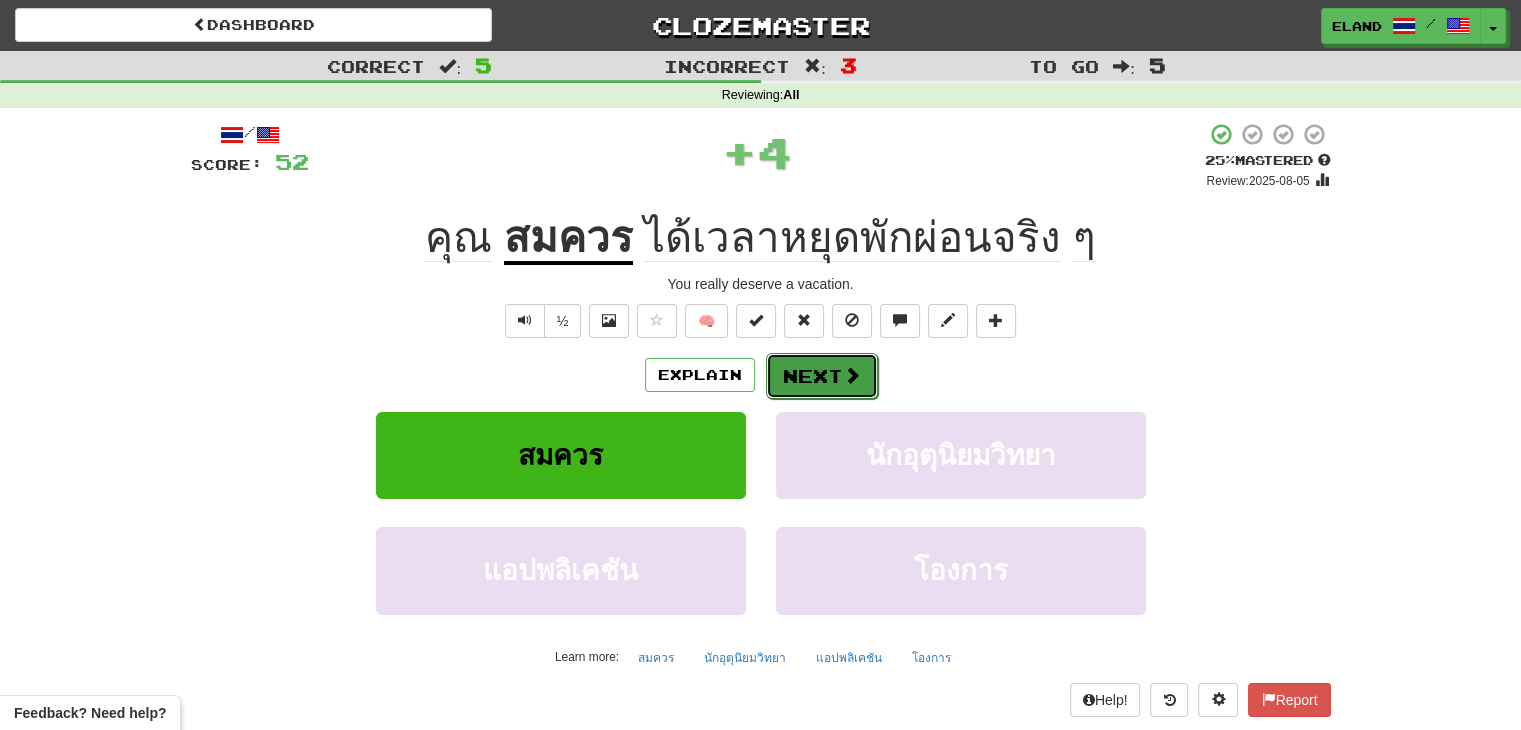 click on "Next" at bounding box center [822, 376] 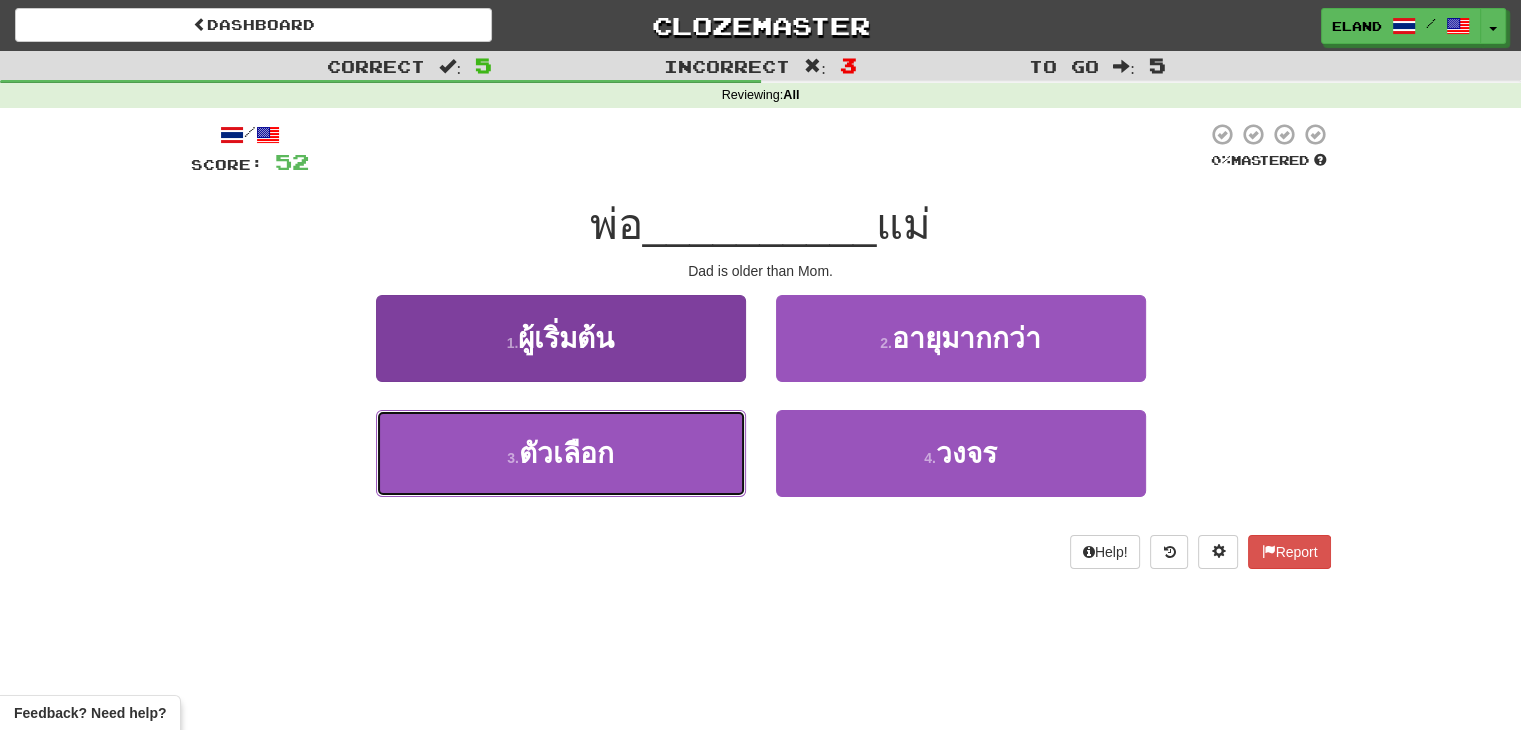 drag, startPoint x: 671, startPoint y: 434, endPoint x: 694, endPoint y: 421, distance: 26.41969 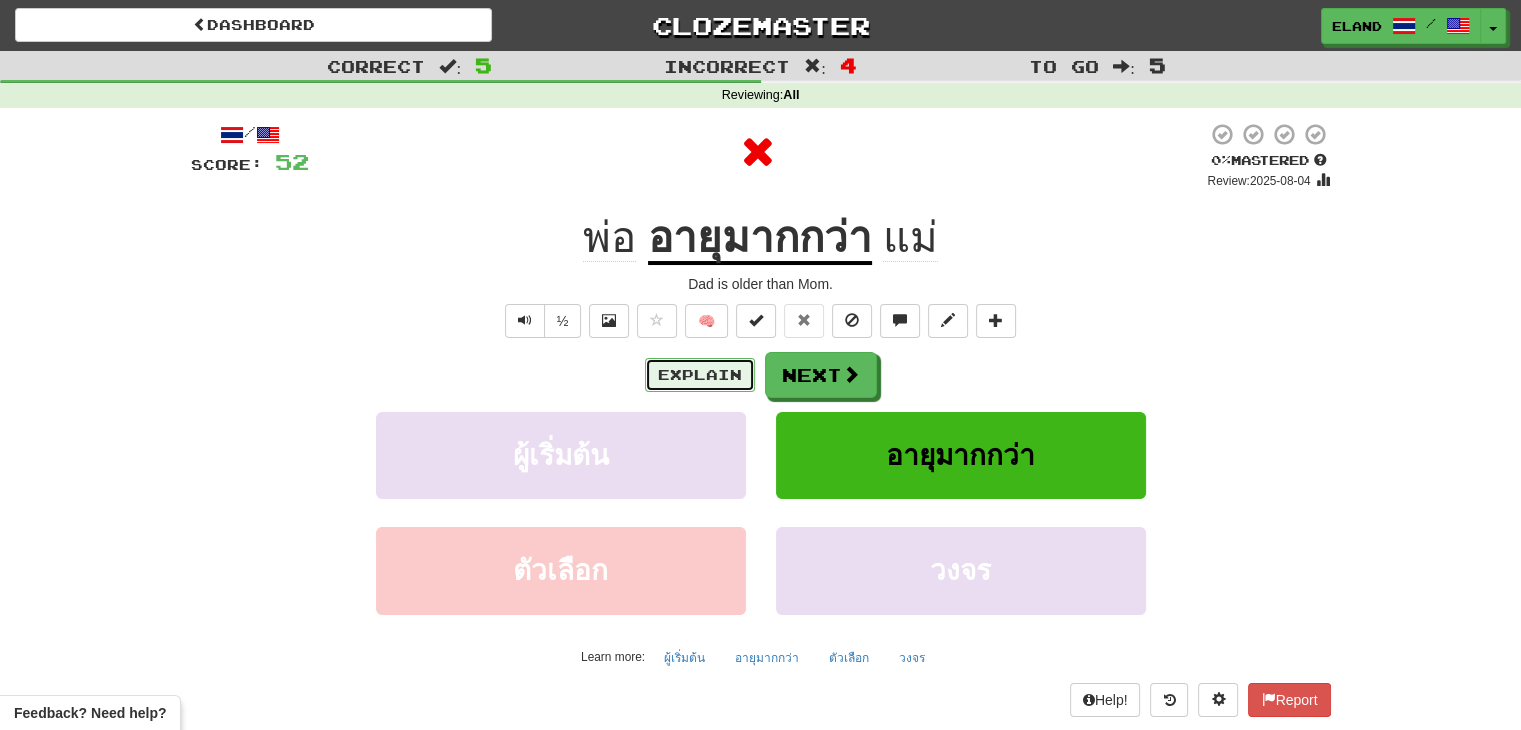click on "Explain" at bounding box center [700, 375] 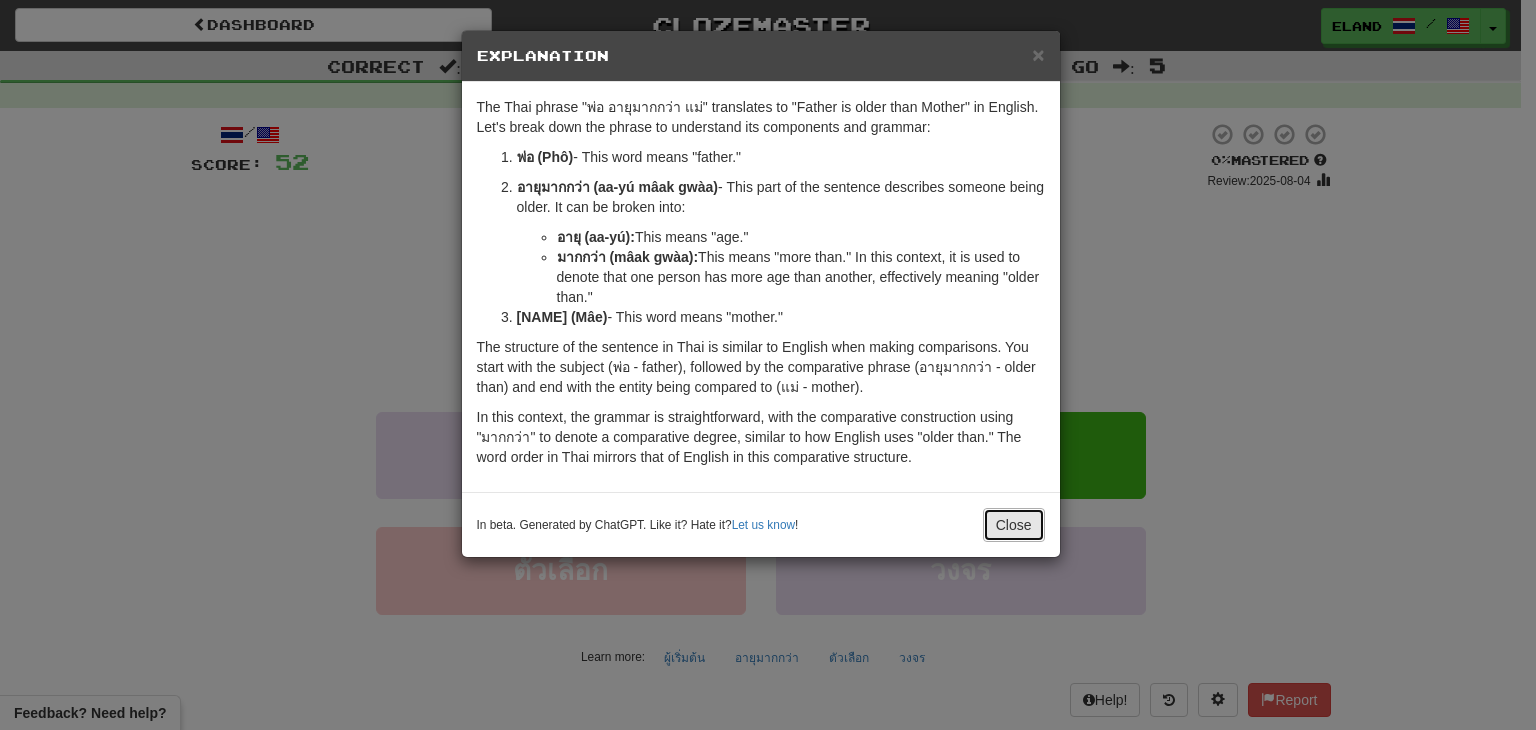 click on "Close" at bounding box center (1014, 525) 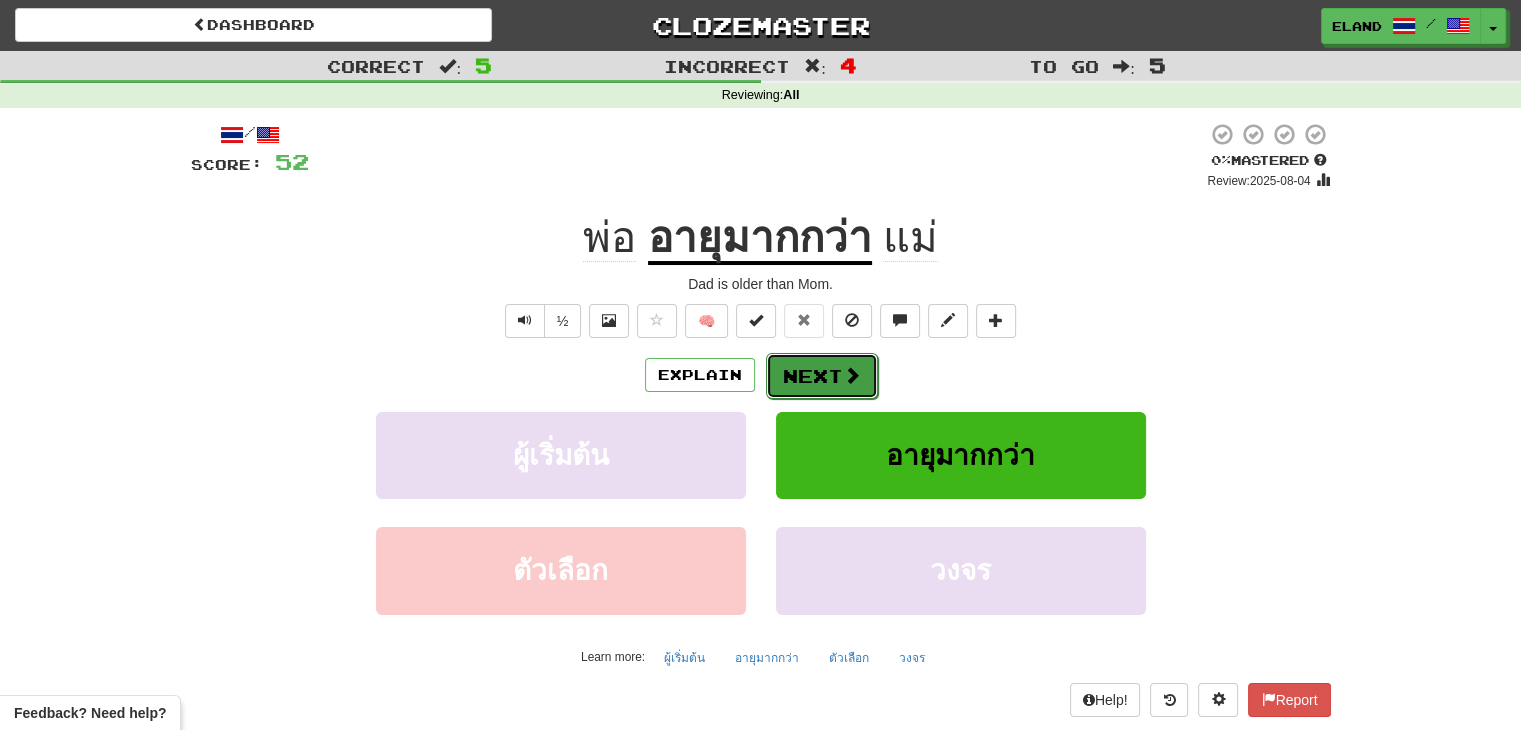 click on "Next" at bounding box center (822, 376) 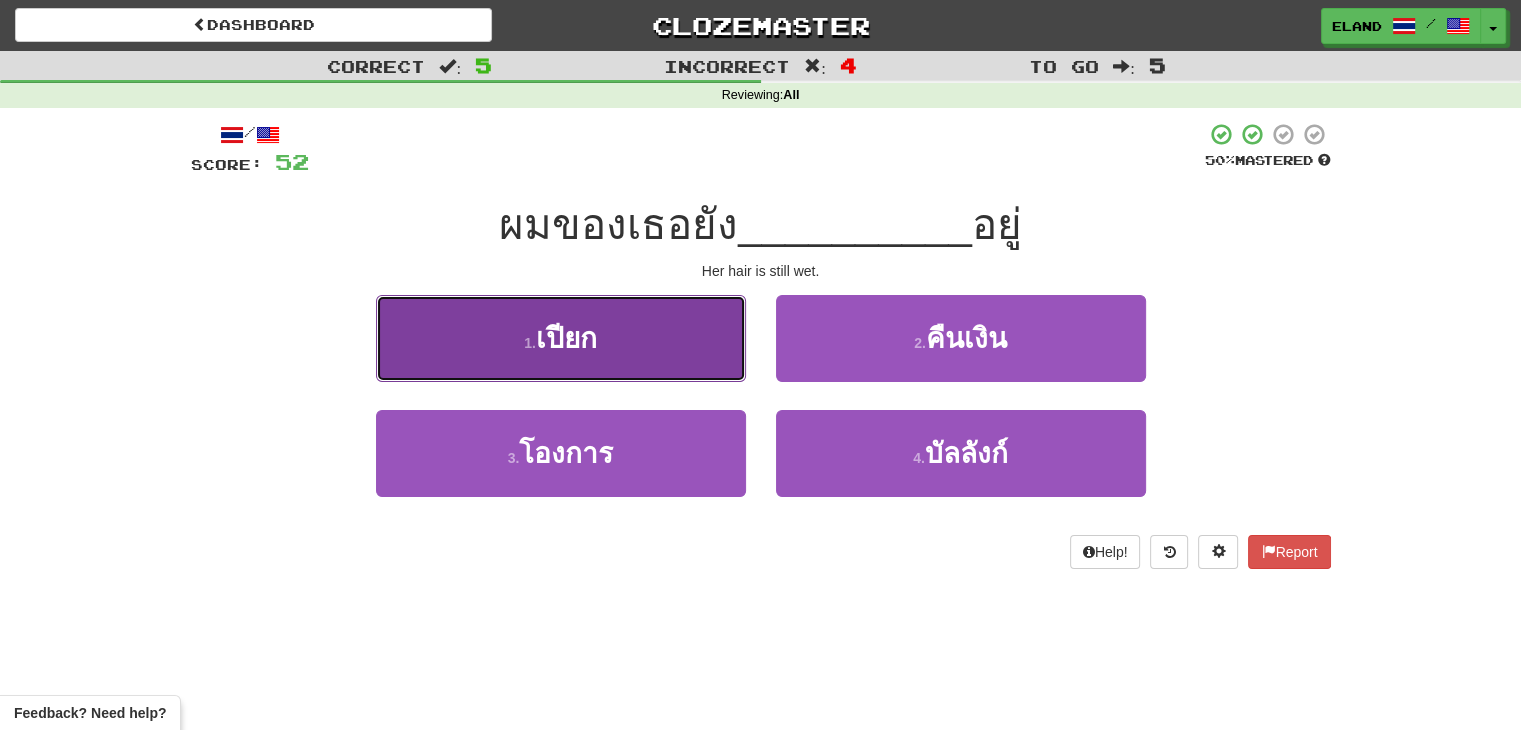 click on "1 .  เปียก" at bounding box center [561, 338] 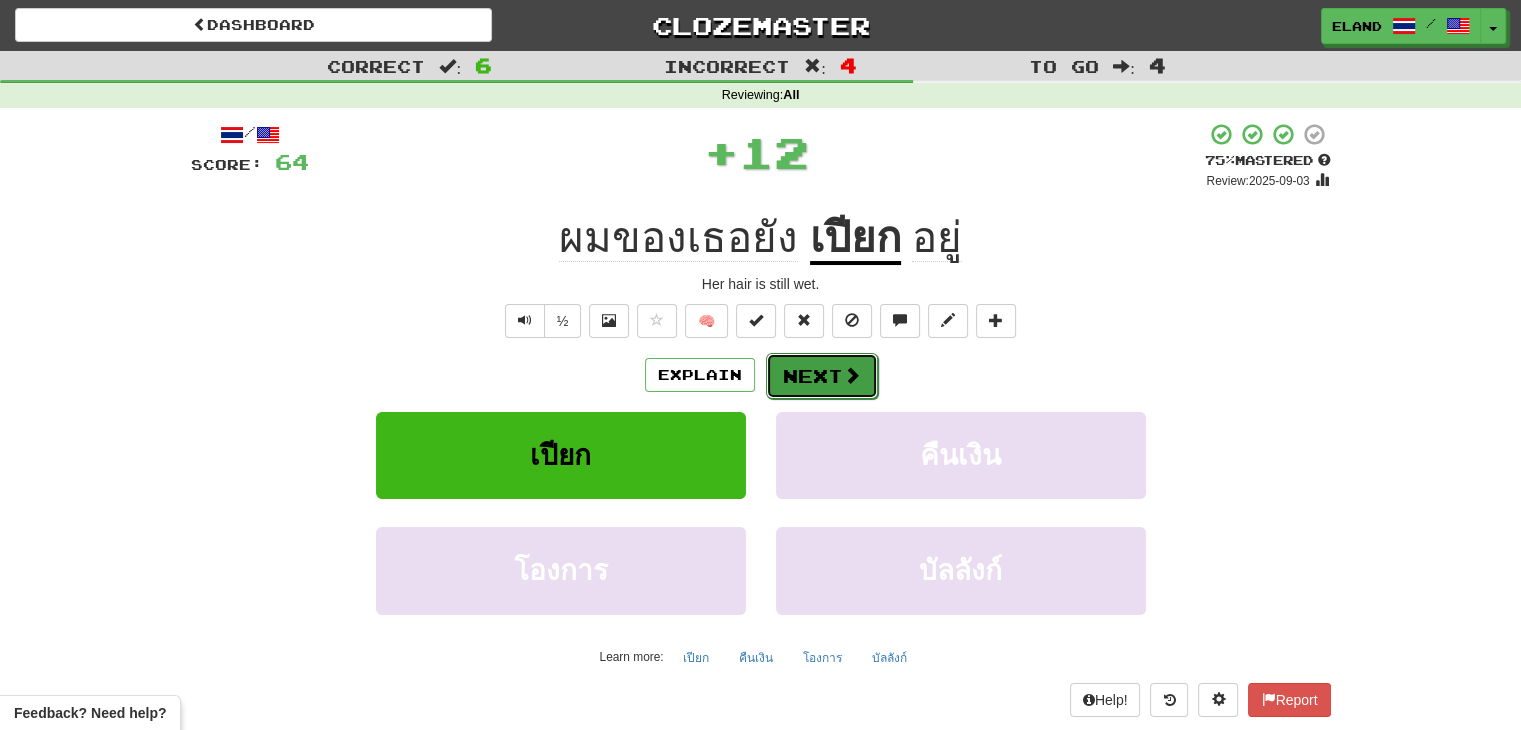 click on "Next" at bounding box center [822, 376] 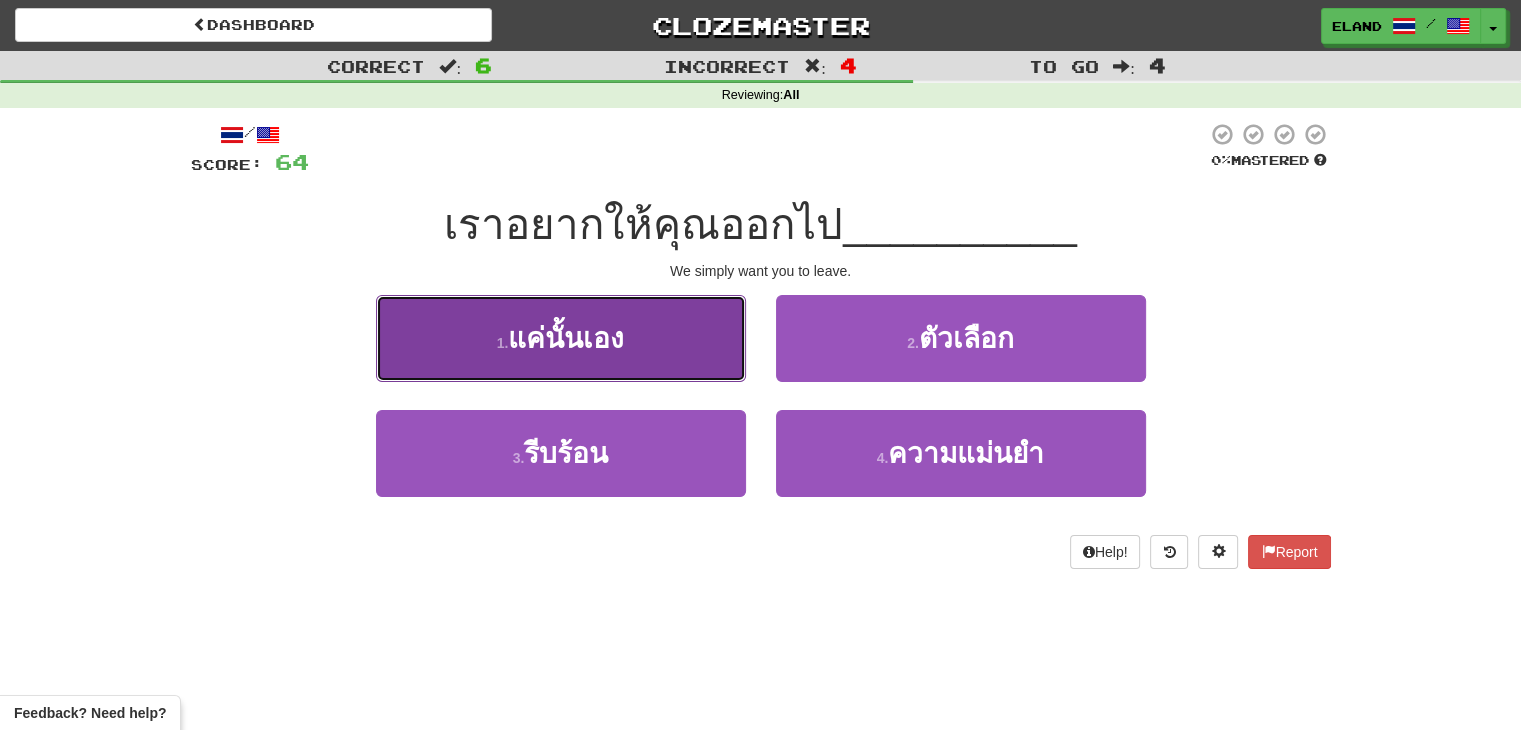 click on "1 .  แค่นั้นเอง" at bounding box center (561, 338) 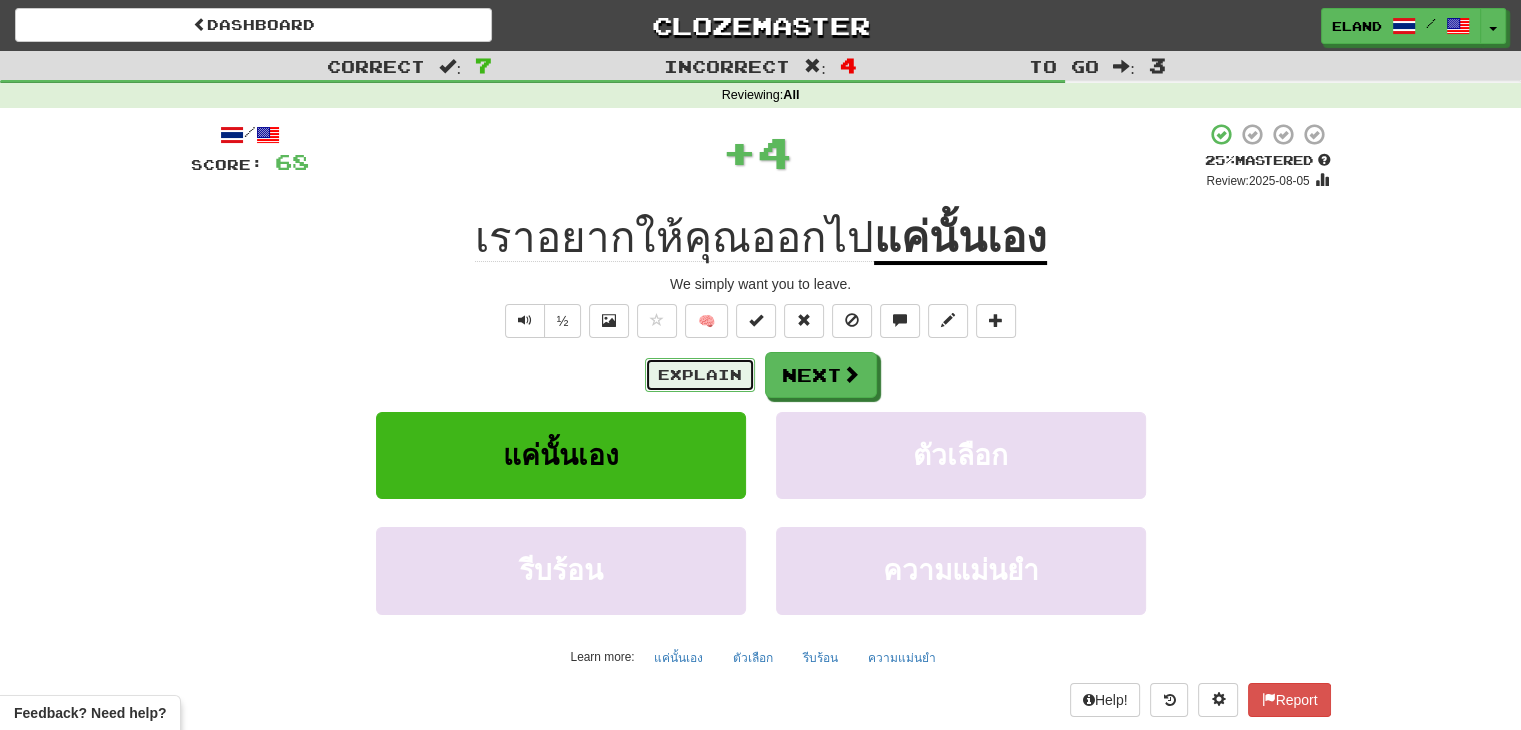 click on "Explain" at bounding box center (700, 375) 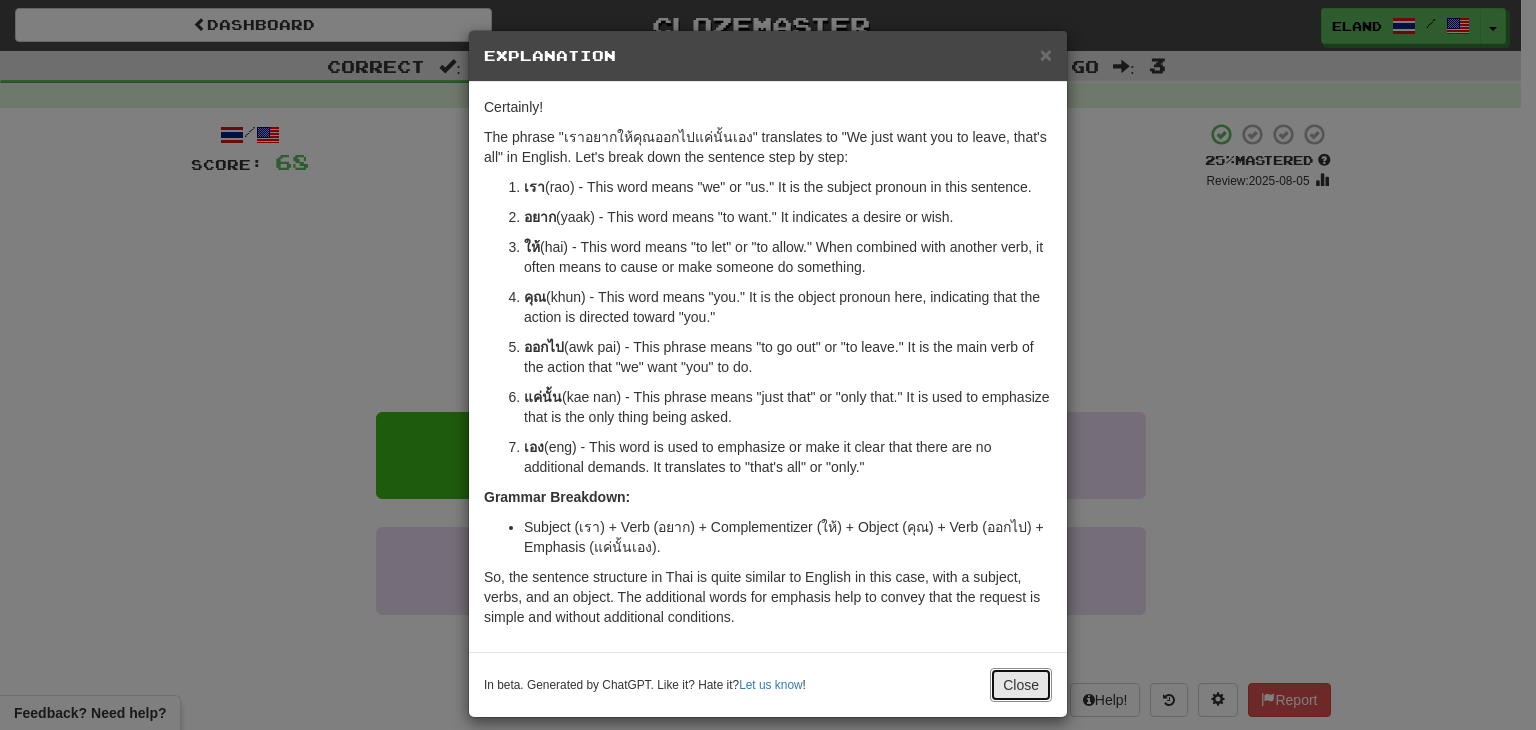 click on "Close" at bounding box center (1021, 685) 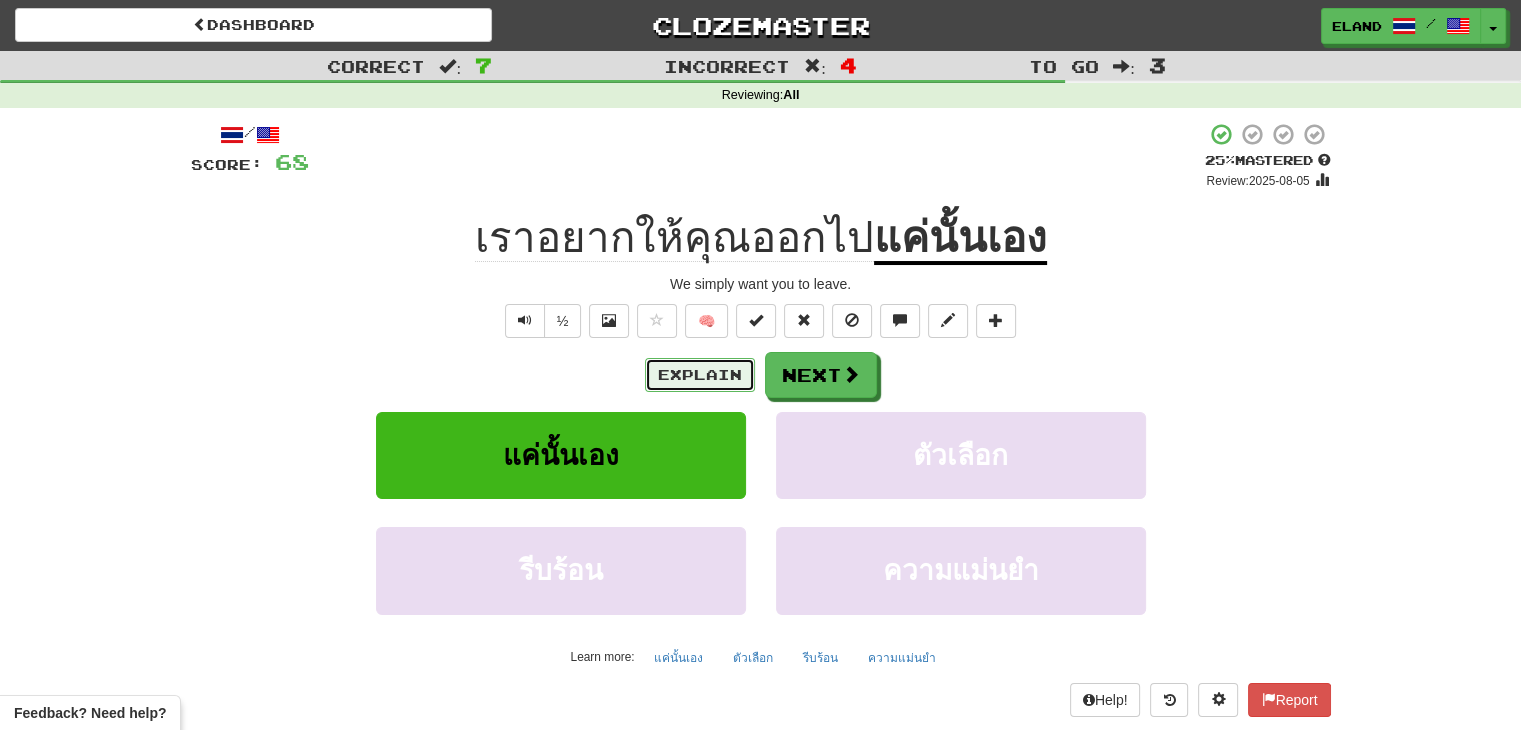click on "Explain" at bounding box center [700, 375] 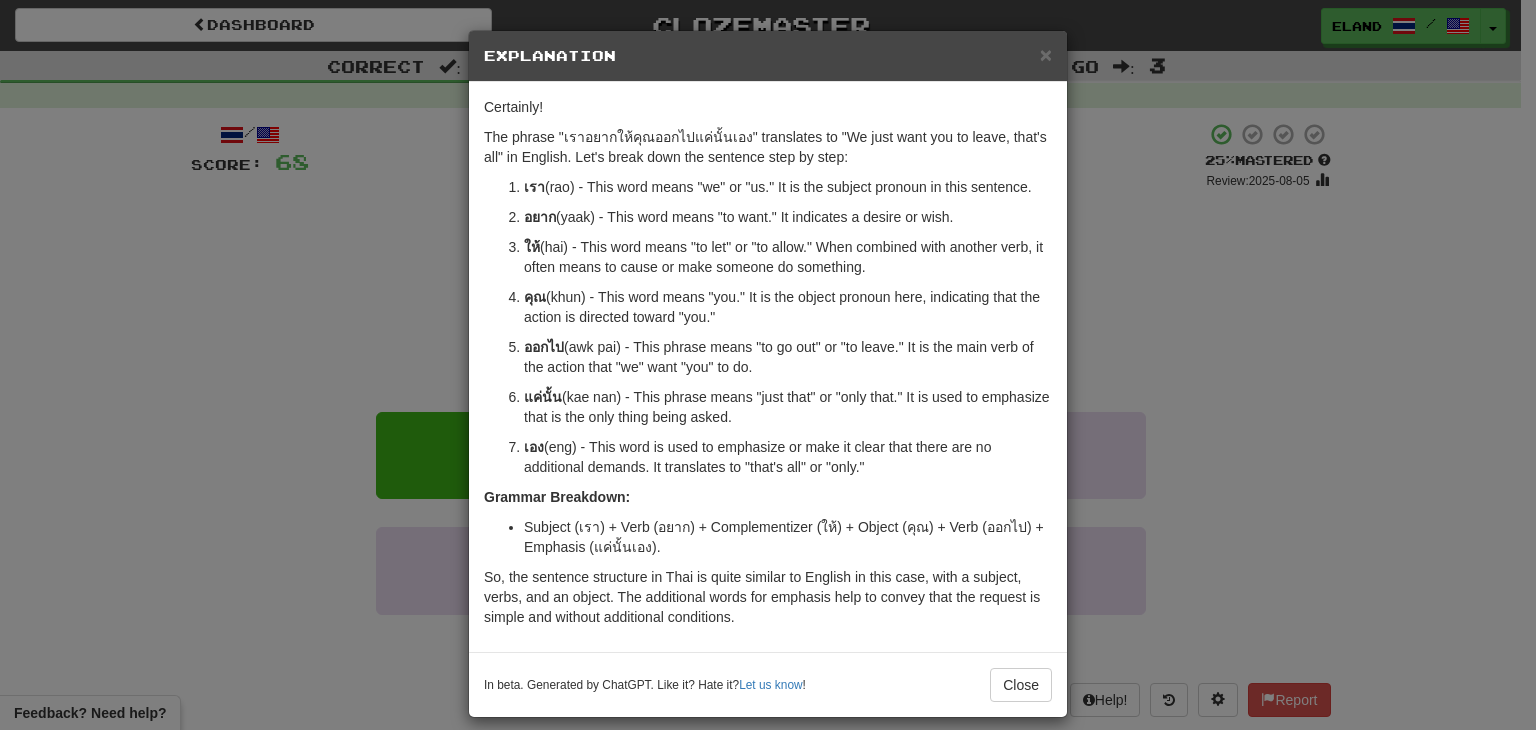 click on "In beta. Generated by ChatGPT. Like it? Hate it?  Let us know ! Close" at bounding box center (768, 684) 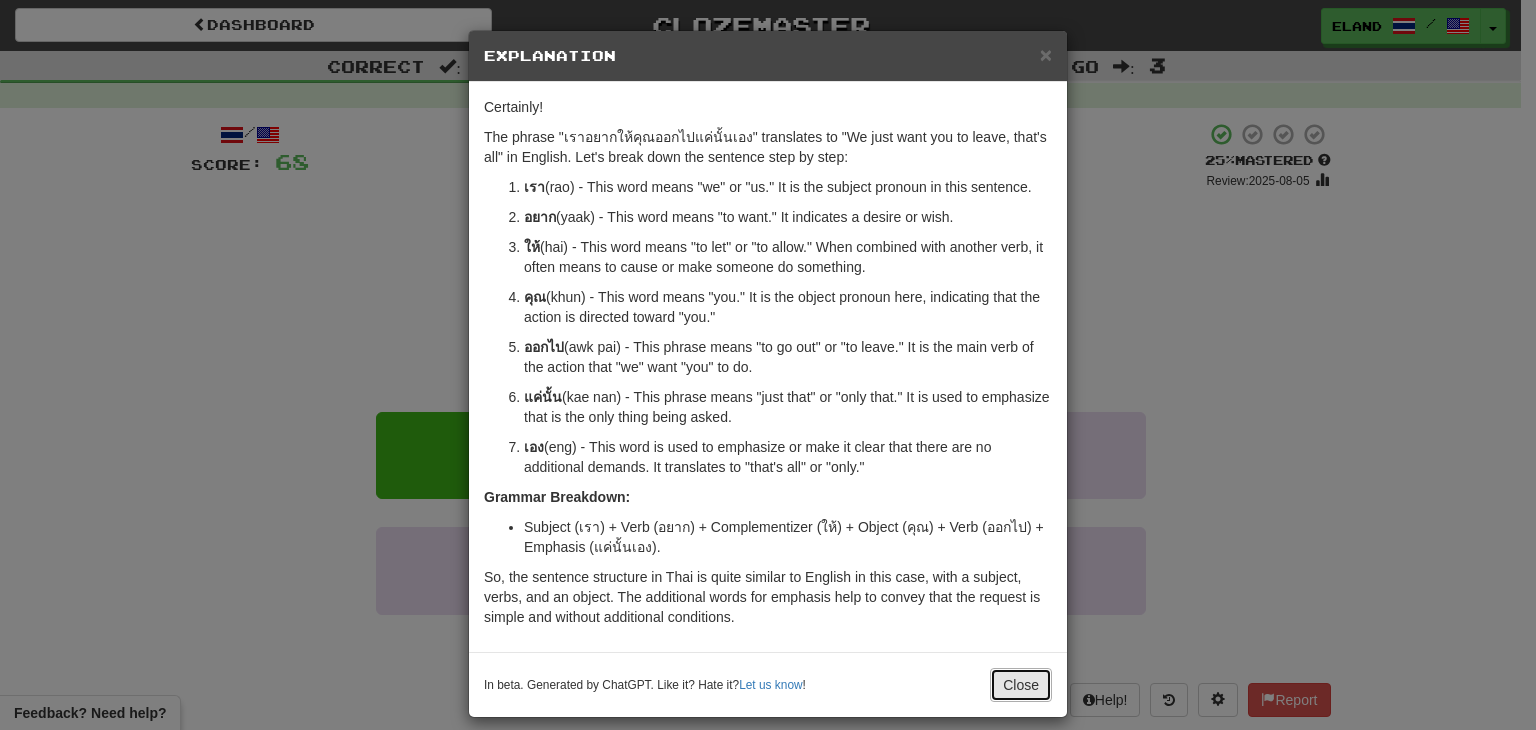 click on "Close" at bounding box center (1021, 685) 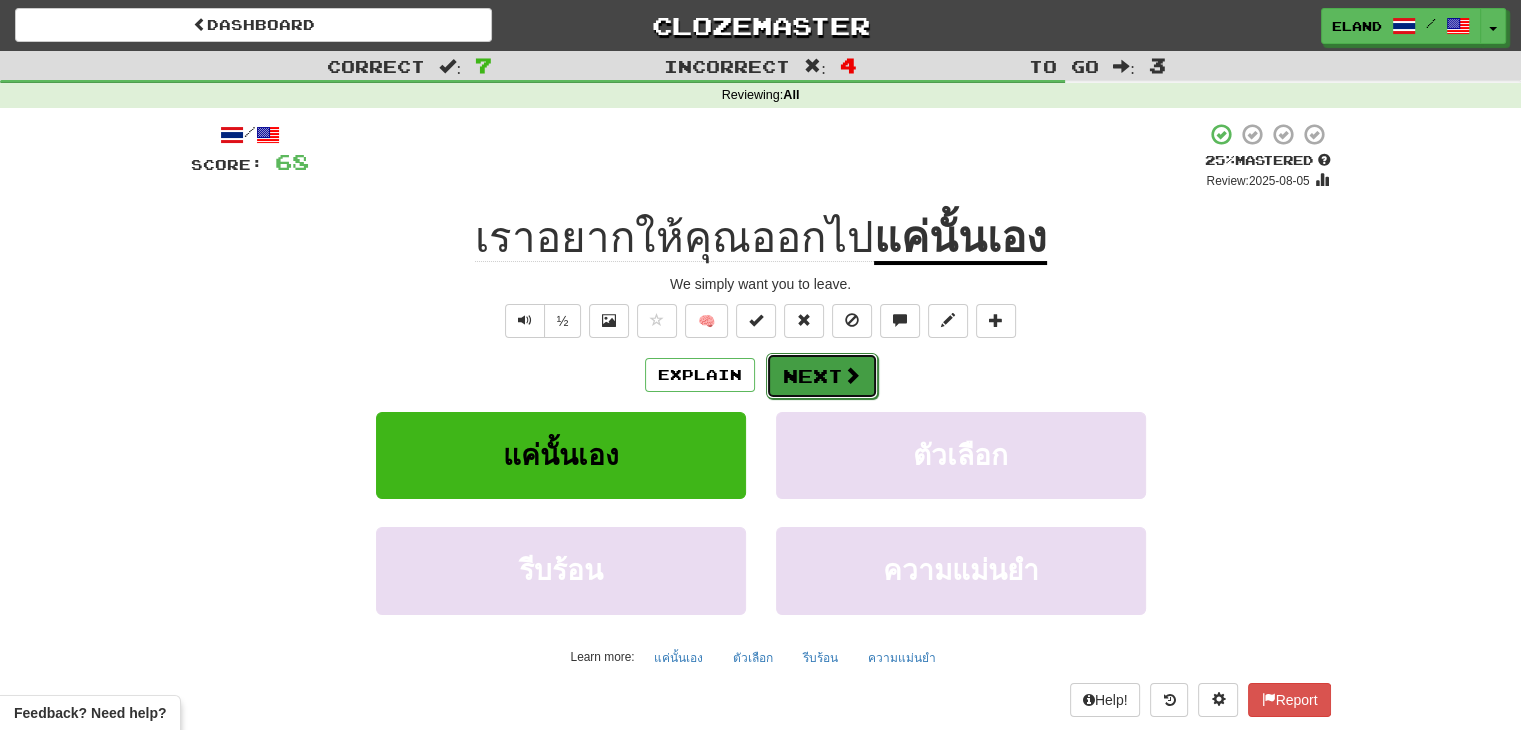 click on "Next" at bounding box center [822, 376] 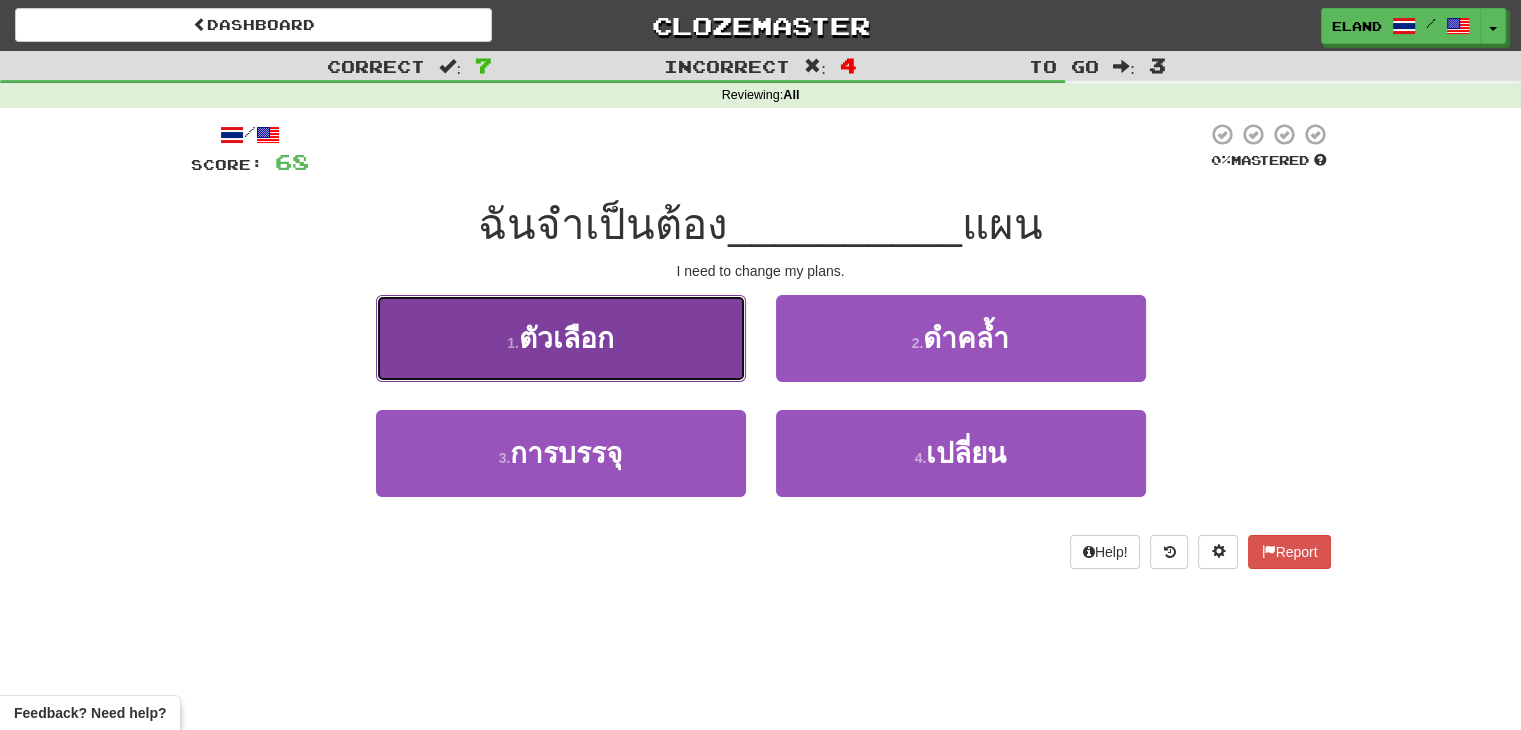 click on "1 .  ตัวเลือก" at bounding box center [561, 338] 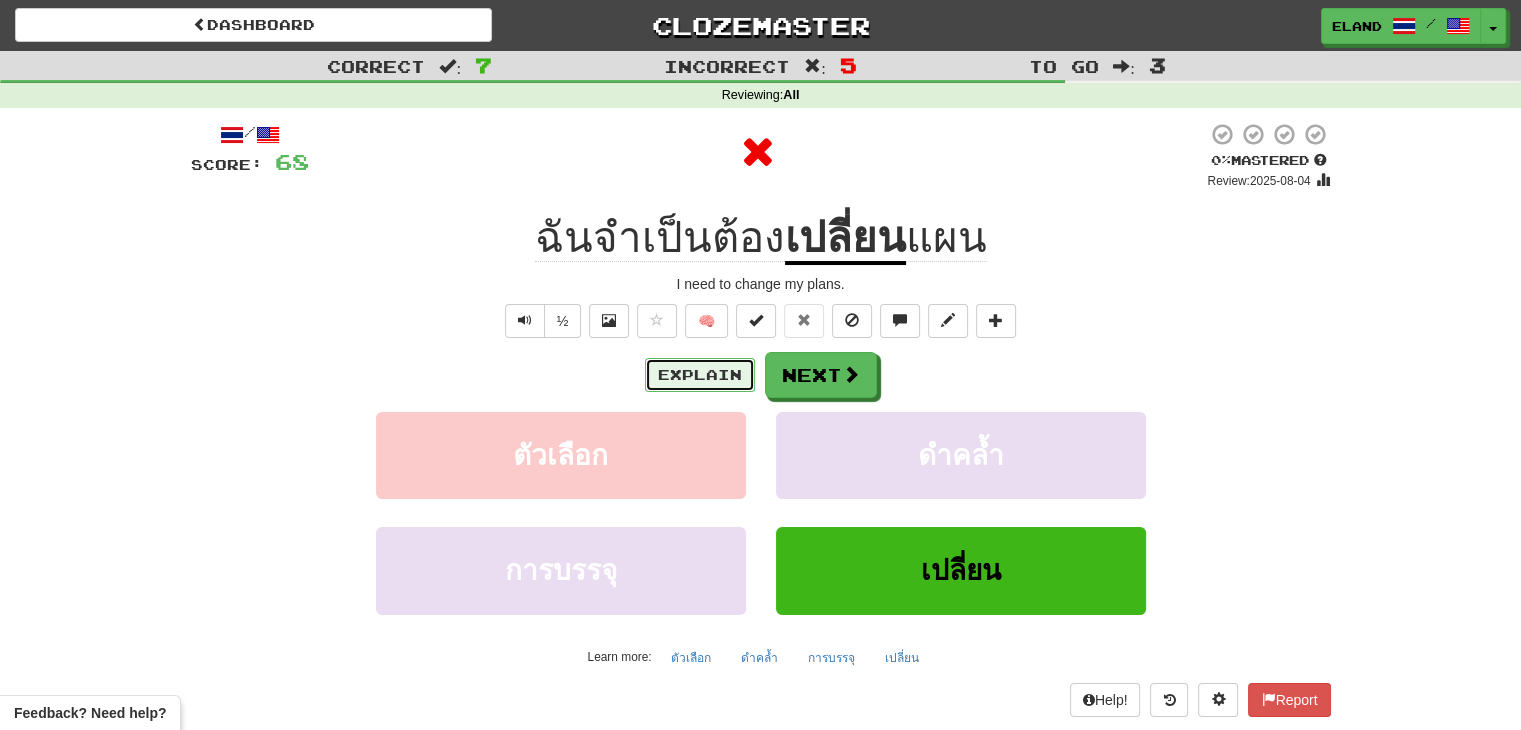 click on "Explain" at bounding box center (700, 375) 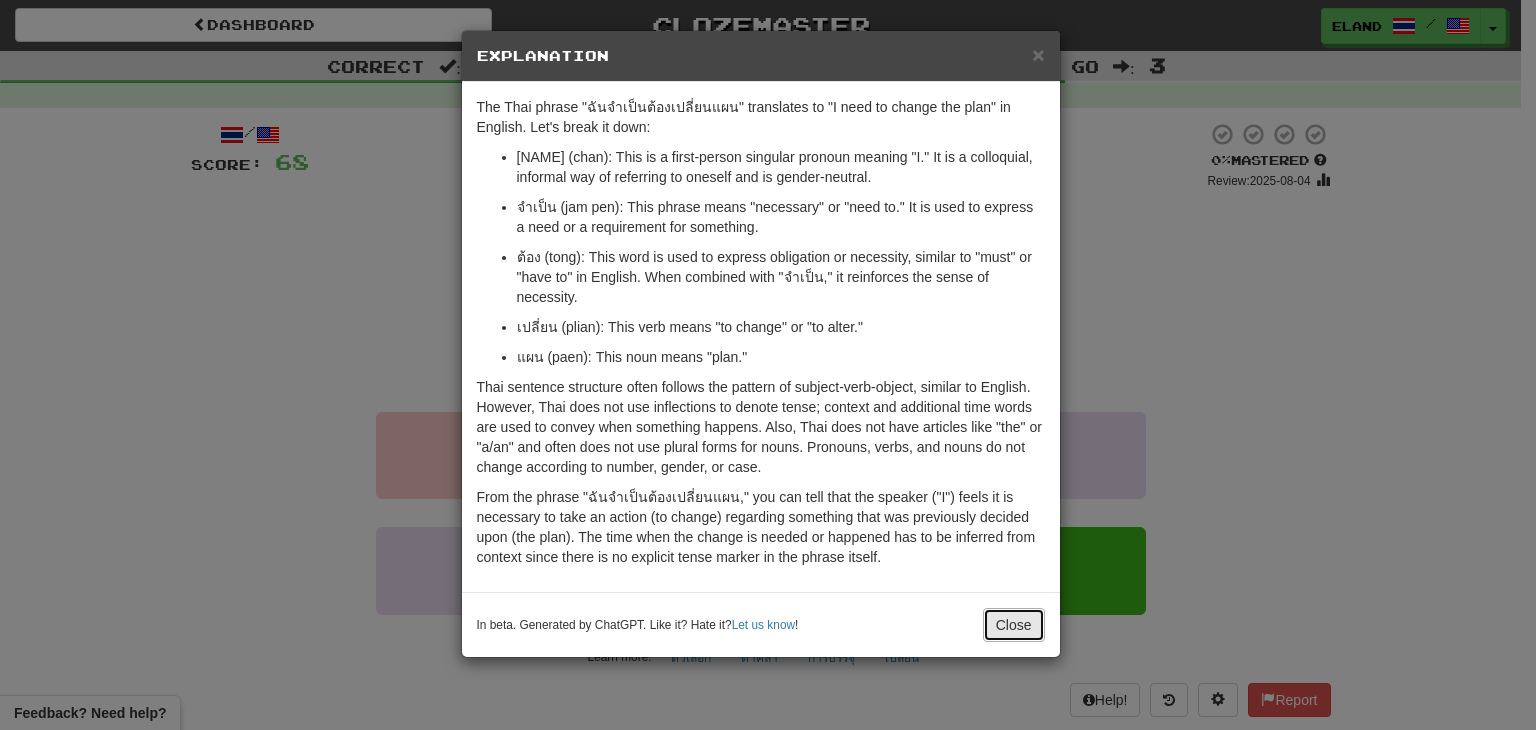 click on "Close" at bounding box center (1014, 625) 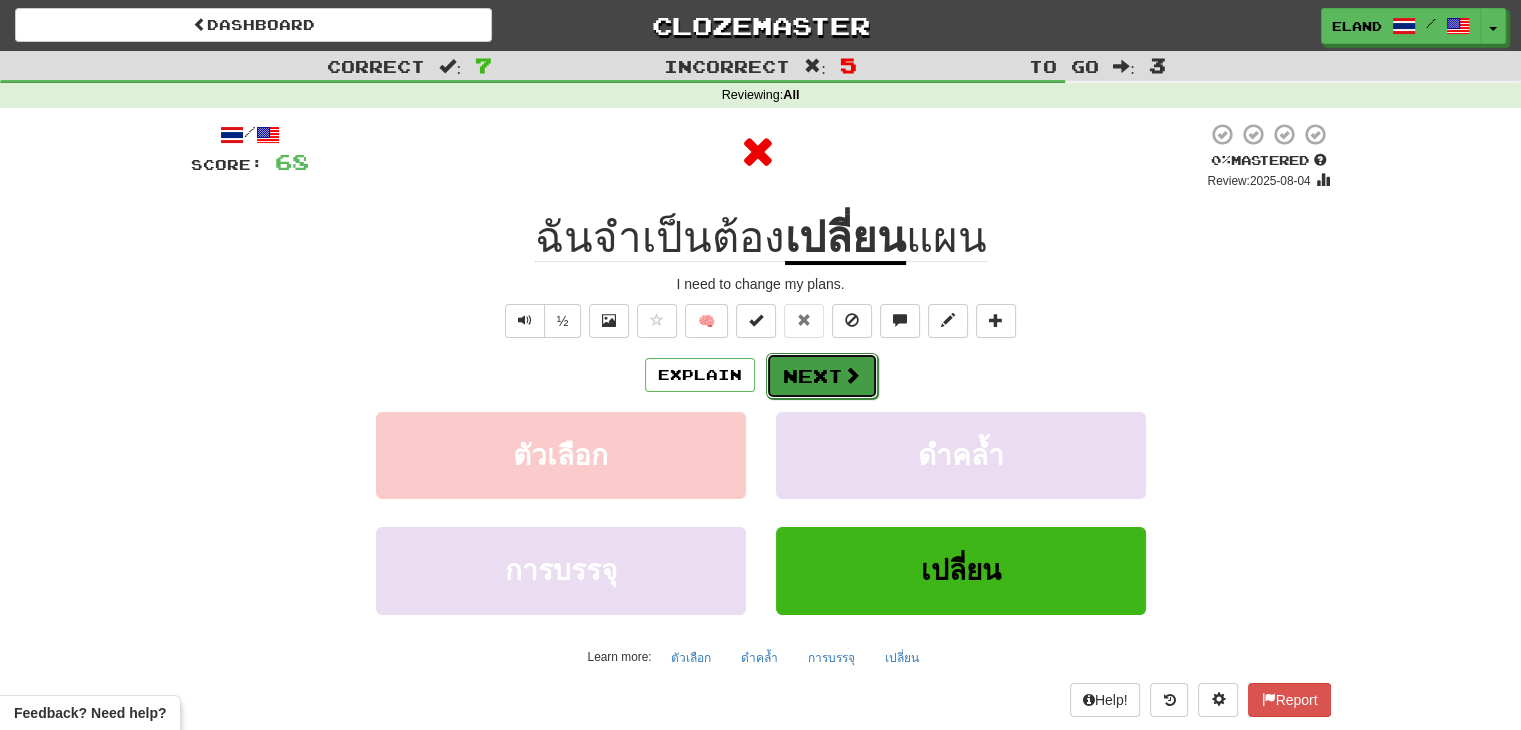 click on "Next" at bounding box center [822, 376] 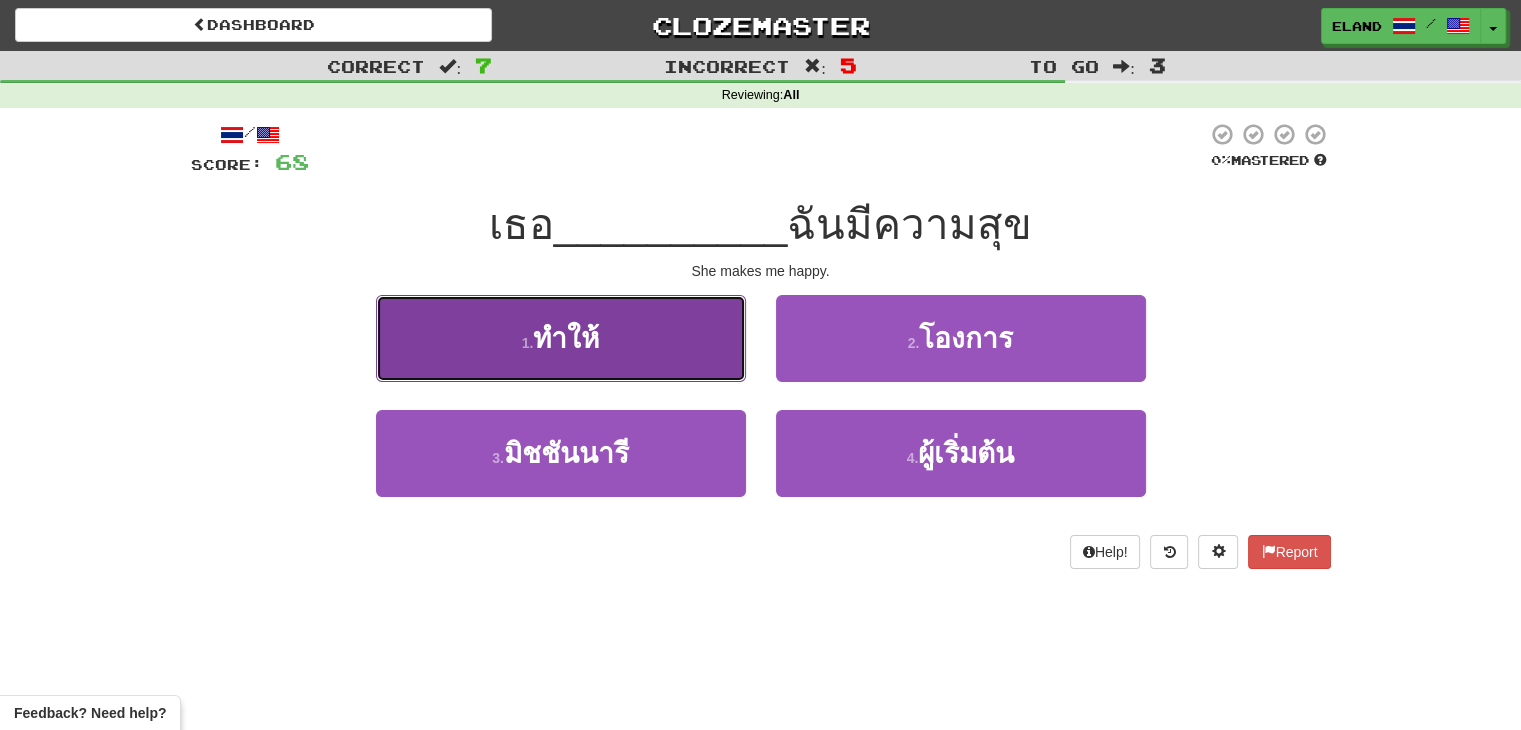 click on "1 .  ทำให้" at bounding box center (561, 338) 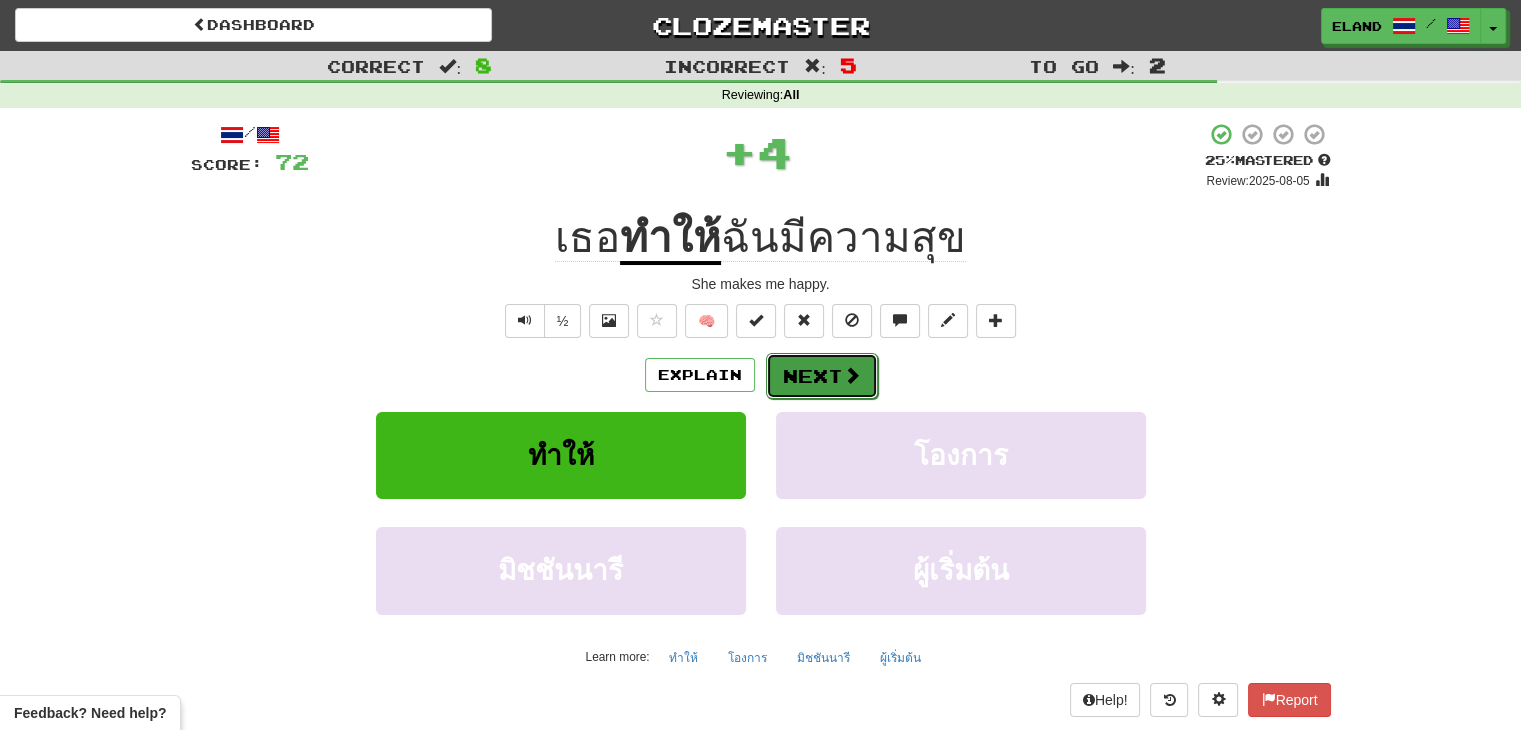 click at bounding box center (852, 375) 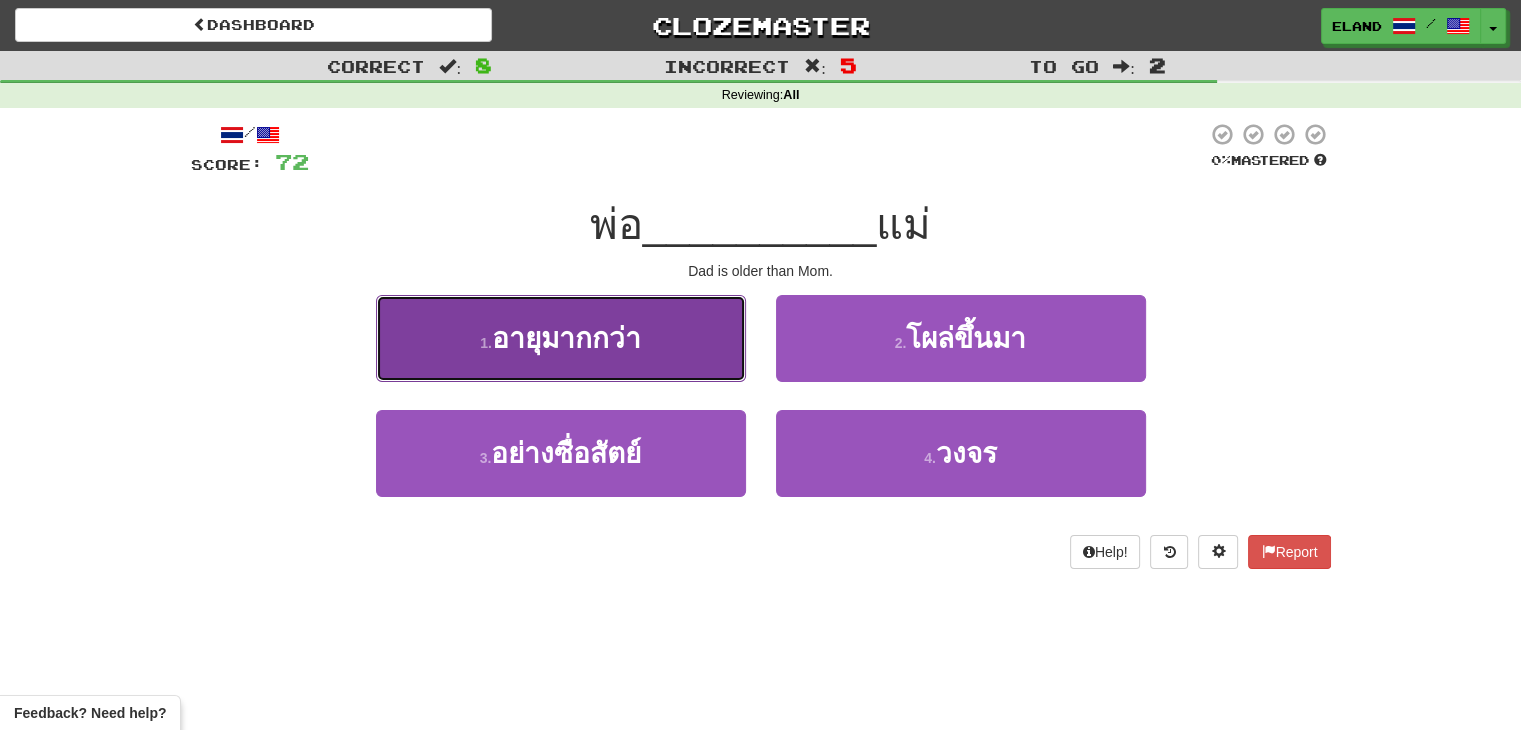 click on "1 .  อายุมากกว่า" at bounding box center [561, 338] 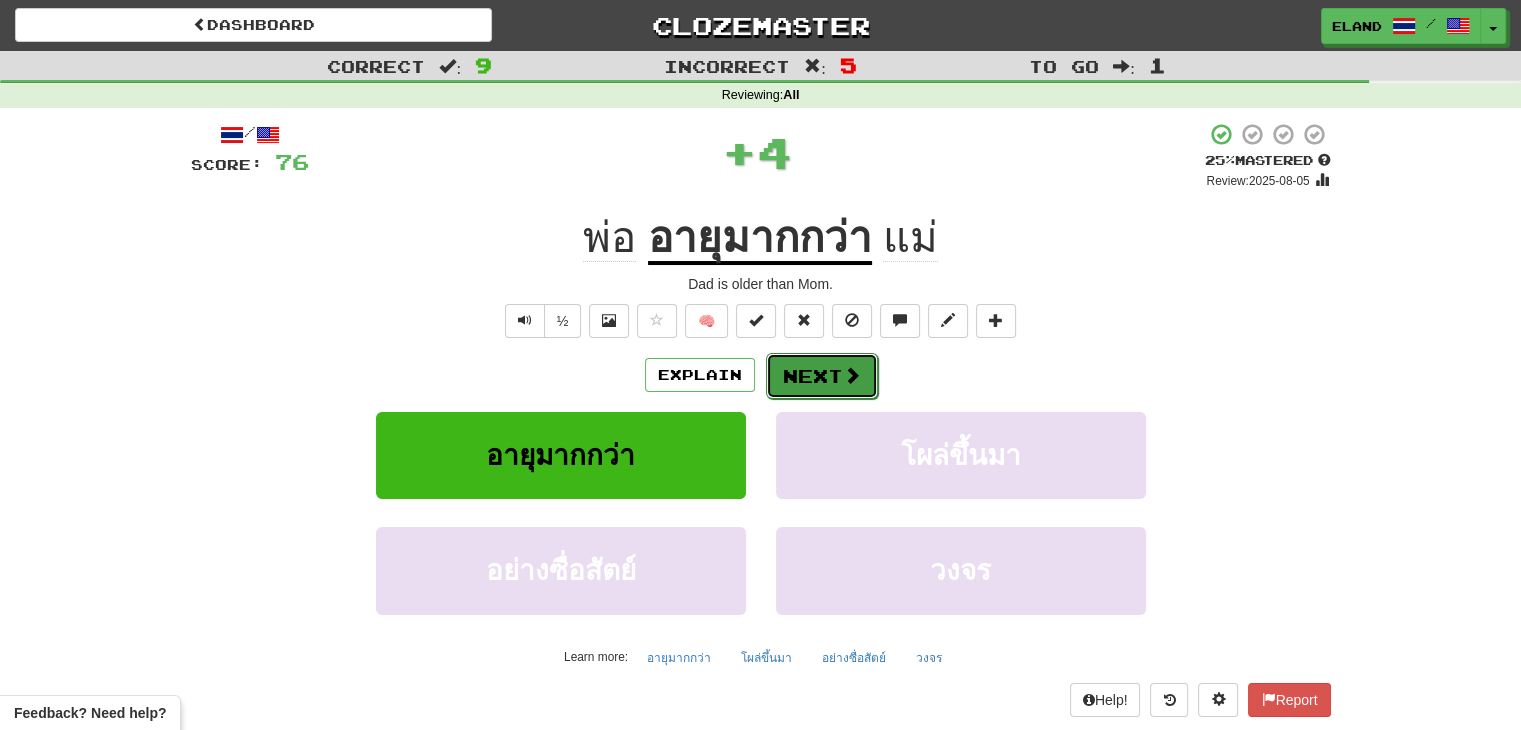 click on "Next" at bounding box center (822, 376) 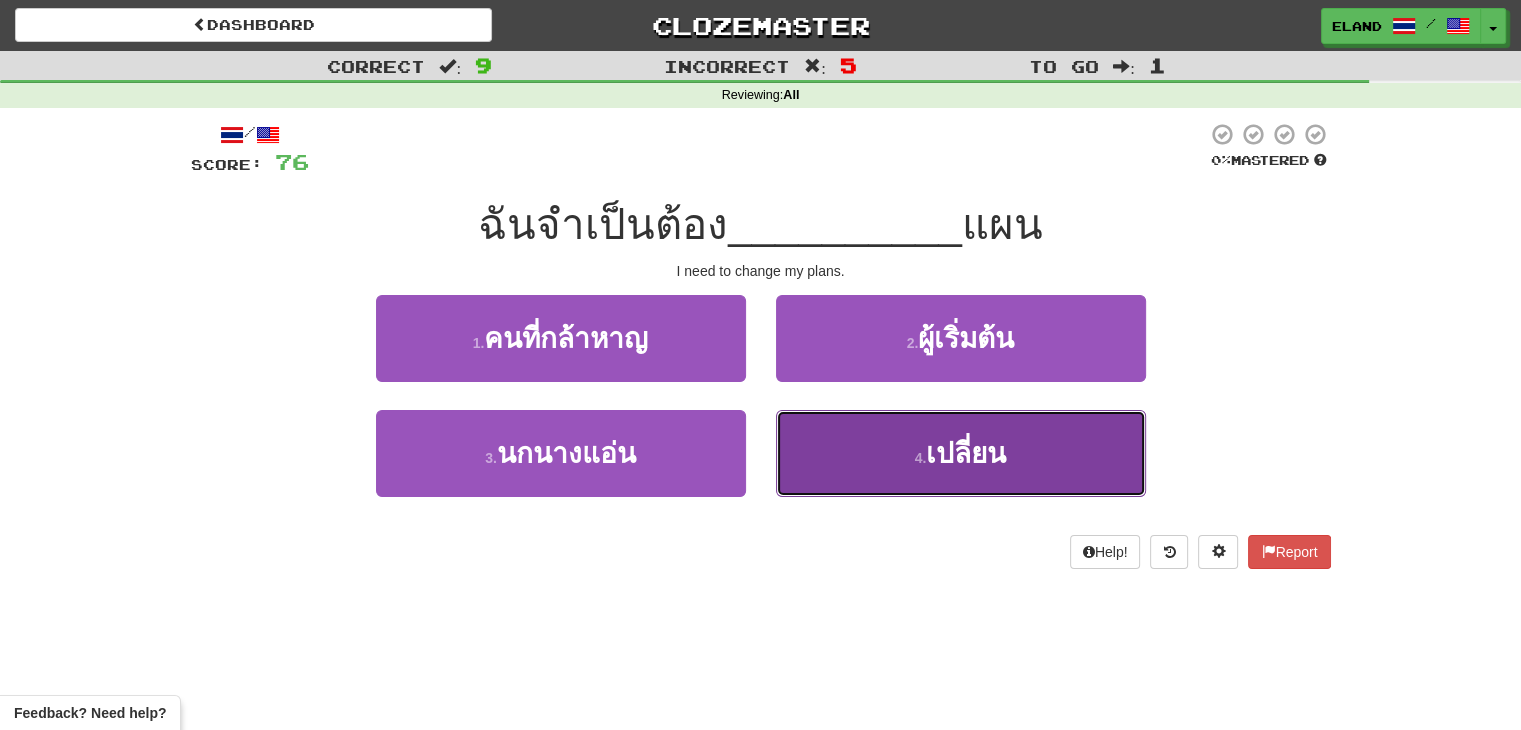 click on "4 .  เปลี่ยน" at bounding box center (961, 453) 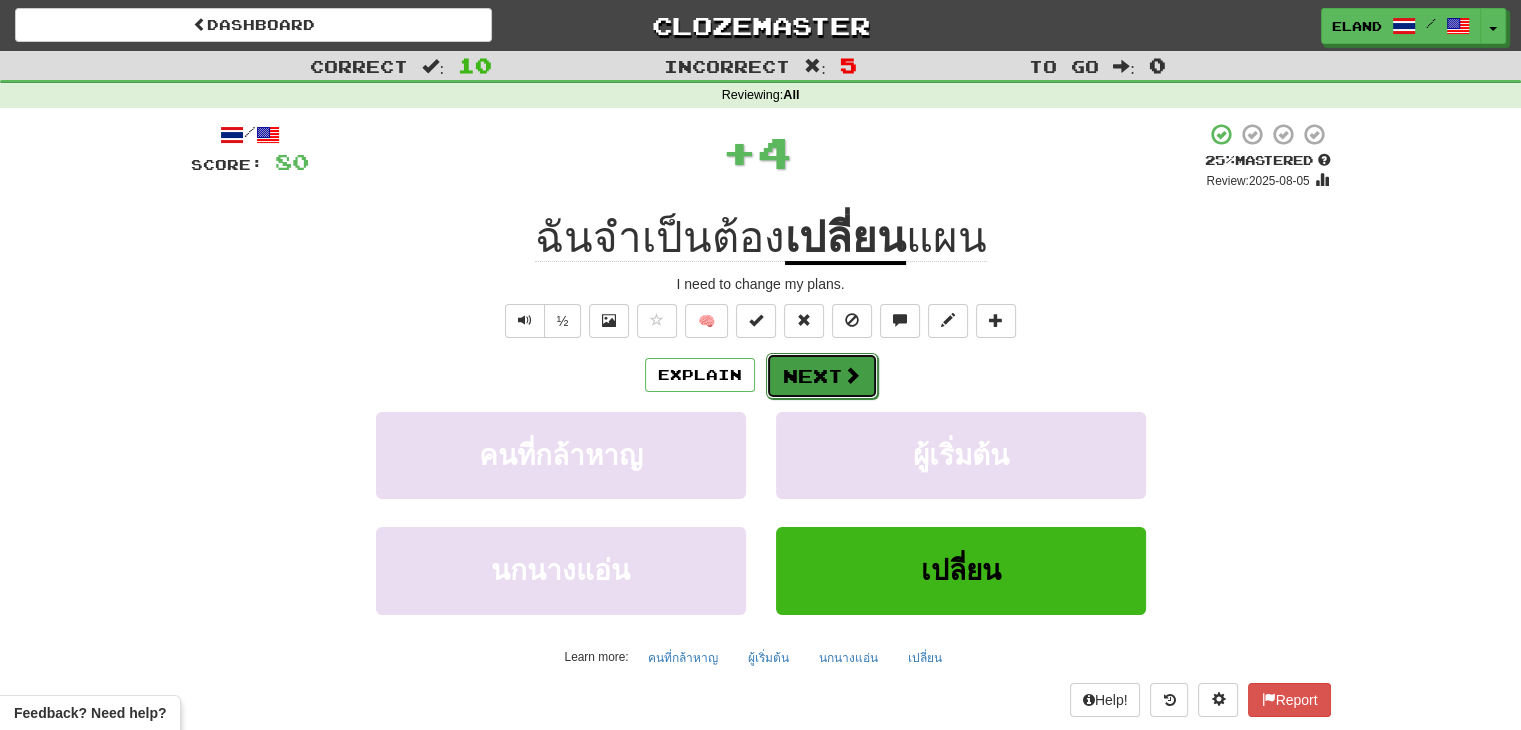 click on "Next" at bounding box center (822, 376) 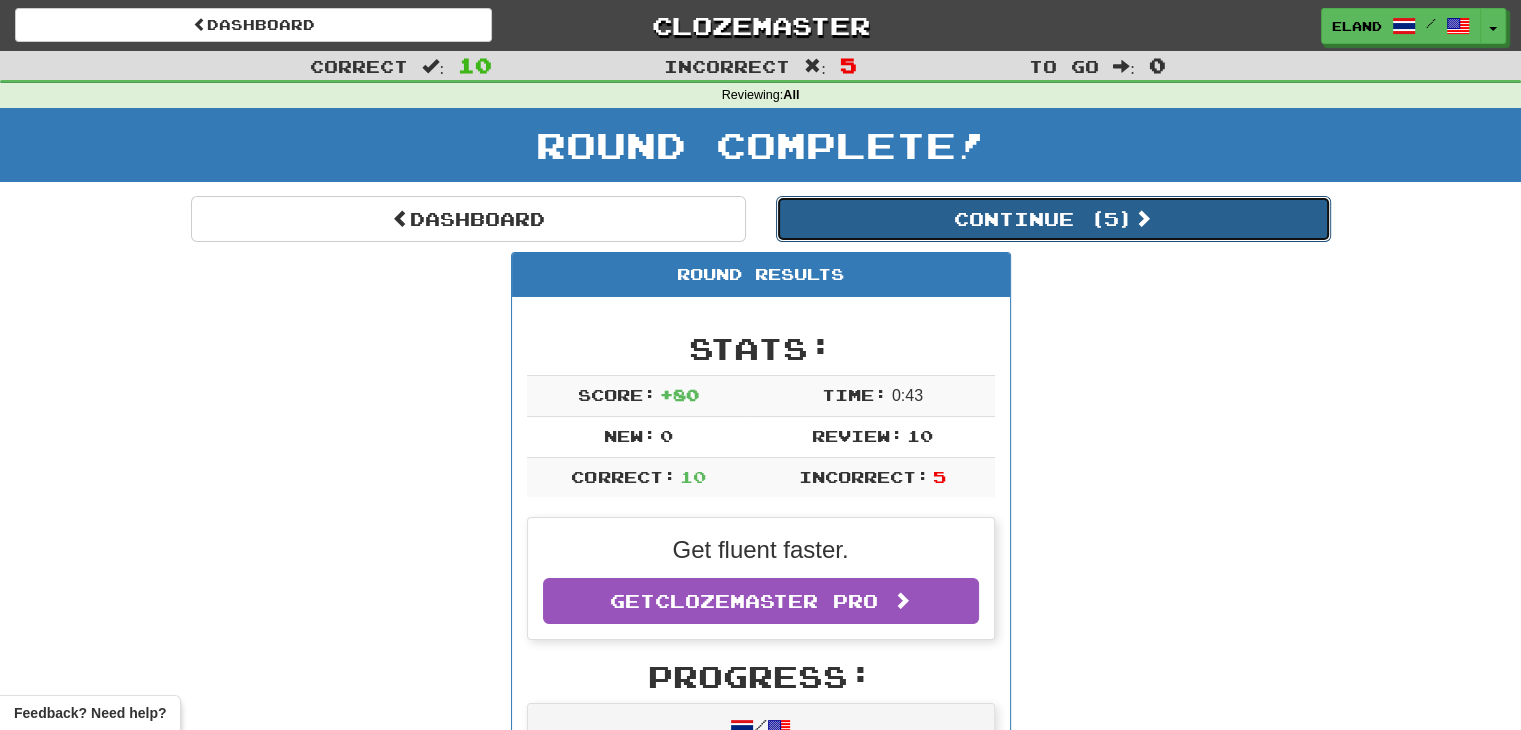 click on "Continue ( 5 )" at bounding box center [1053, 219] 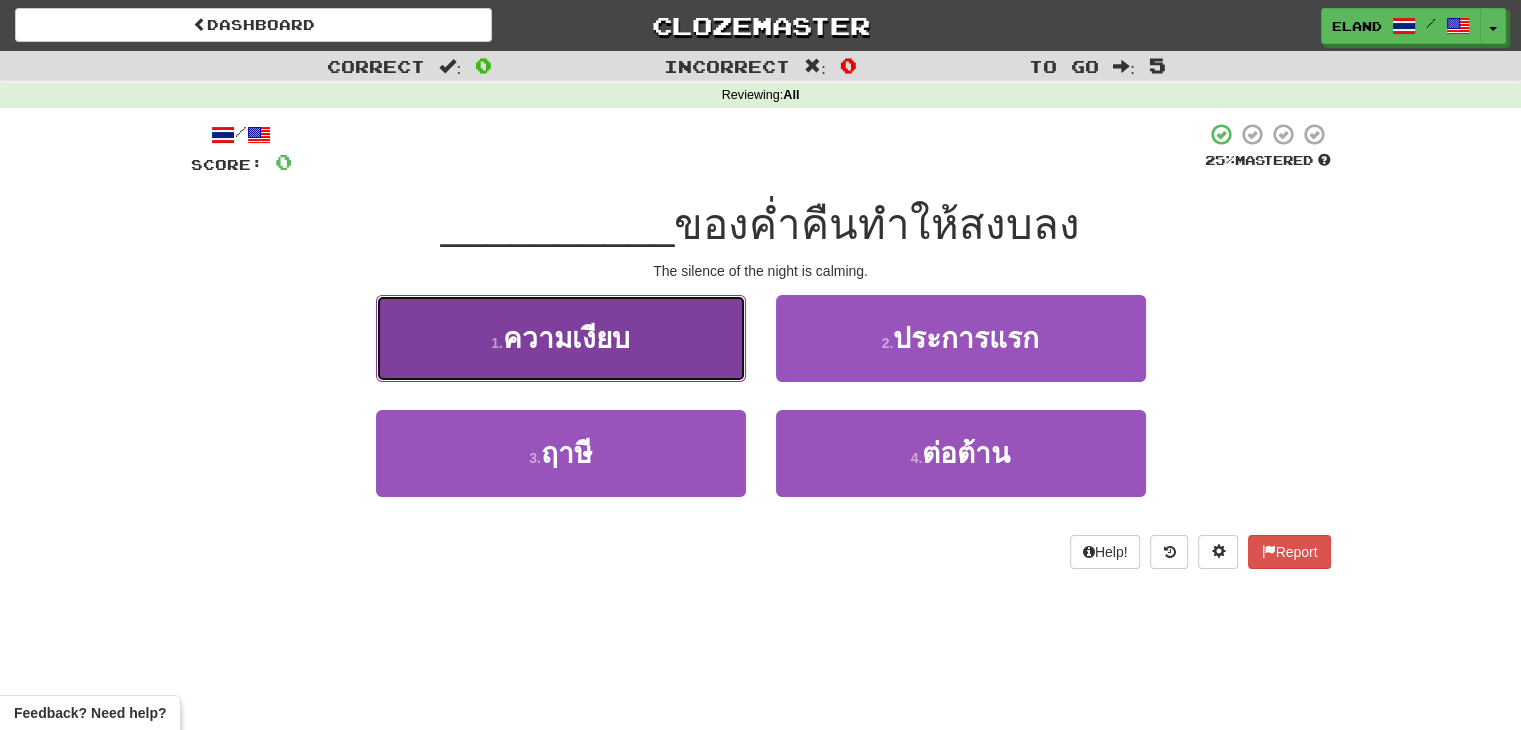click on "ความเงียบ" at bounding box center [566, 338] 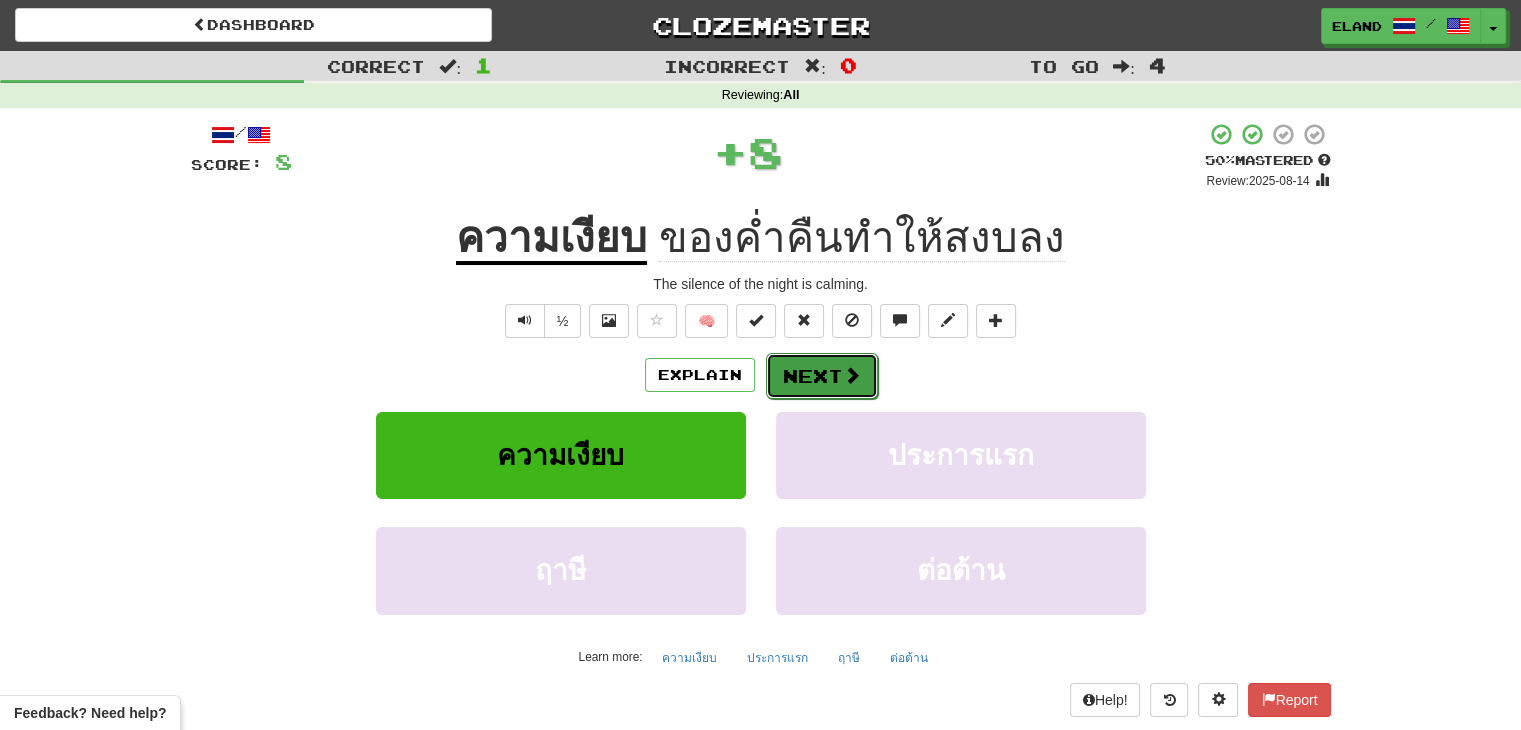 click on "Next" at bounding box center (822, 376) 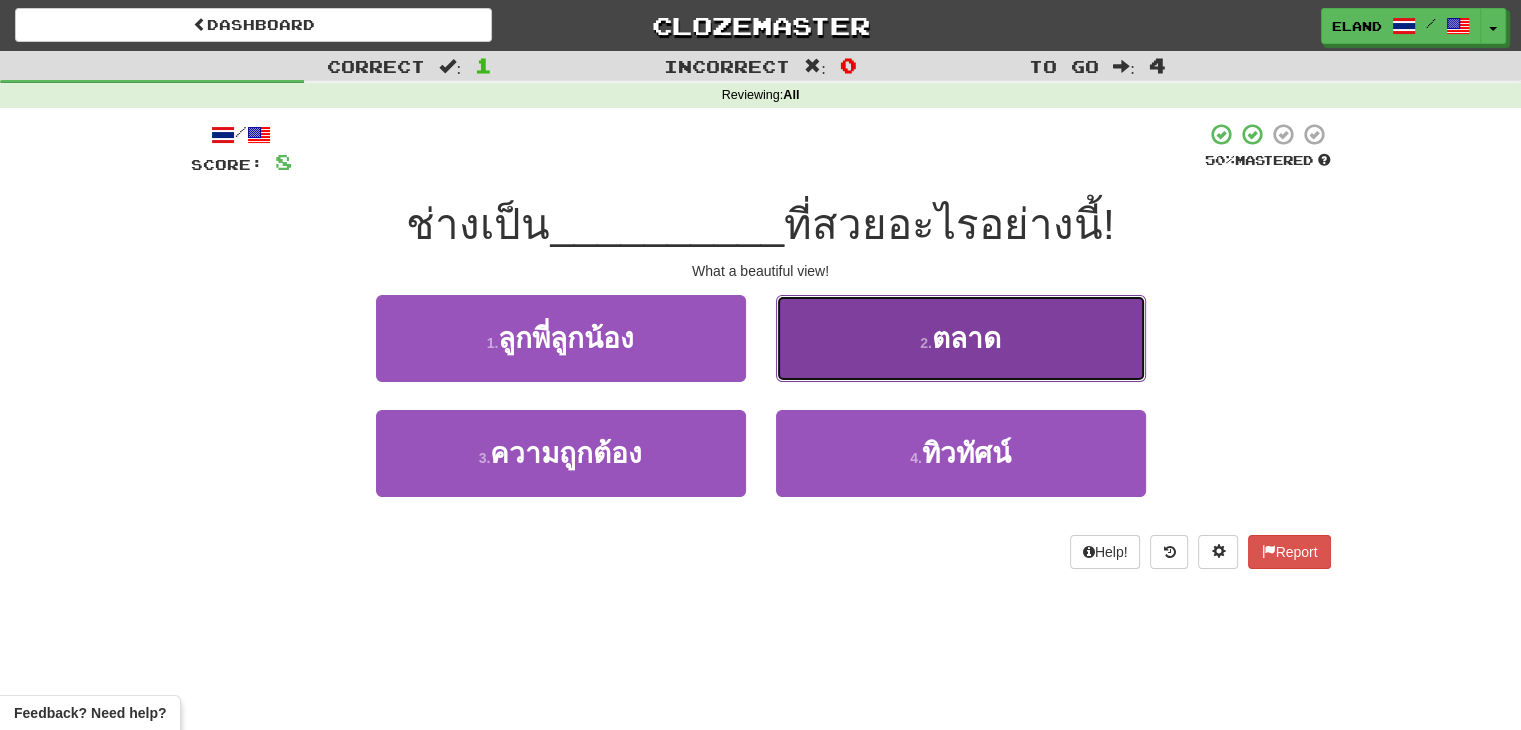 click on "2 .  ตลาด" at bounding box center [961, 338] 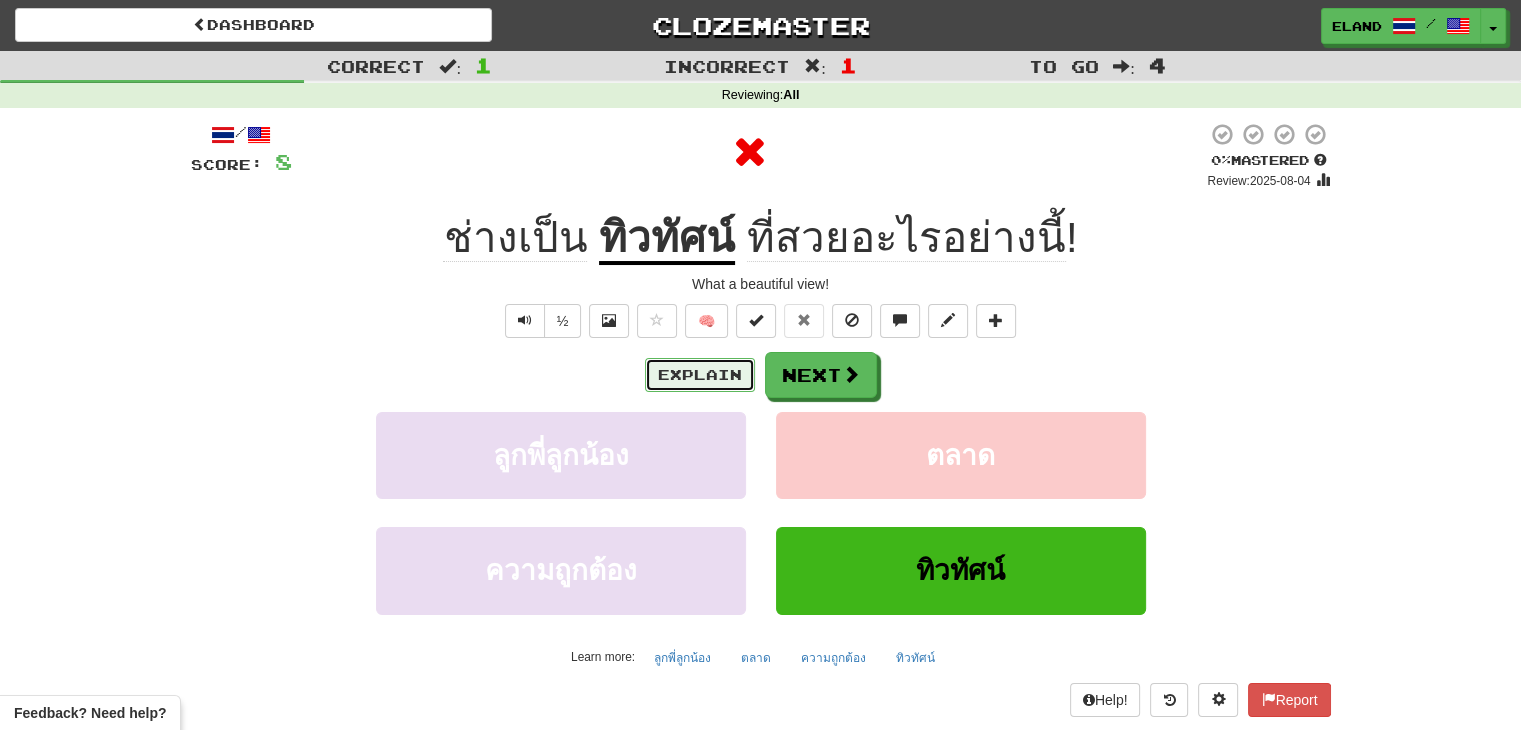 click on "Explain" at bounding box center (700, 375) 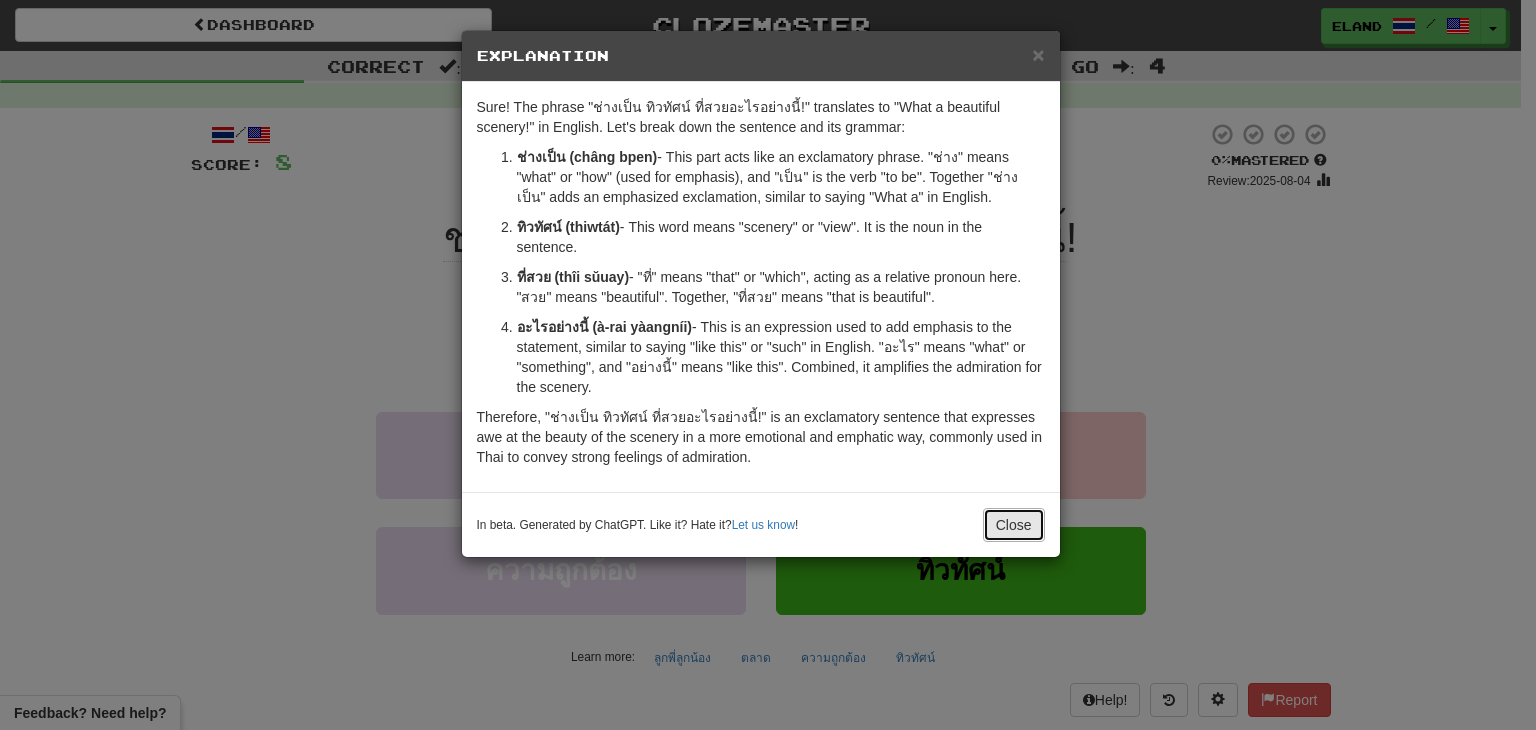 click on "Close" at bounding box center (1014, 525) 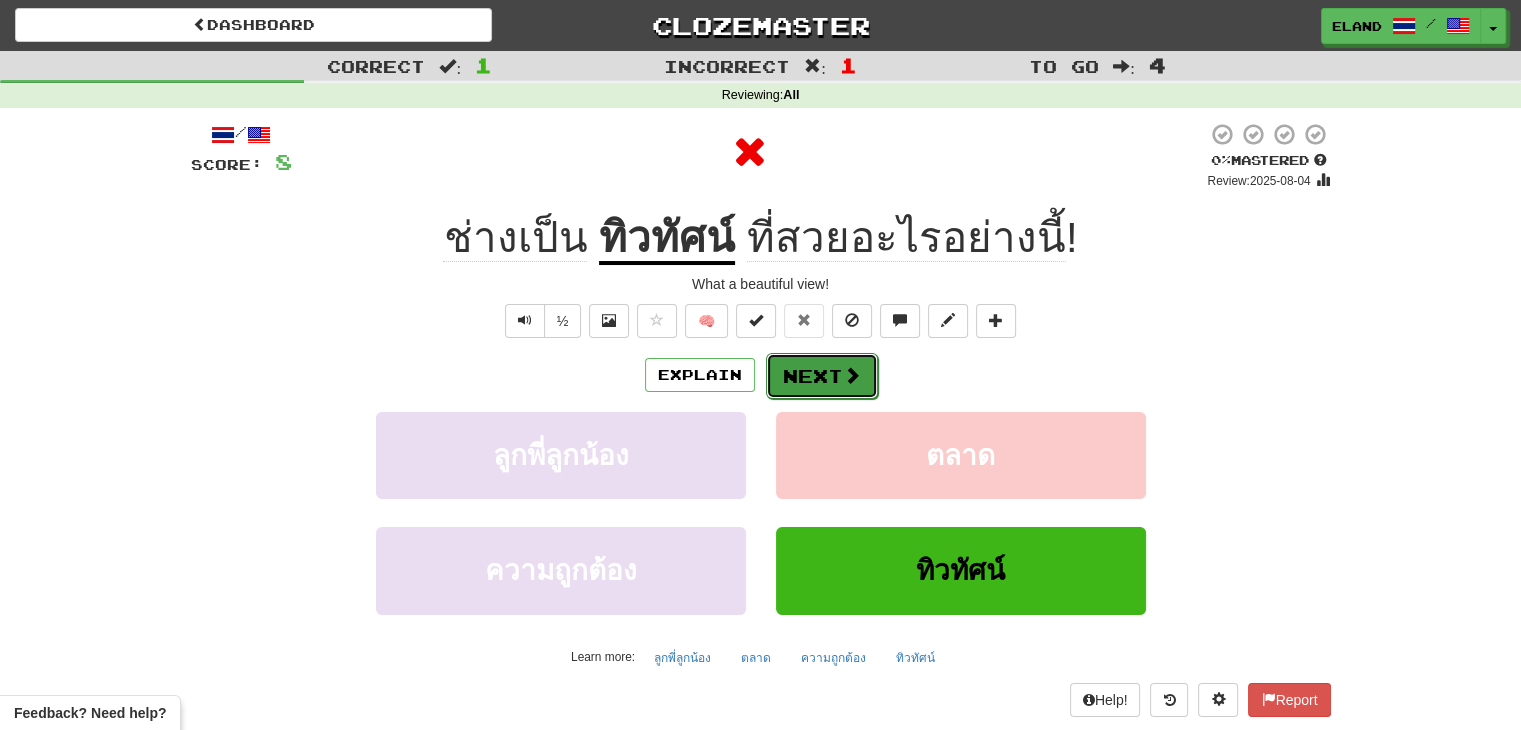 click on "Next" at bounding box center [822, 376] 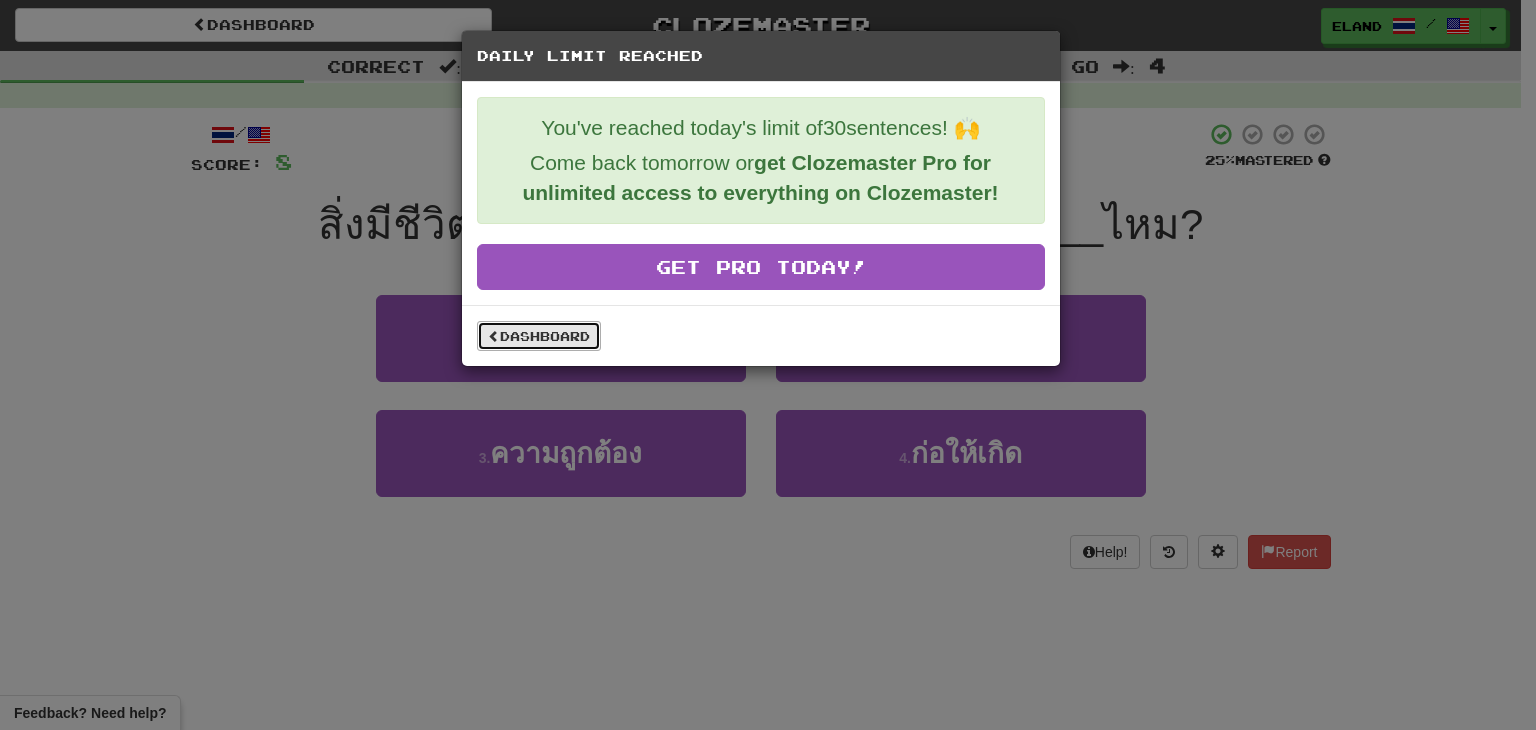 click on "Dashboard" at bounding box center (539, 336) 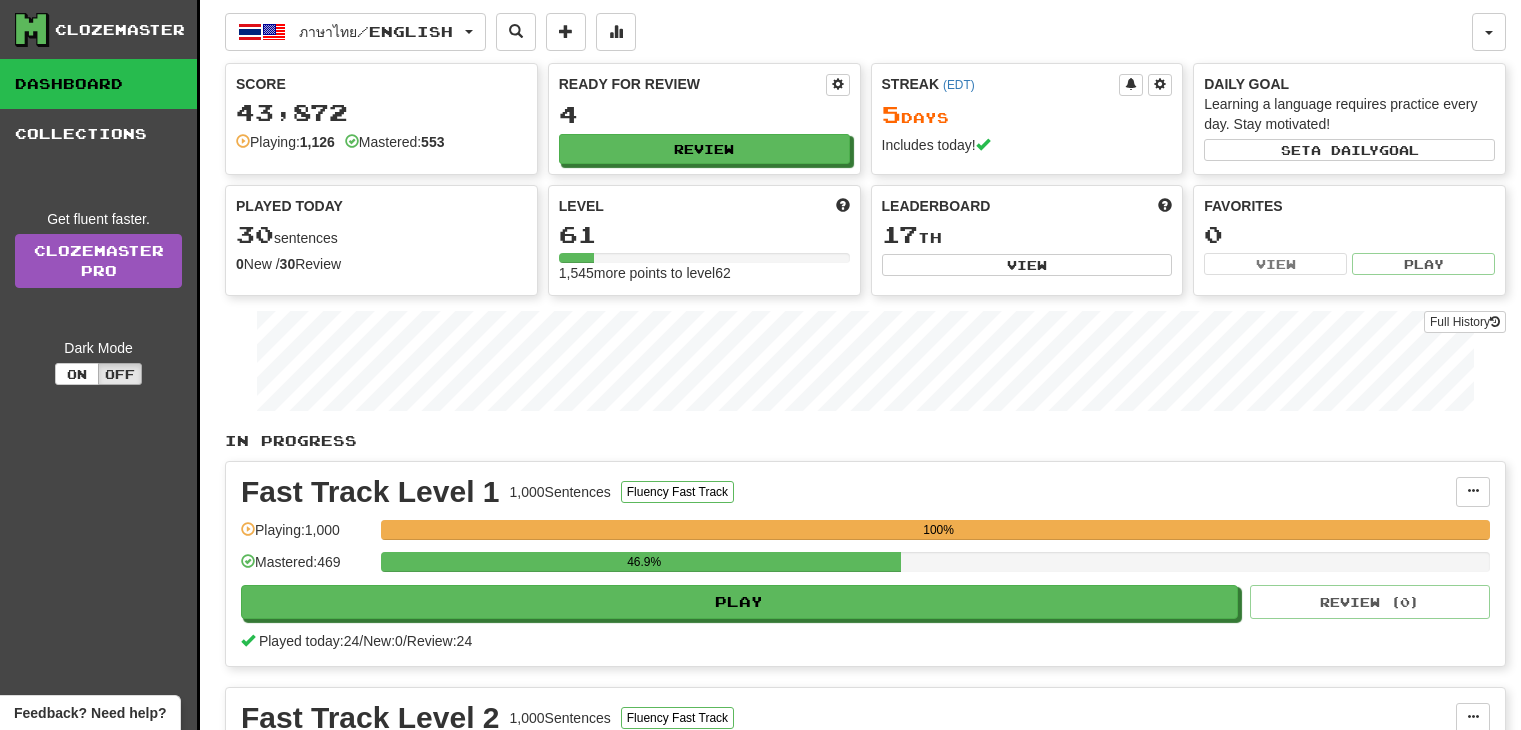 scroll, scrollTop: 0, scrollLeft: 0, axis: both 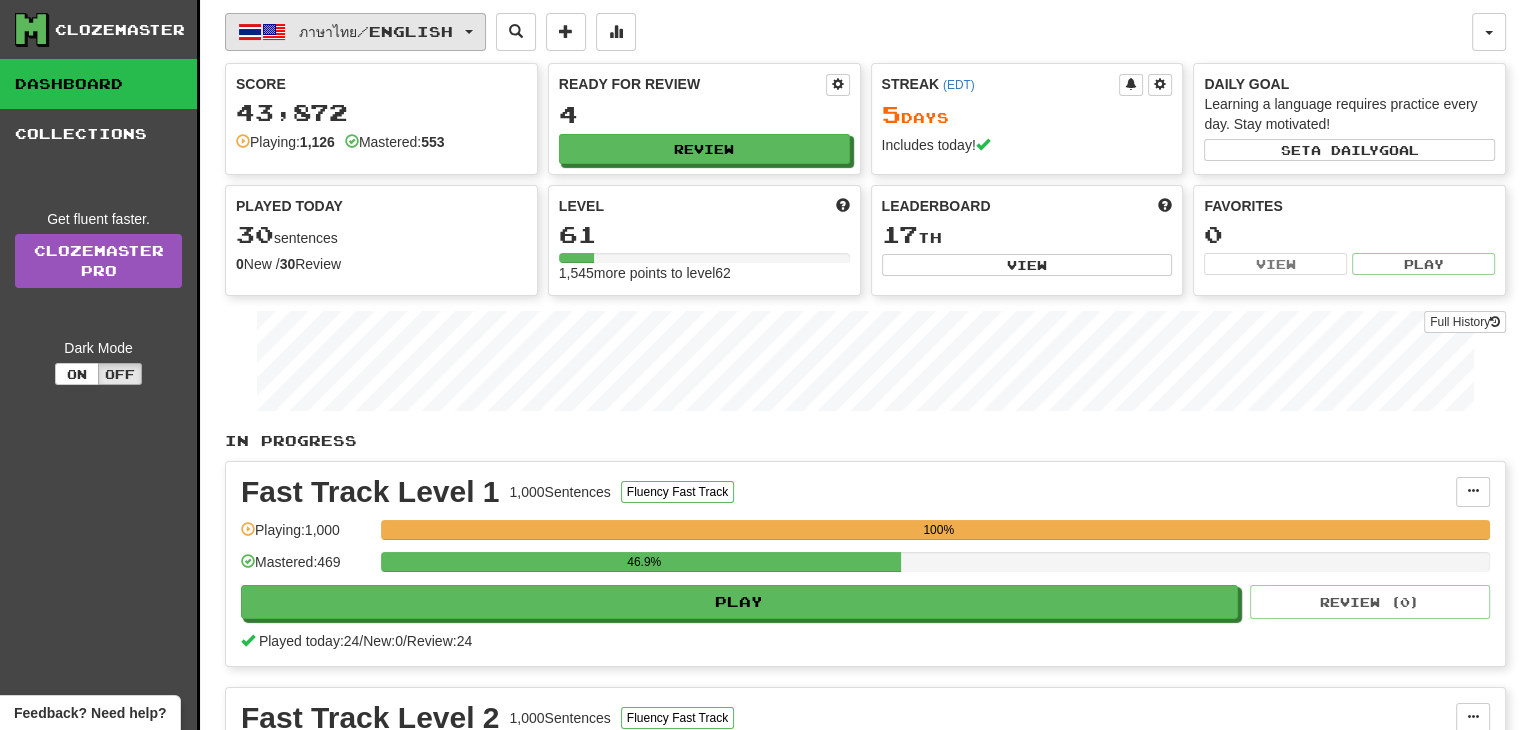 click on "ภาษาไทย  /  English" at bounding box center (376, 31) 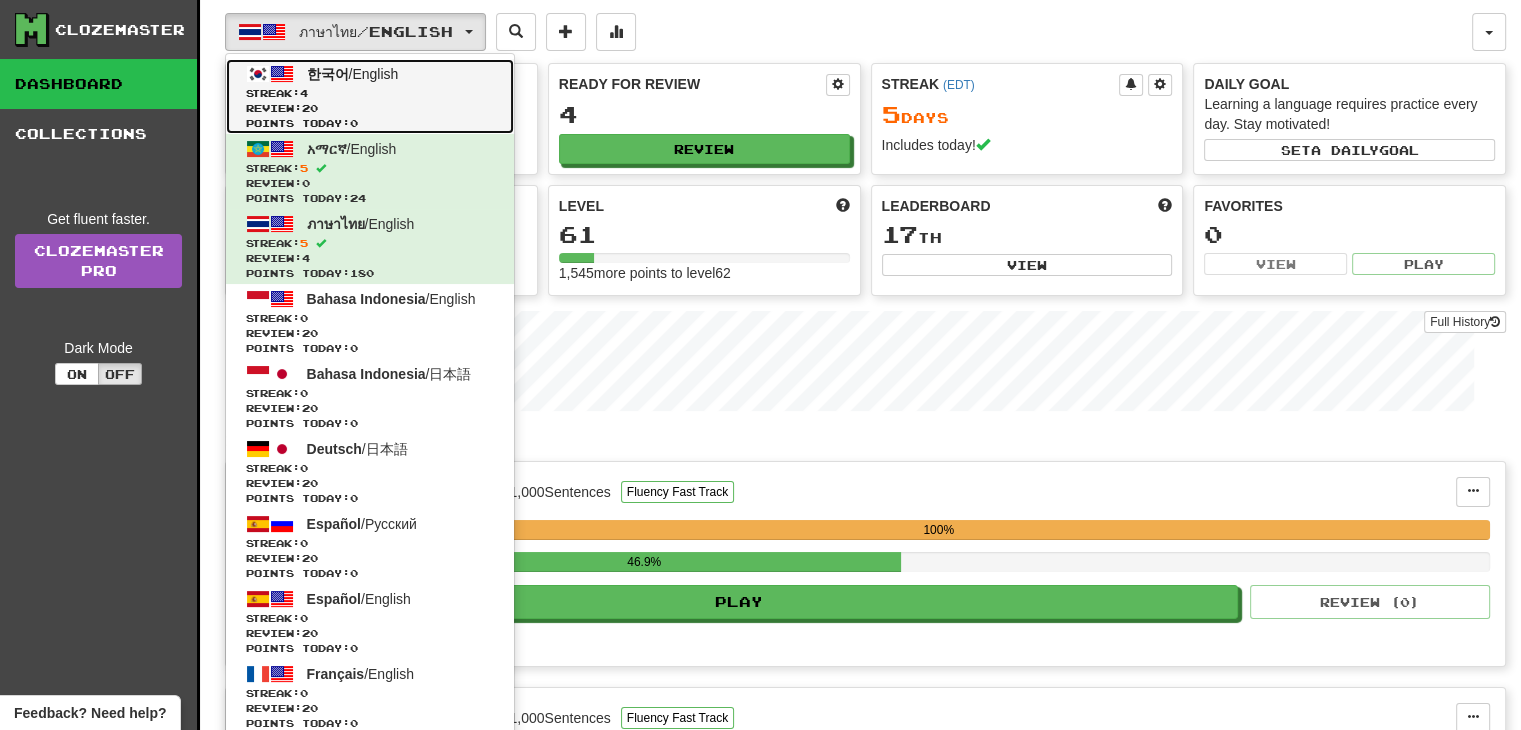click on "Review:  20" at bounding box center (370, 108) 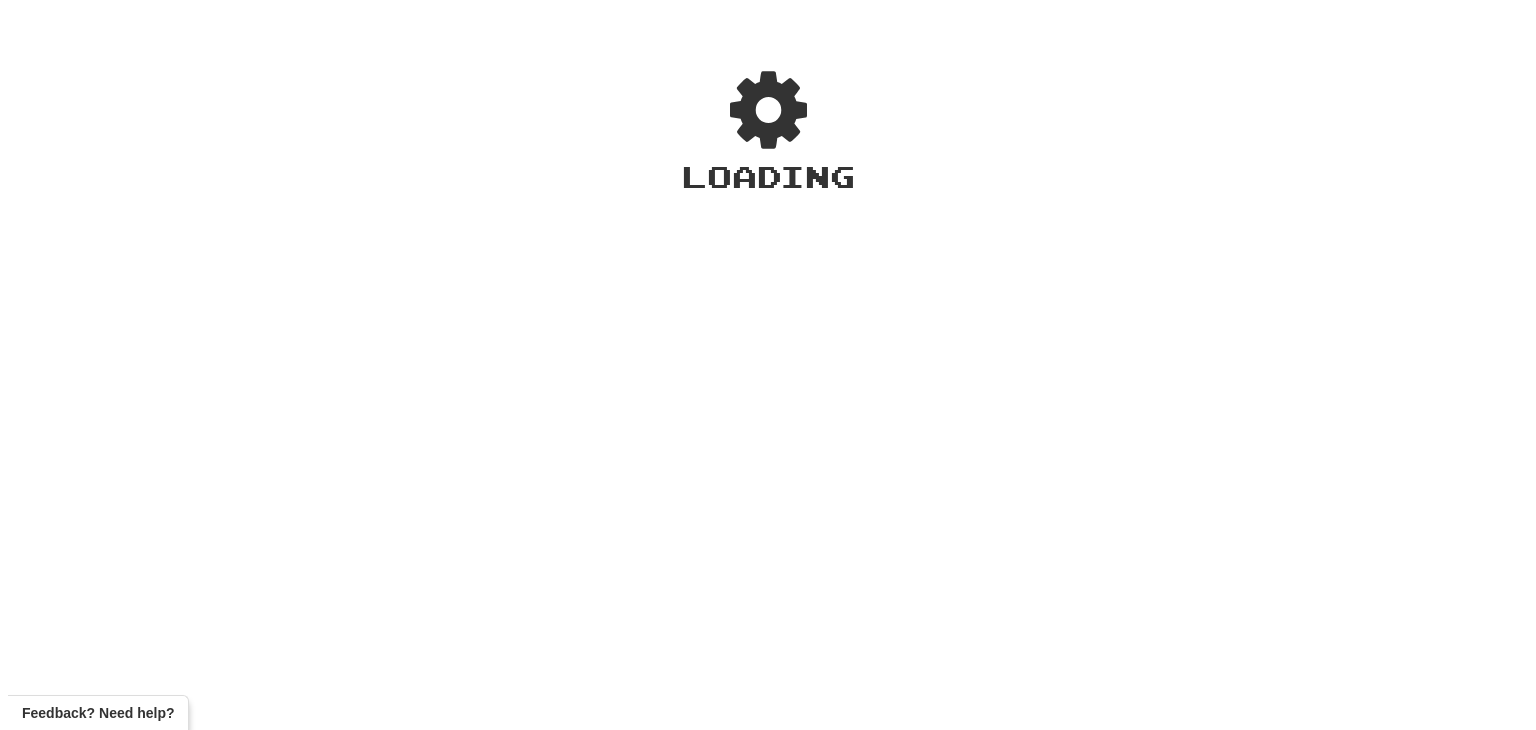 scroll, scrollTop: 0, scrollLeft: 0, axis: both 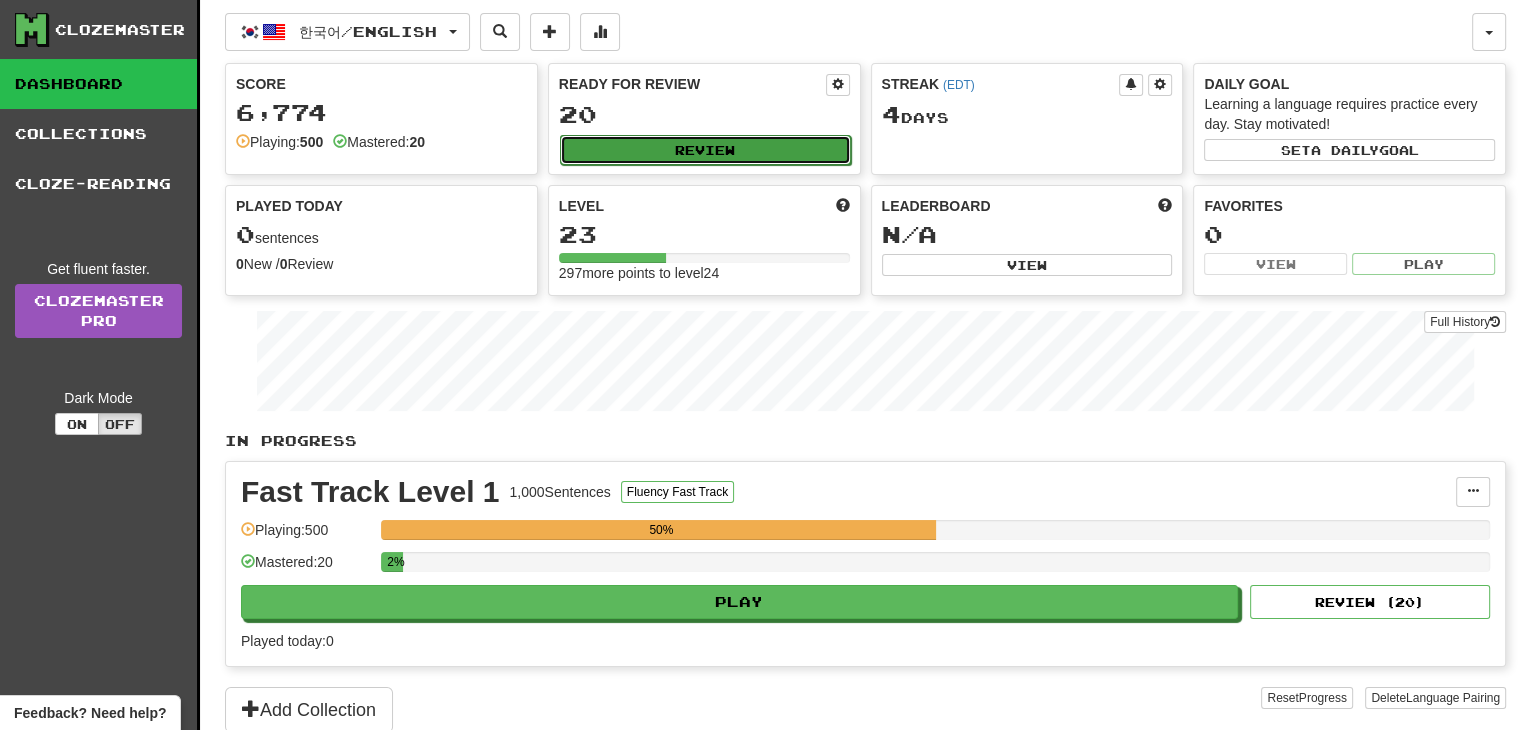 click on "Review" at bounding box center [705, 150] 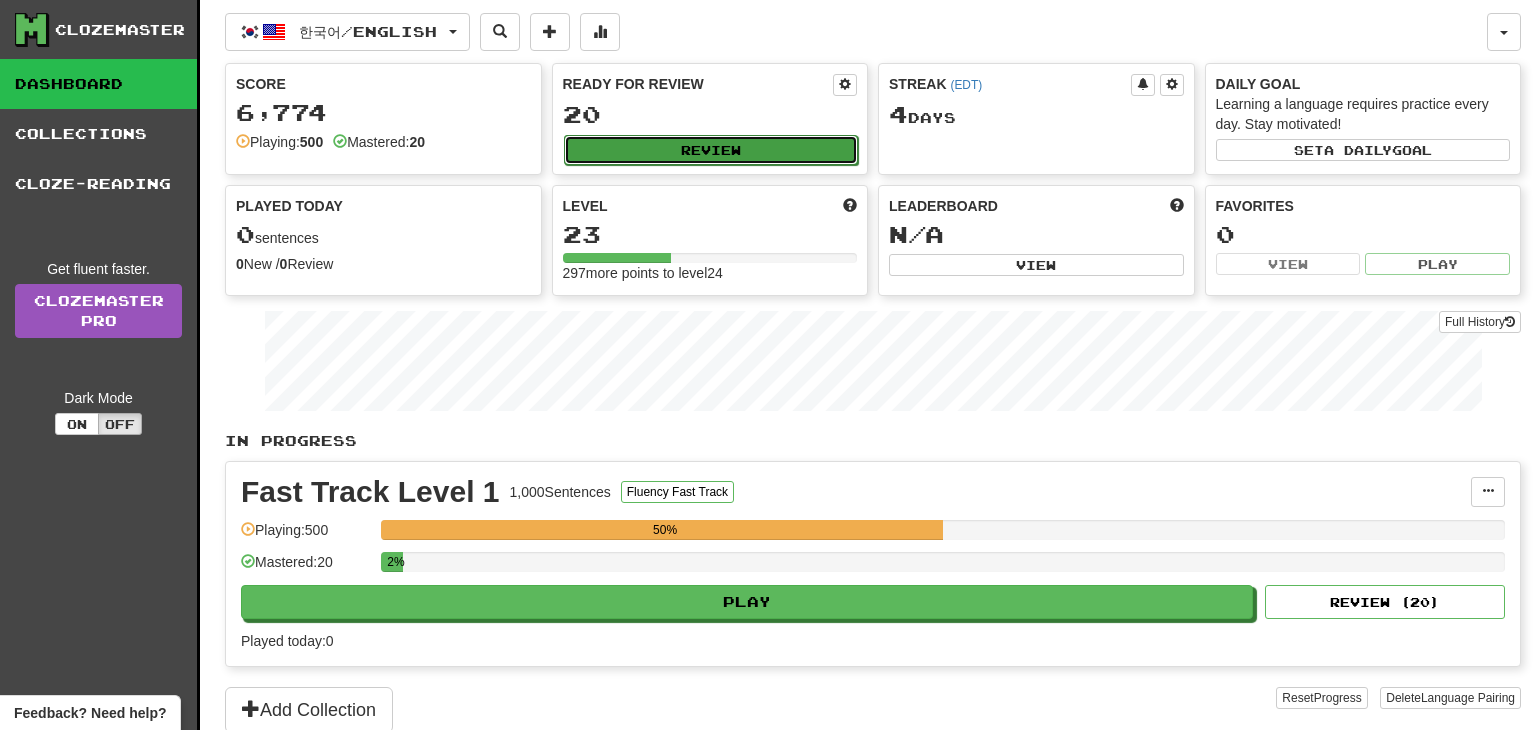 select on "**" 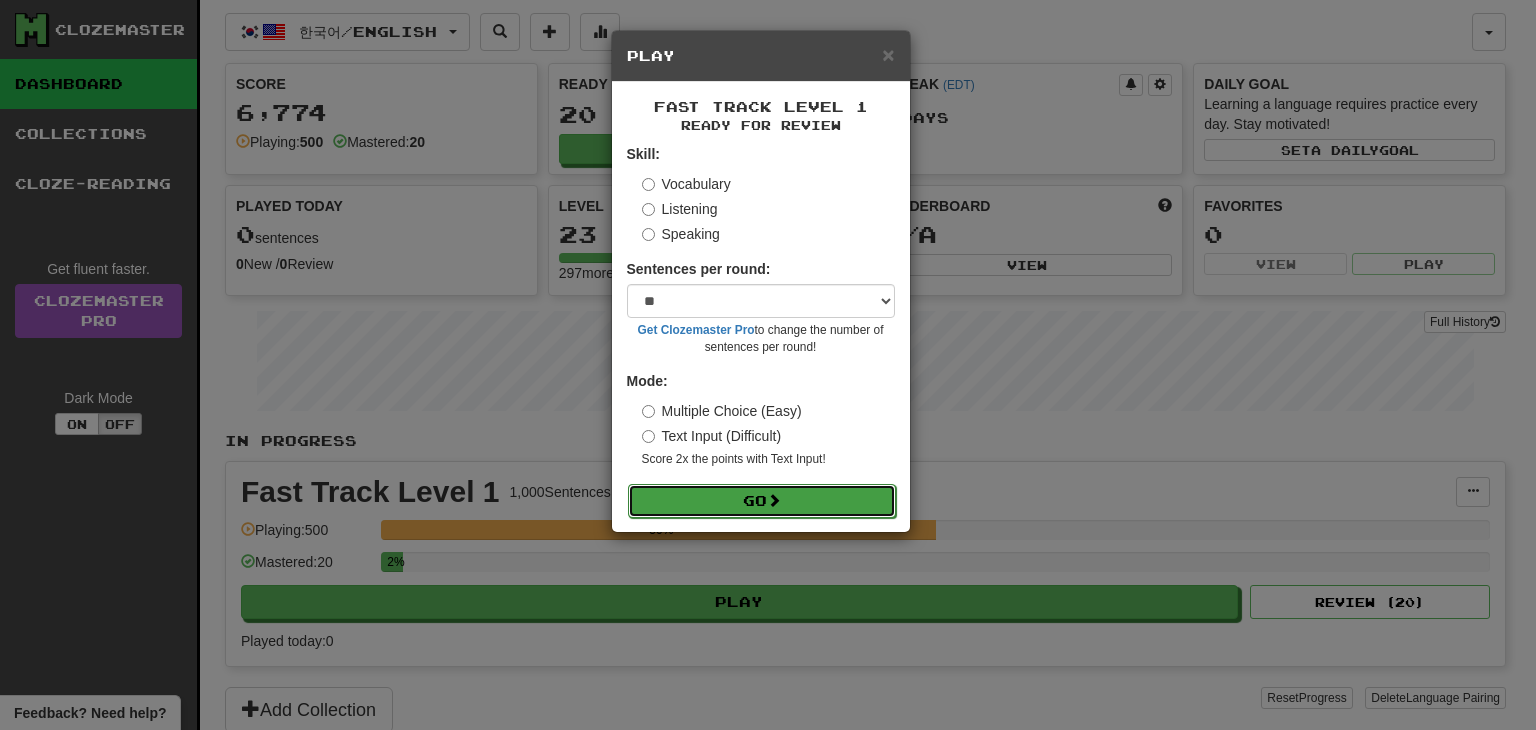 click on "Go" at bounding box center (762, 501) 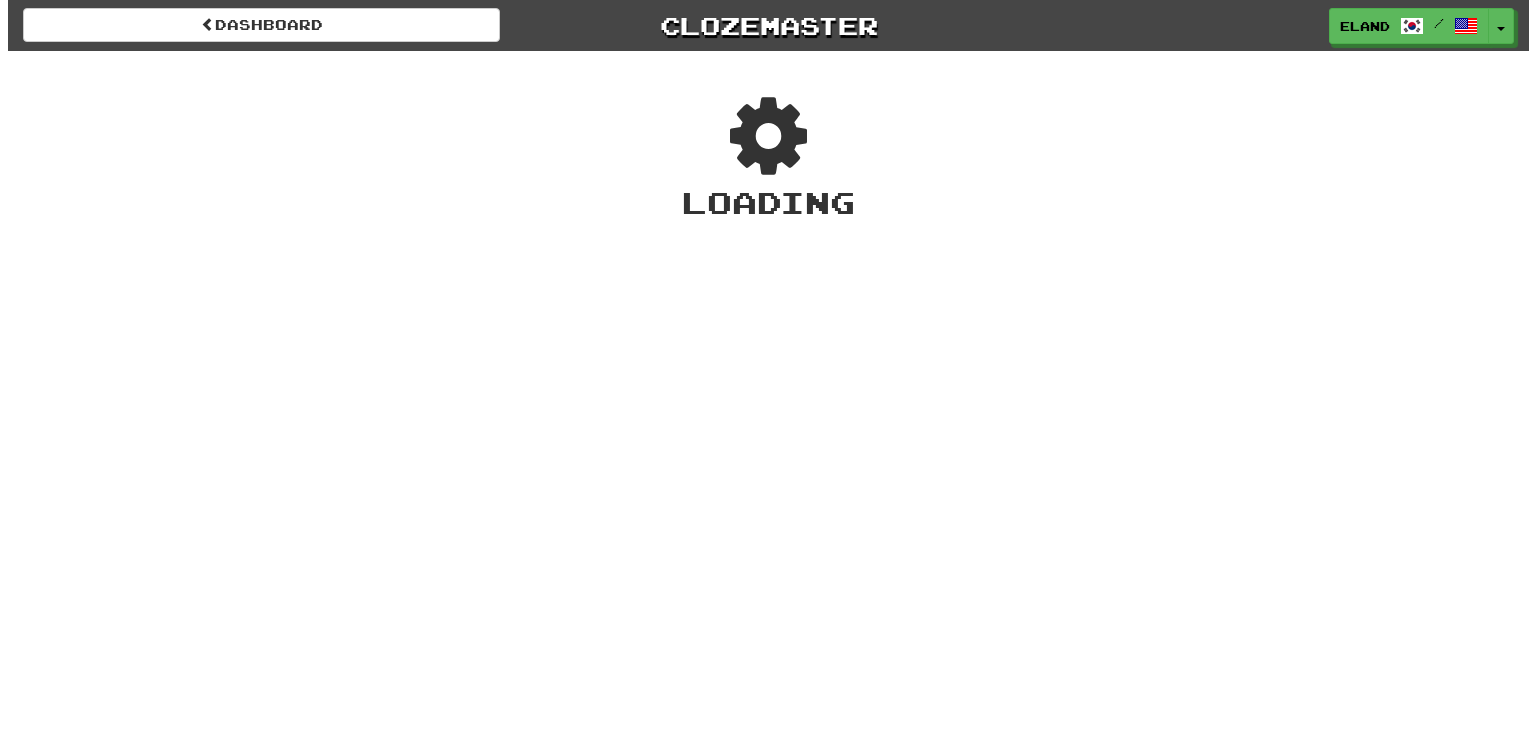 scroll, scrollTop: 0, scrollLeft: 0, axis: both 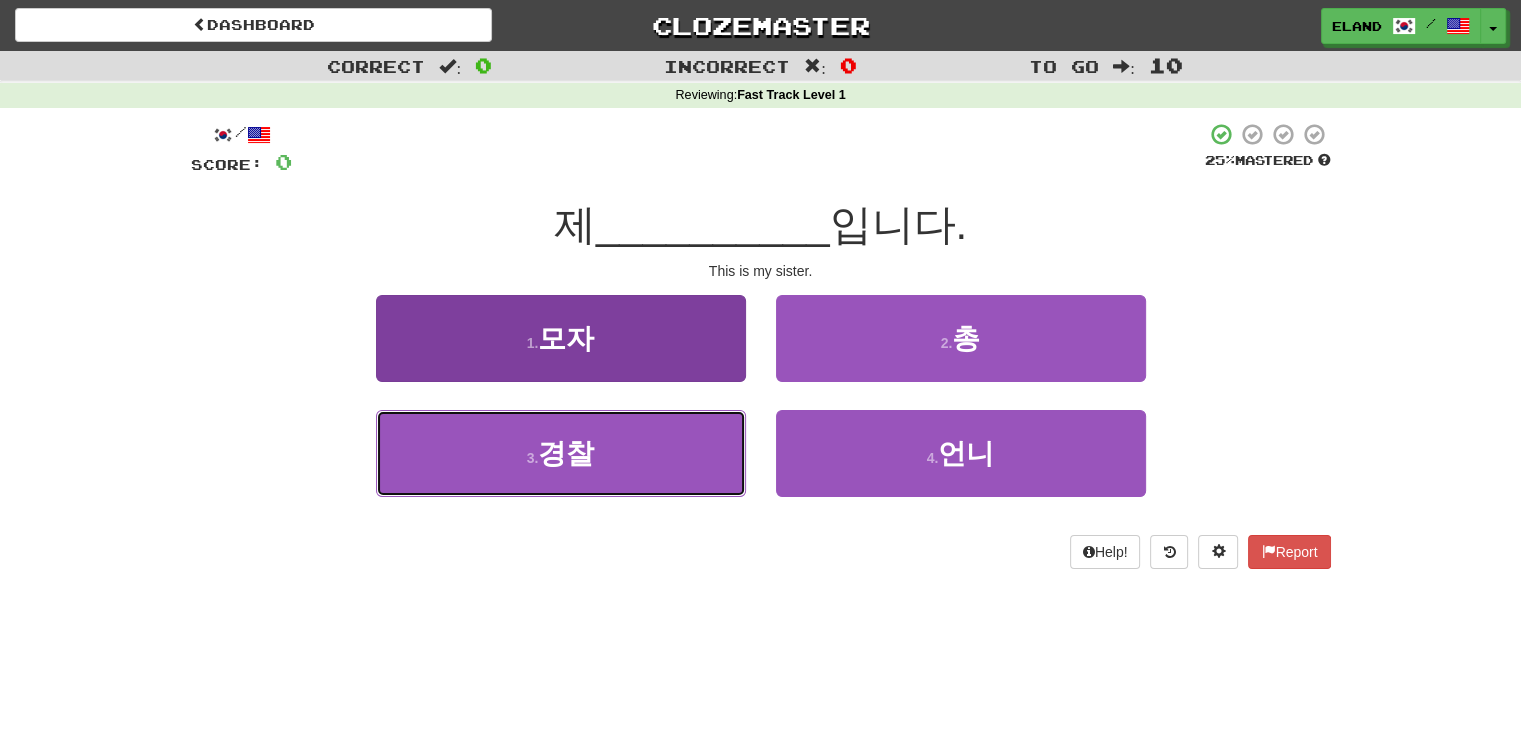 click on "3 .  경찰" at bounding box center (561, 453) 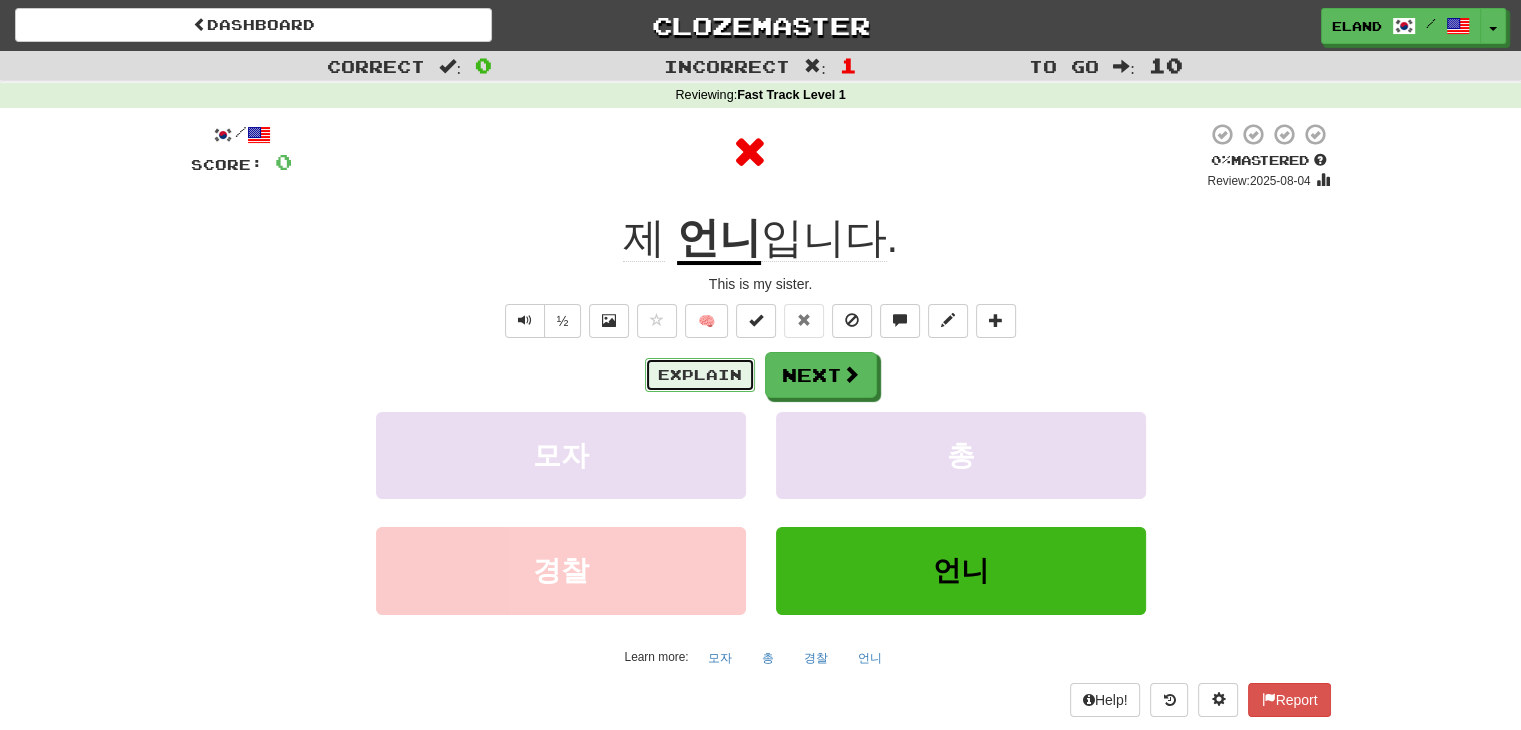 click on "Explain" at bounding box center (700, 375) 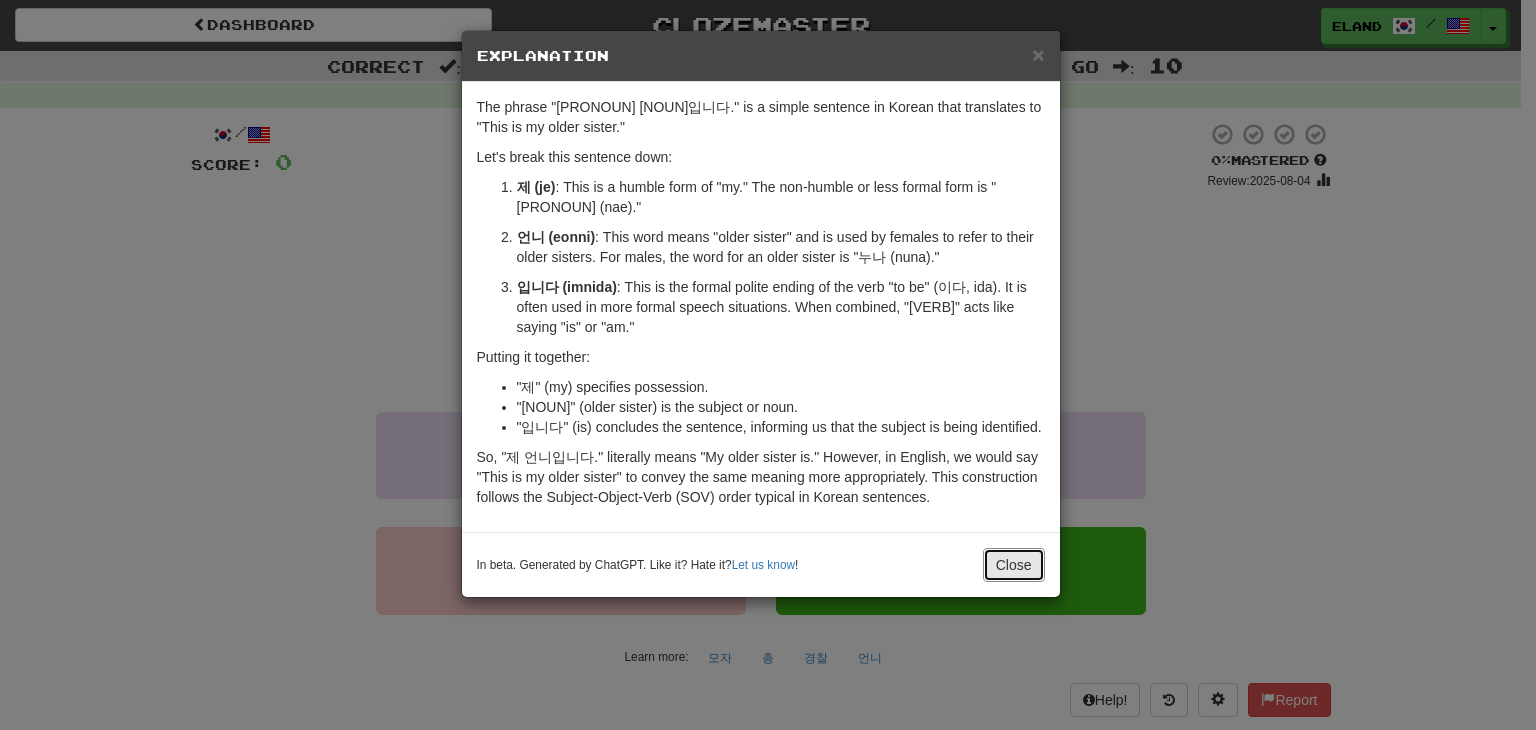 click on "Close" at bounding box center [1014, 565] 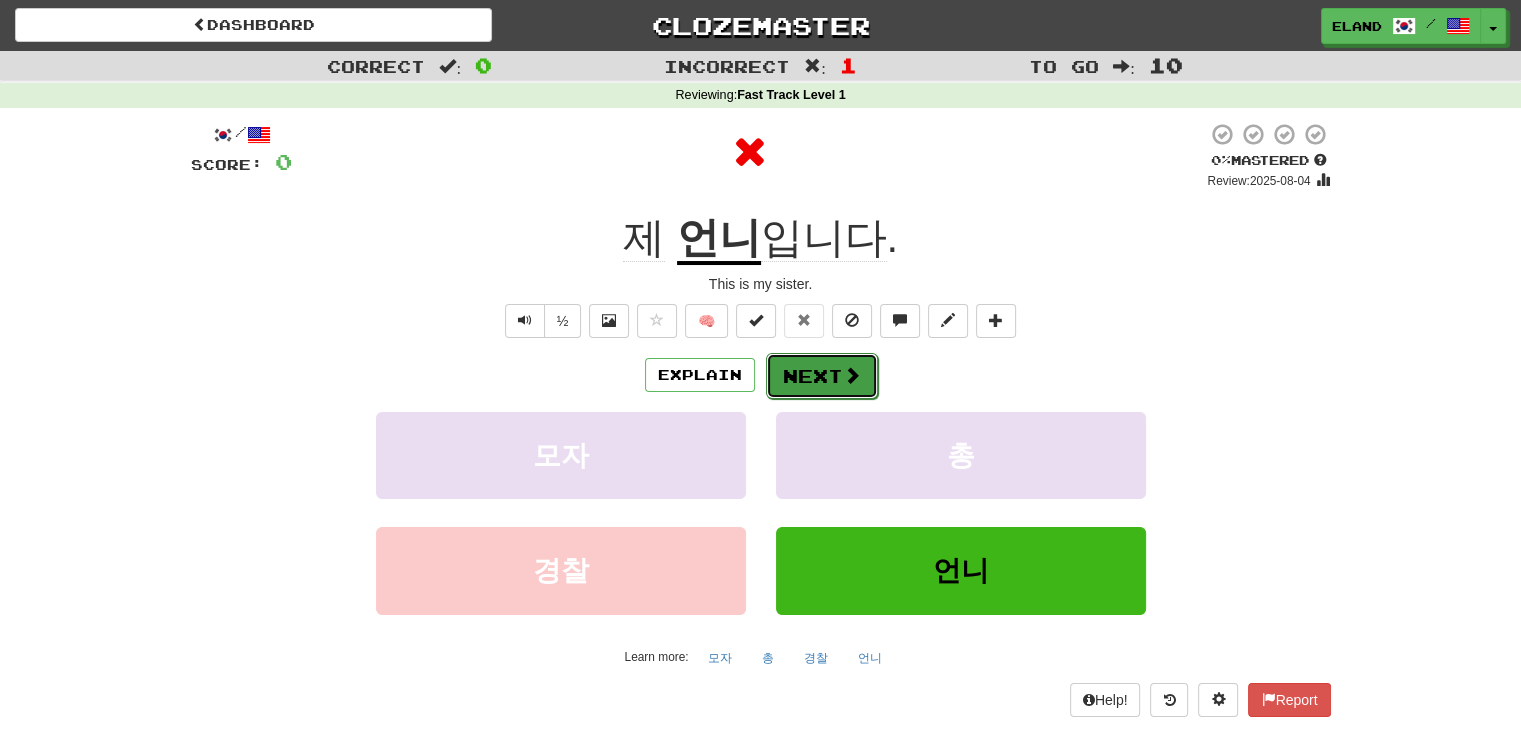 click on "Next" at bounding box center (822, 376) 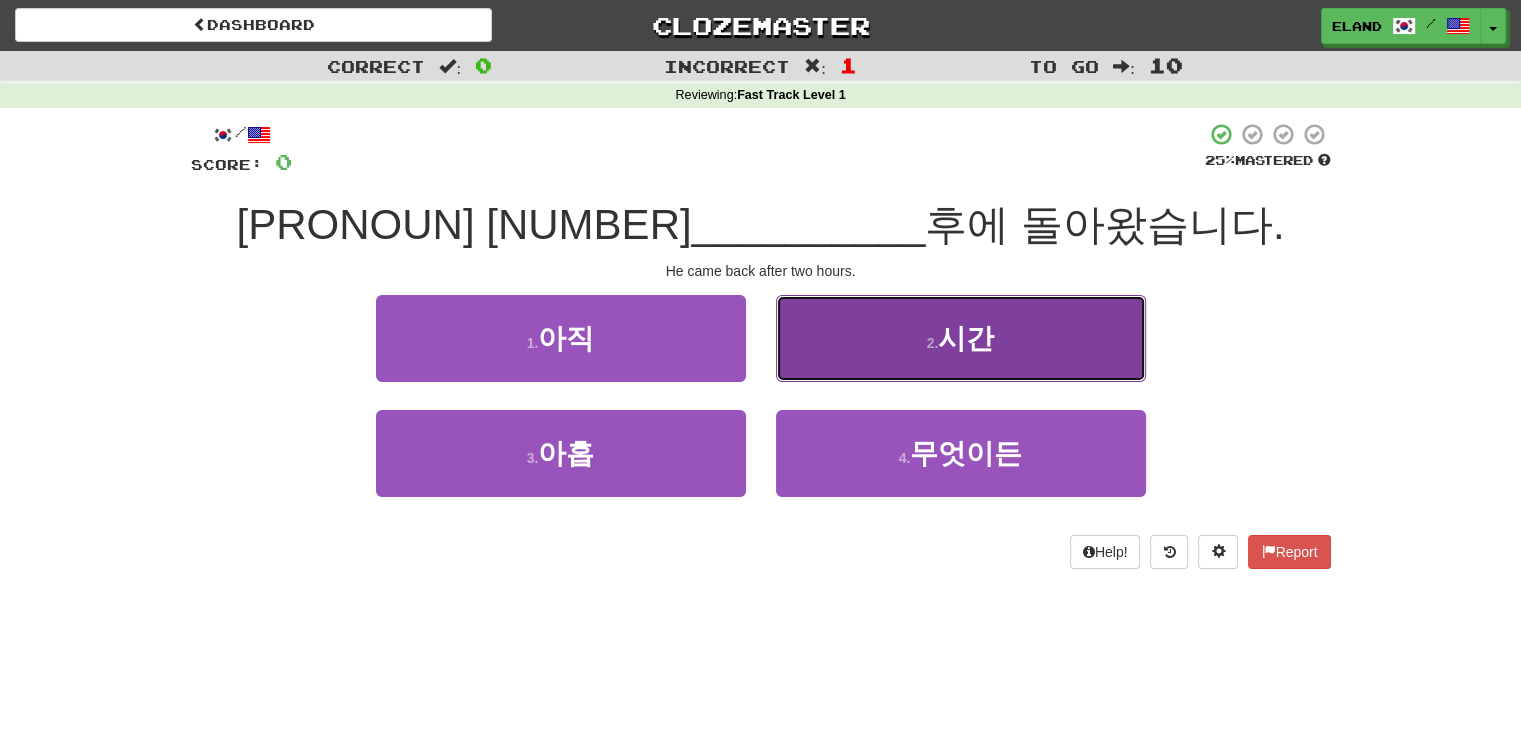 click on "2 .  시간" at bounding box center [961, 338] 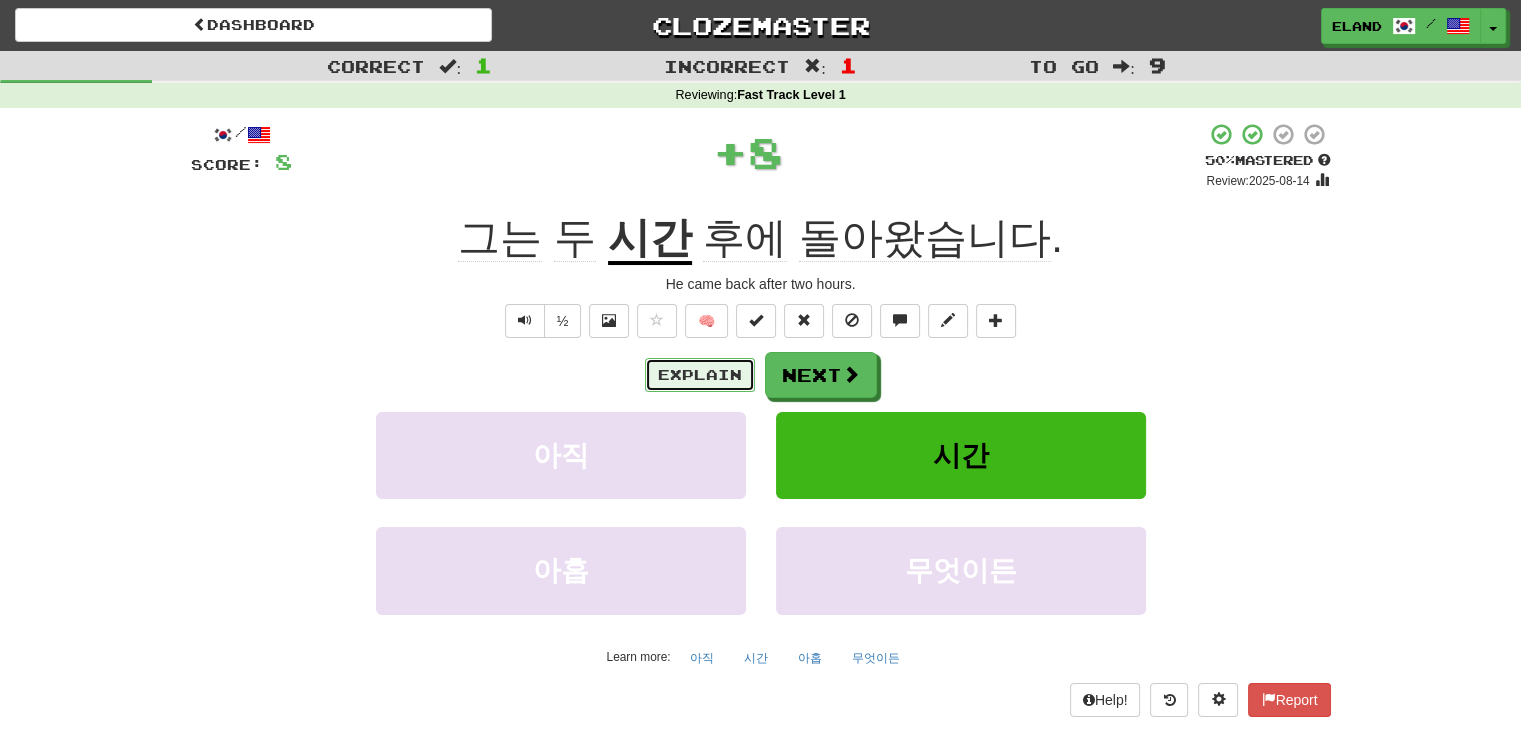 click on "Explain" at bounding box center (700, 375) 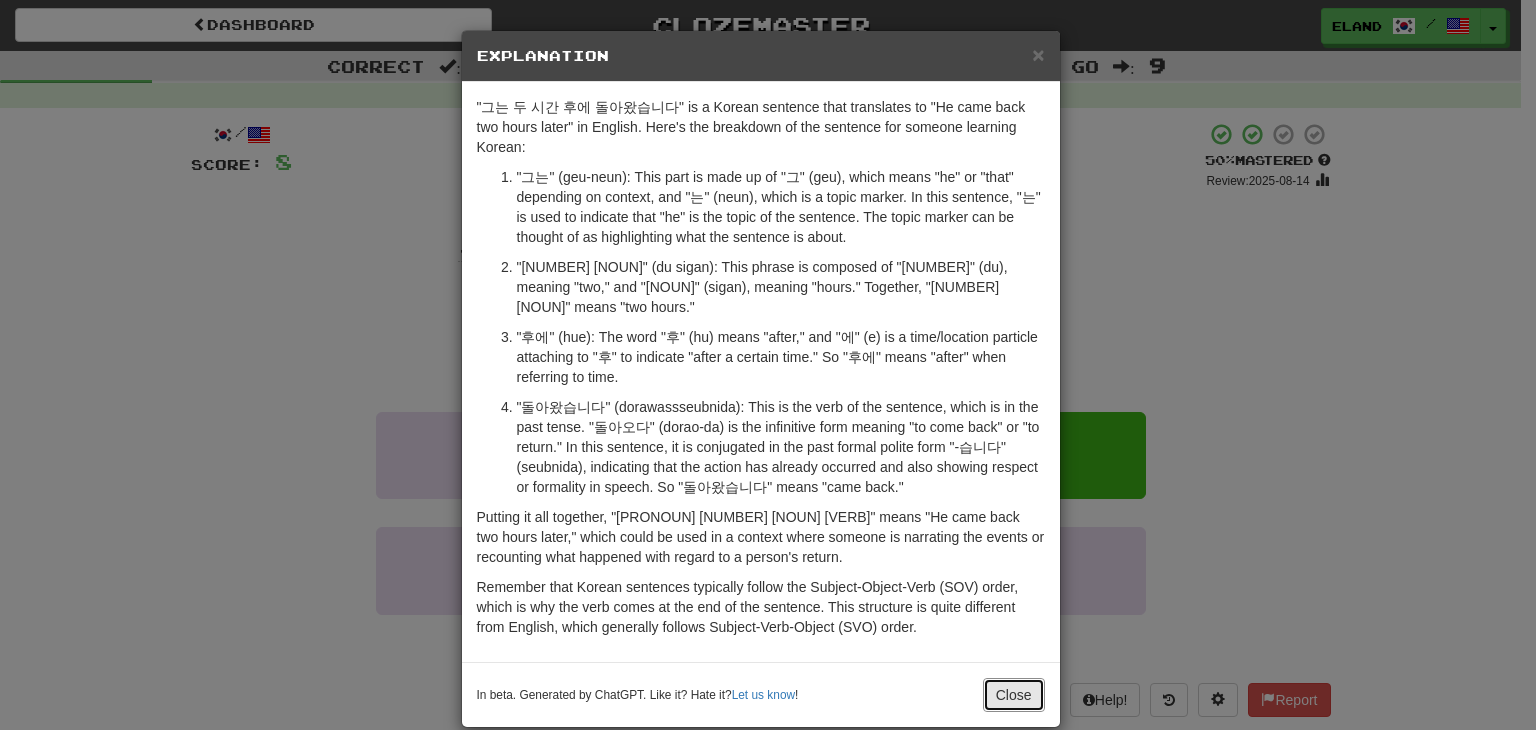 click on "Close" at bounding box center (1014, 695) 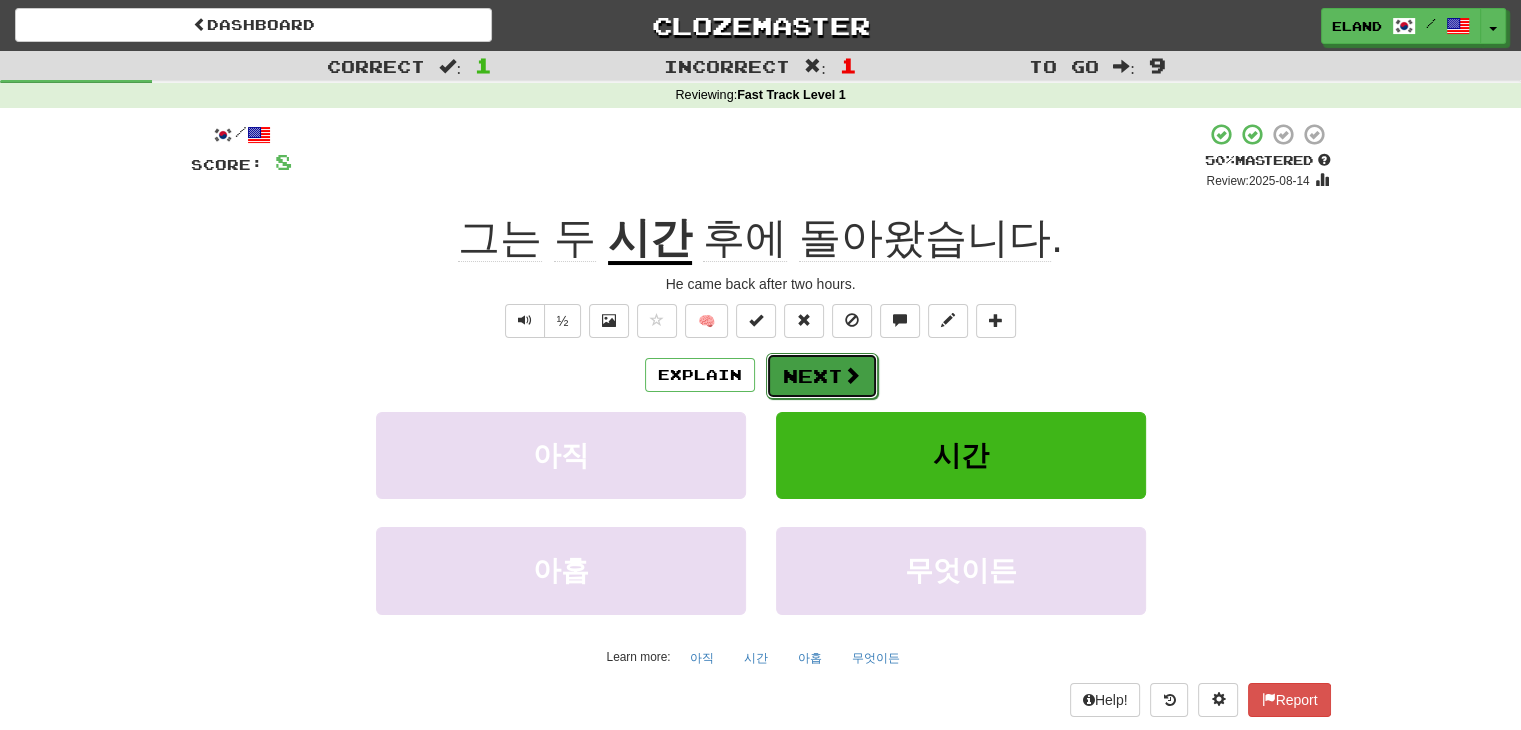 click at bounding box center (852, 375) 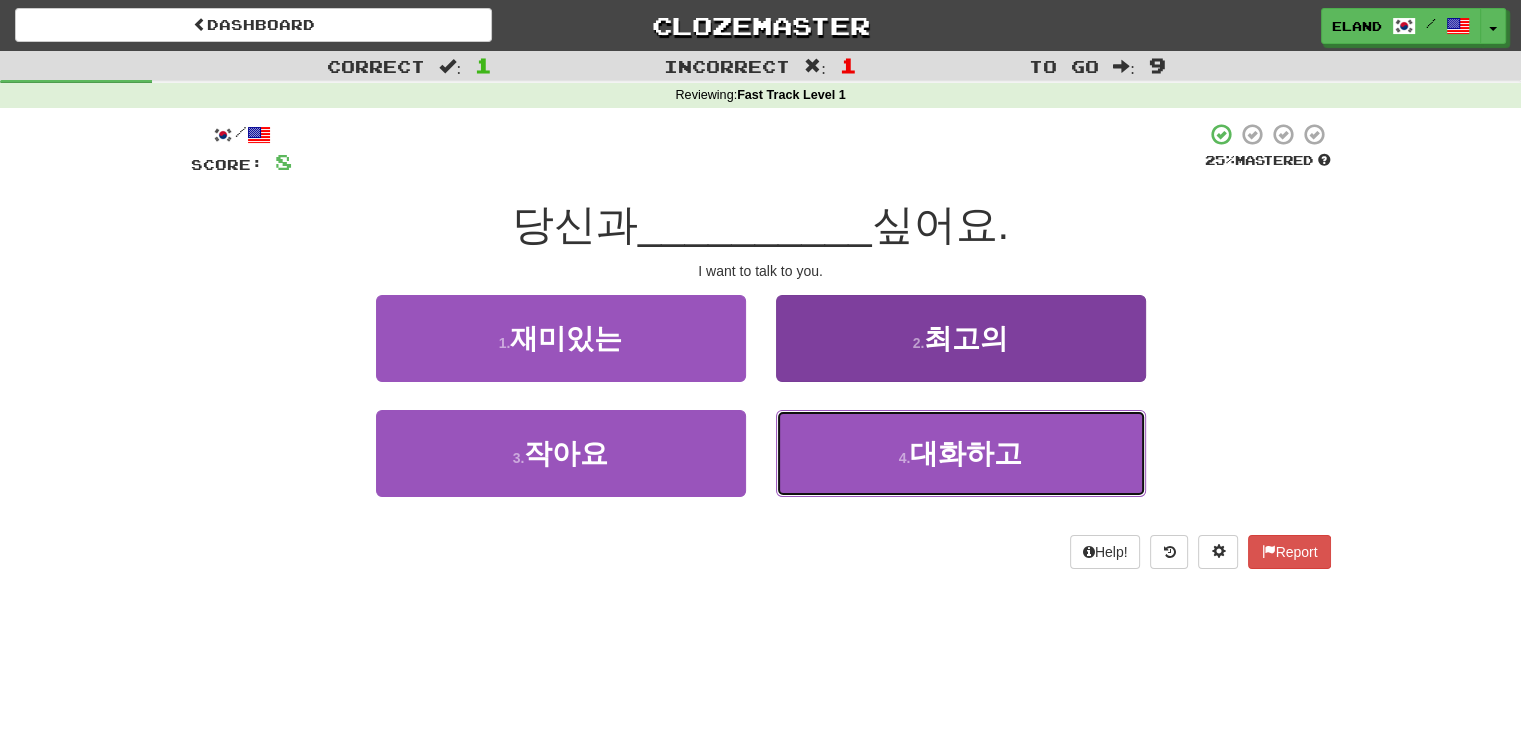 click on "4 .  대화하고" at bounding box center (961, 453) 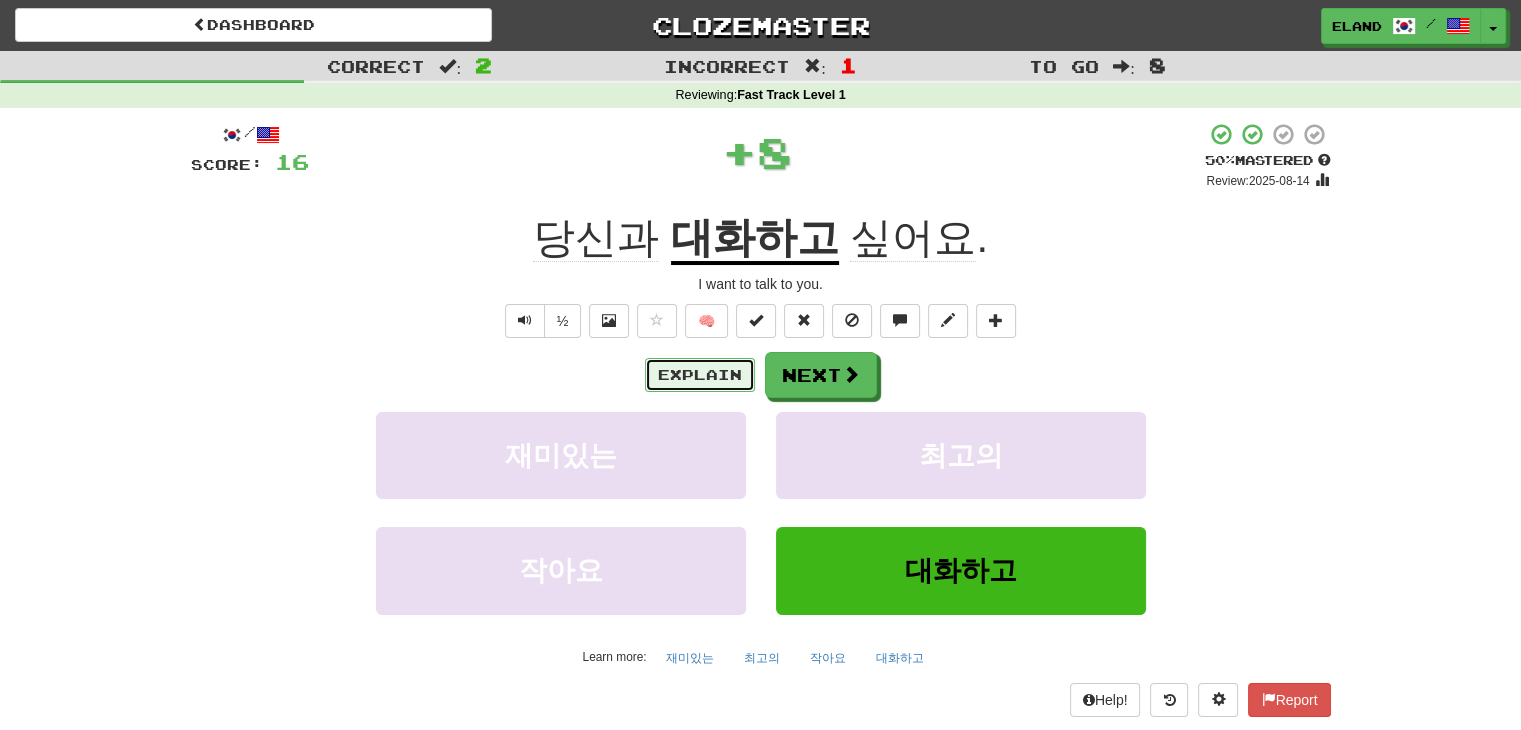 click on "Explain" at bounding box center (700, 375) 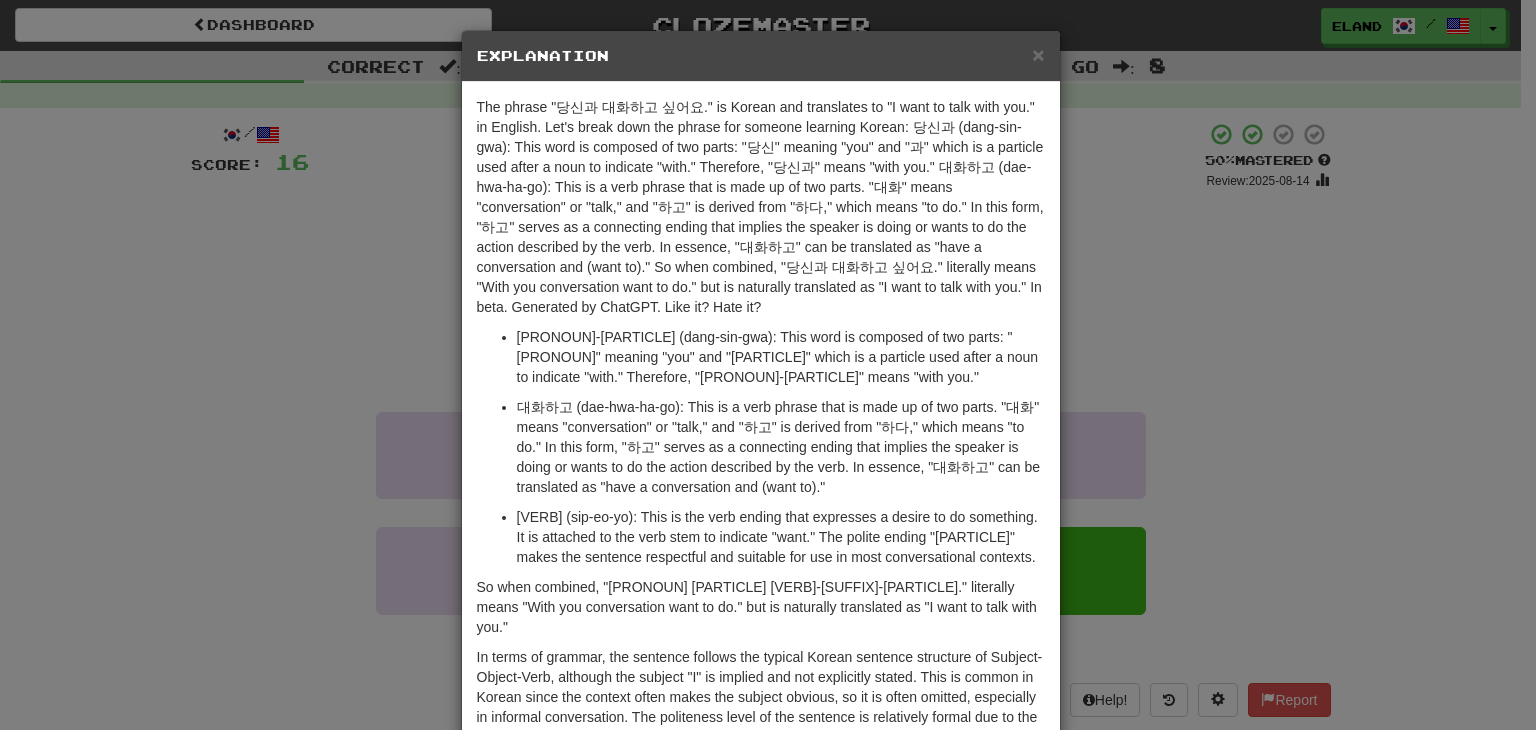 click on "Close" at bounding box center [1014, 825] 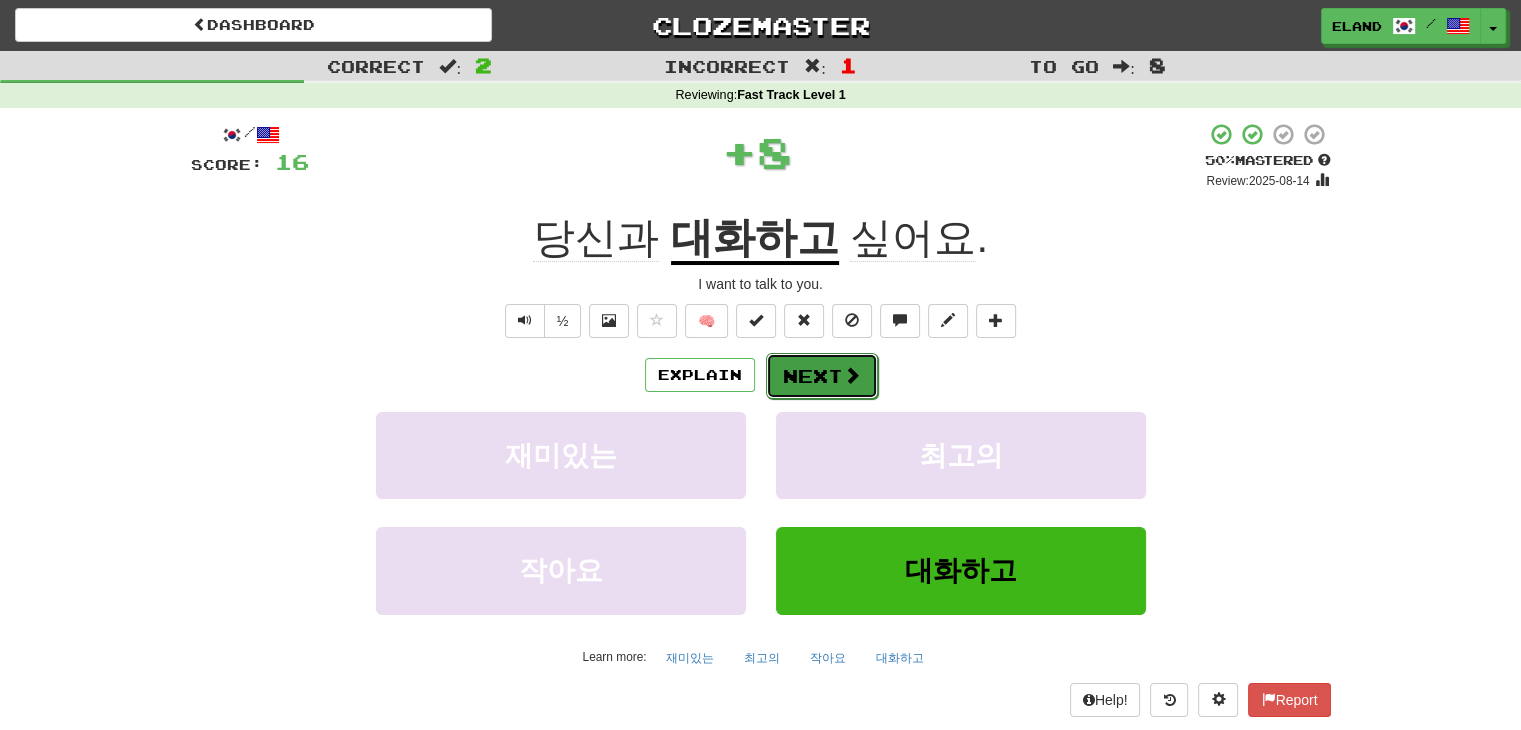 click on "Next" at bounding box center [822, 376] 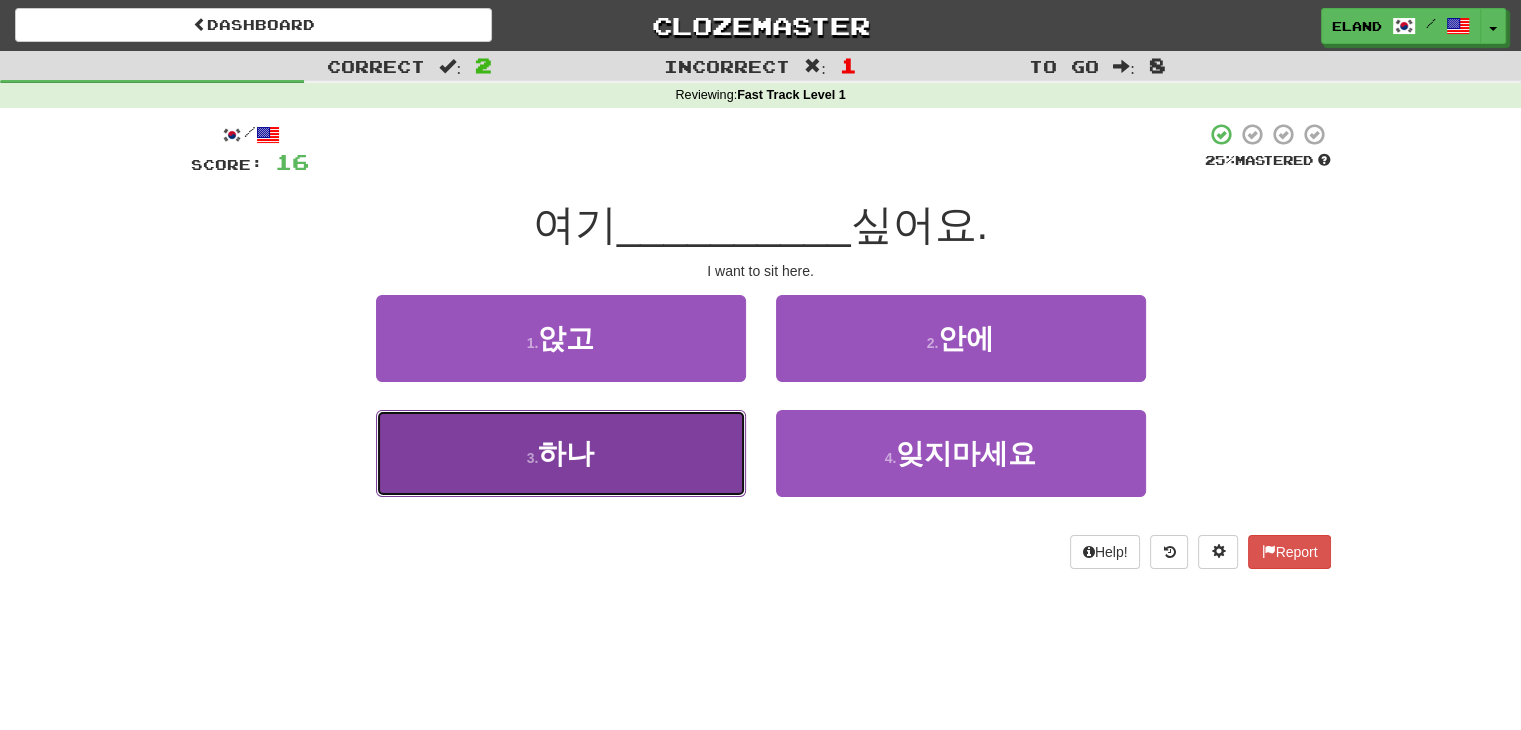 click on "3 .  하나" at bounding box center [561, 453] 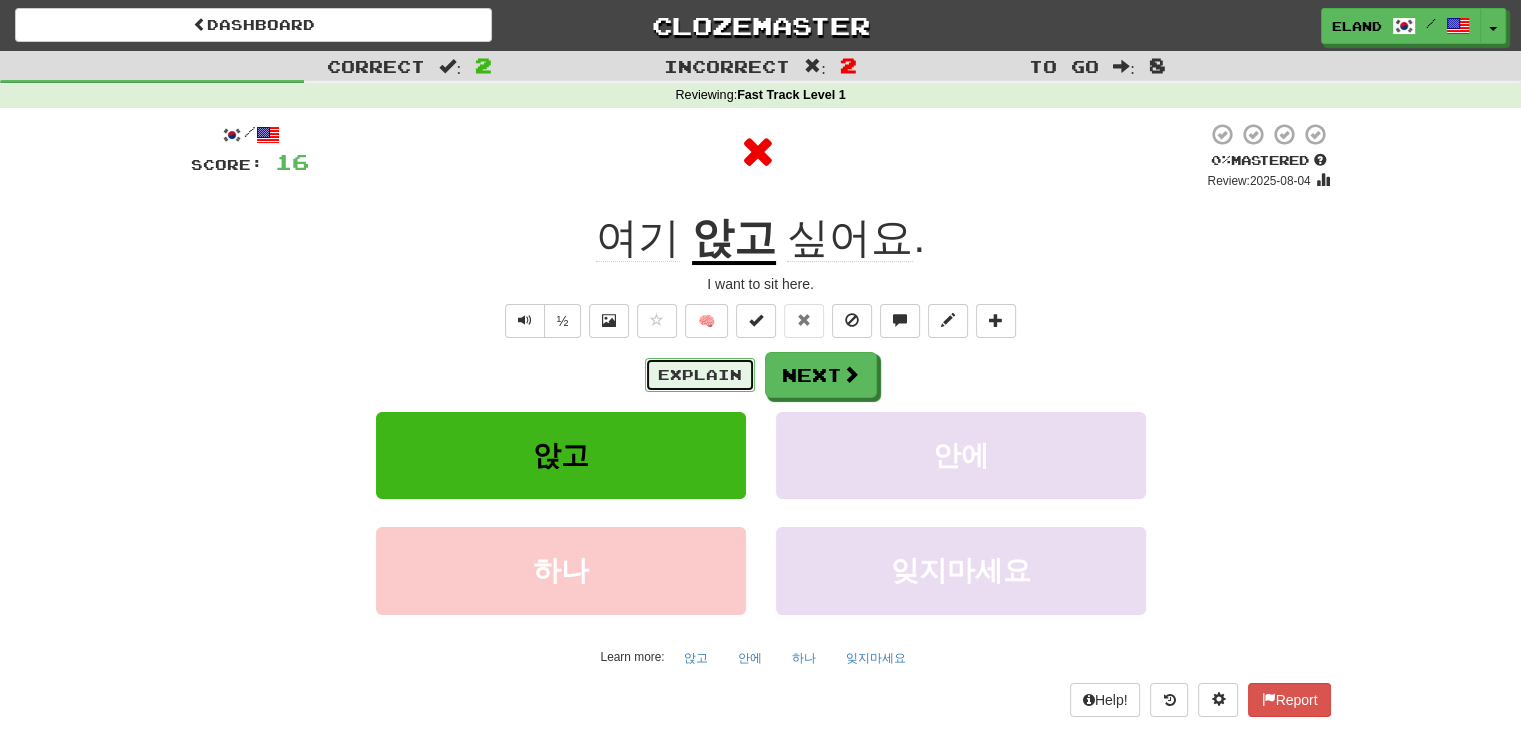 click on "Explain" at bounding box center [700, 375] 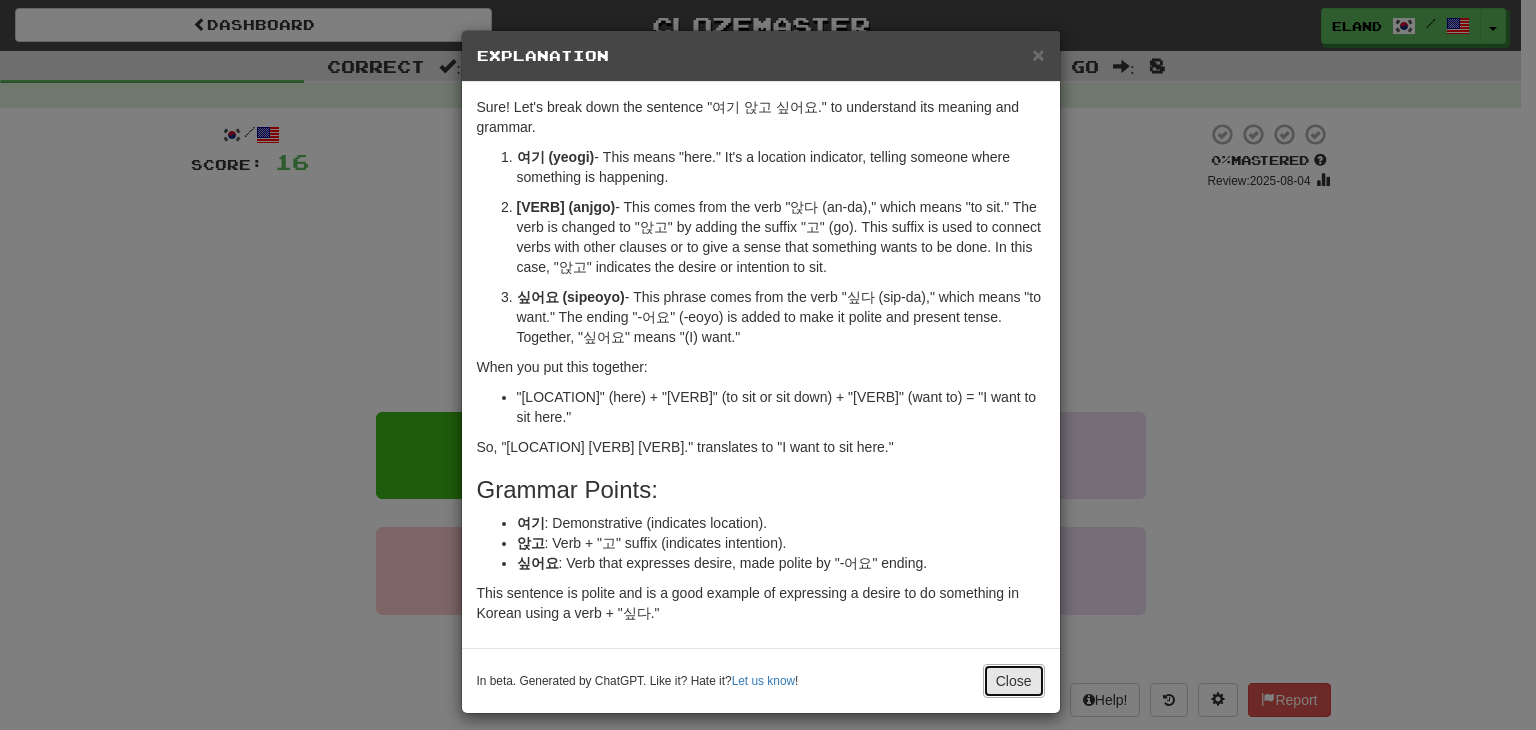 click on "Close" at bounding box center [1014, 681] 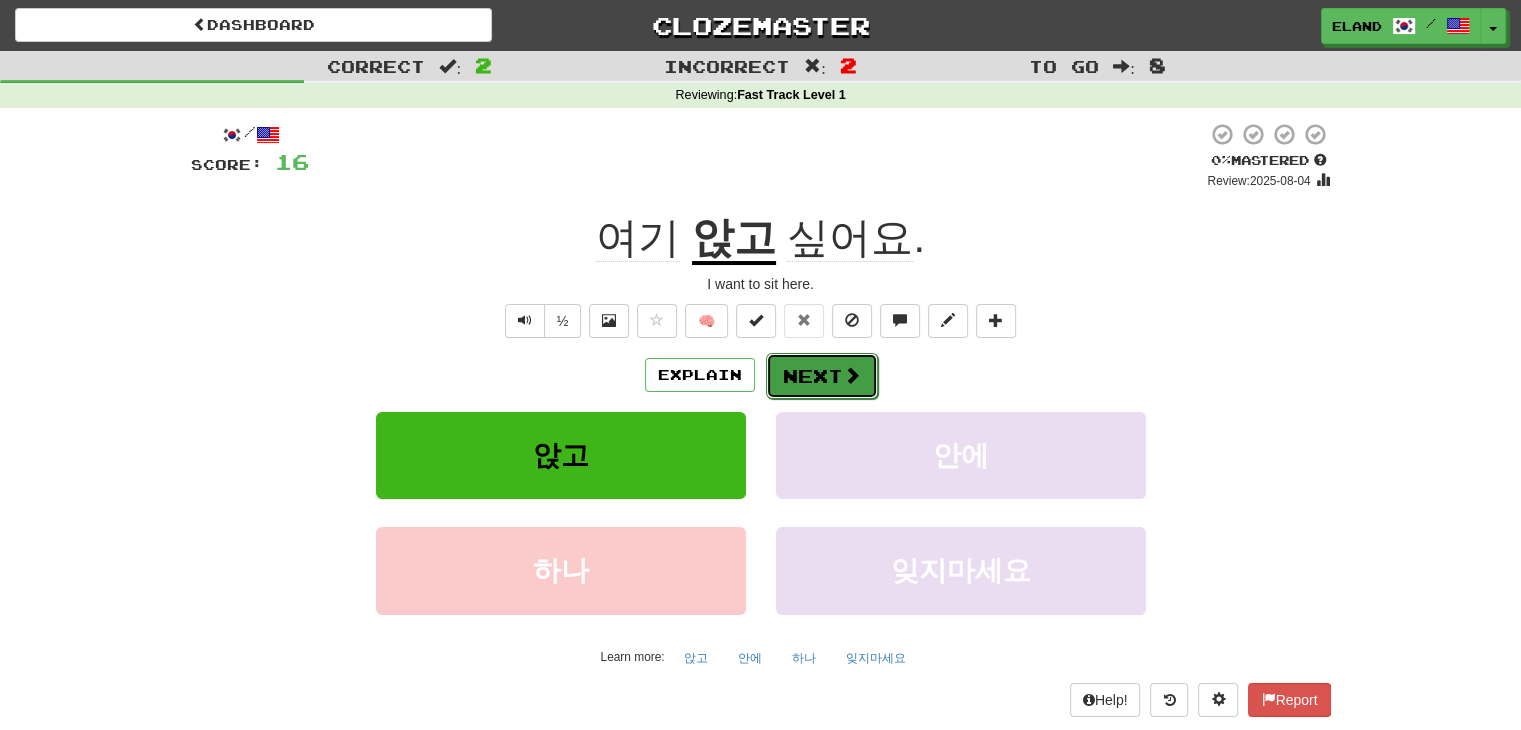 click on "Next" at bounding box center (822, 376) 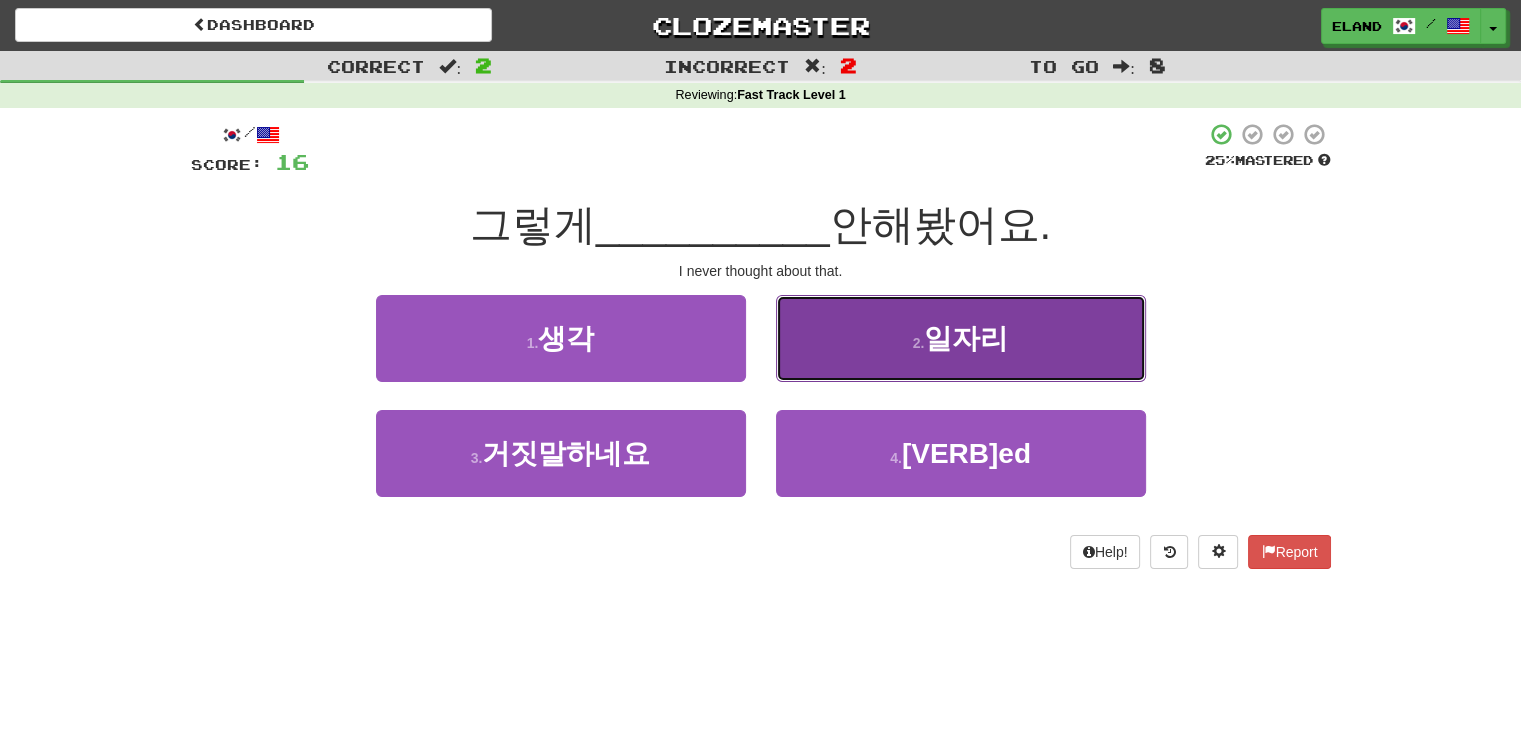 click on "2 .  일자리" at bounding box center [961, 338] 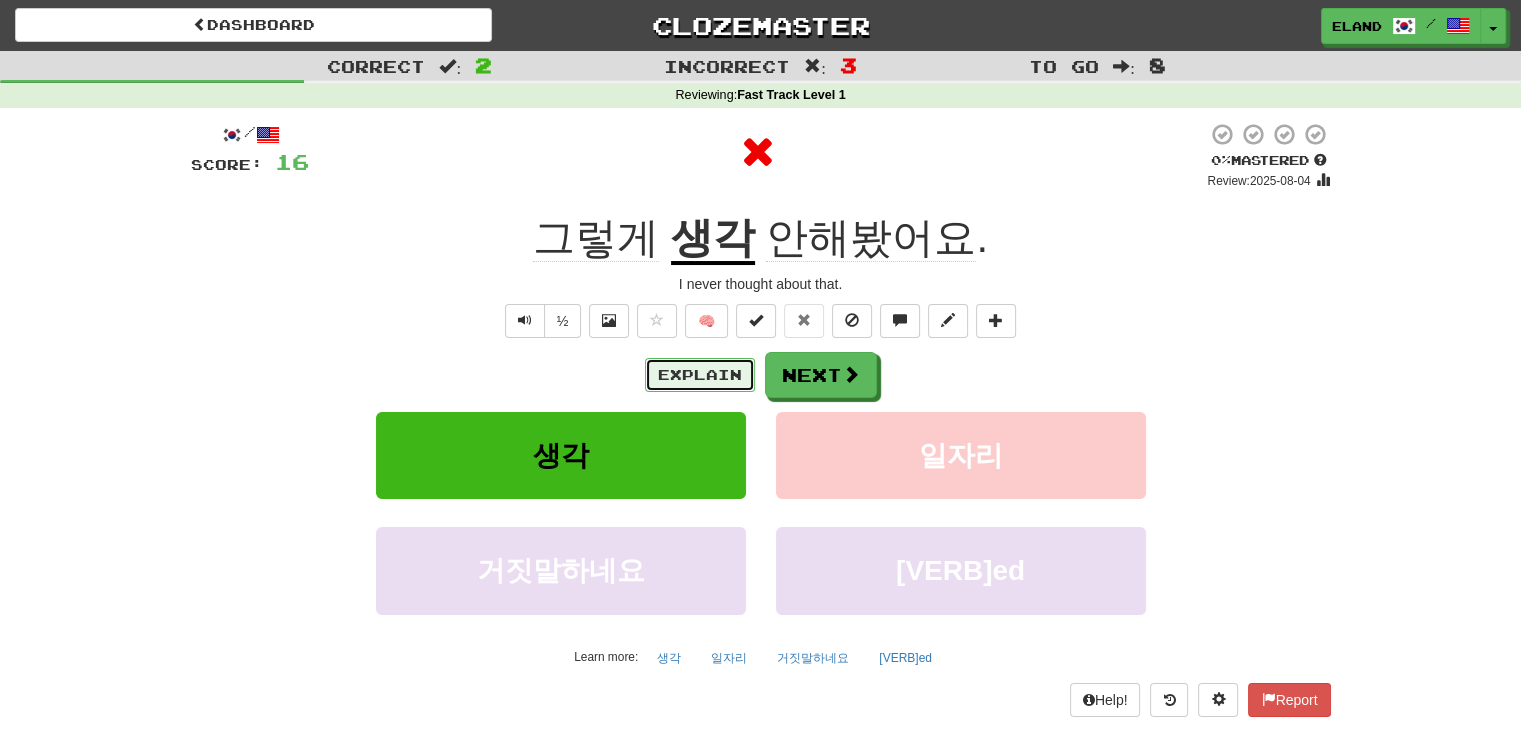 click on "Explain" at bounding box center (700, 375) 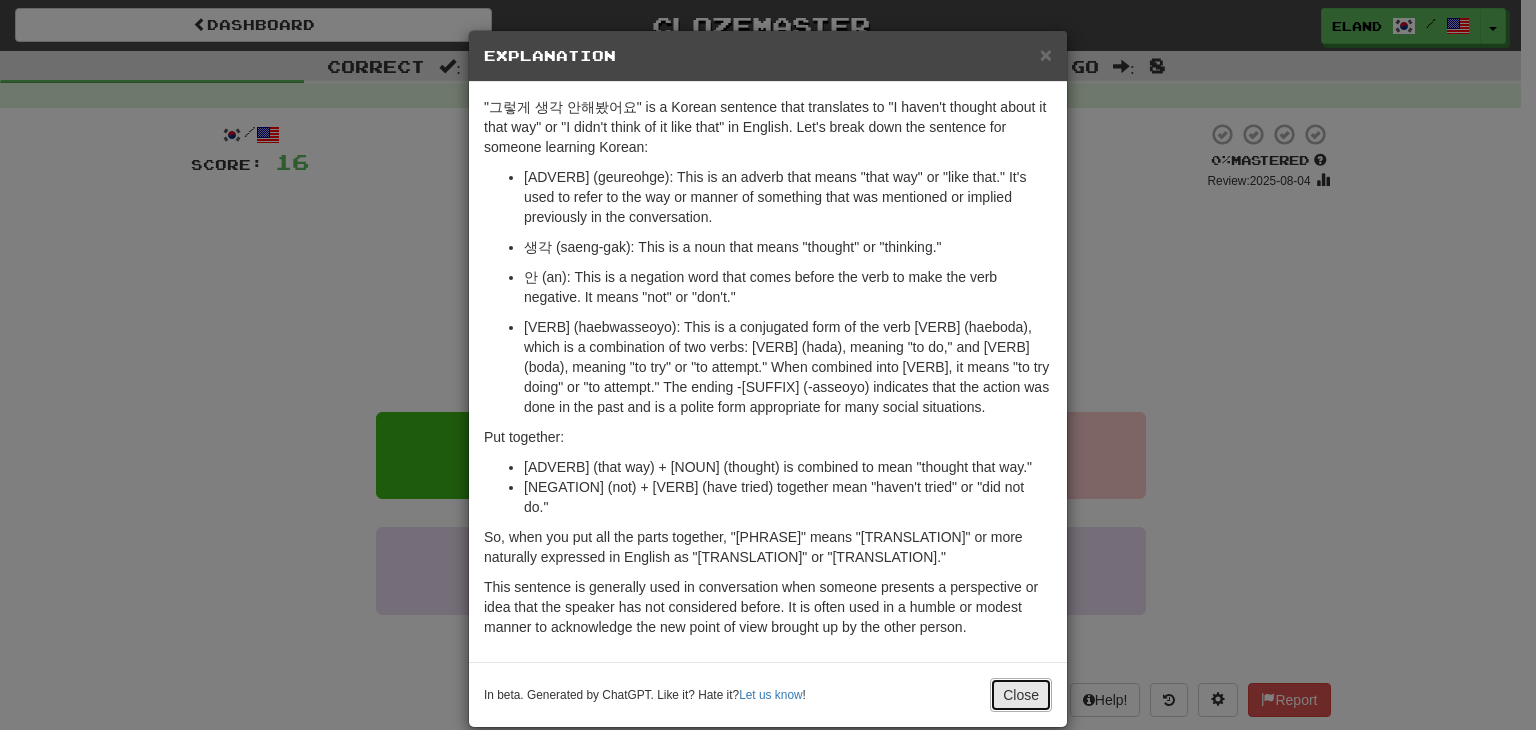 click on "Close" at bounding box center [1021, 695] 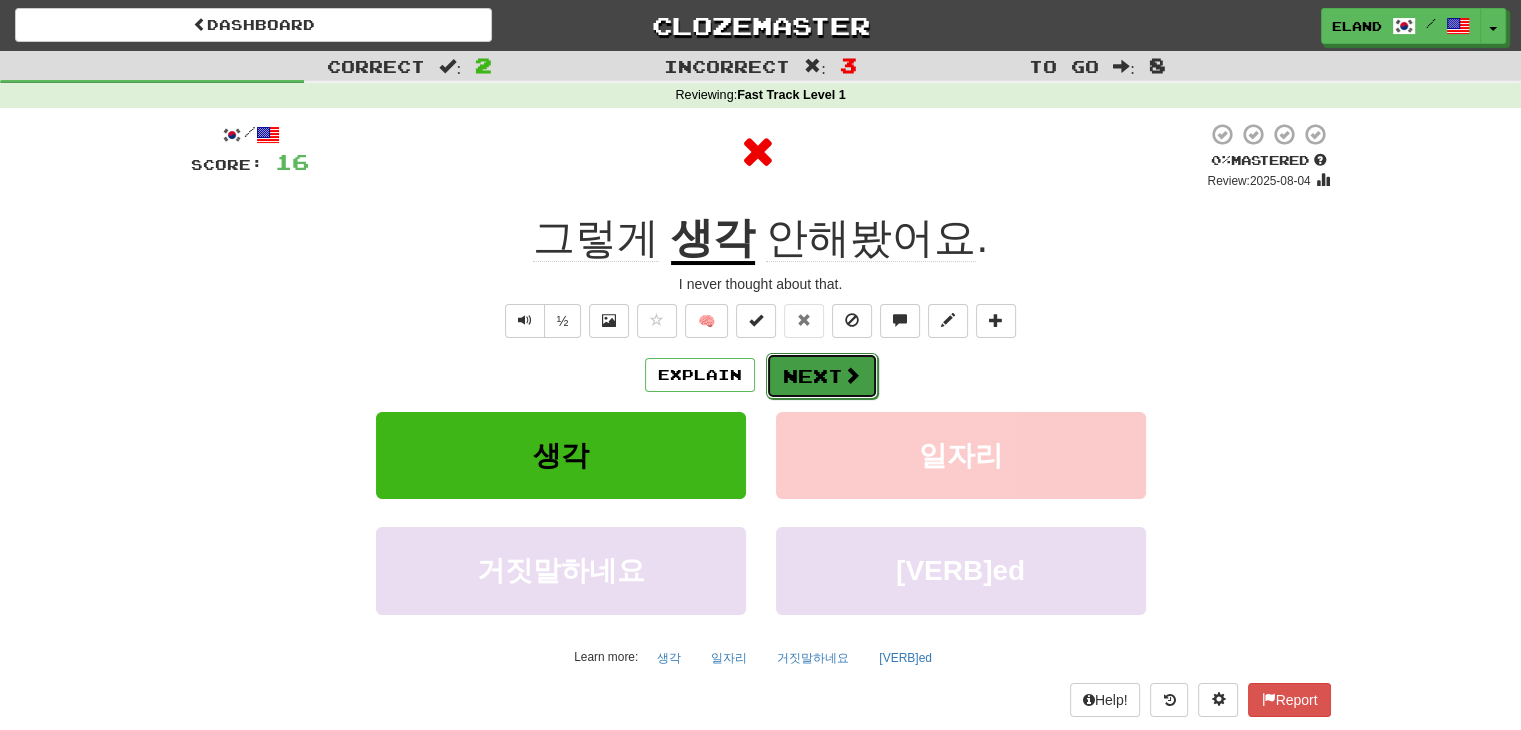 click on "Next" at bounding box center (822, 376) 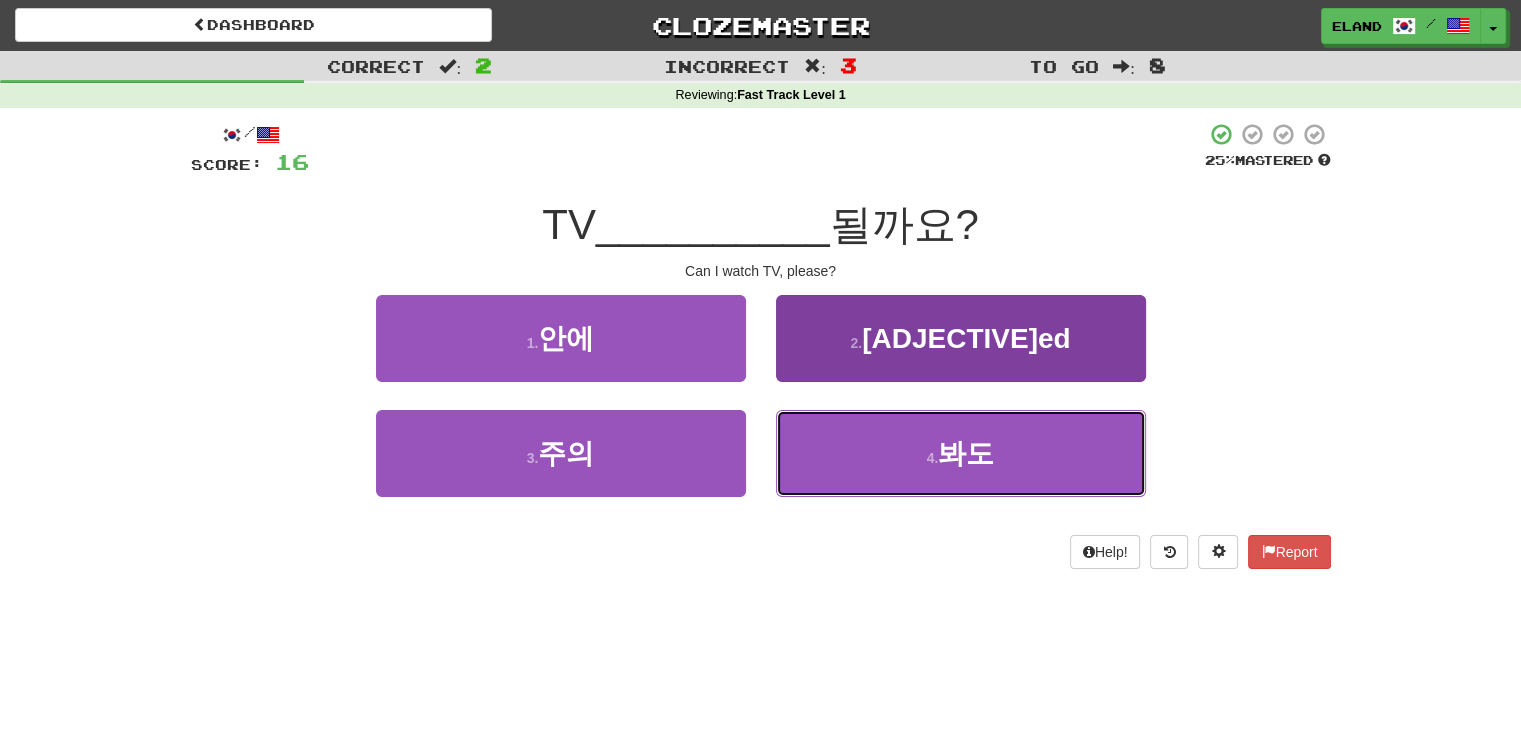 click on "4 .  봐도" at bounding box center (961, 453) 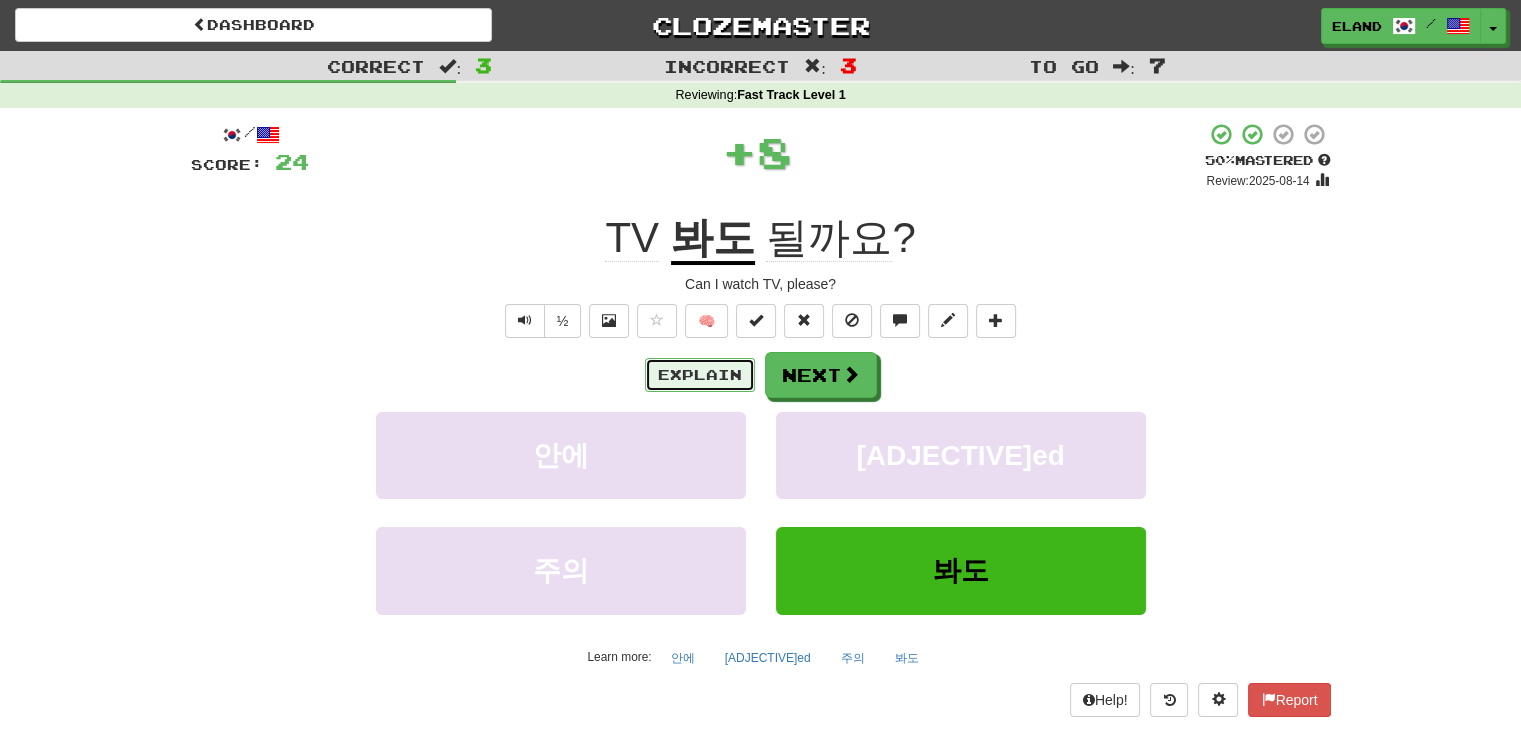 click on "Explain" at bounding box center [700, 375] 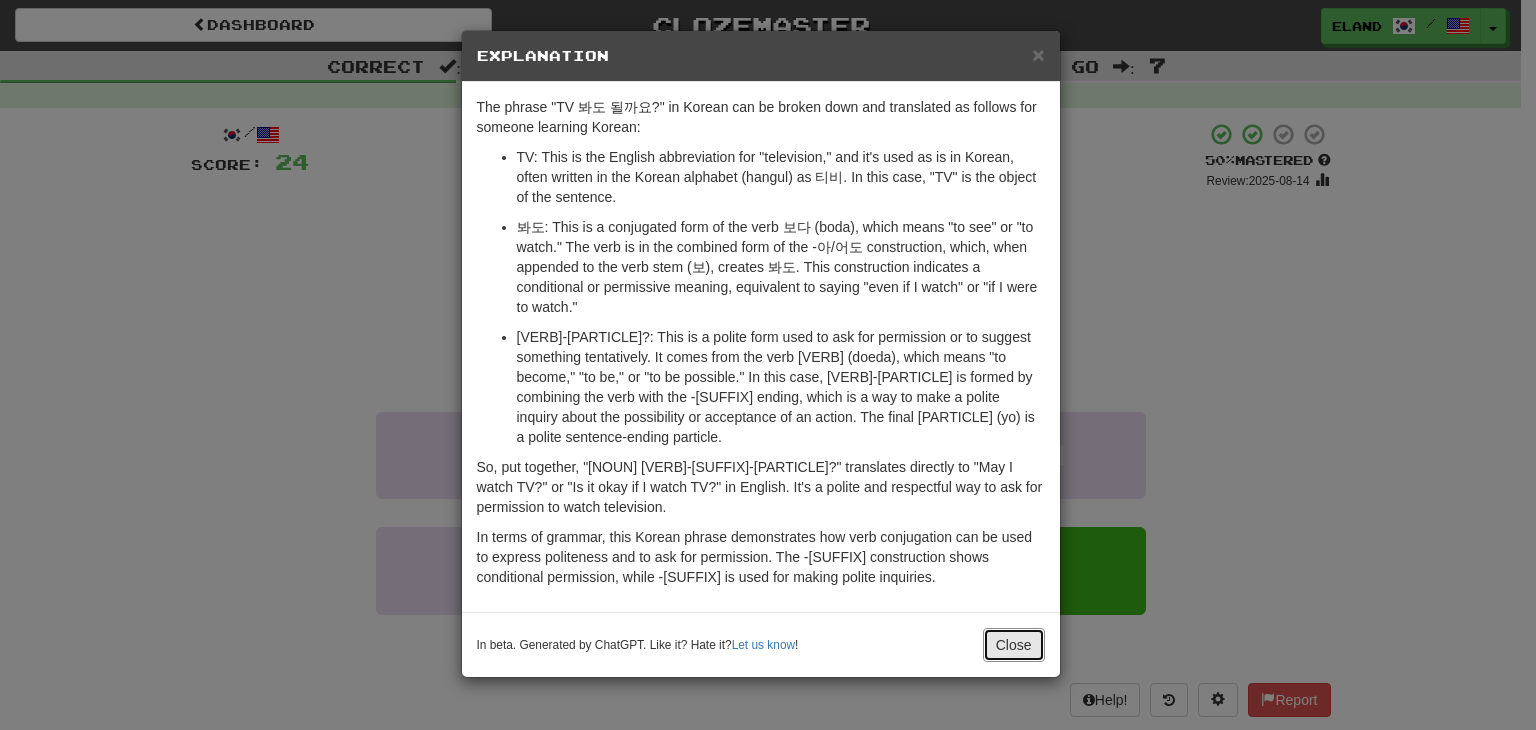 drag, startPoint x: 1040, startPoint y: 627, endPoint x: 1030, endPoint y: 614, distance: 16.40122 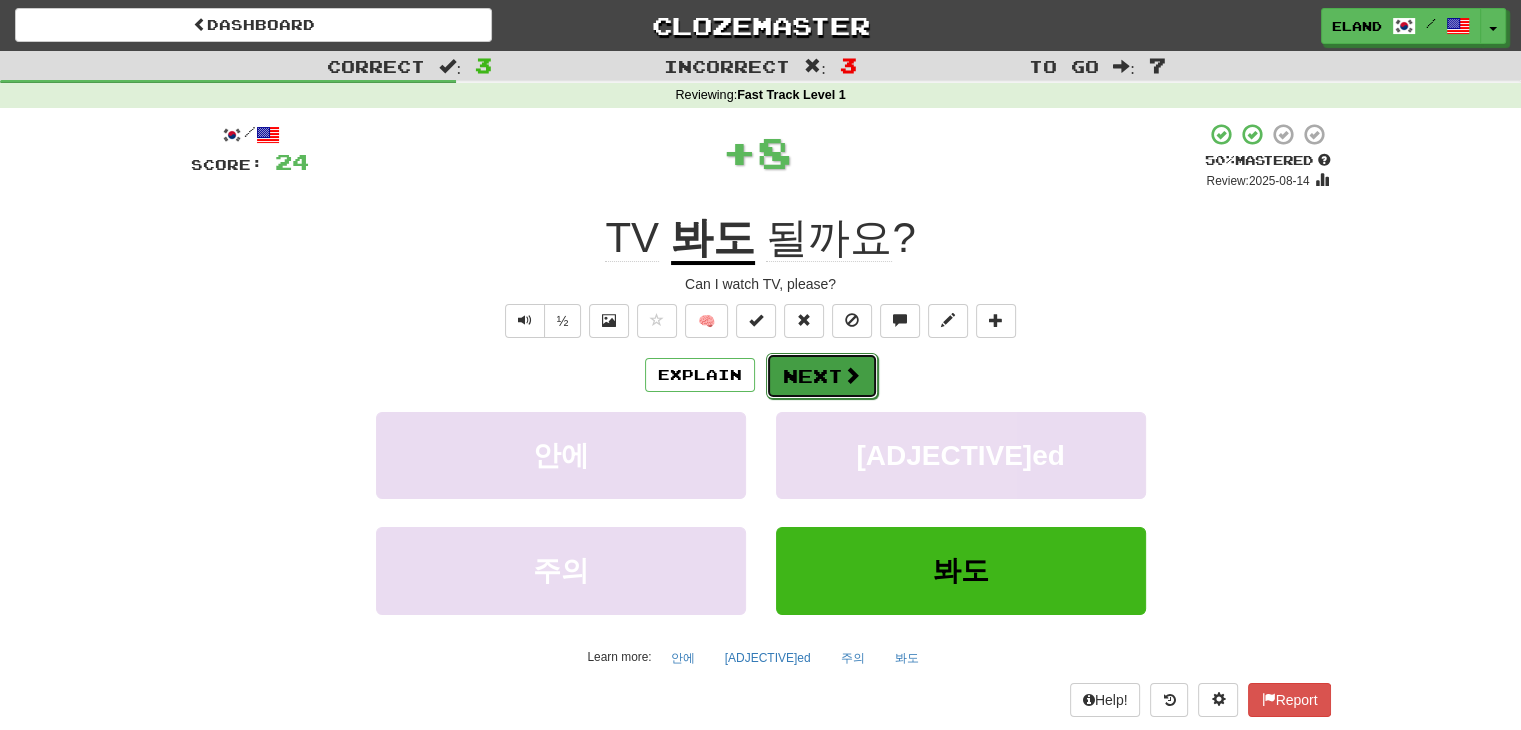 click on "Next" at bounding box center [822, 376] 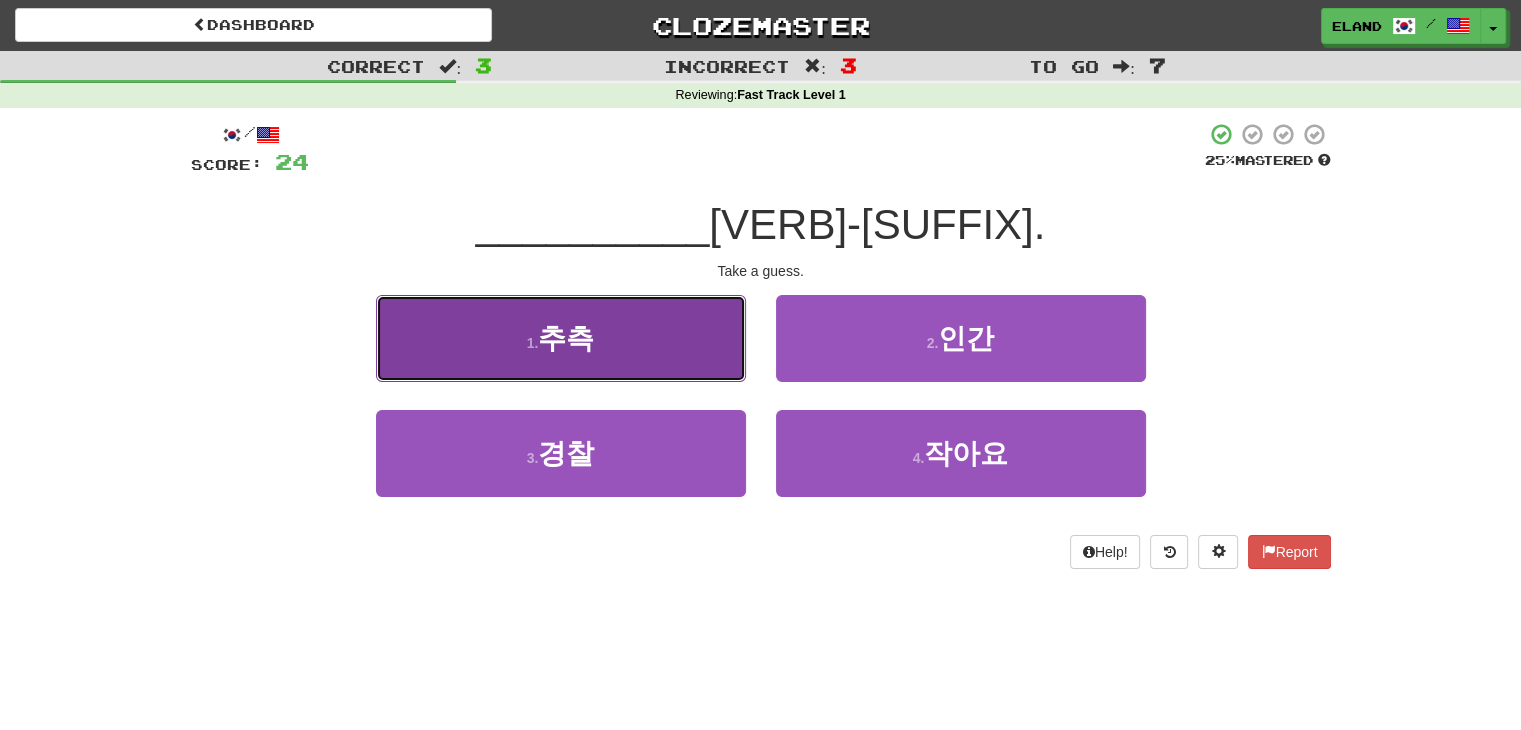 click on "1 ." at bounding box center (533, 343) 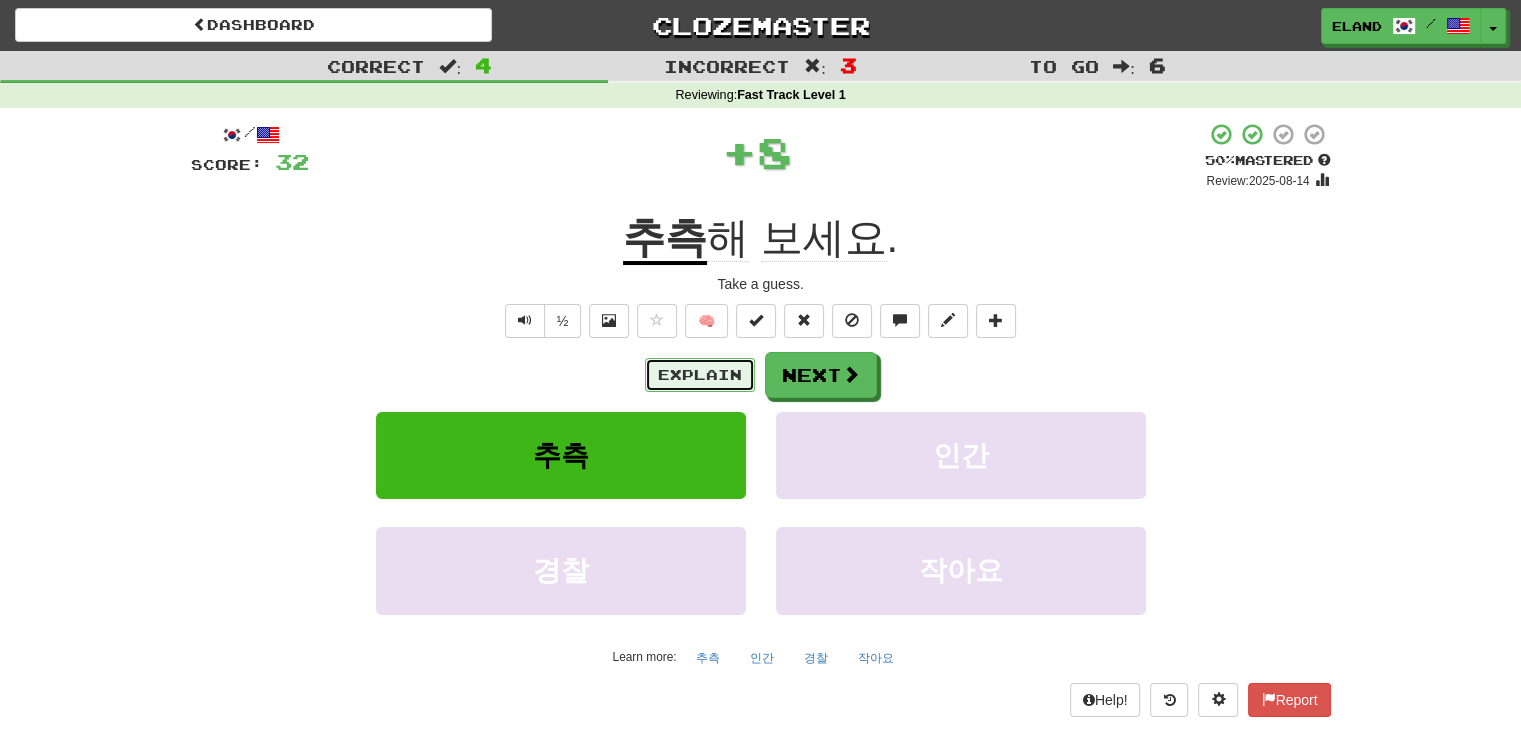 click on "Explain" at bounding box center (700, 375) 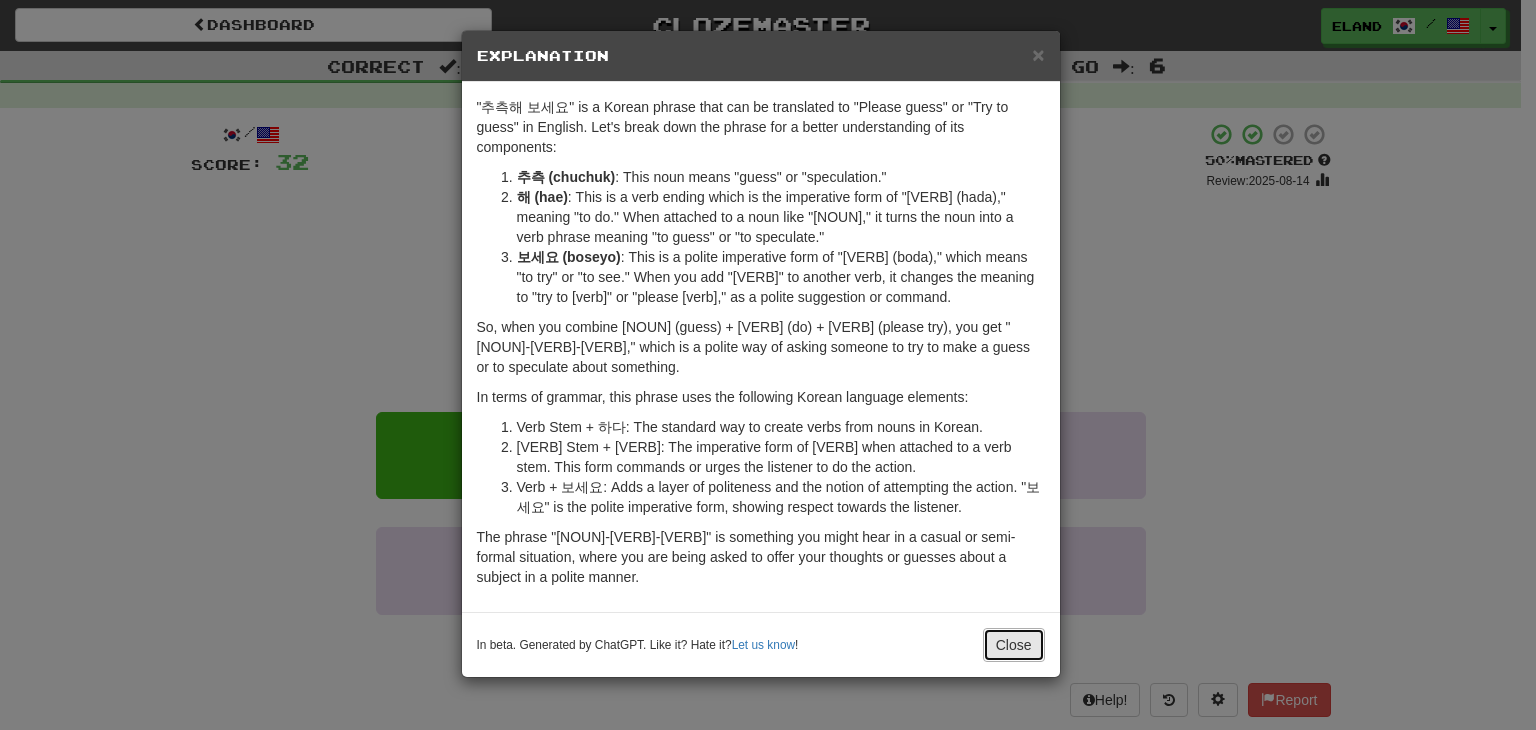 click on "Close" at bounding box center [1014, 645] 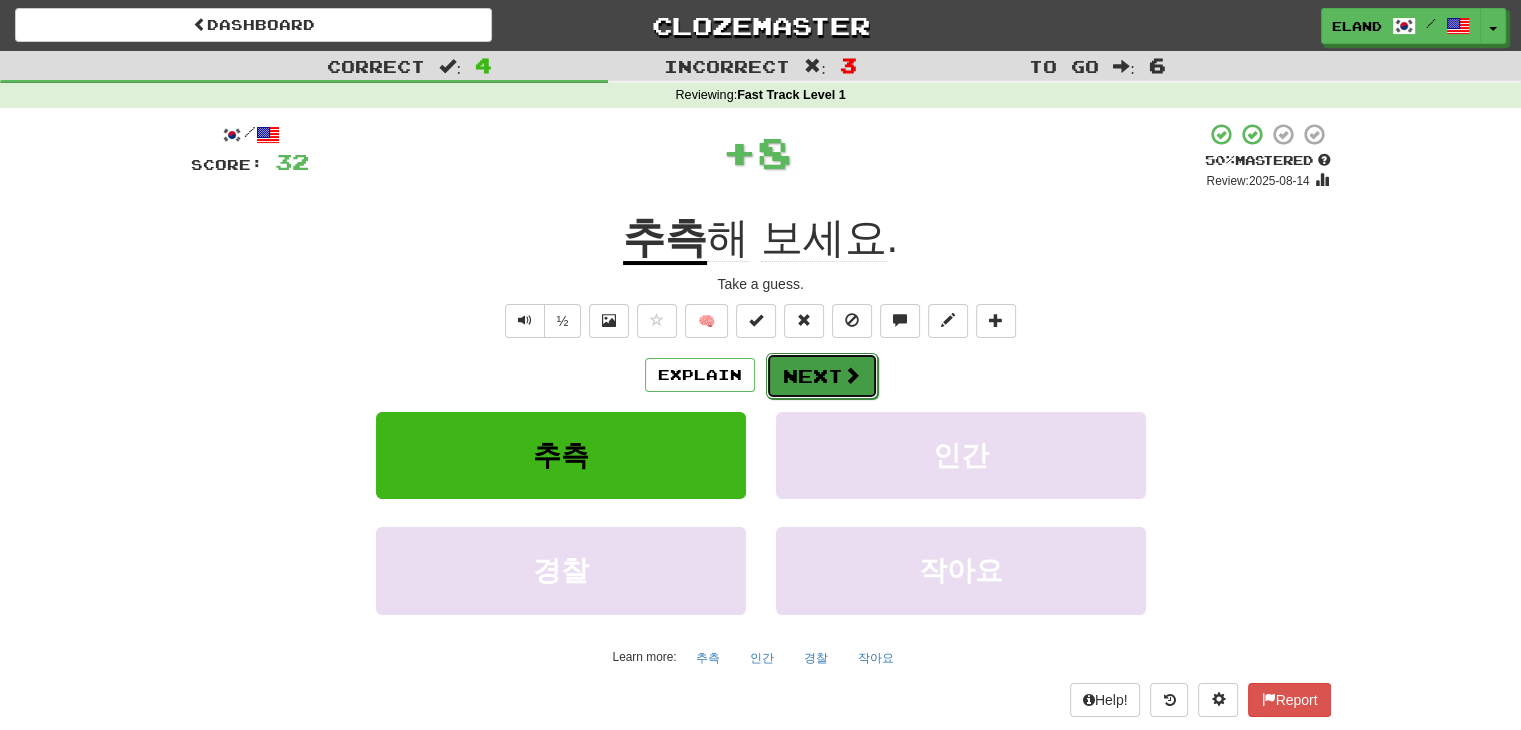 click on "Next" at bounding box center (822, 376) 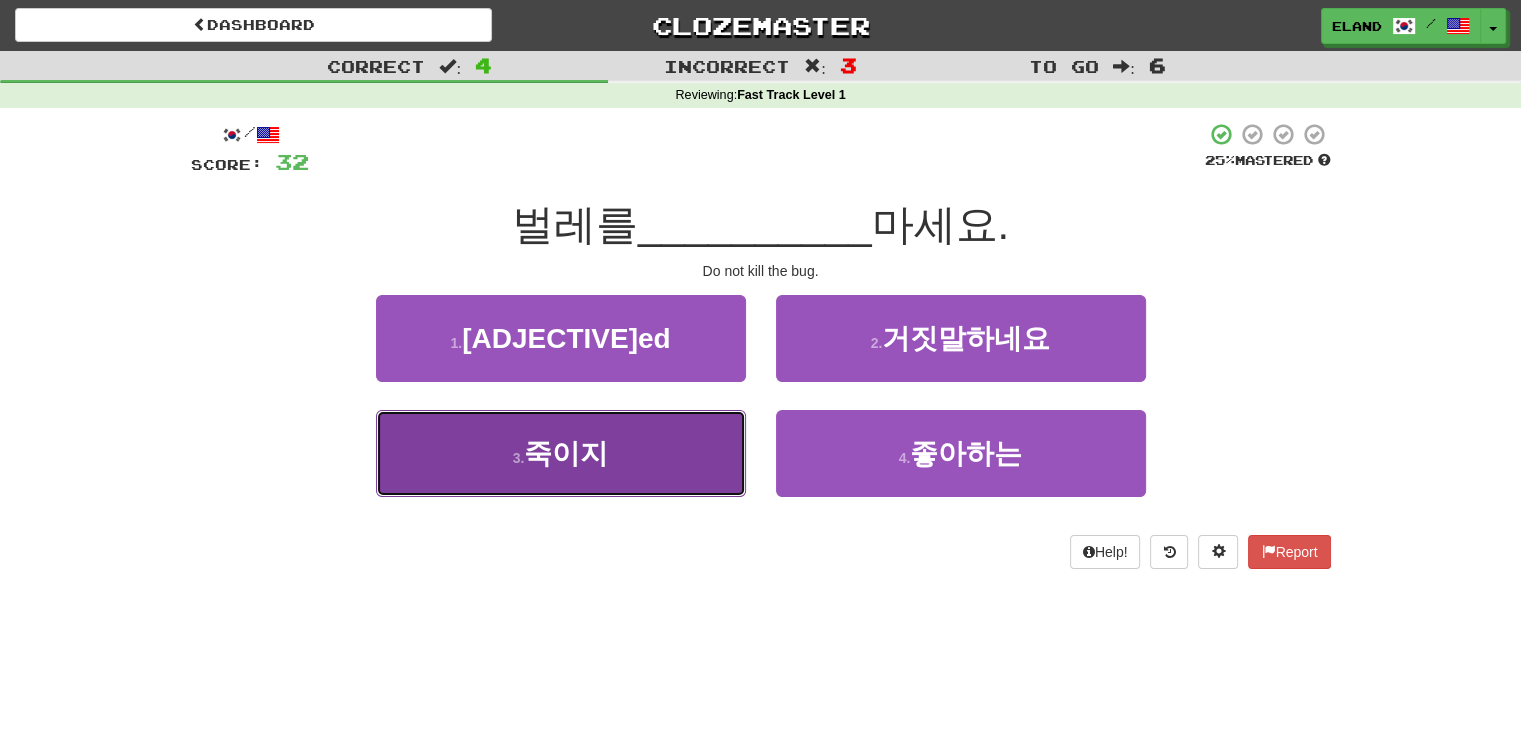 click on "3 .  죽이지" at bounding box center [561, 453] 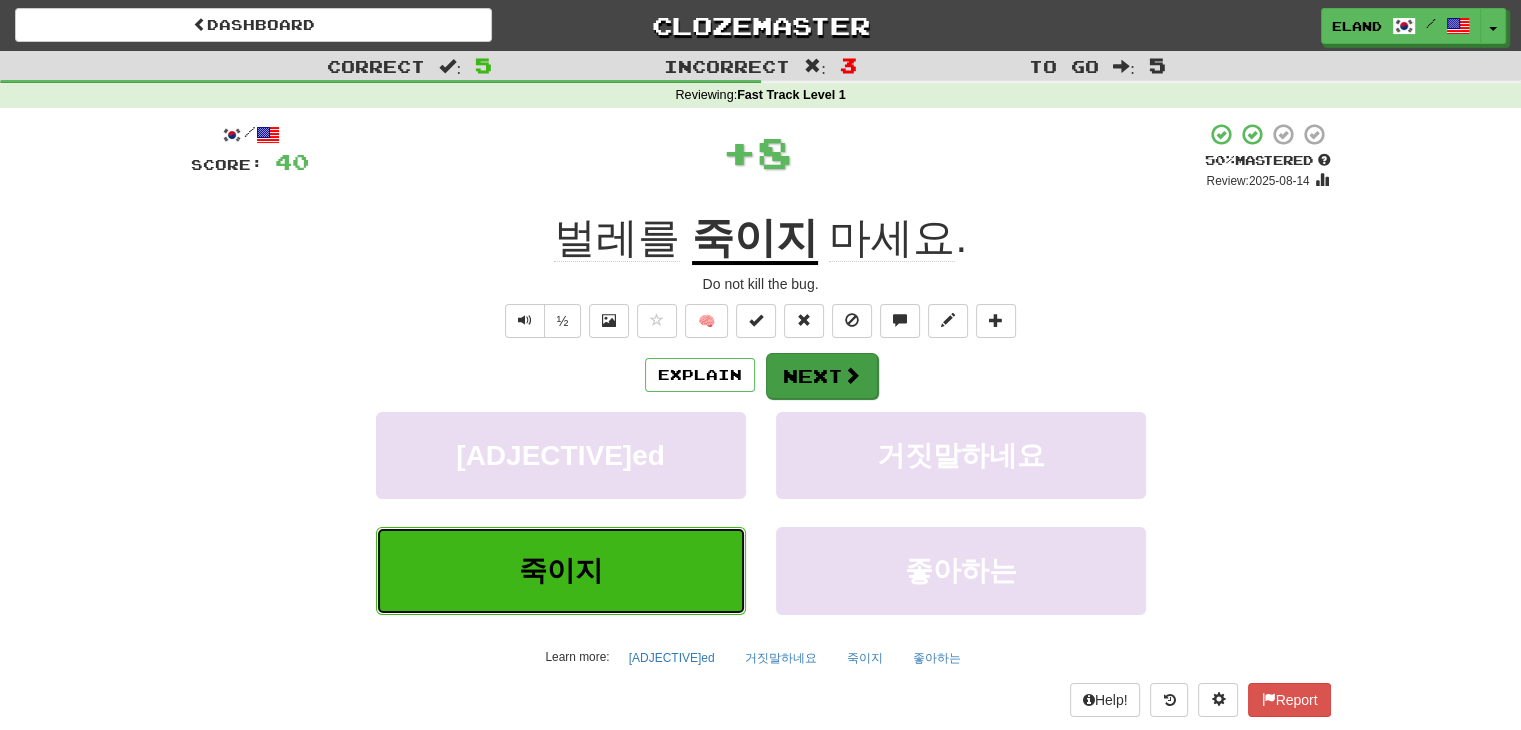 type 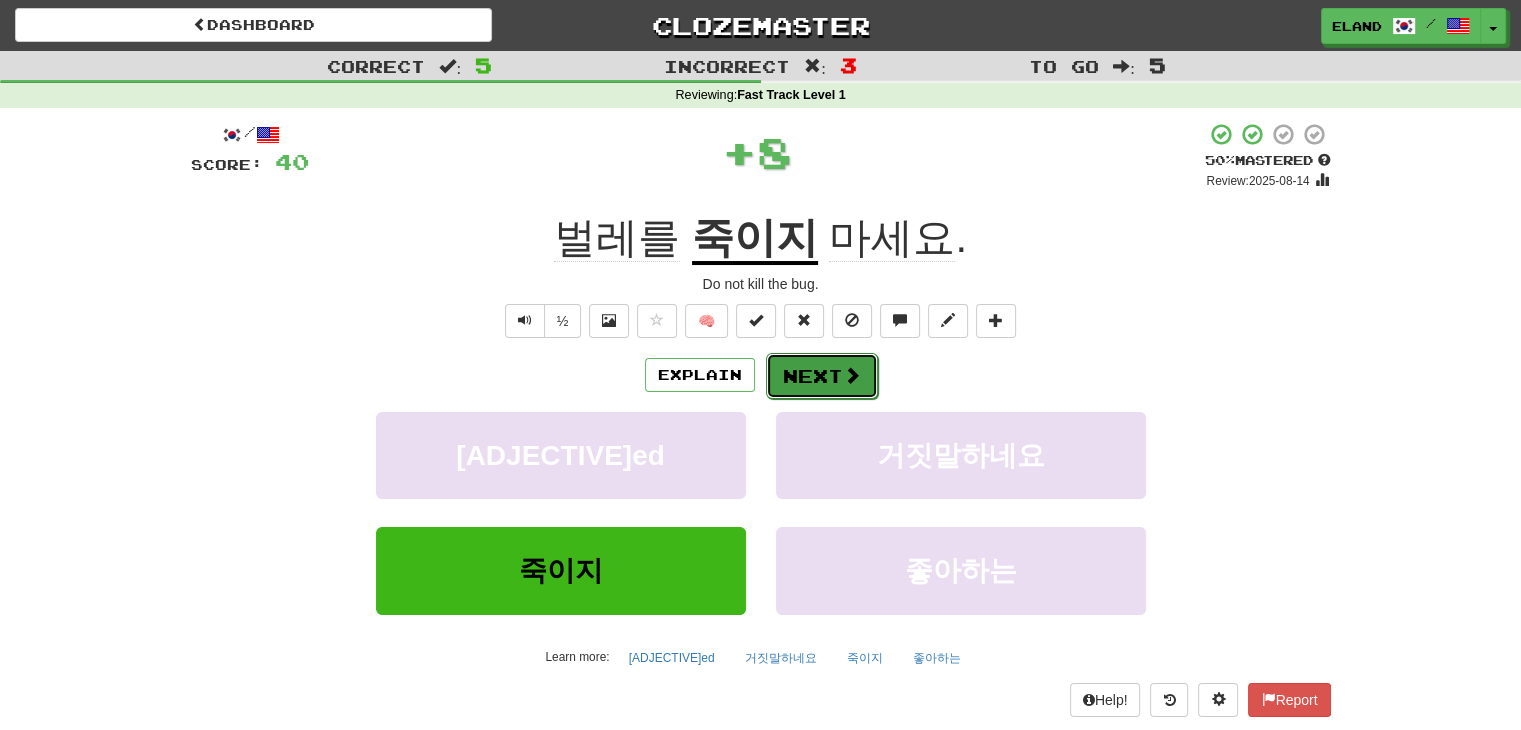 click on "Next" at bounding box center [822, 376] 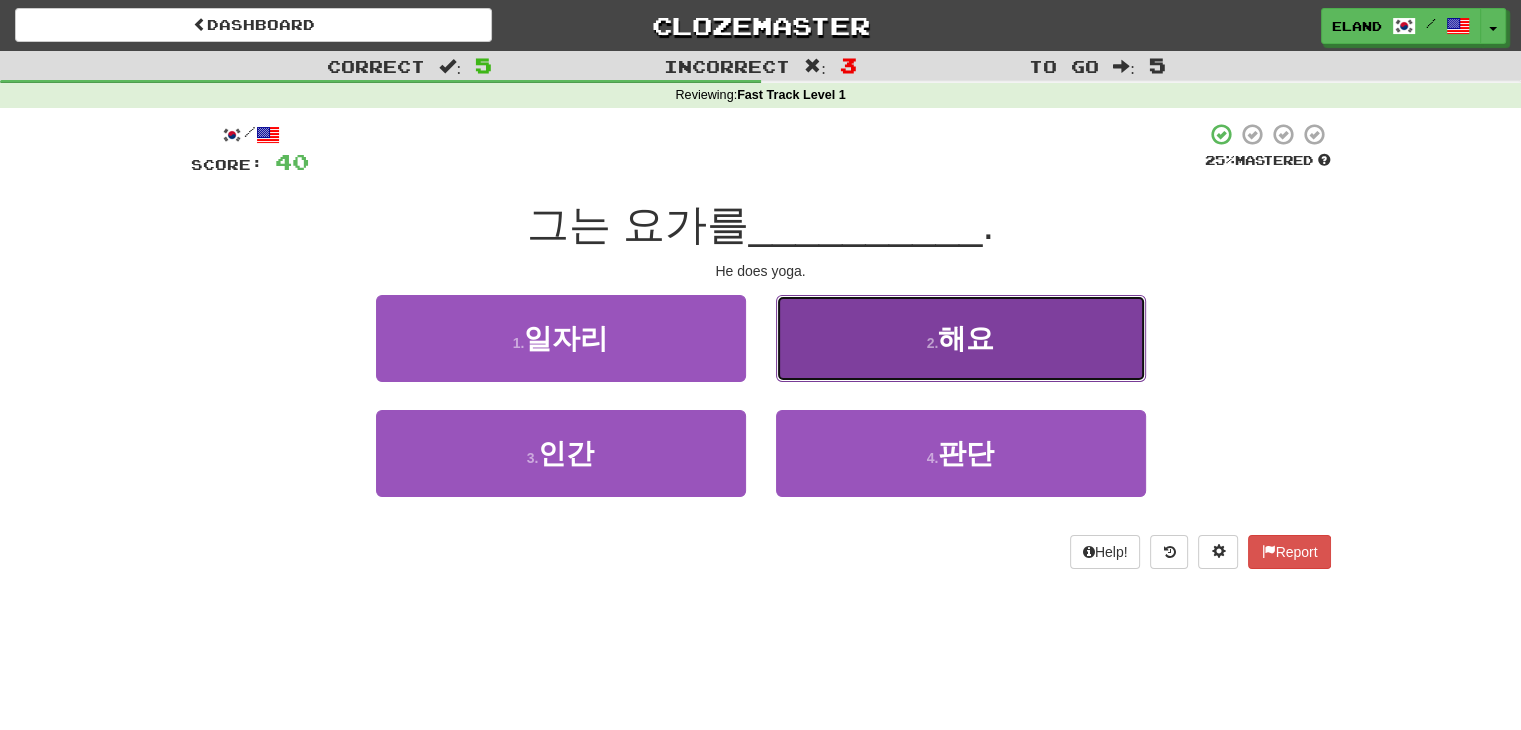 click on "2 .  해요" at bounding box center (961, 338) 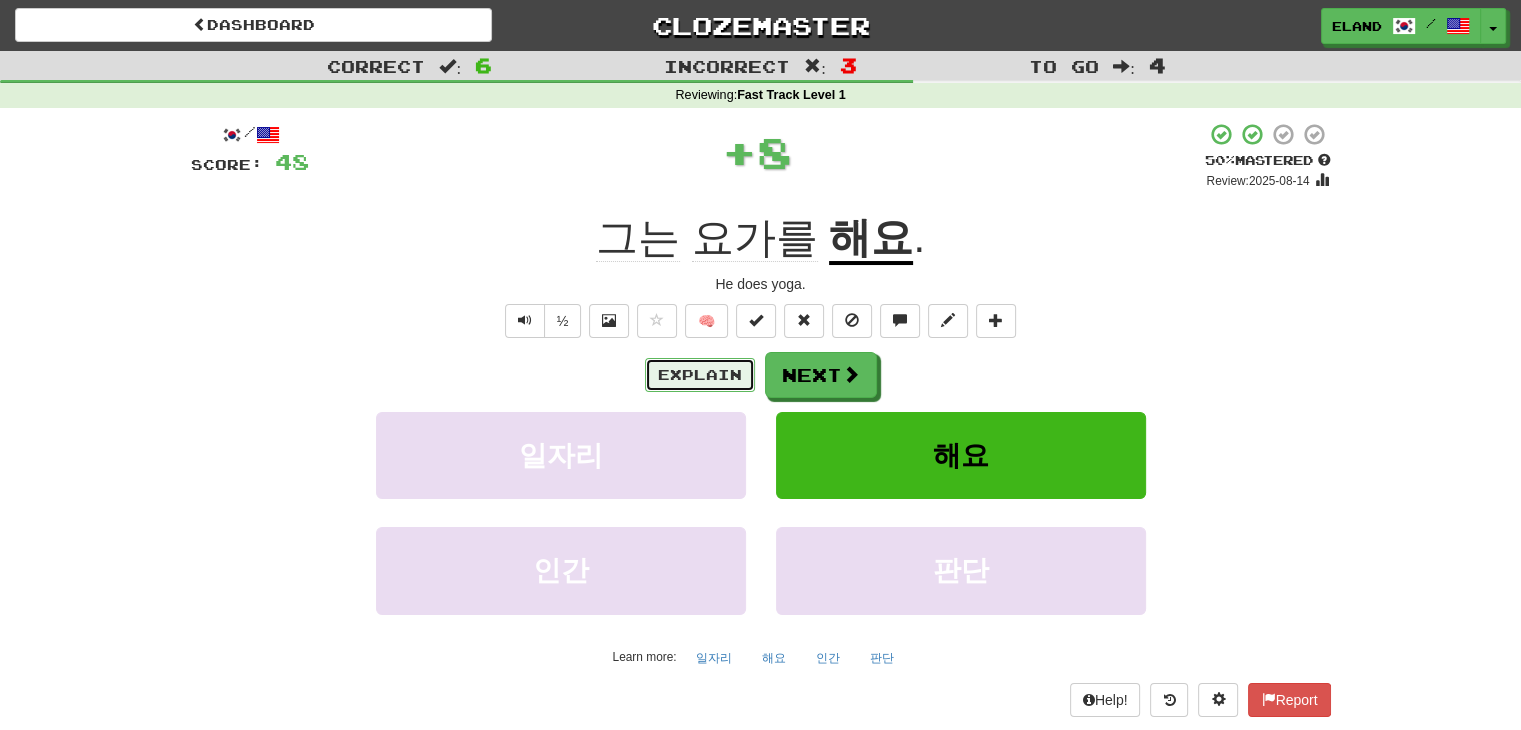 click on "Explain" at bounding box center [700, 375] 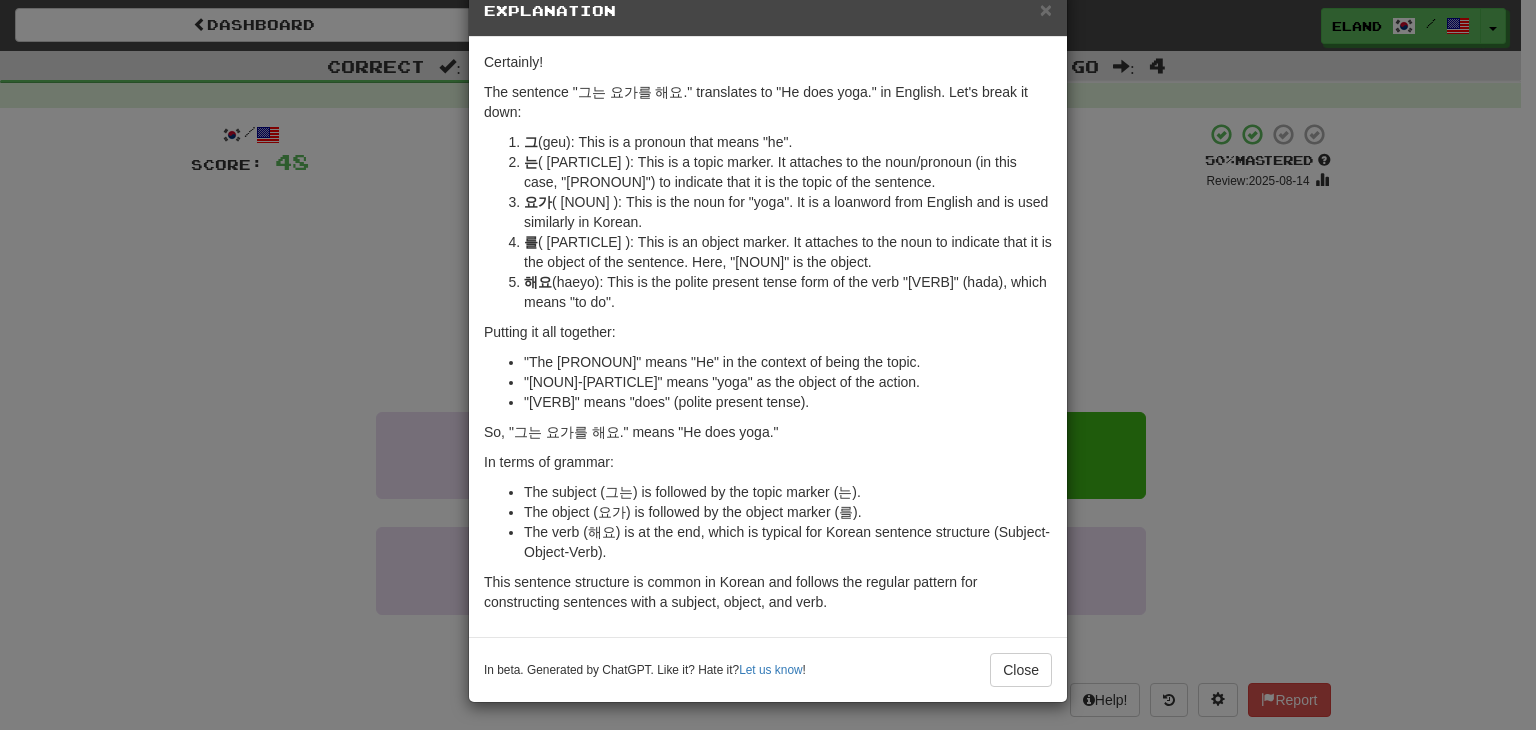 scroll, scrollTop: 47, scrollLeft: 0, axis: vertical 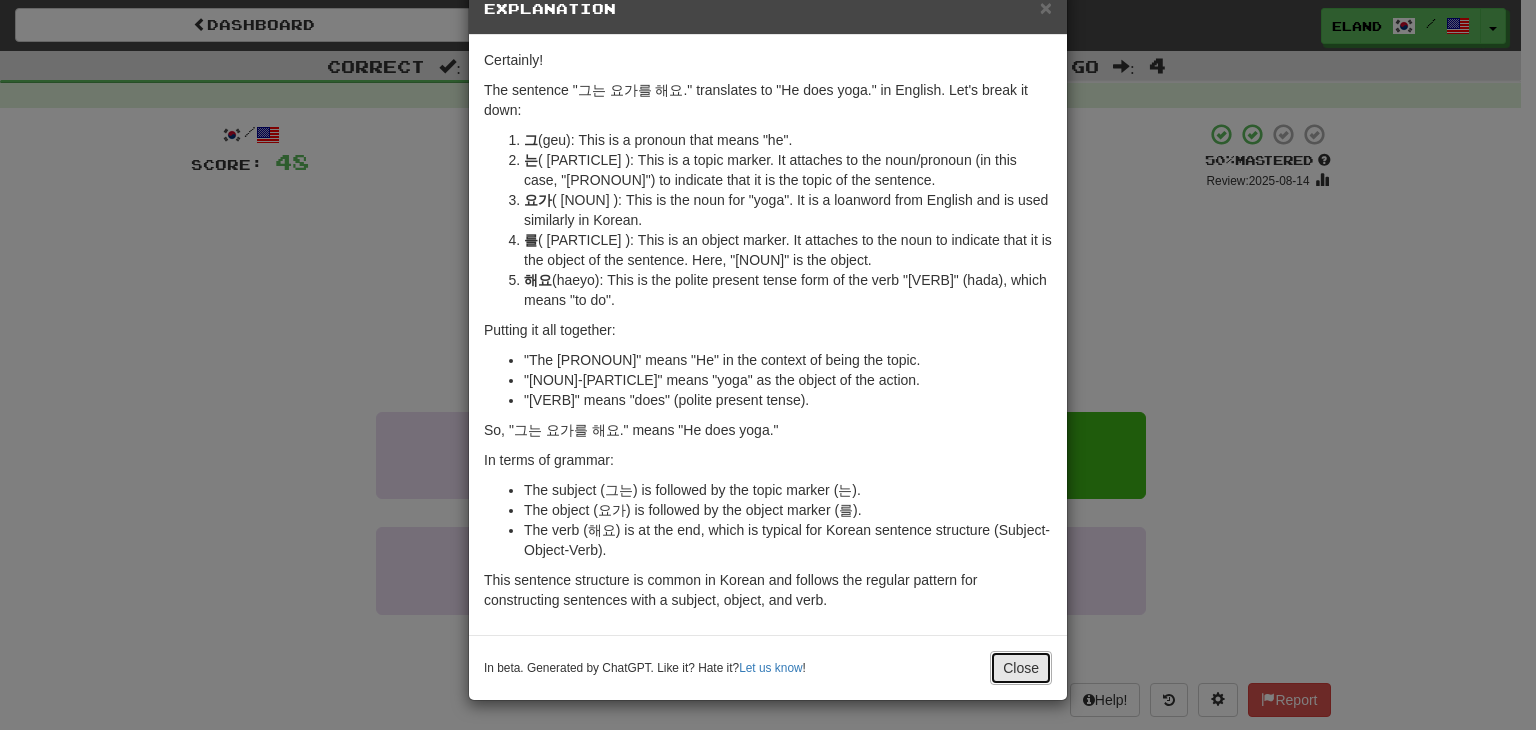 click on "Close" at bounding box center (1021, 668) 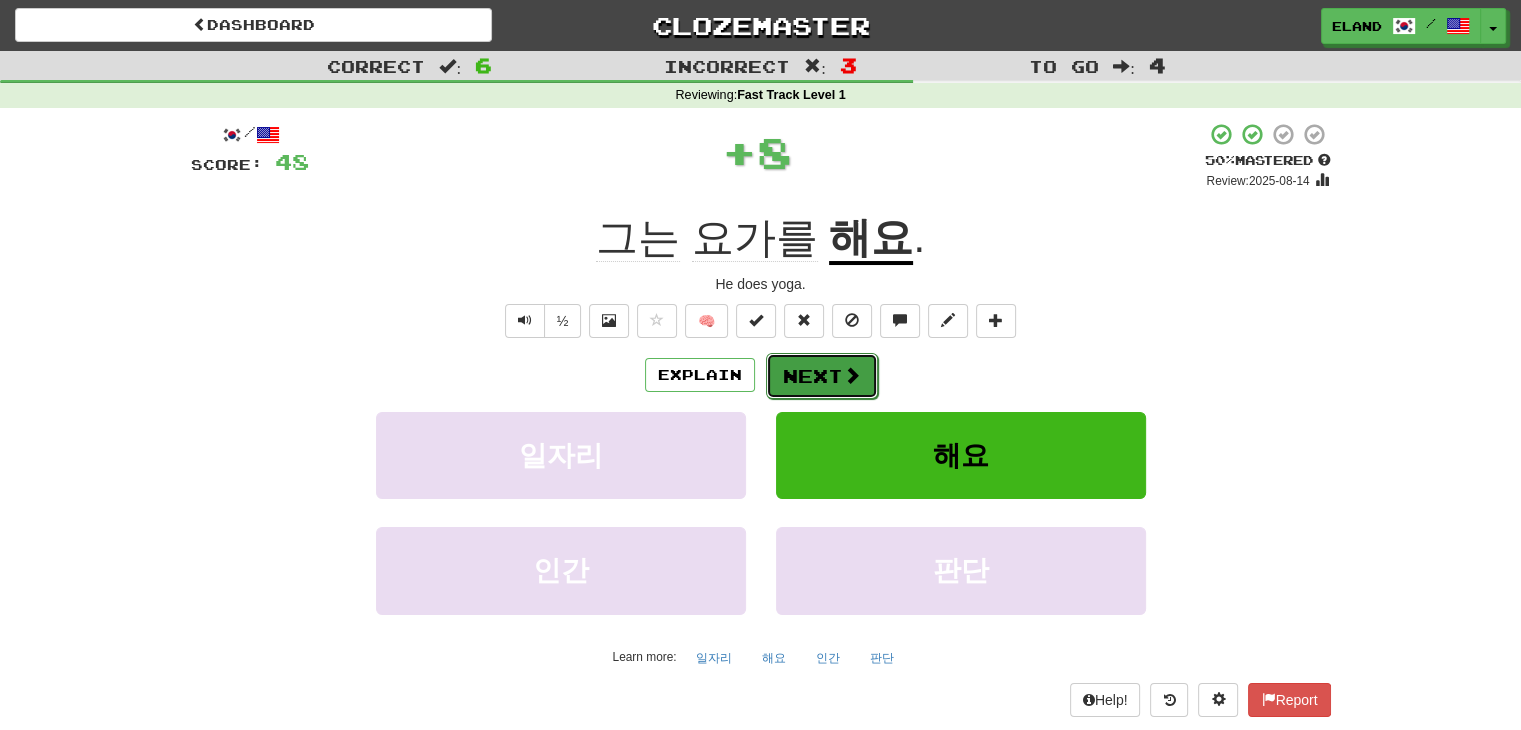 click on "Next" at bounding box center (822, 376) 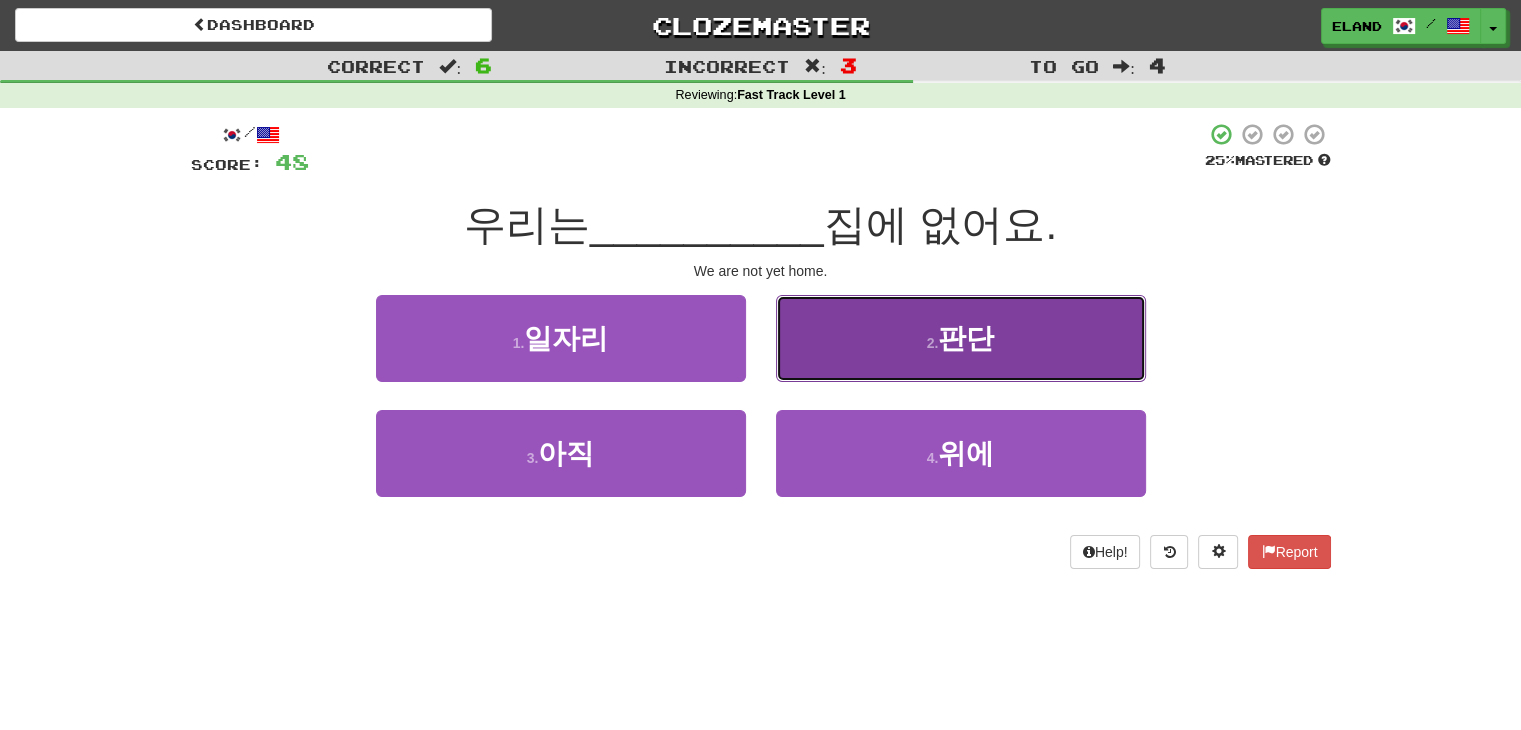 click on "2 .  판단" at bounding box center (961, 338) 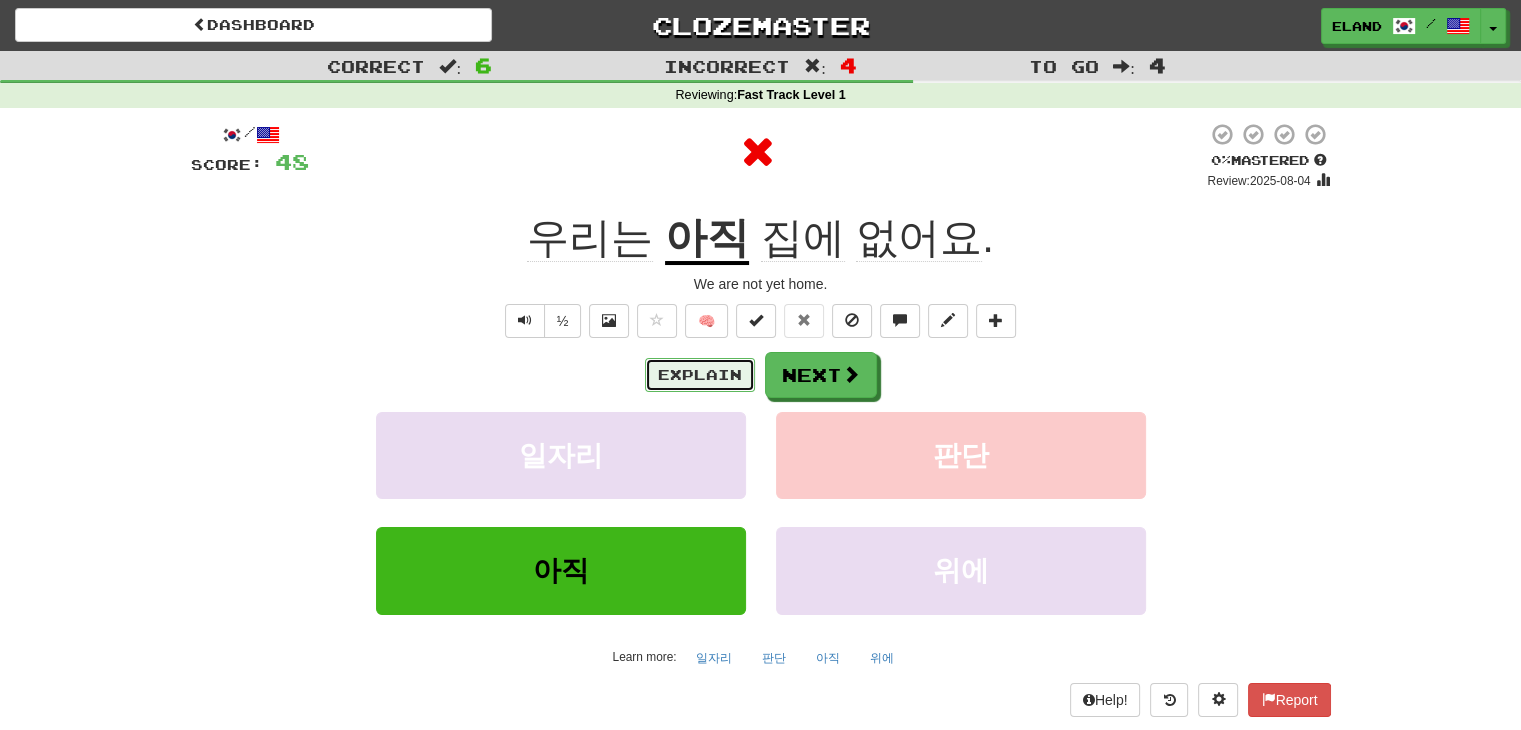 click on "Explain" at bounding box center [700, 375] 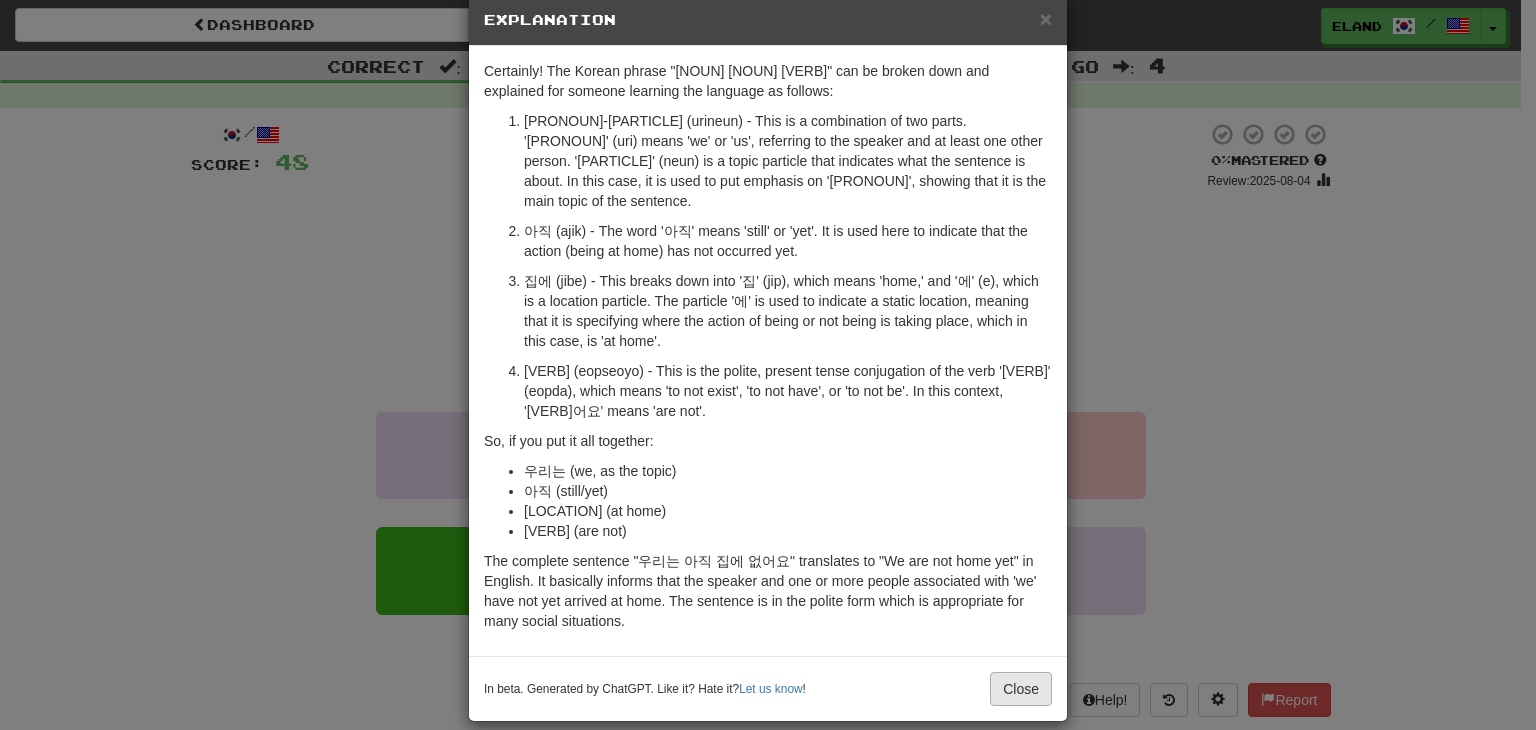 scroll, scrollTop: 37, scrollLeft: 0, axis: vertical 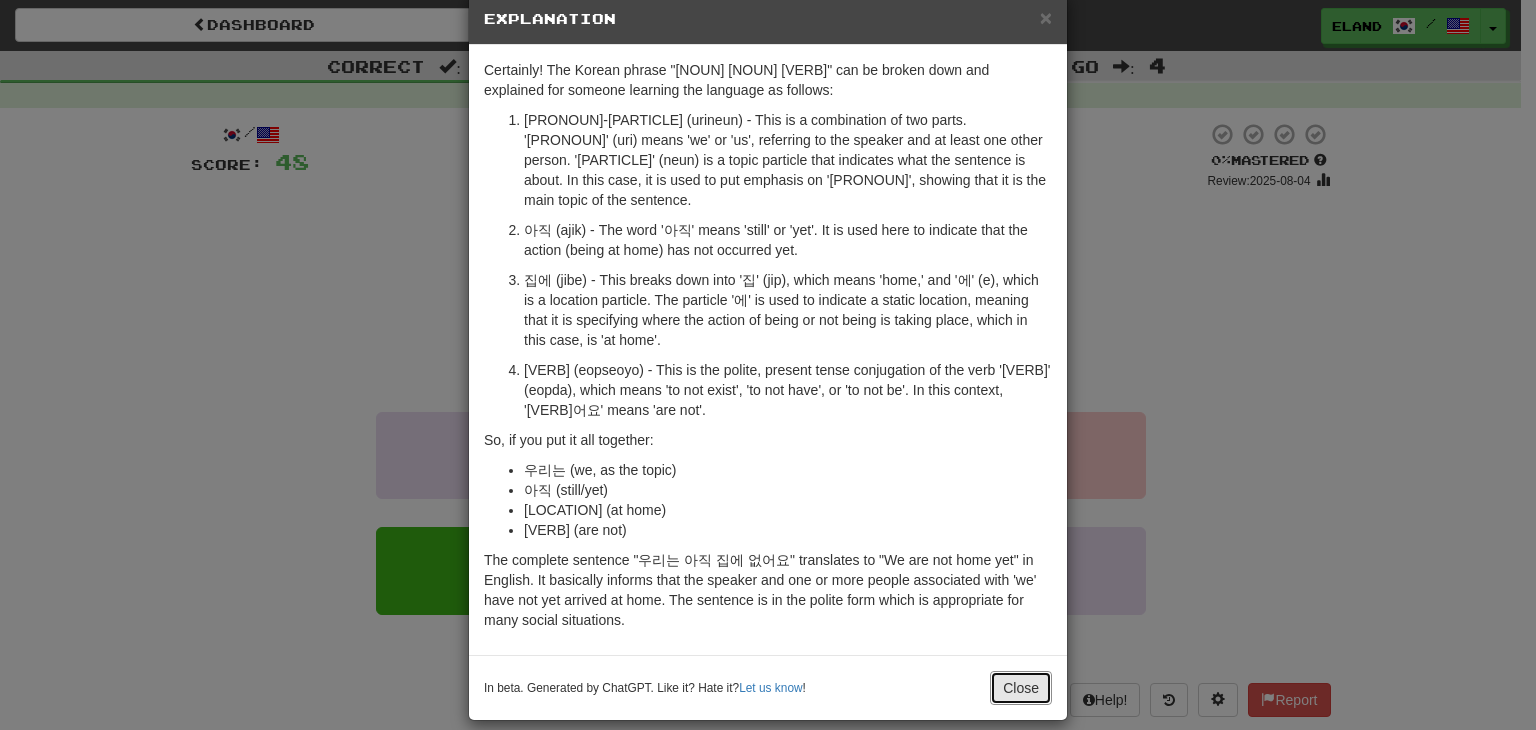 click on "Close" at bounding box center [1021, 688] 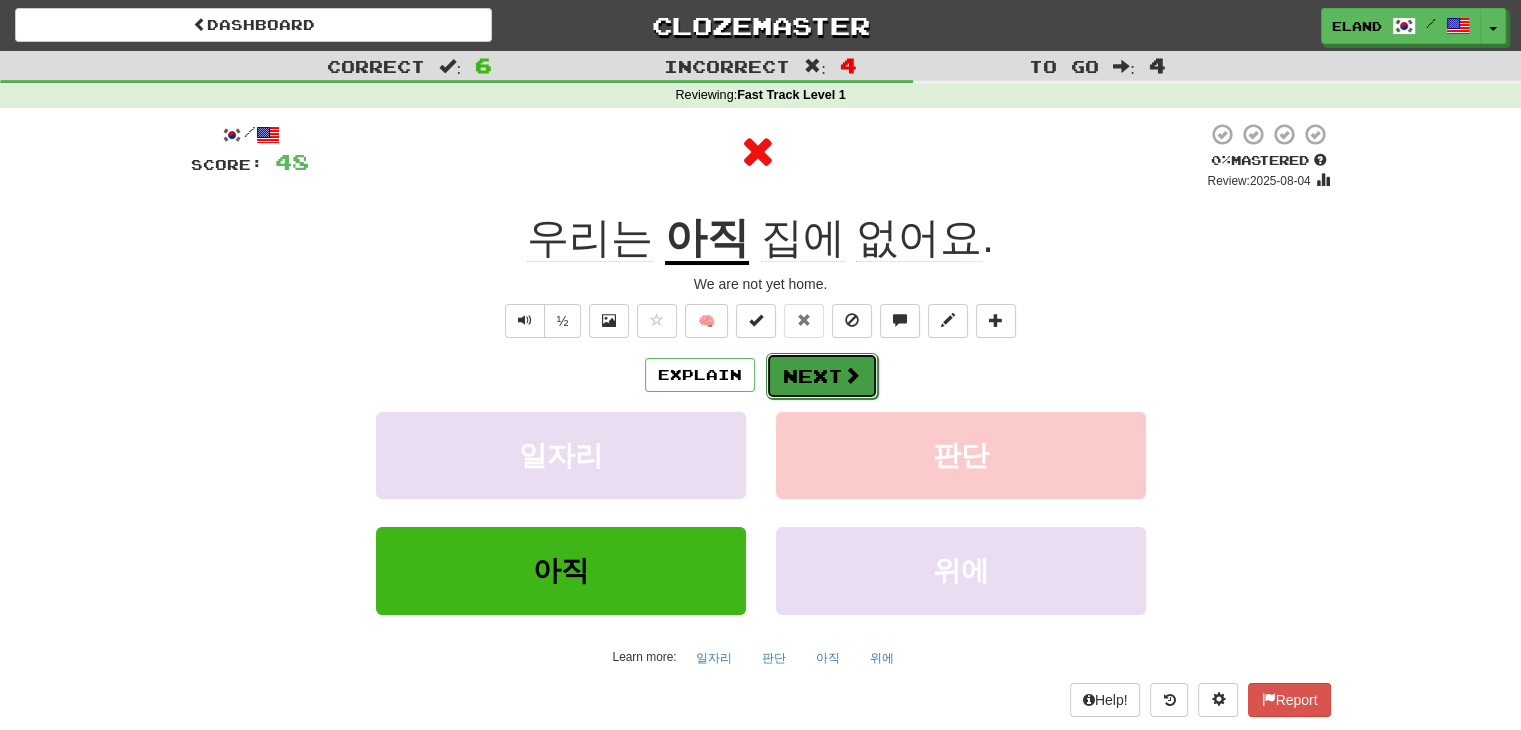 click on "Next" at bounding box center [822, 376] 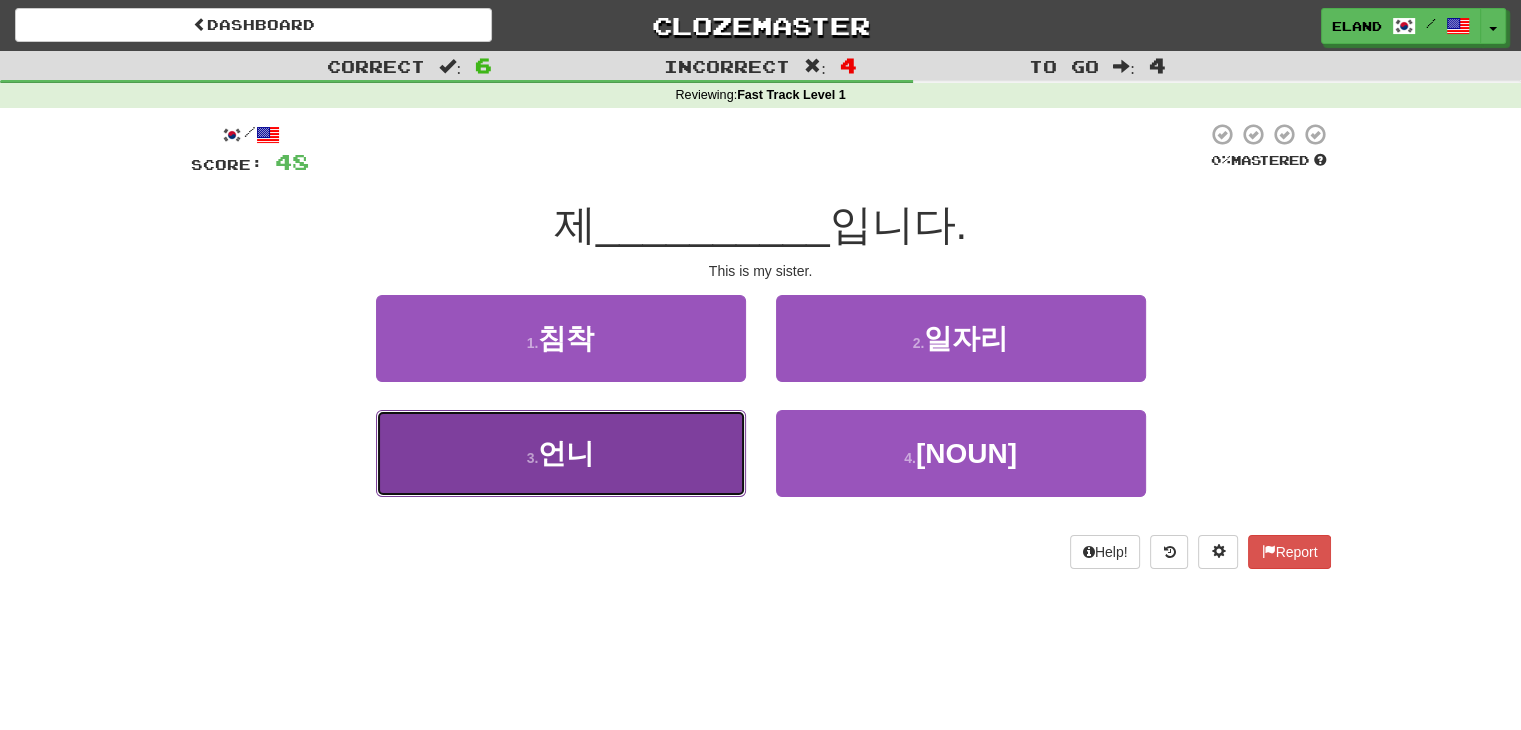 click on "3 .  언니" at bounding box center [561, 453] 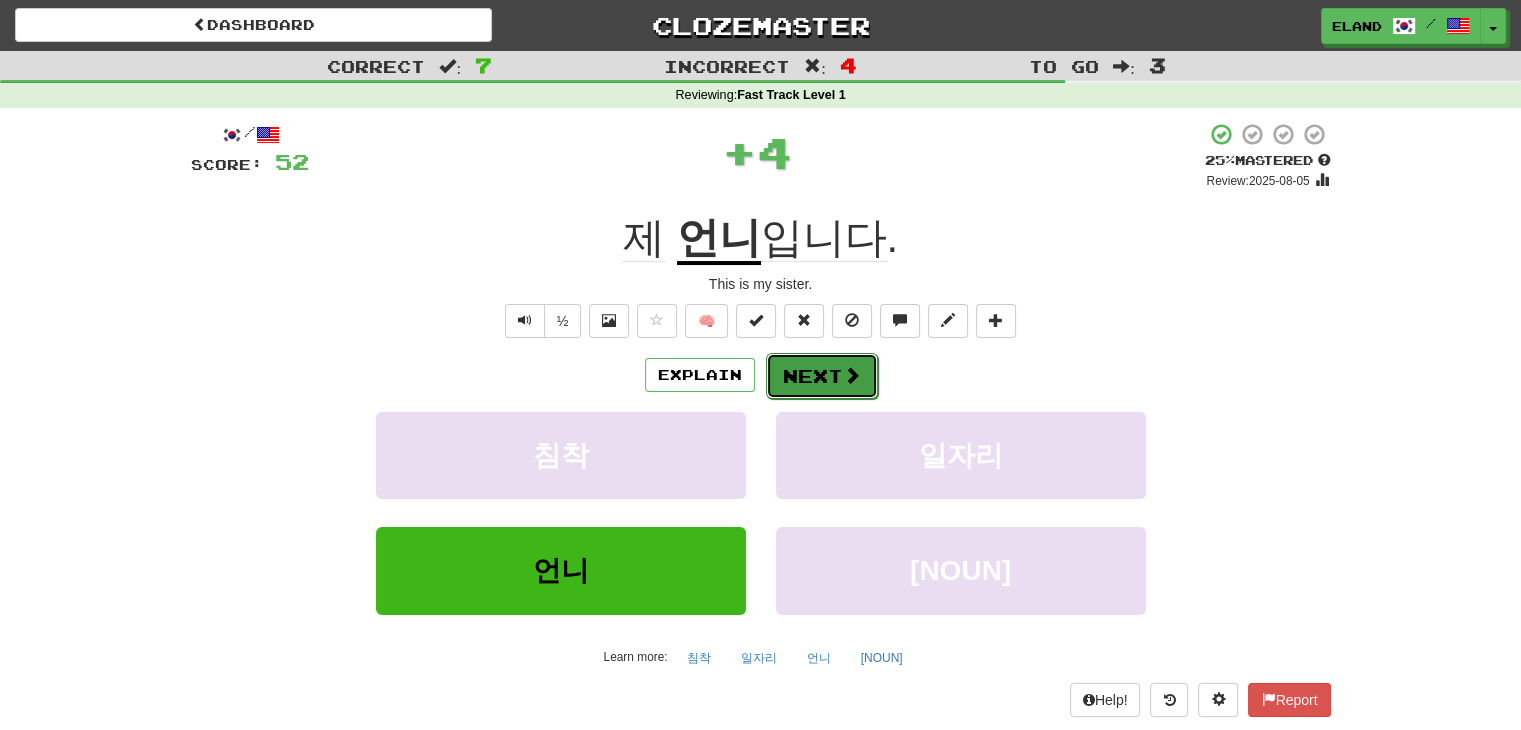 click on "Next" at bounding box center (822, 376) 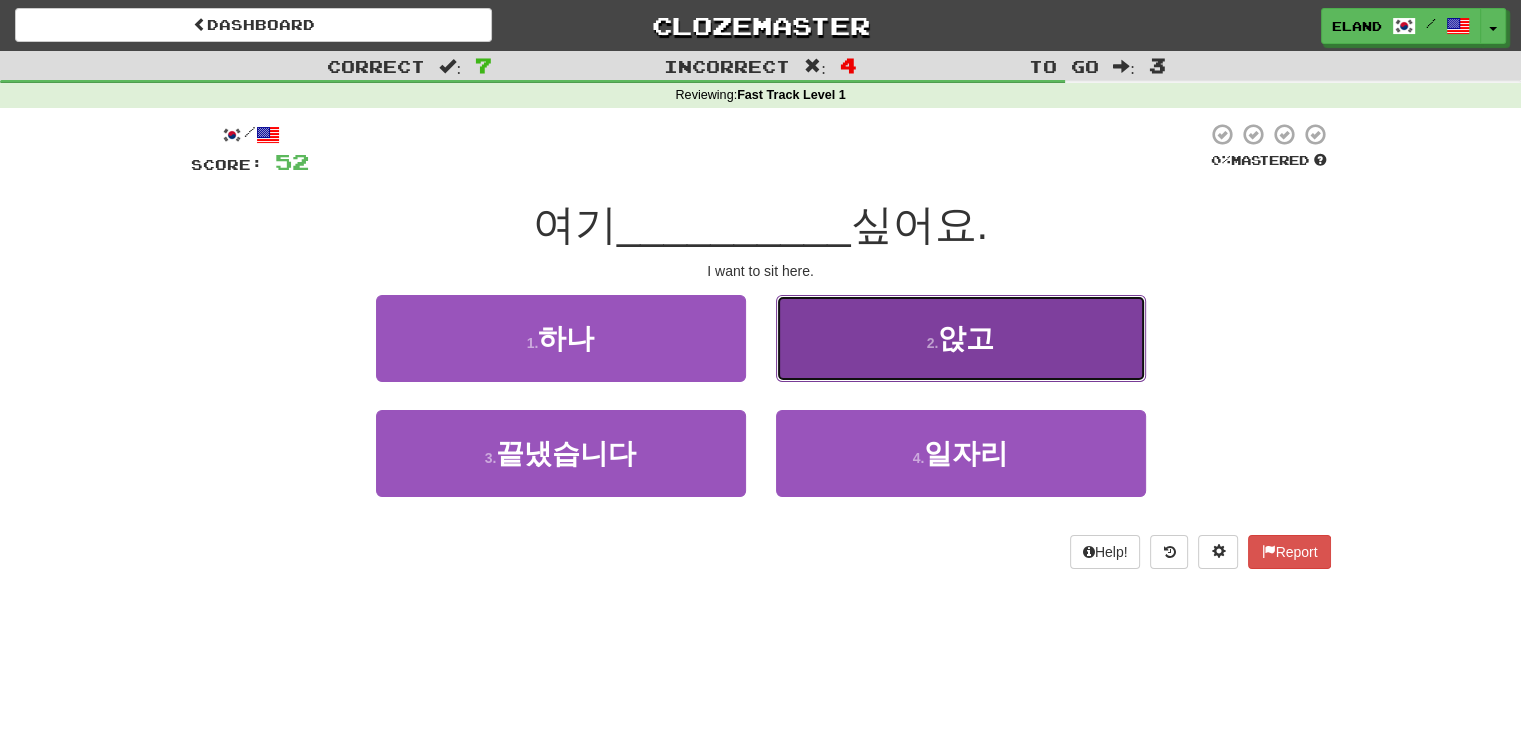 click on "2 .  앉고" at bounding box center (961, 338) 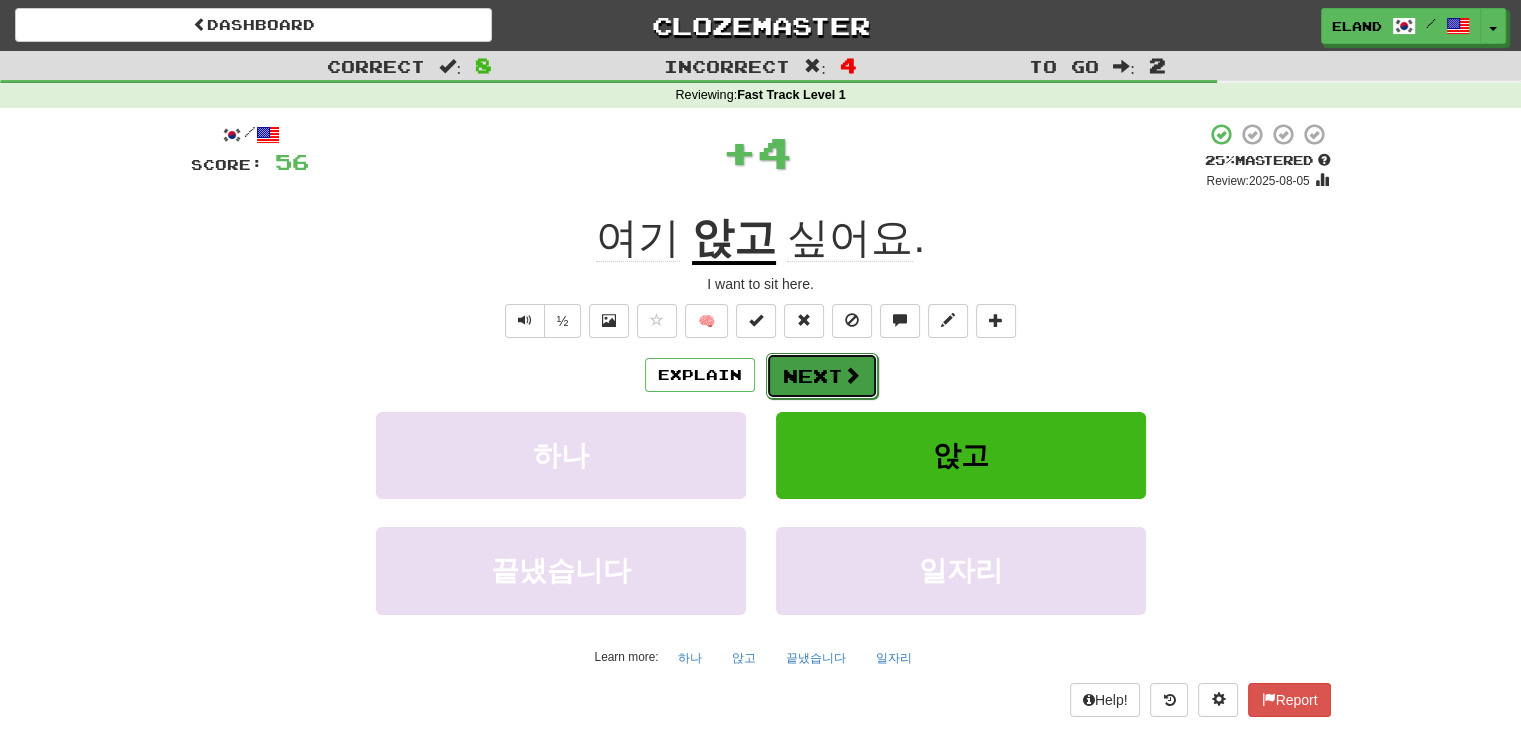 click on "Next" at bounding box center (822, 376) 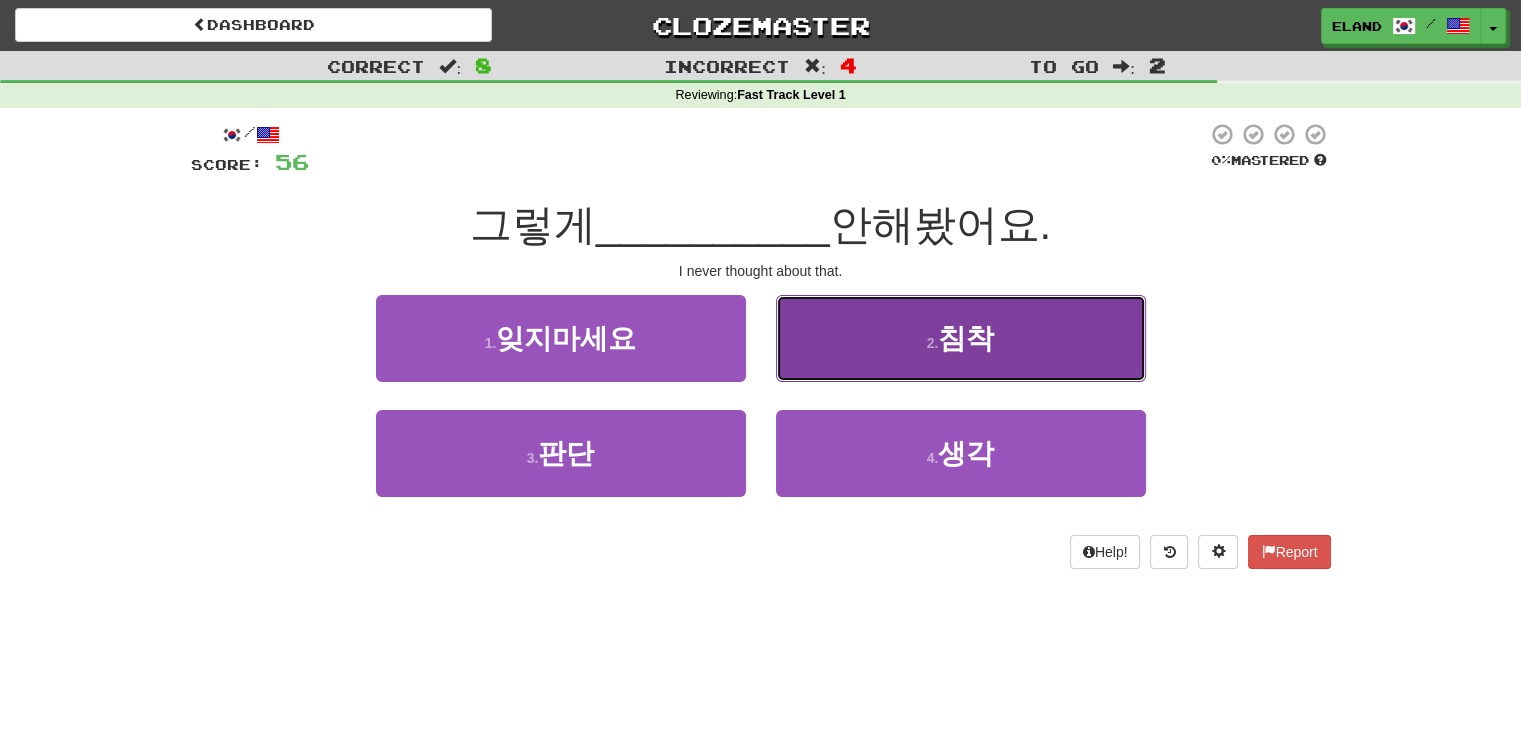 click on "2 .  침착" at bounding box center (961, 338) 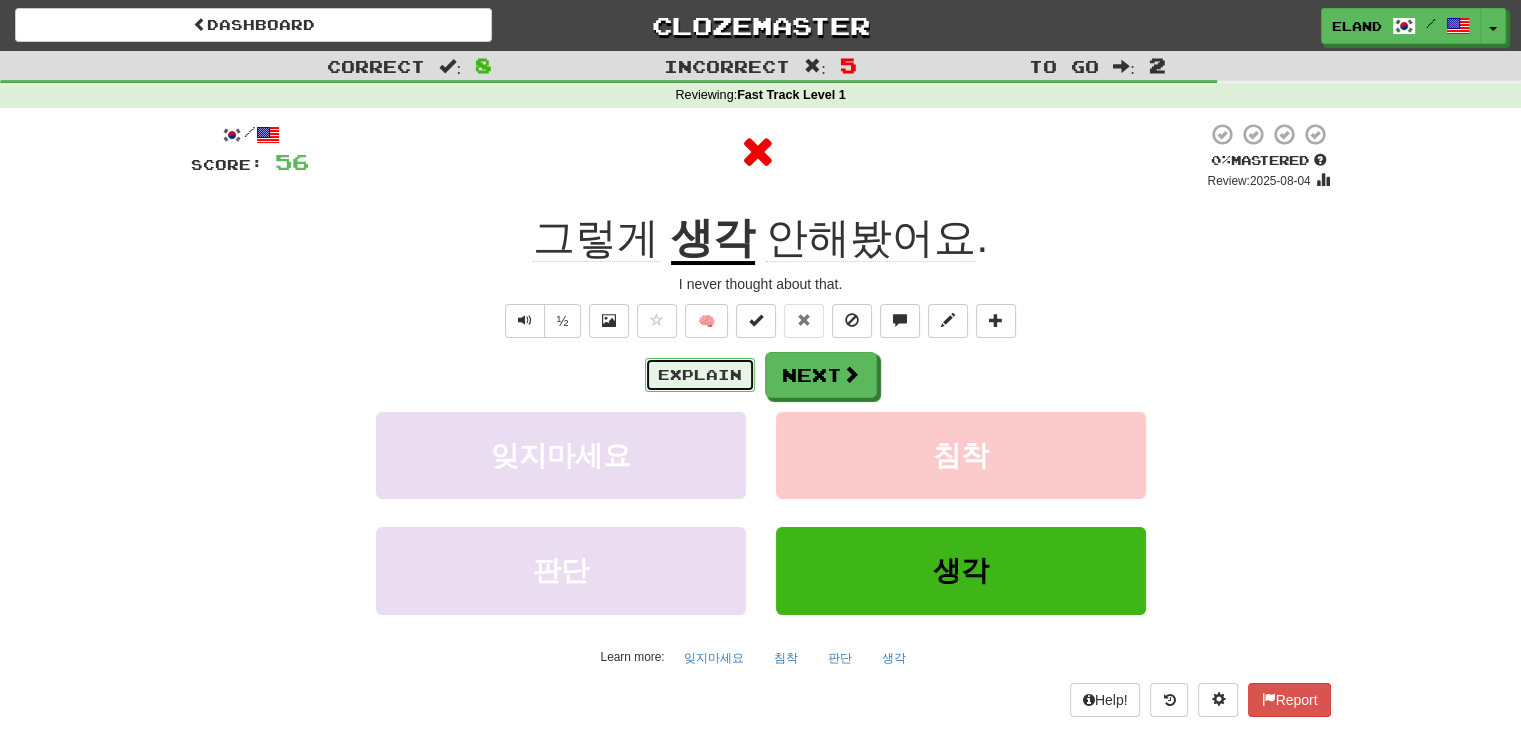 click on "Explain" at bounding box center [700, 375] 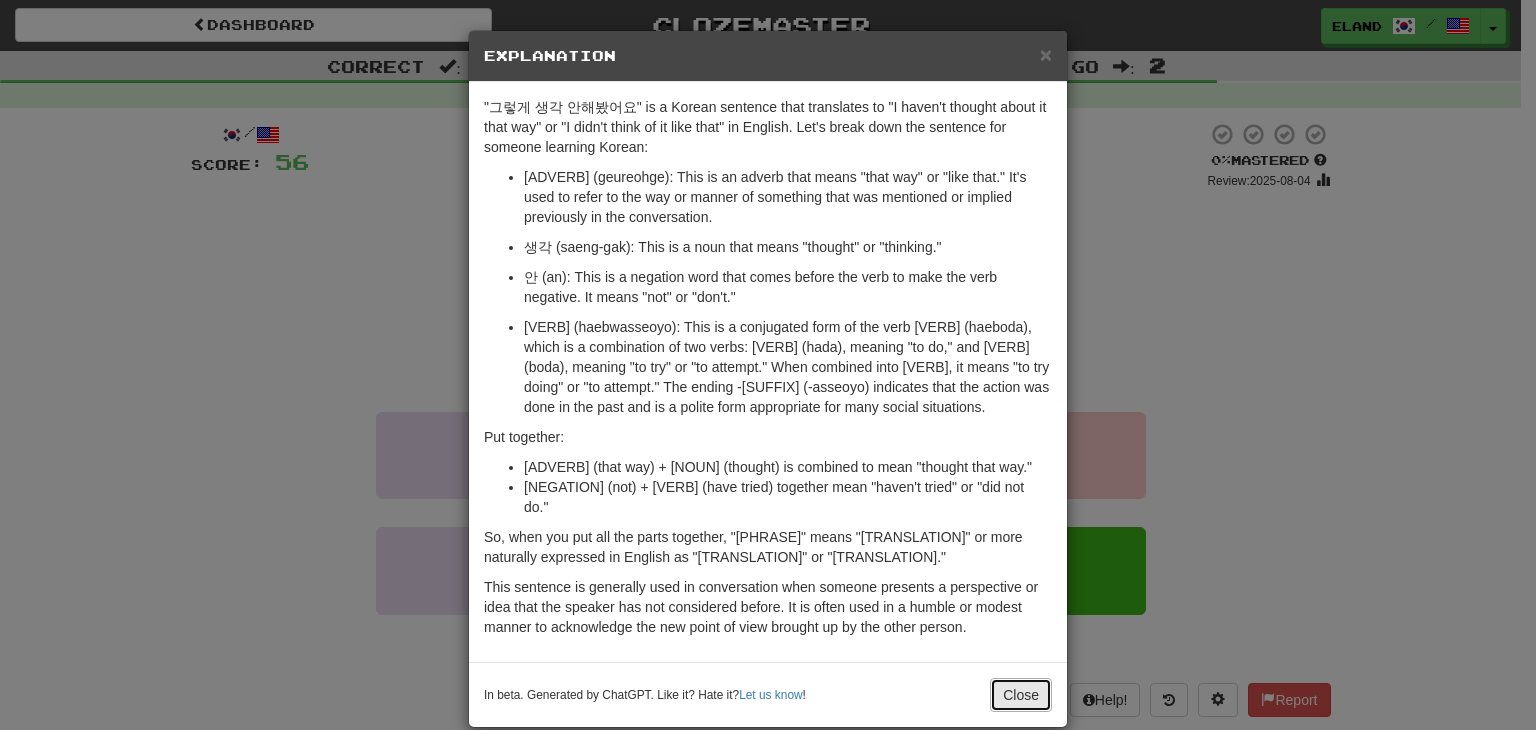 click on "Close" at bounding box center [1021, 695] 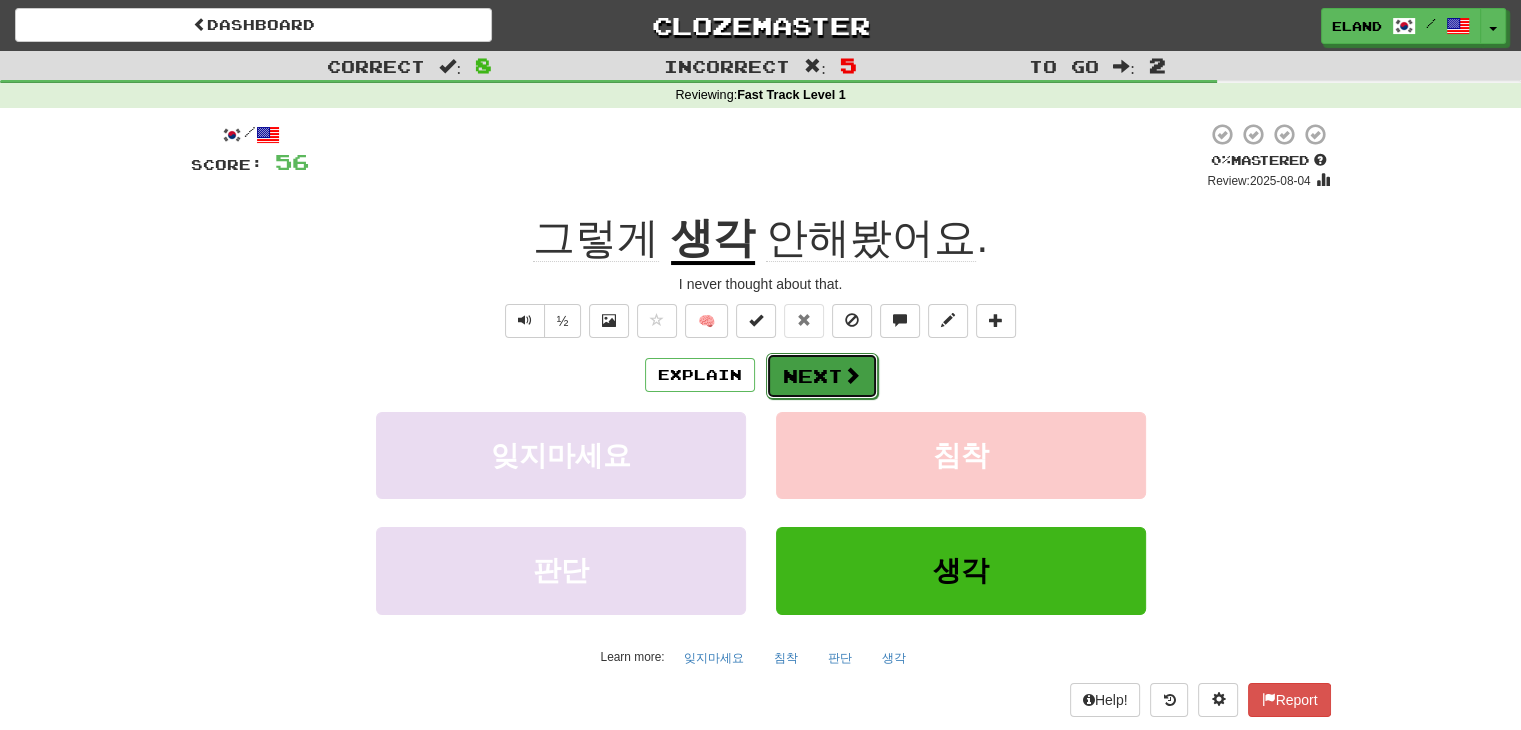 click on "Next" at bounding box center [822, 376] 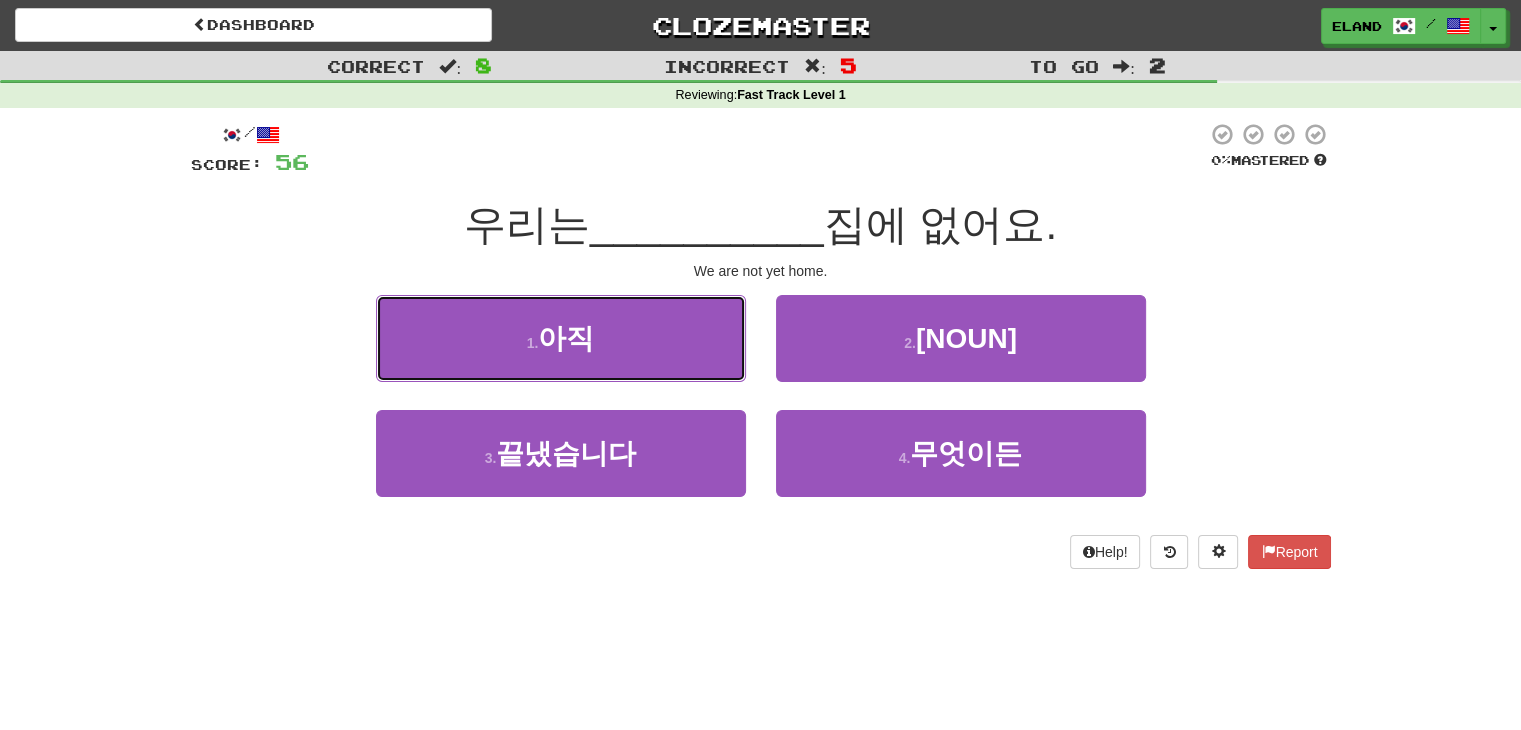 click on "1 .  아직" at bounding box center (561, 338) 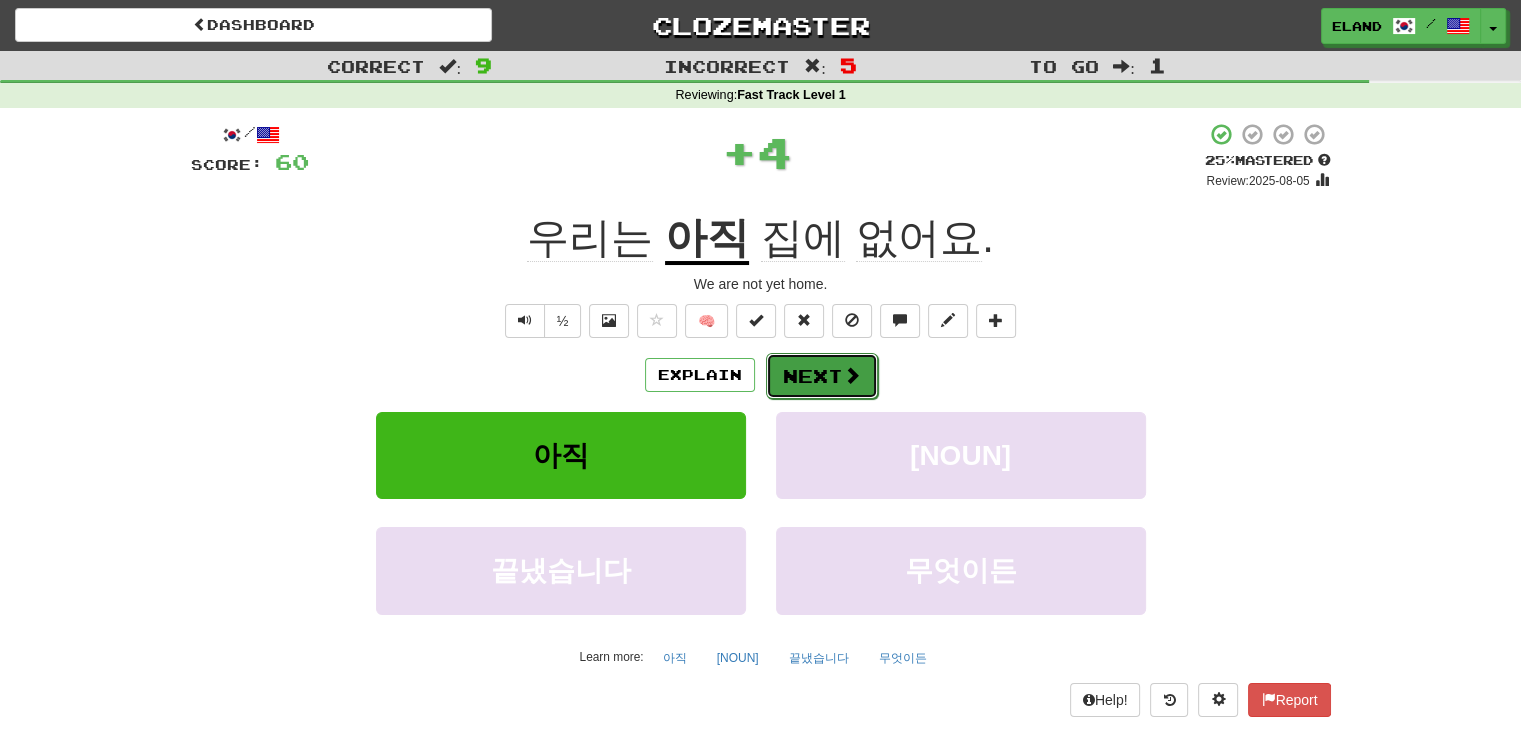 click on "Next" at bounding box center [822, 376] 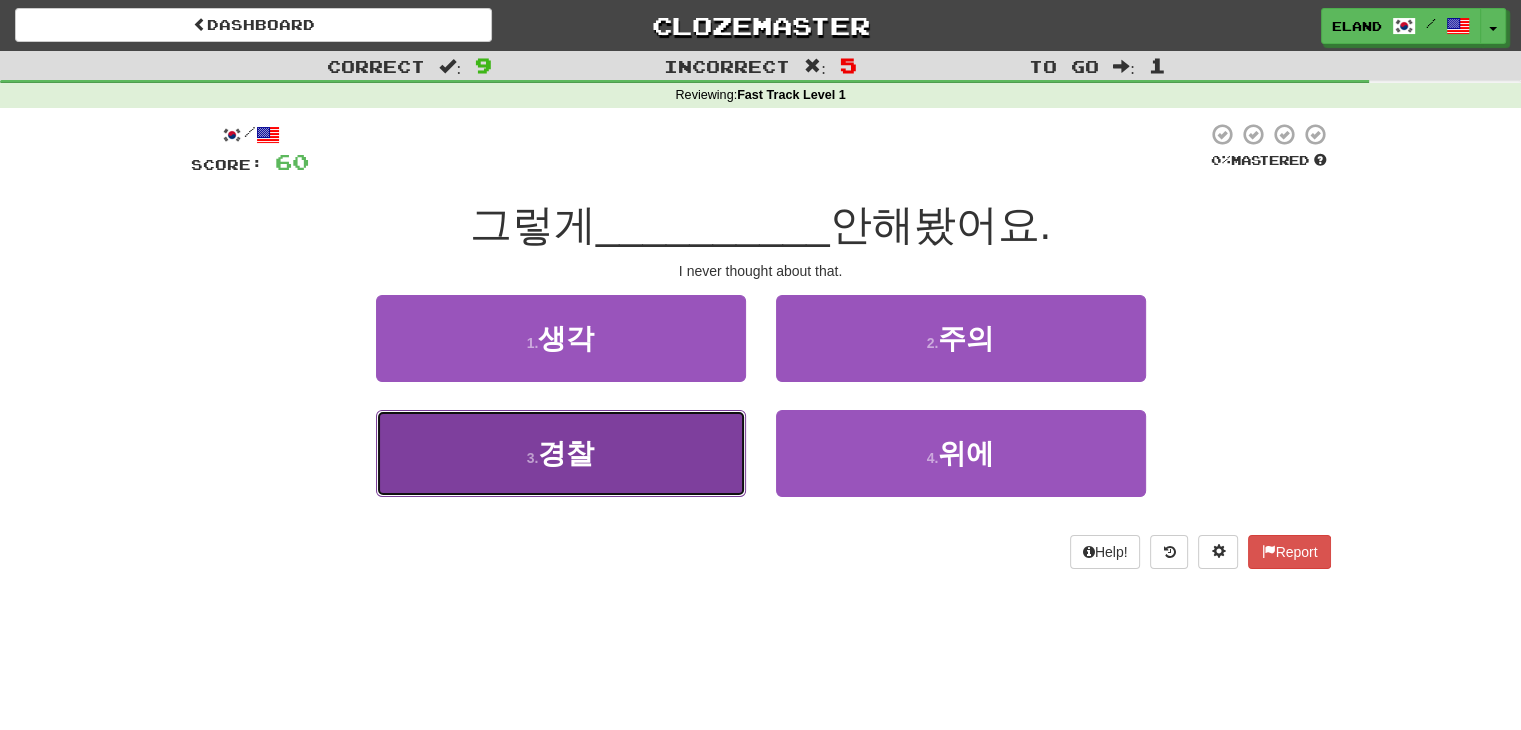 click on "3 .  경찰" at bounding box center (561, 453) 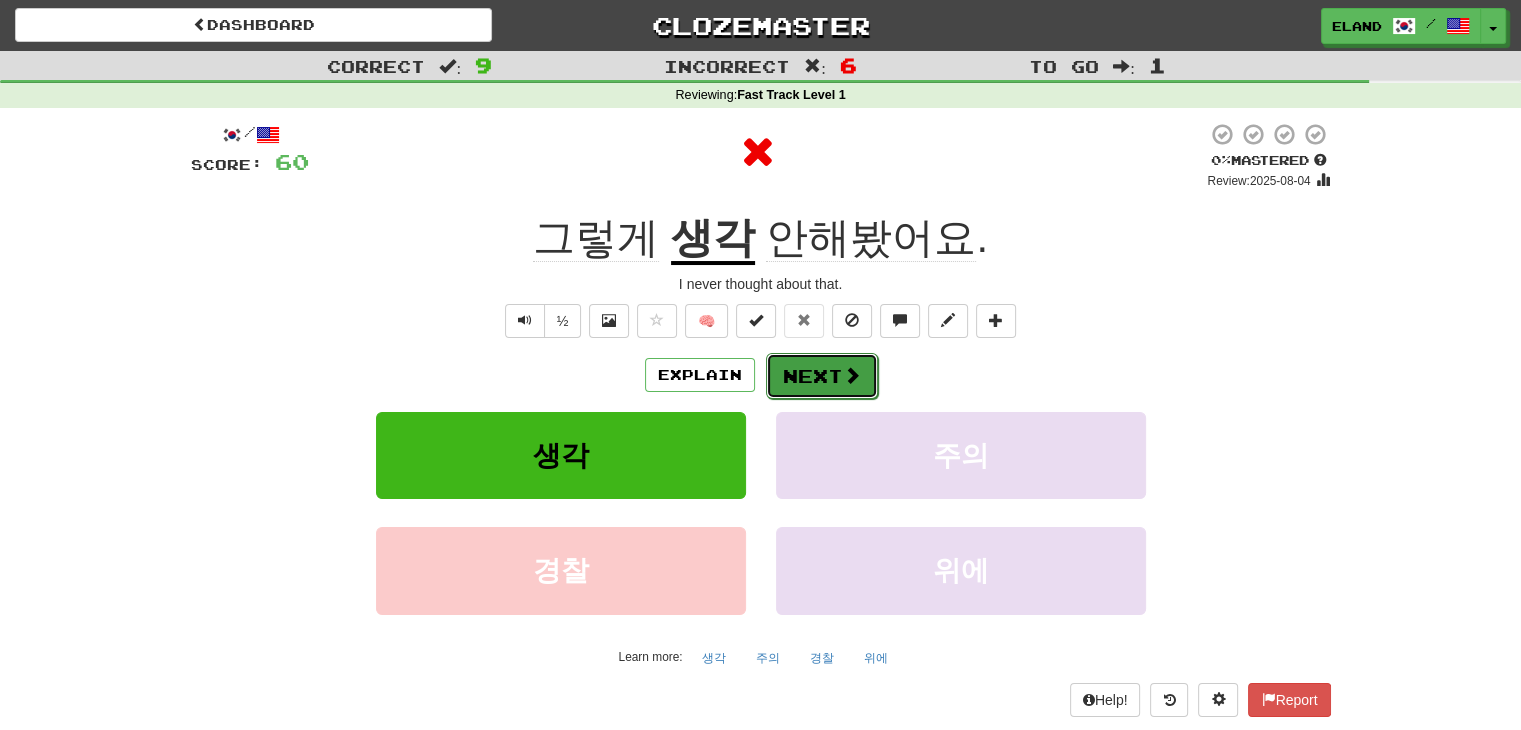 click on "Next" at bounding box center [822, 376] 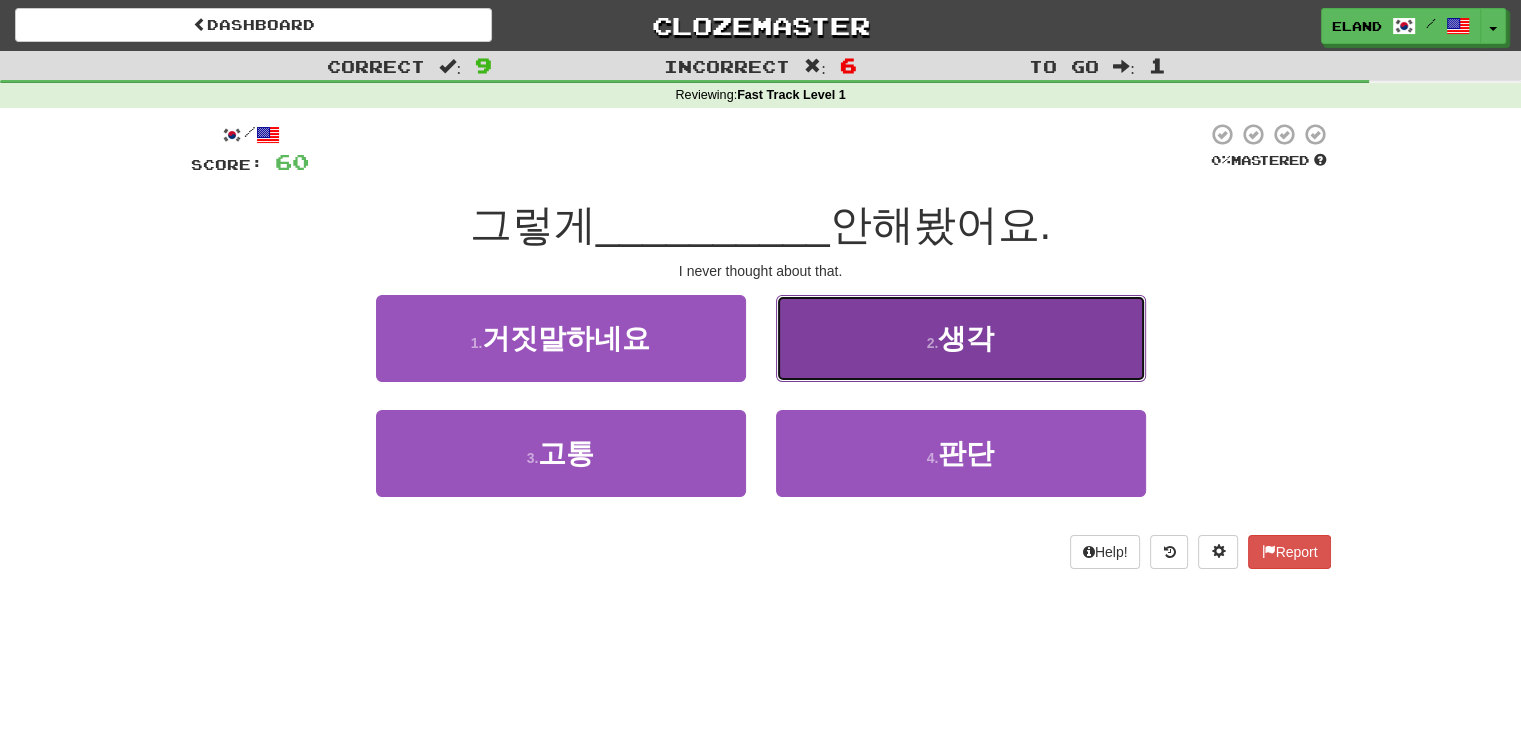 click on "2 .  생각" at bounding box center (961, 338) 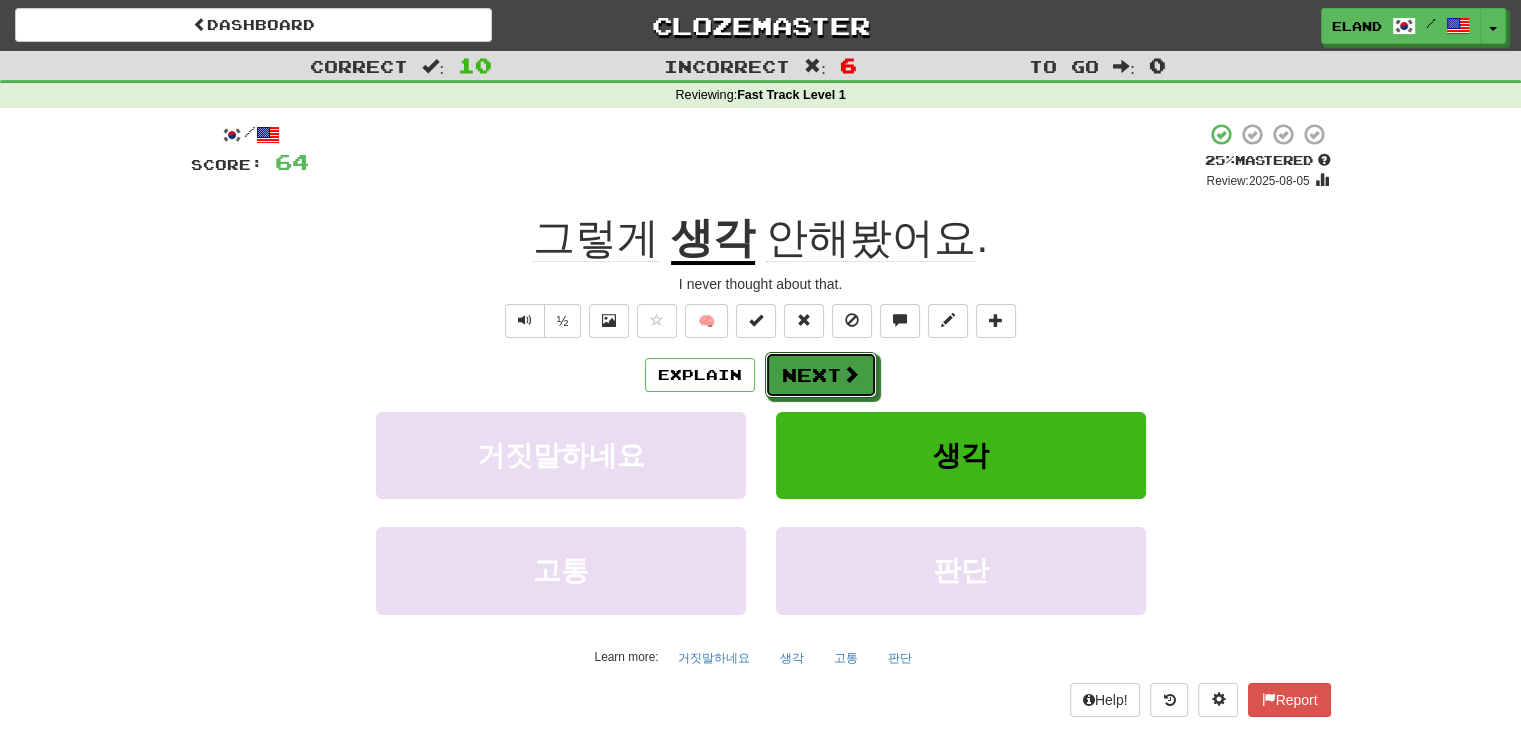 click on "Next" at bounding box center [821, 375] 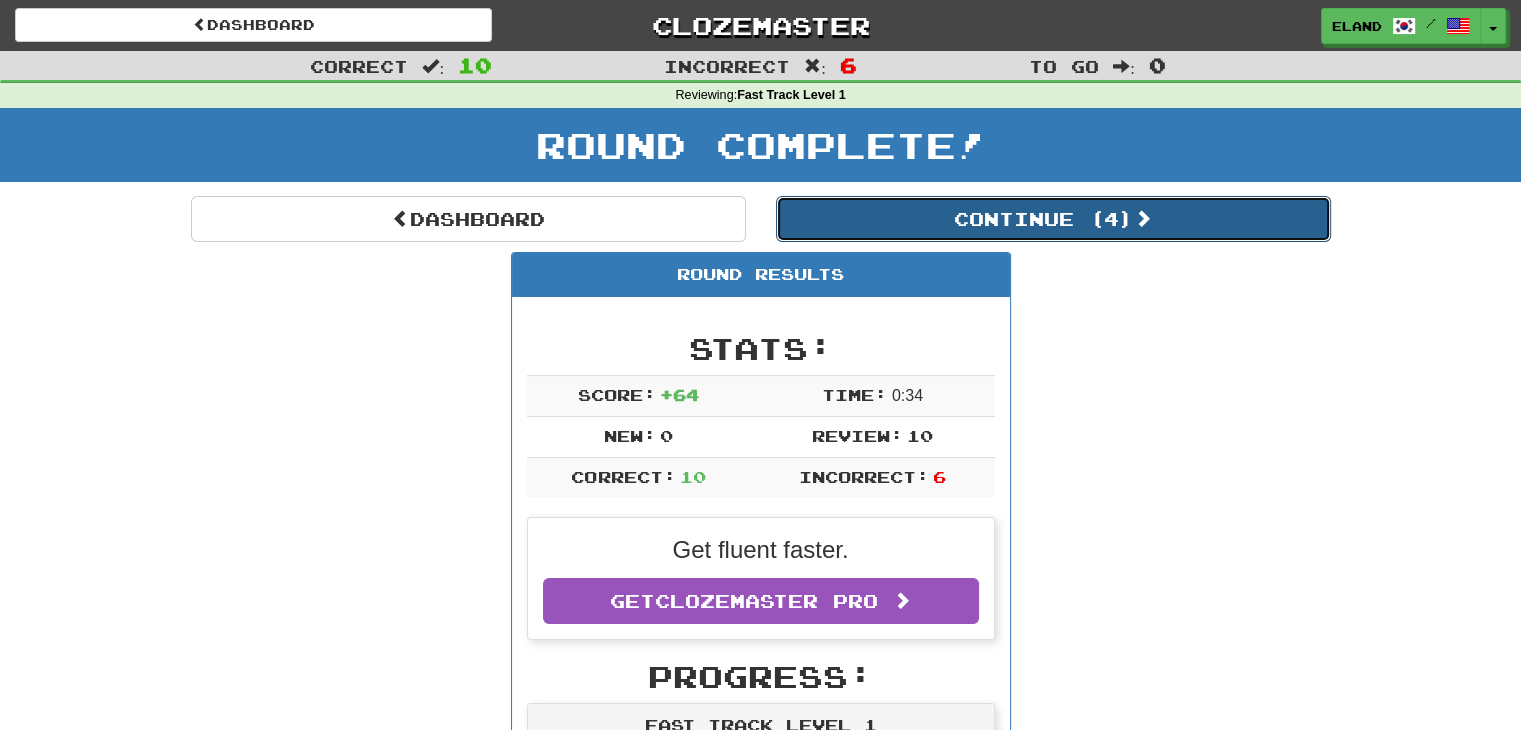 click on "Continue ( 4 )" at bounding box center [1053, 219] 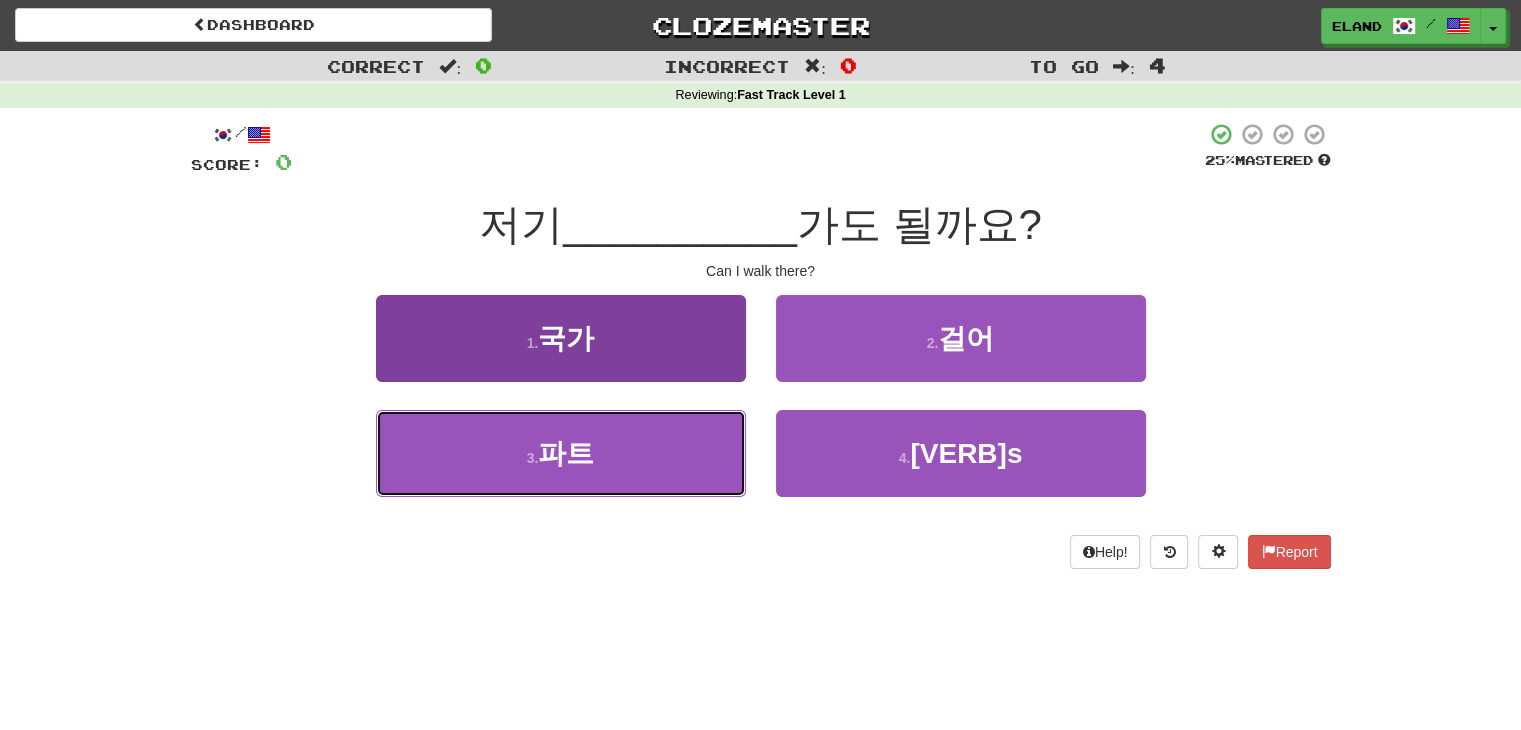 click on "3 .  파트" at bounding box center [561, 453] 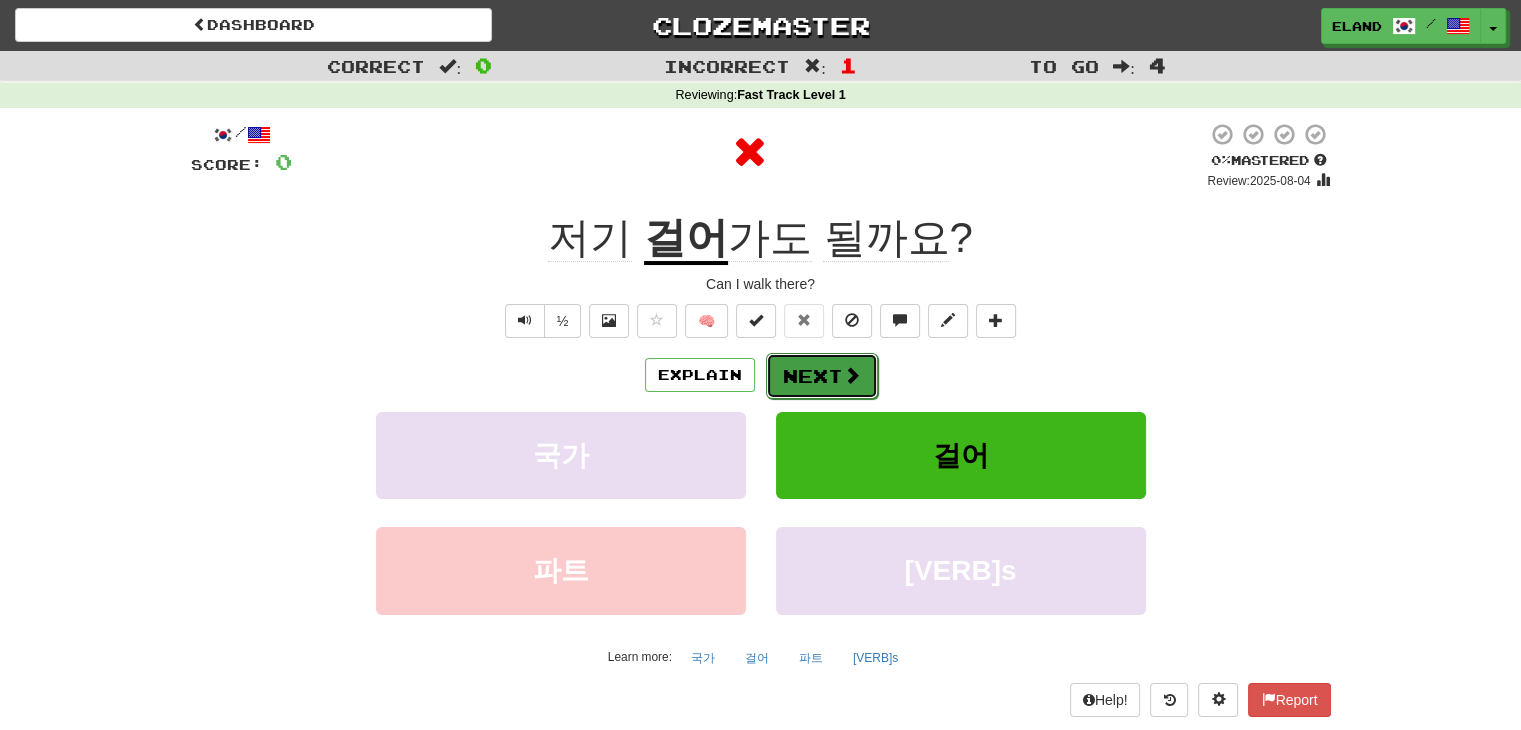 click on "Next" at bounding box center (822, 376) 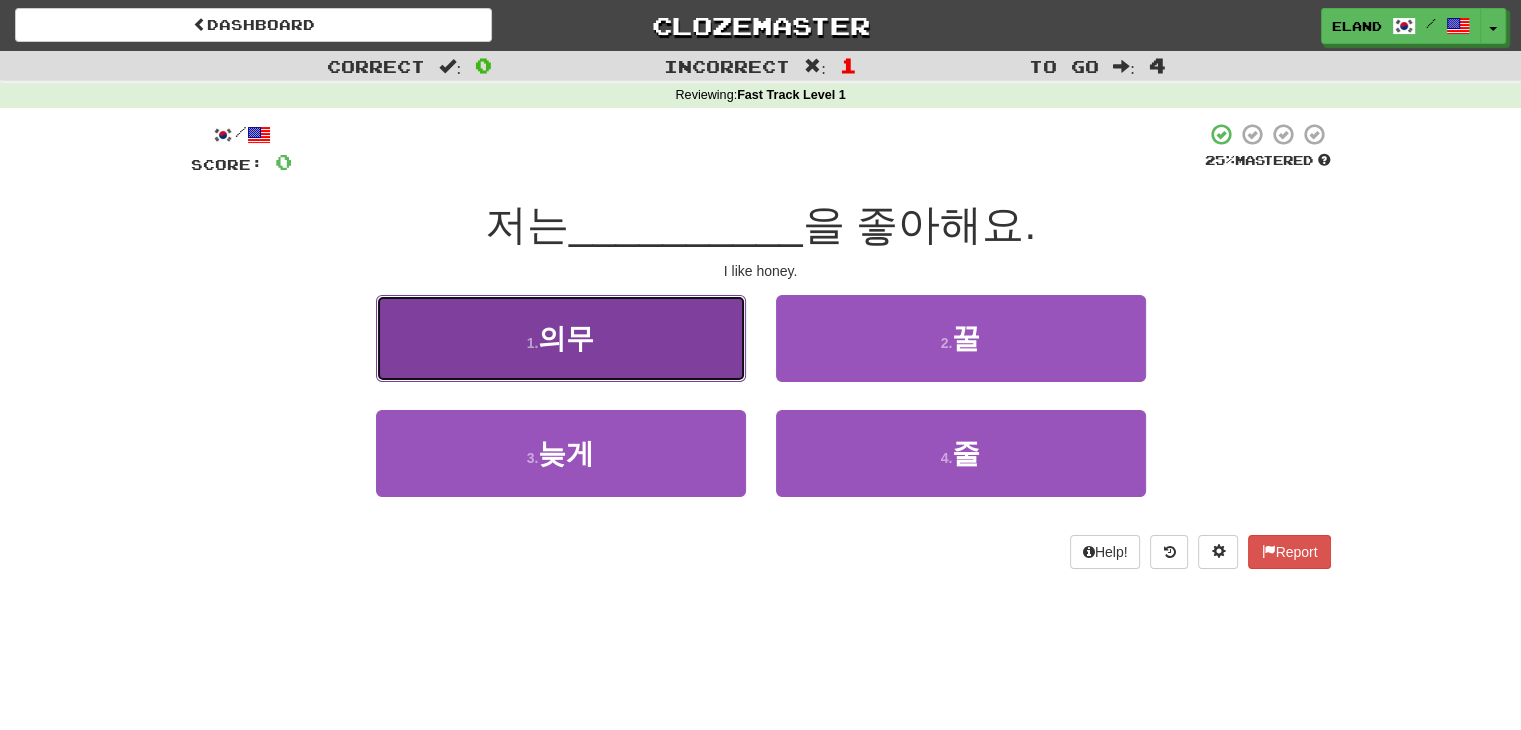 click on "1 .  의무" at bounding box center [561, 338] 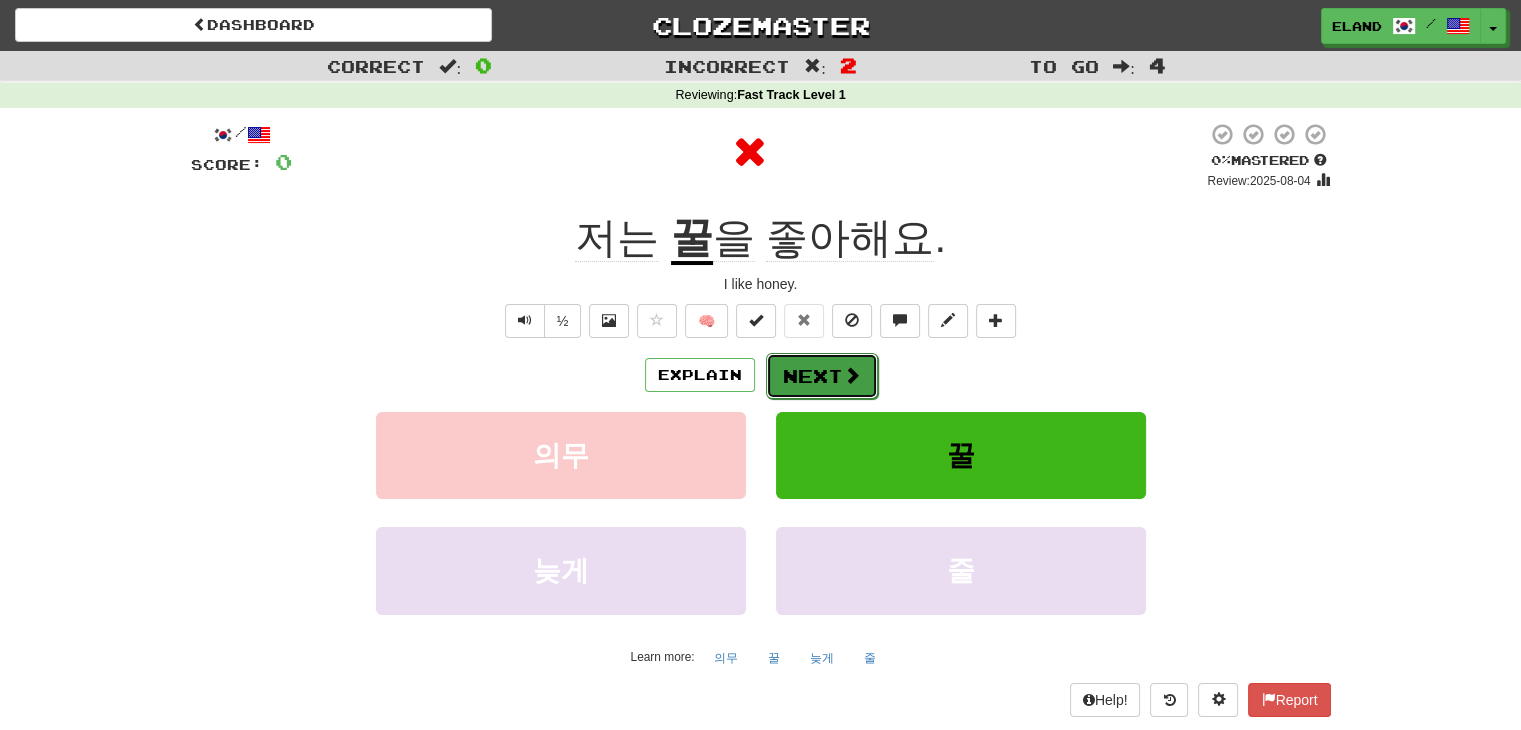 click on "Next" at bounding box center [822, 376] 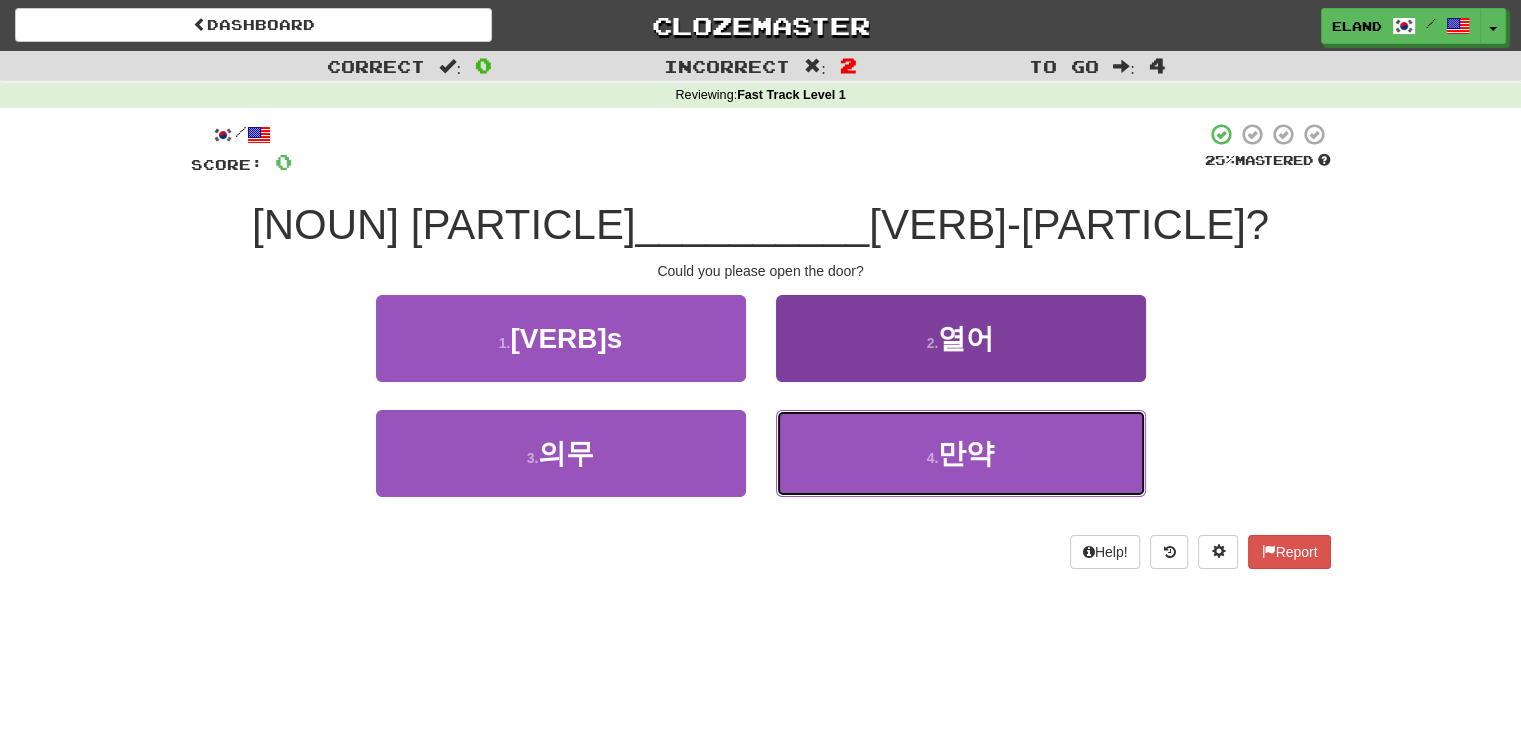 click on "4 .  만약" at bounding box center [961, 453] 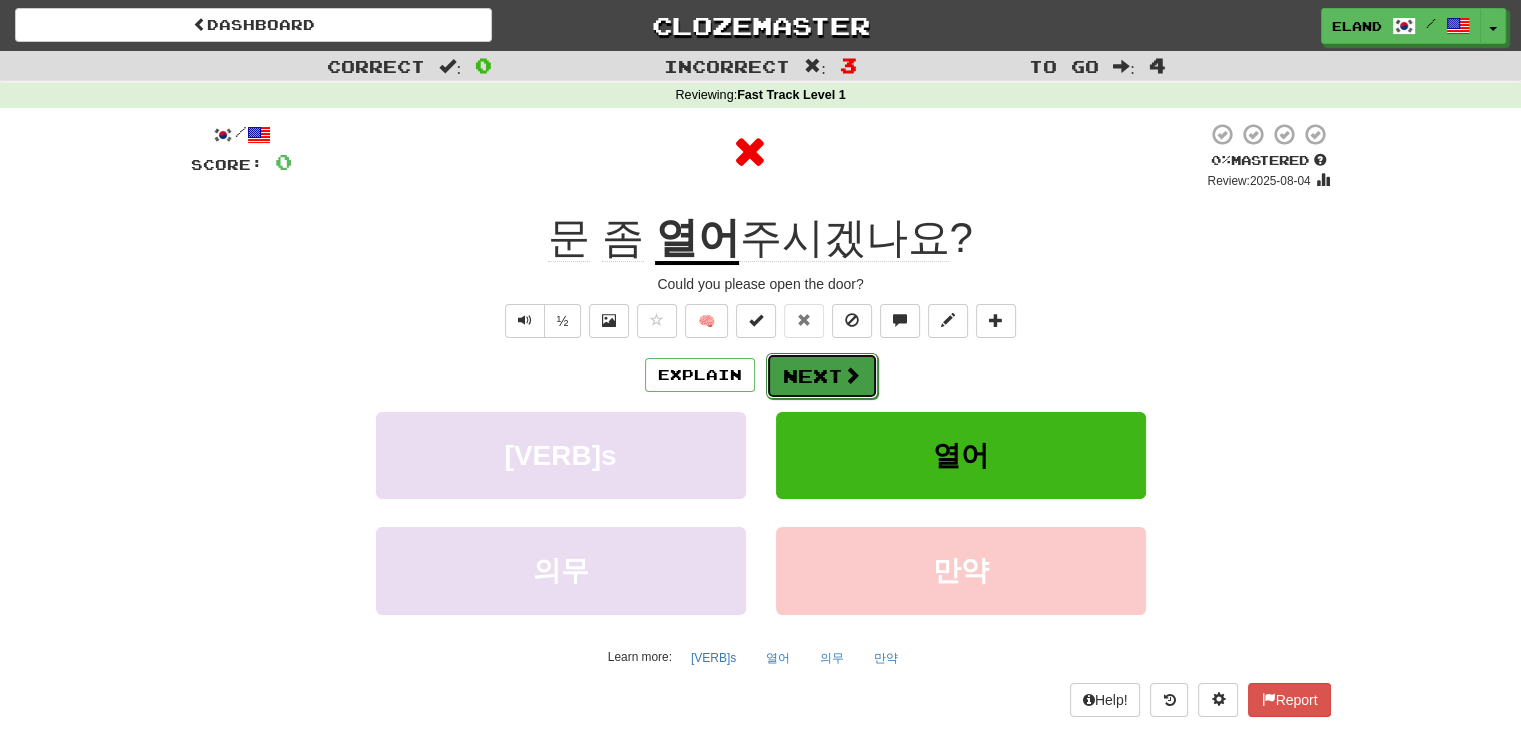 click at bounding box center [852, 375] 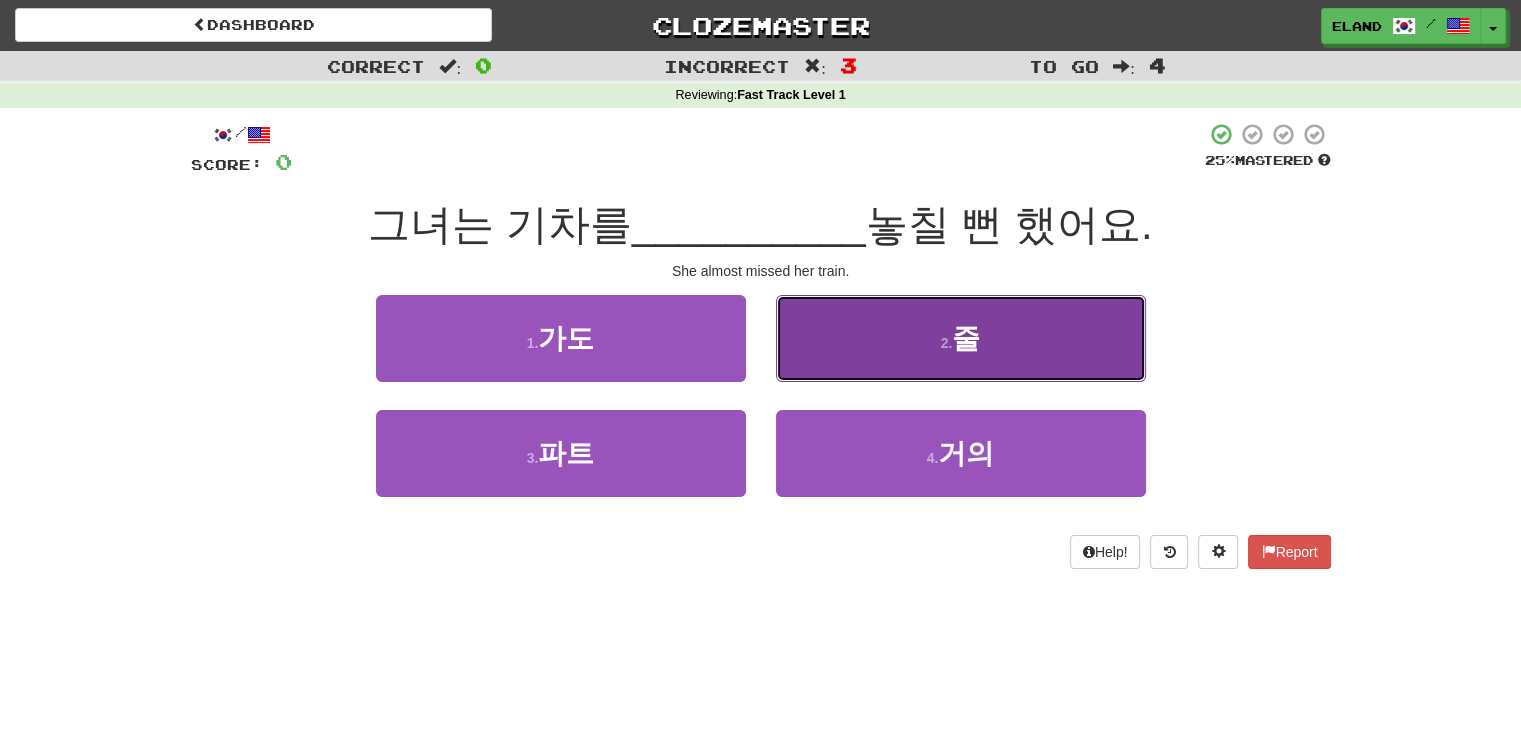 click on "2 .  줄" at bounding box center [961, 338] 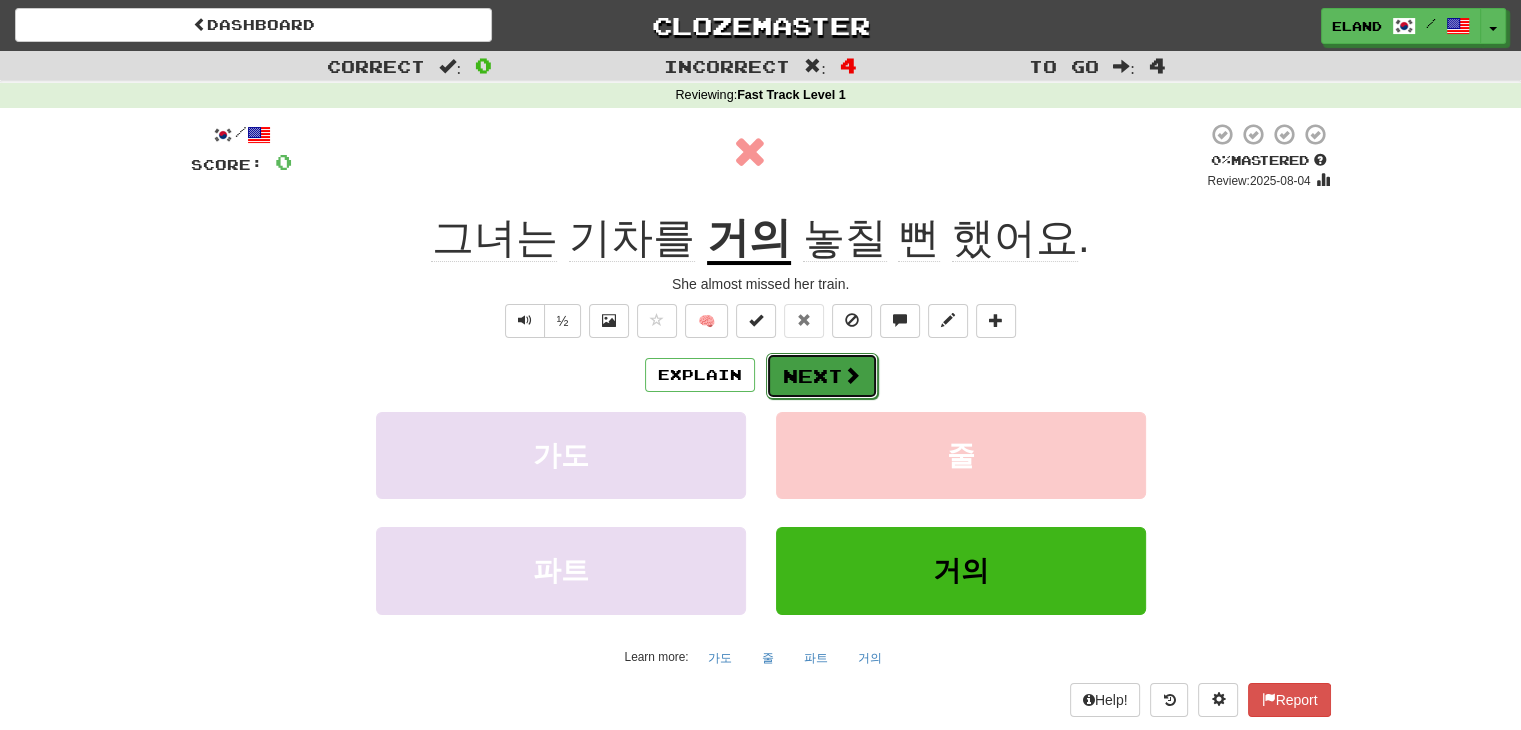 click on "Next" at bounding box center (822, 376) 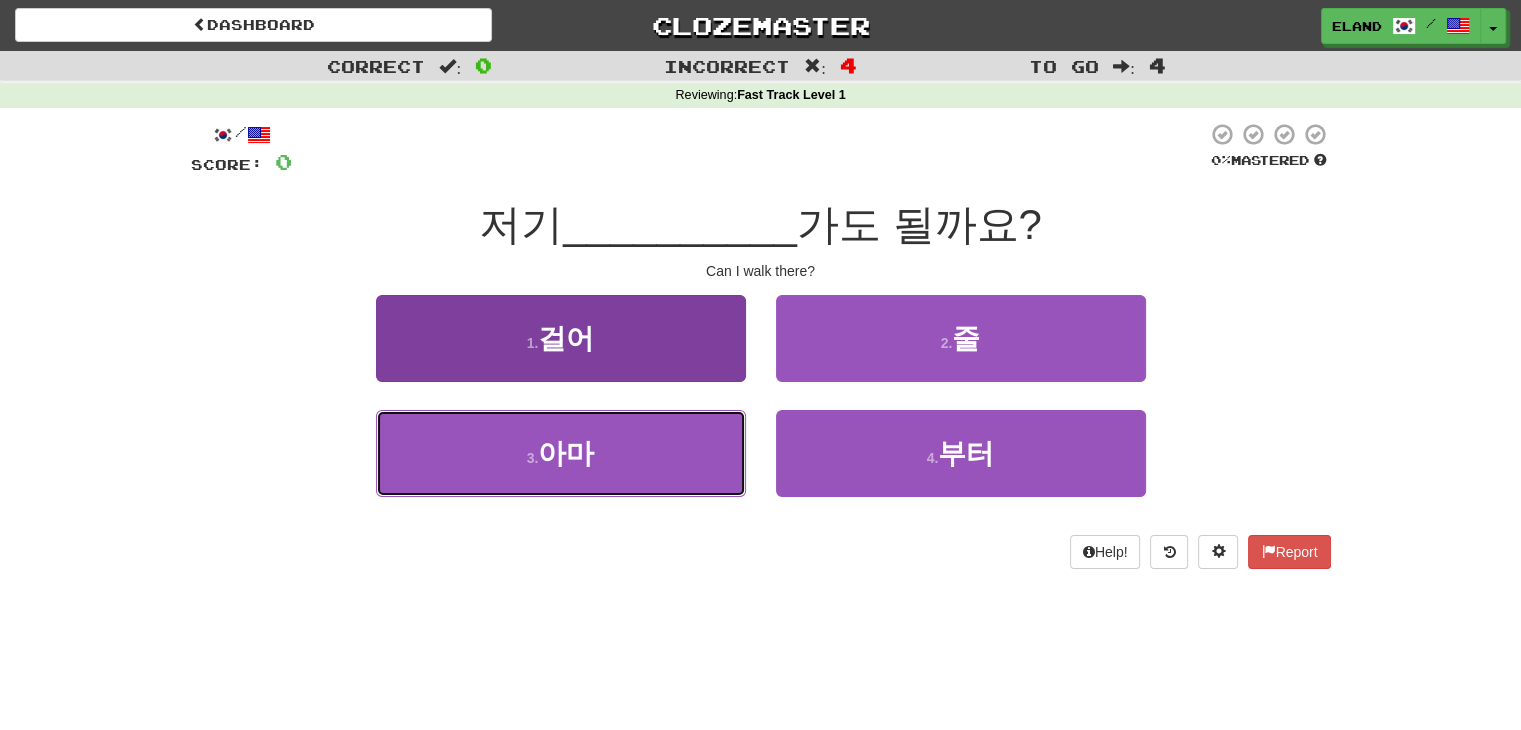 click on "3 .  아마" at bounding box center (561, 453) 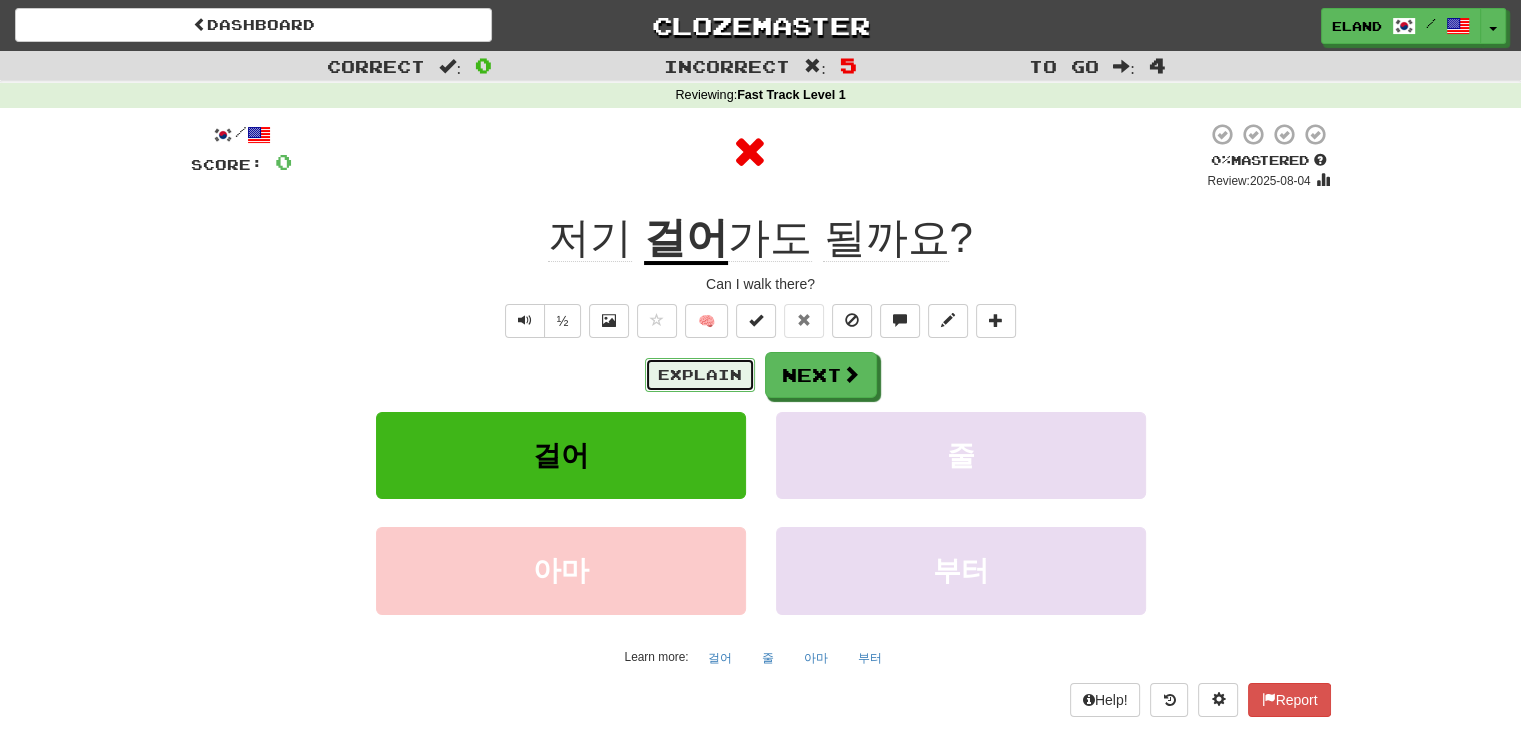 click on "Explain" at bounding box center (700, 375) 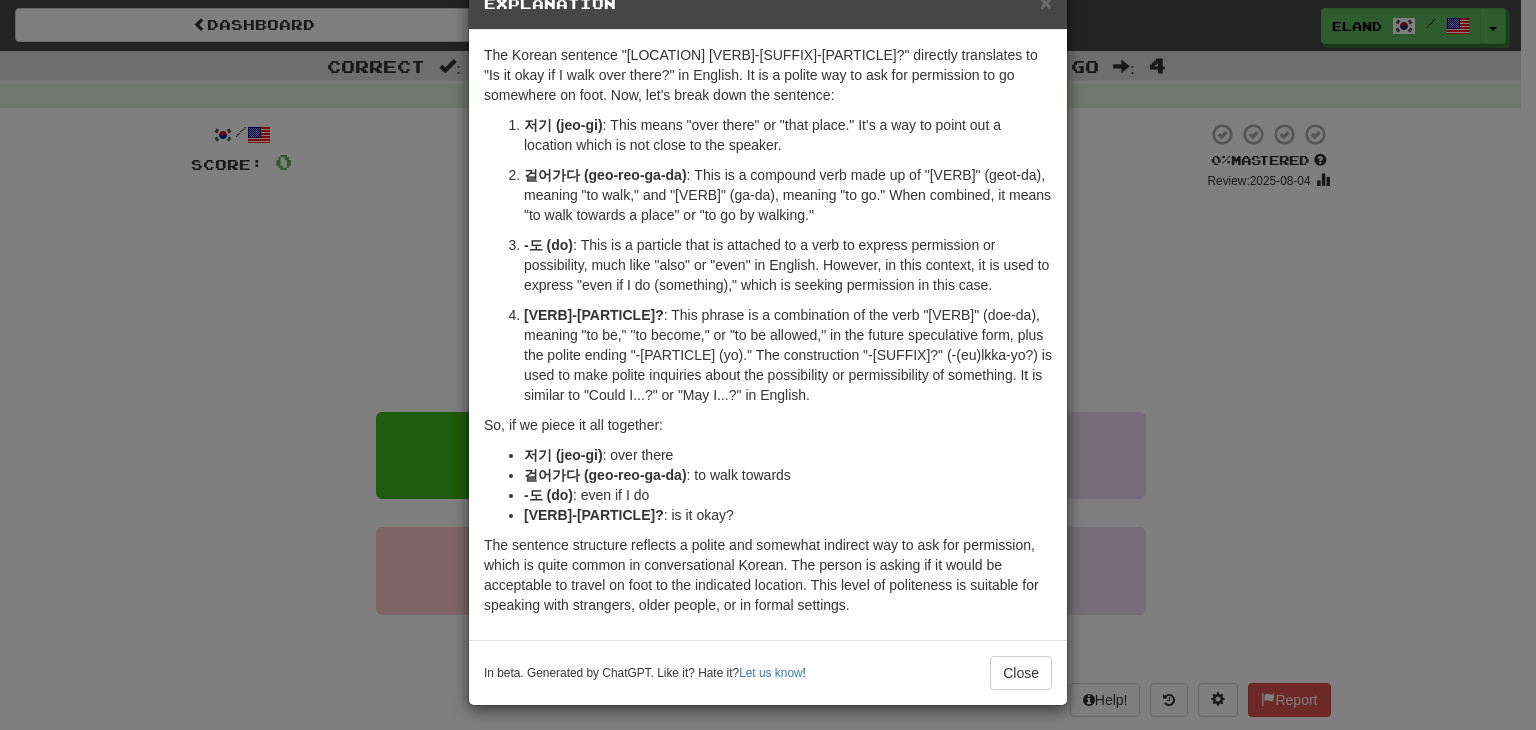 scroll, scrollTop: 57, scrollLeft: 0, axis: vertical 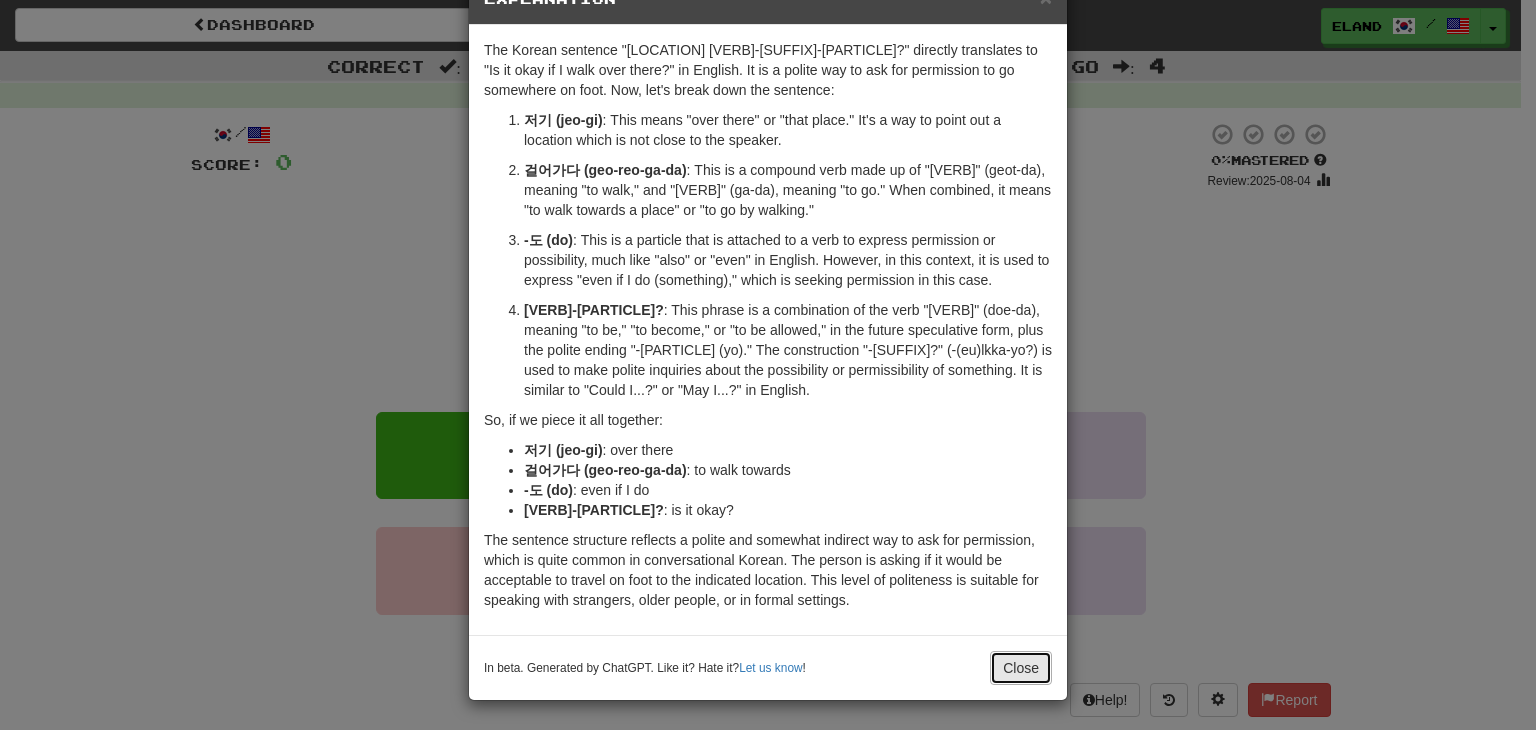 click on "Close" at bounding box center (1021, 668) 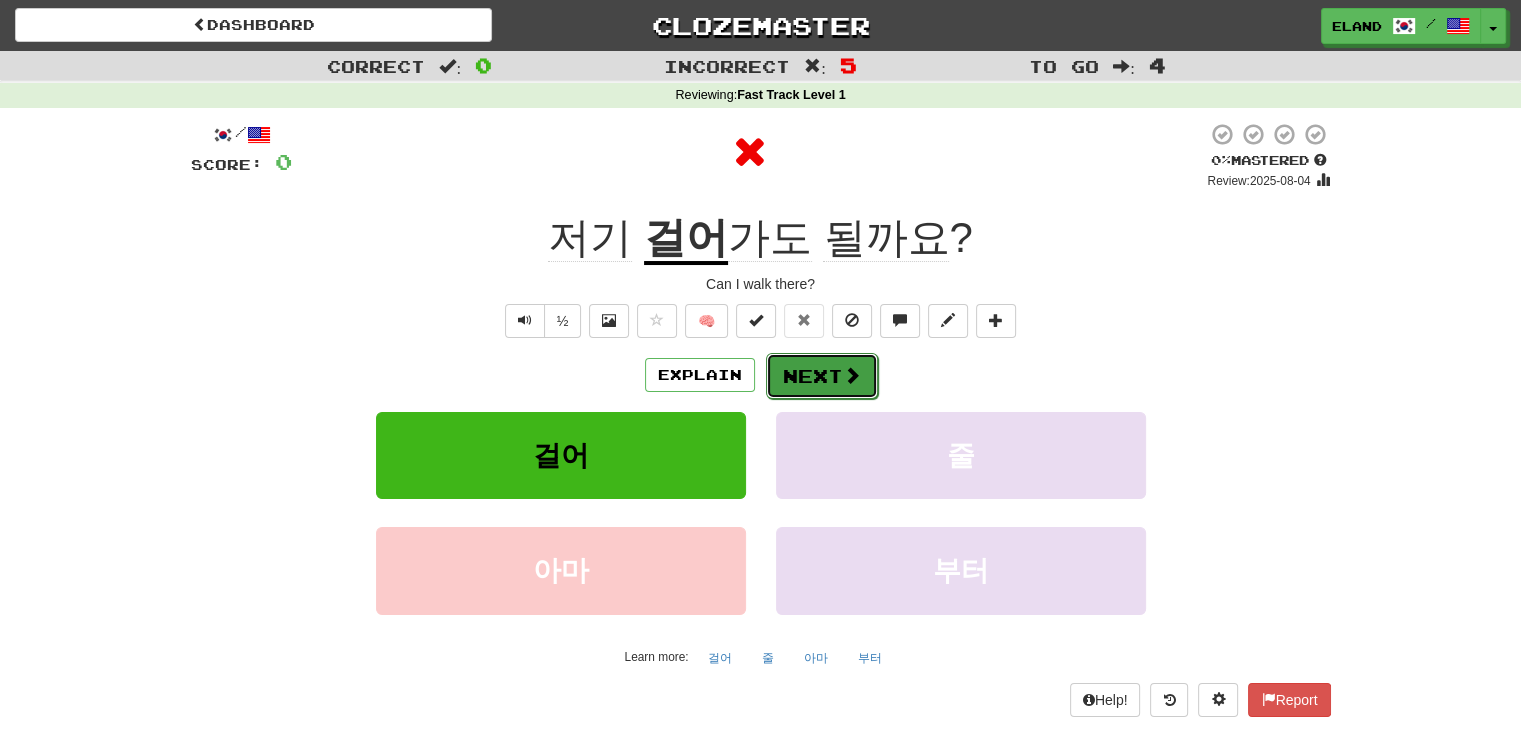 click on "Next" at bounding box center (822, 376) 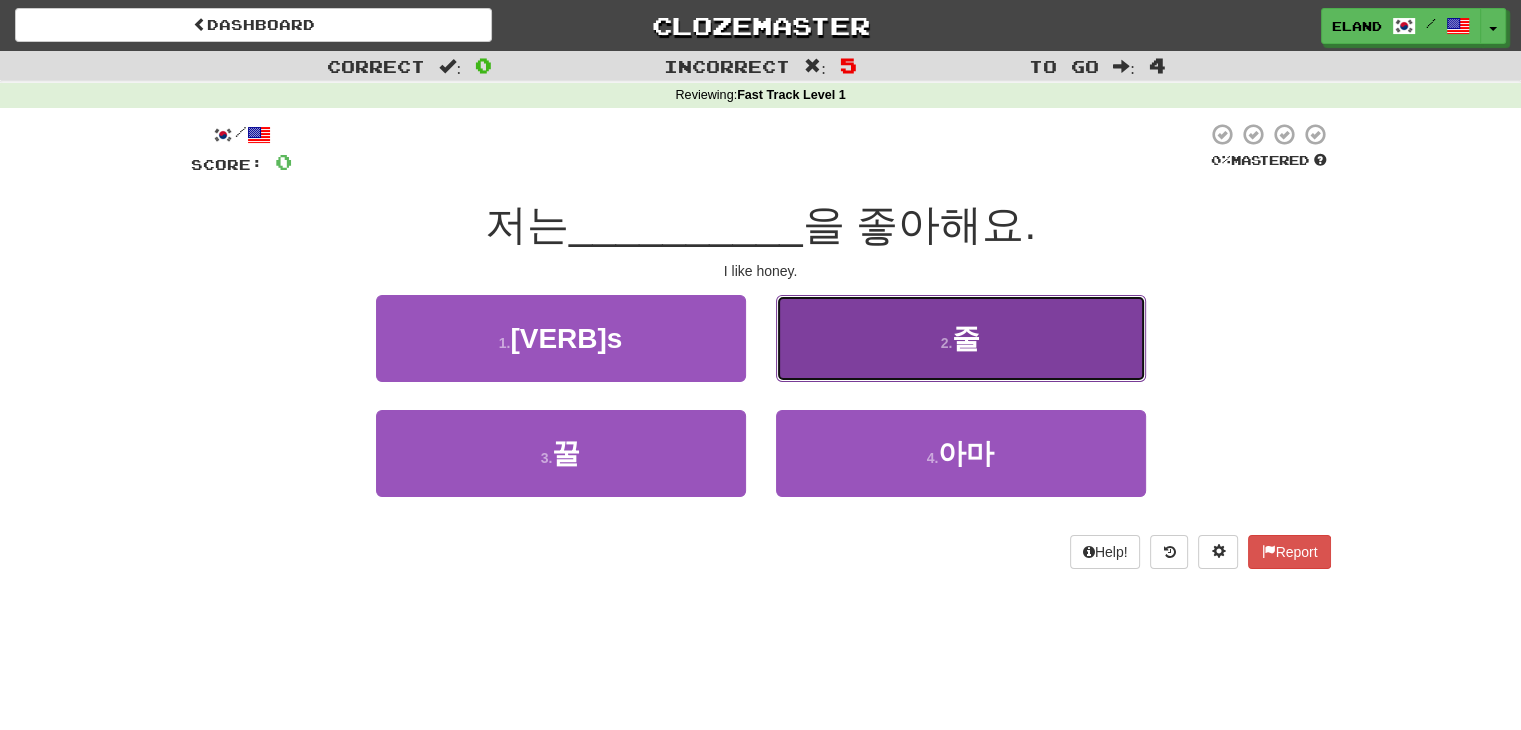 click on "2 .  줄" at bounding box center [961, 338] 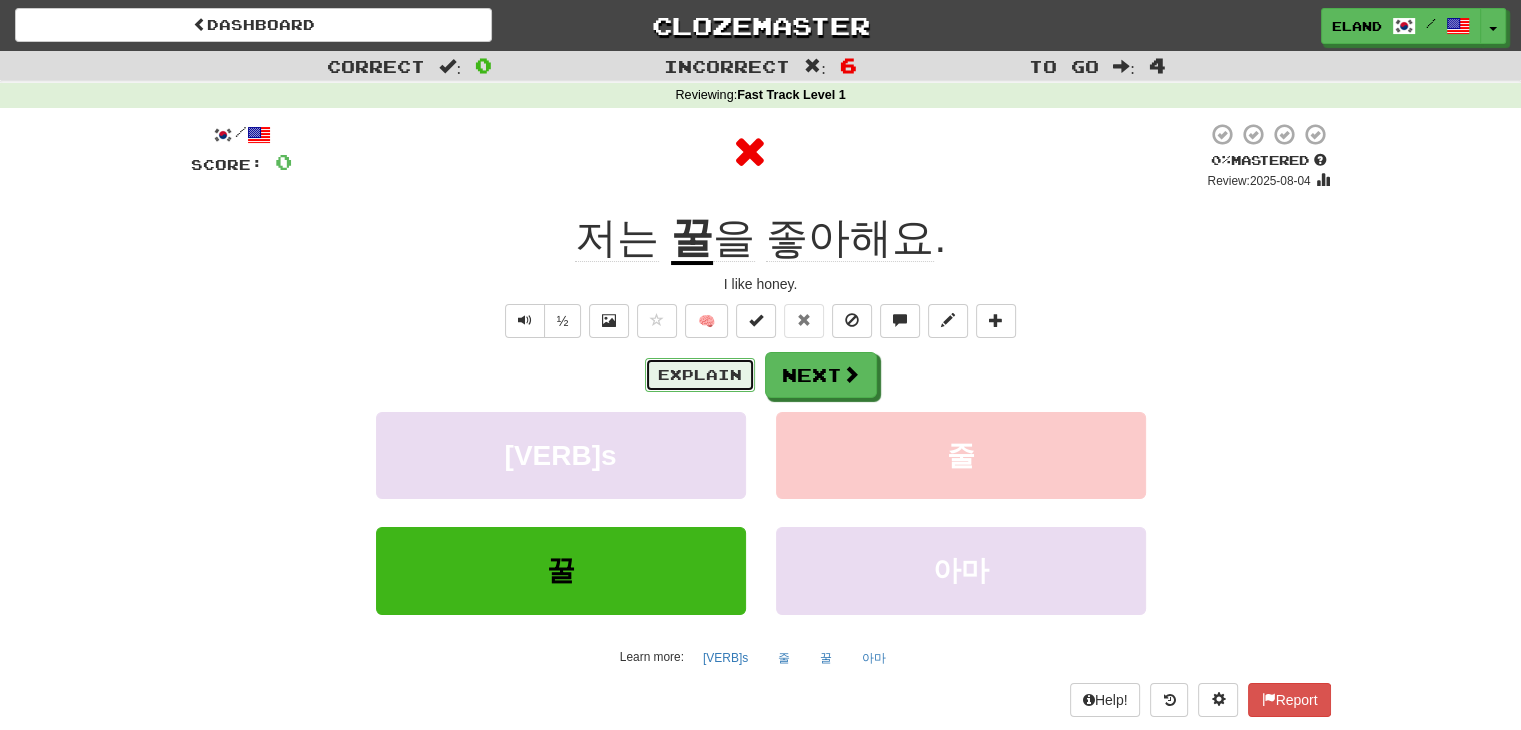 click on "Explain" at bounding box center (700, 375) 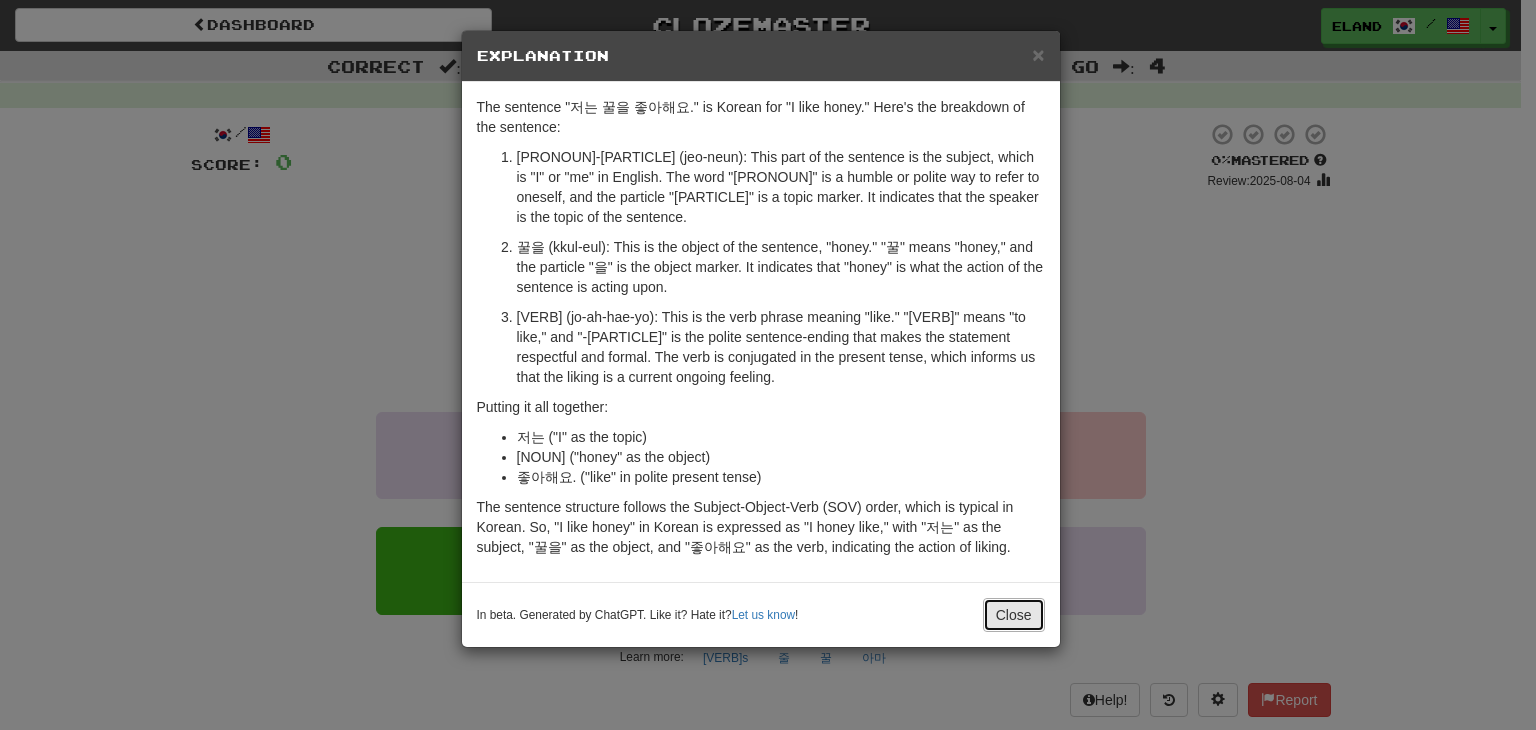click on "Close" at bounding box center [1014, 615] 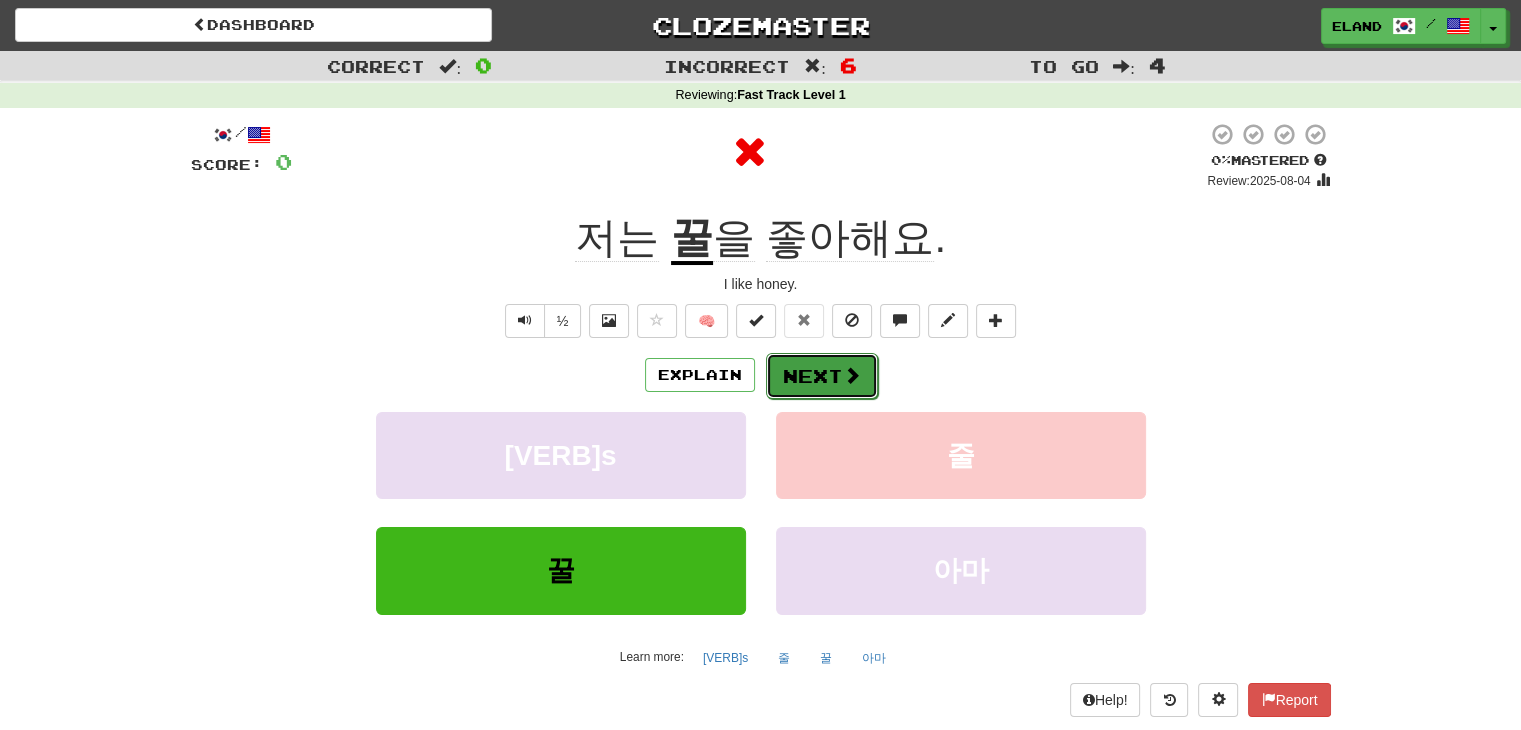 click on "Next" at bounding box center [822, 376] 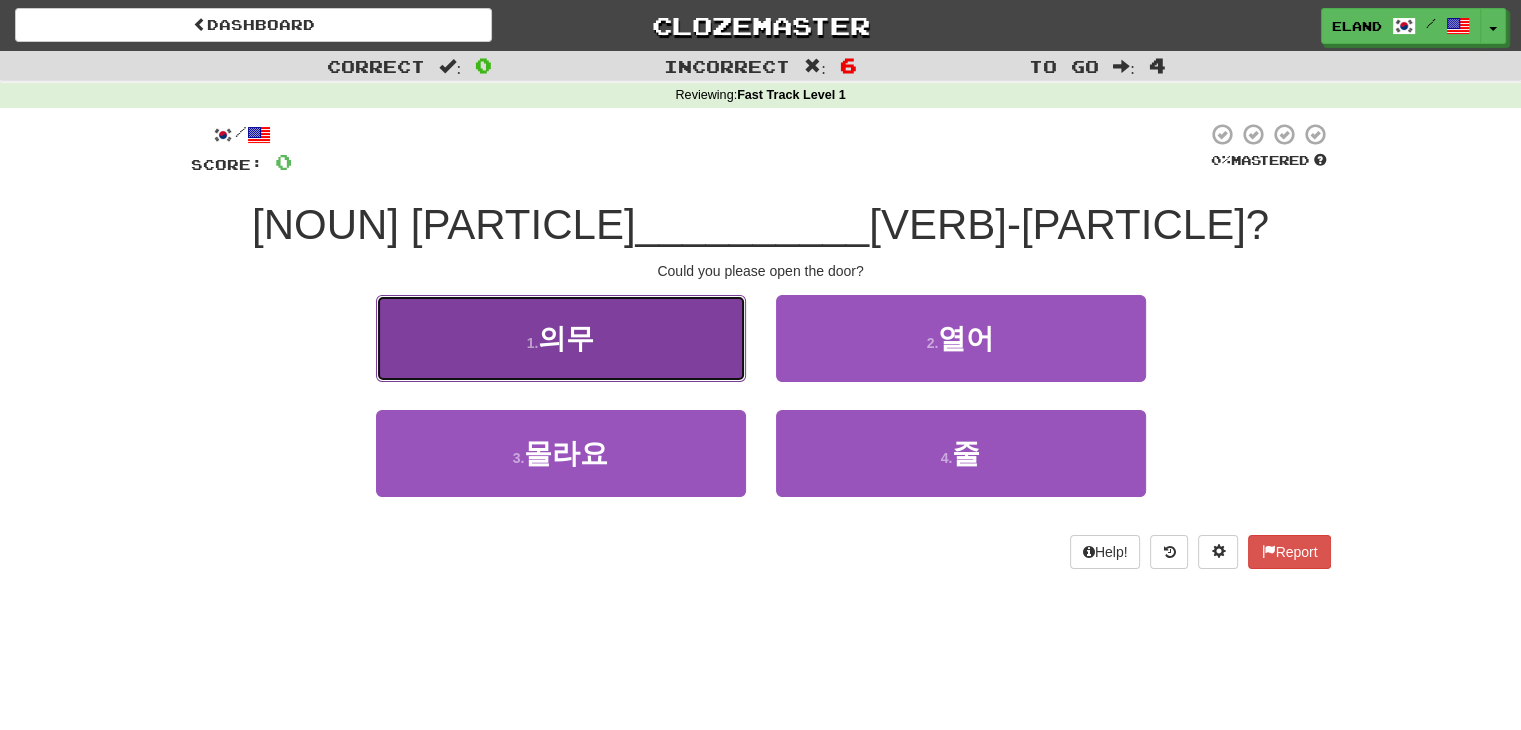 click on "1 .  의무" at bounding box center [561, 338] 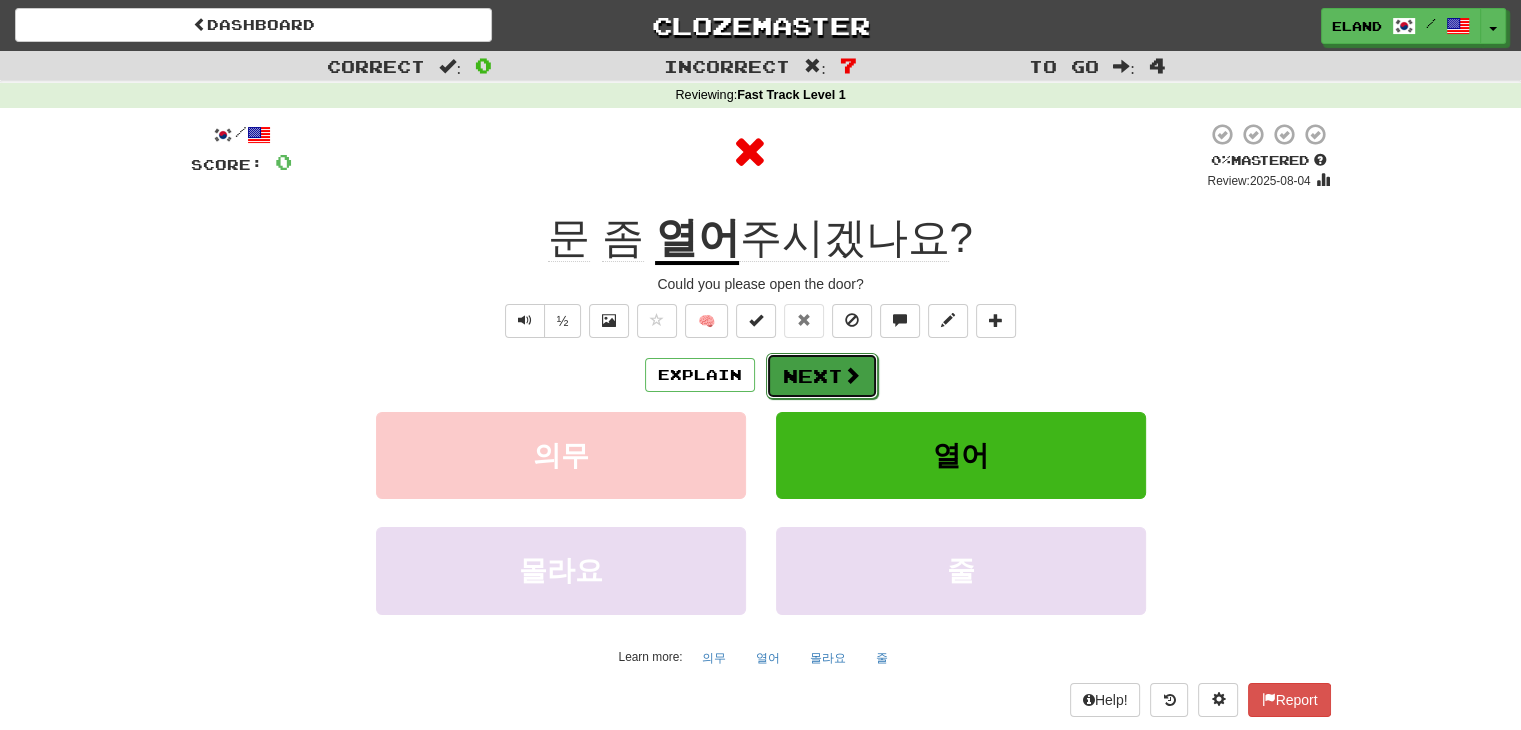 click on "Next" at bounding box center (822, 376) 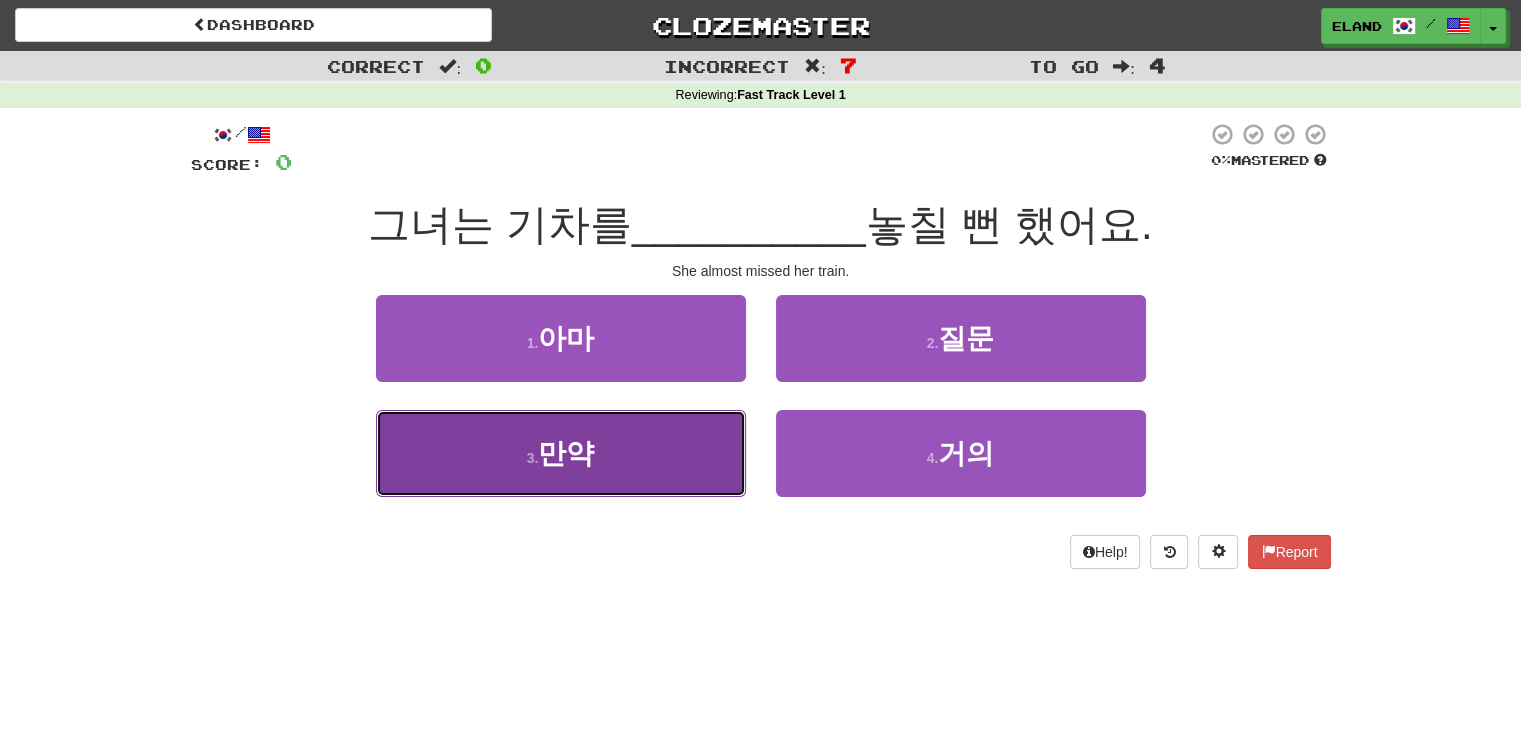 click on "만약" at bounding box center [566, 453] 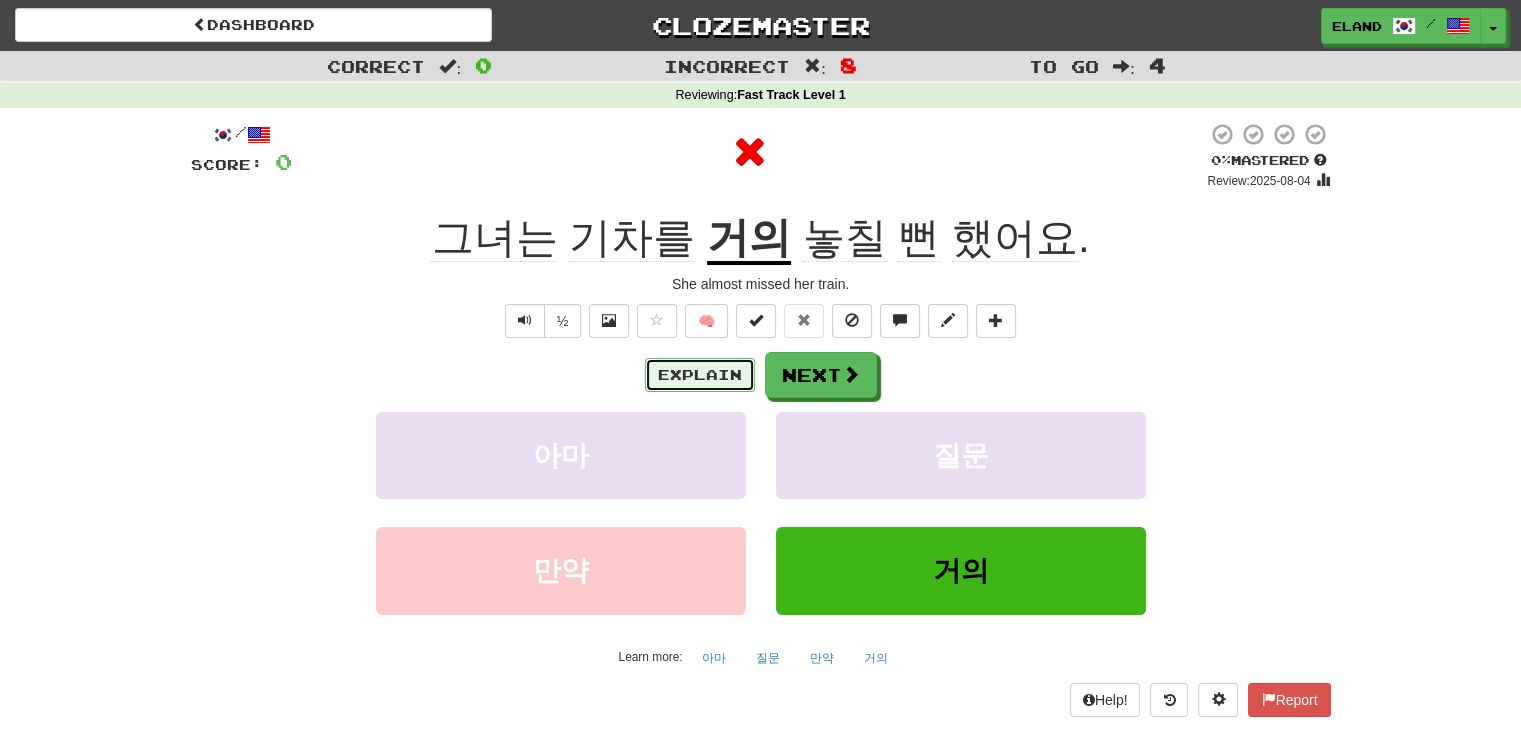 click on "Explain" at bounding box center [700, 375] 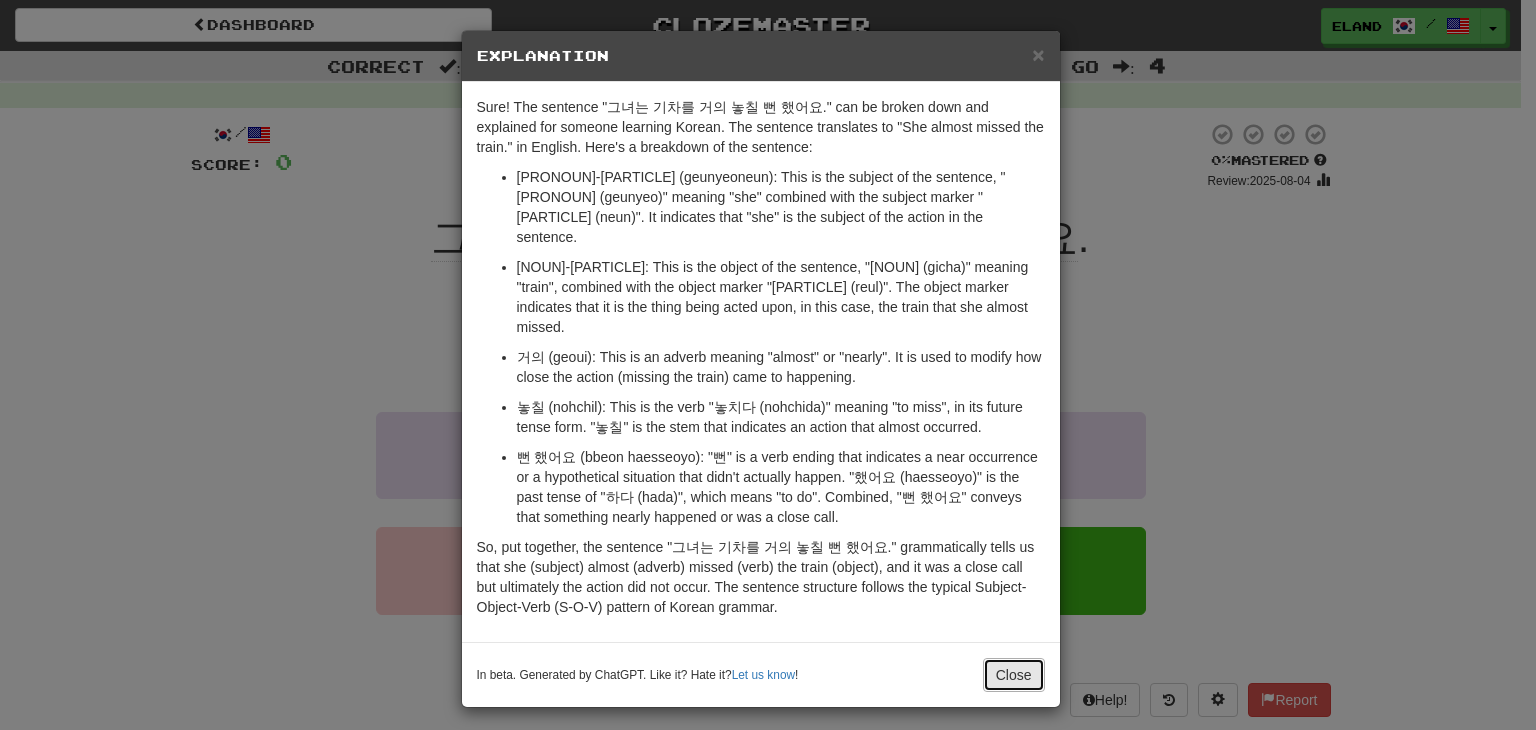 click on "Close" at bounding box center (1014, 675) 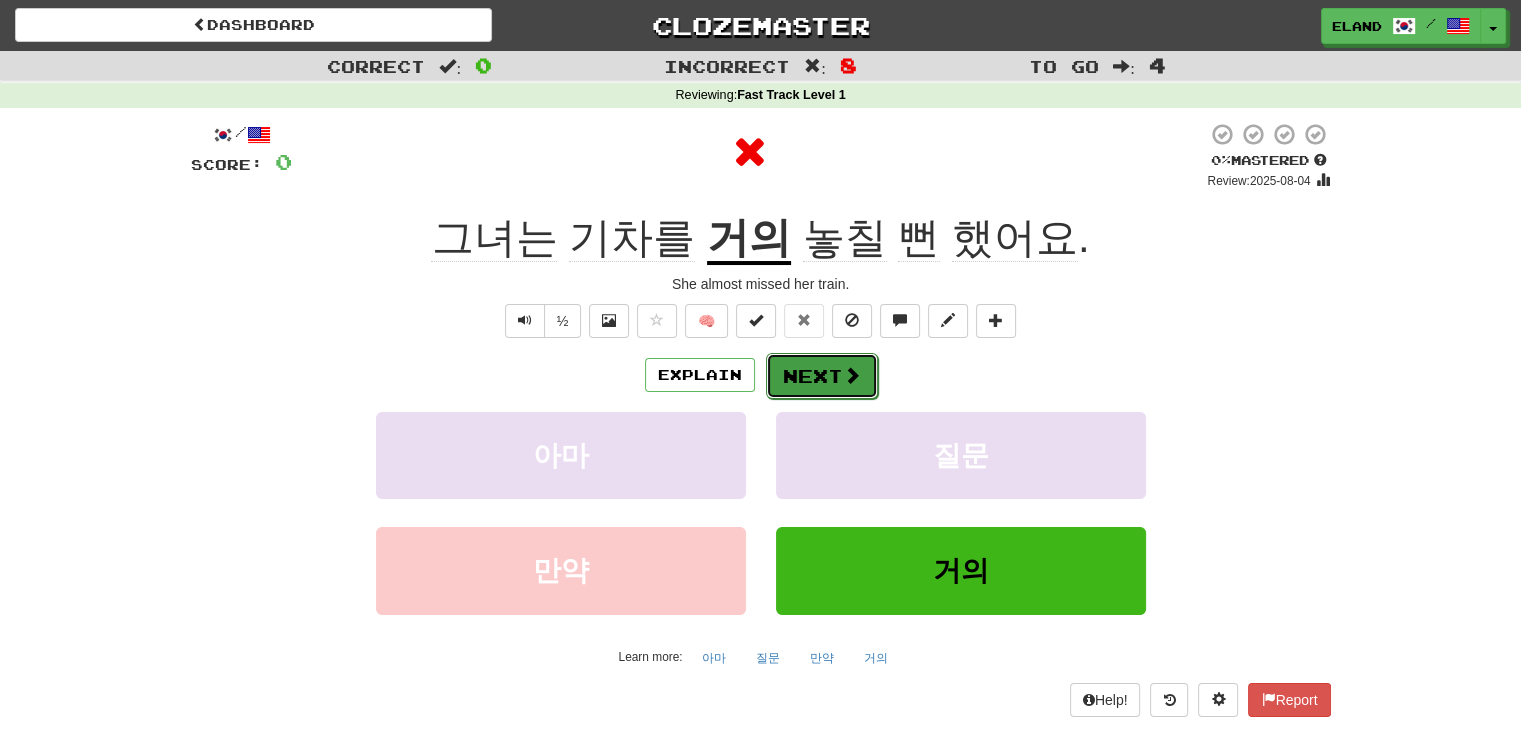 click on "Next" at bounding box center [822, 376] 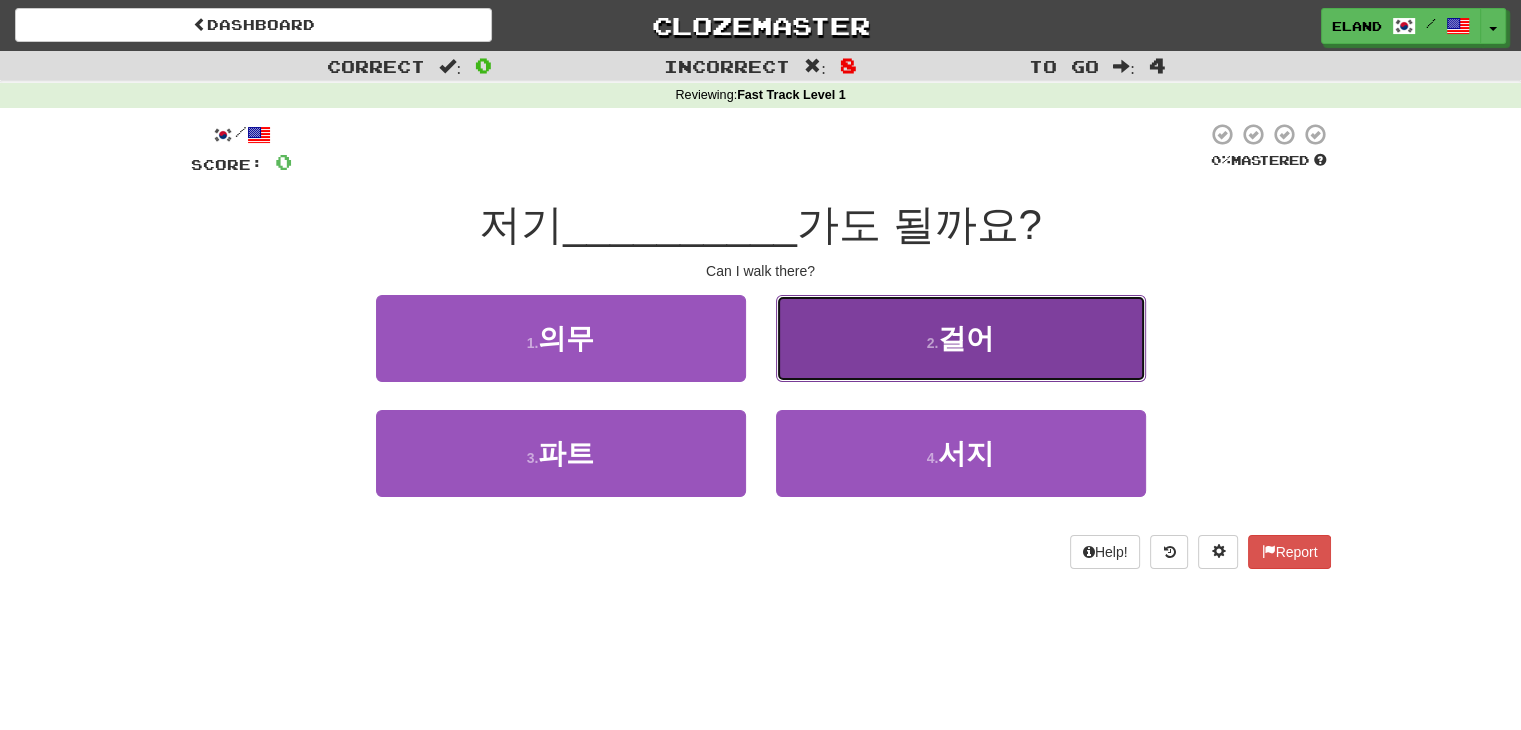 click on "2 .  걸어" at bounding box center (961, 338) 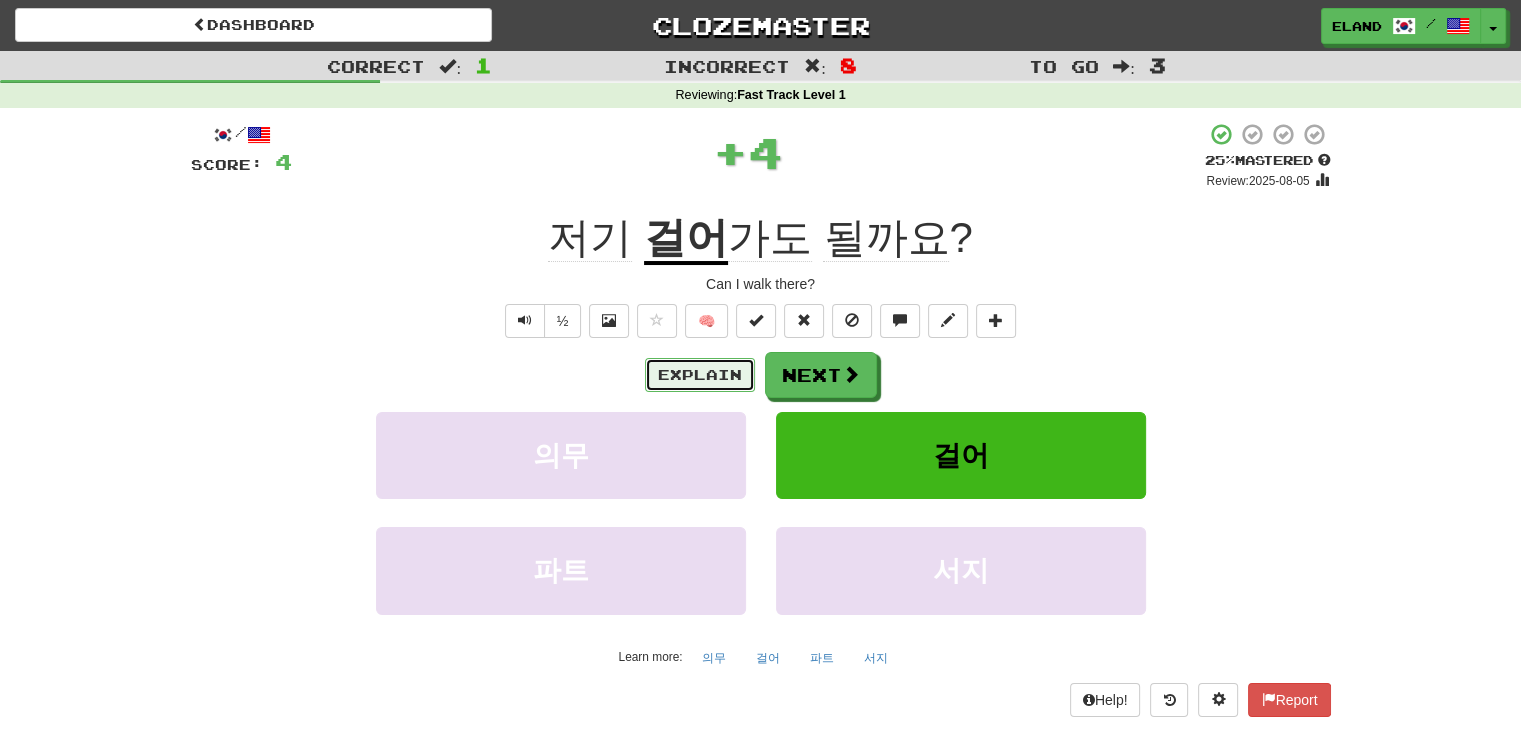 click on "Explain" at bounding box center (700, 375) 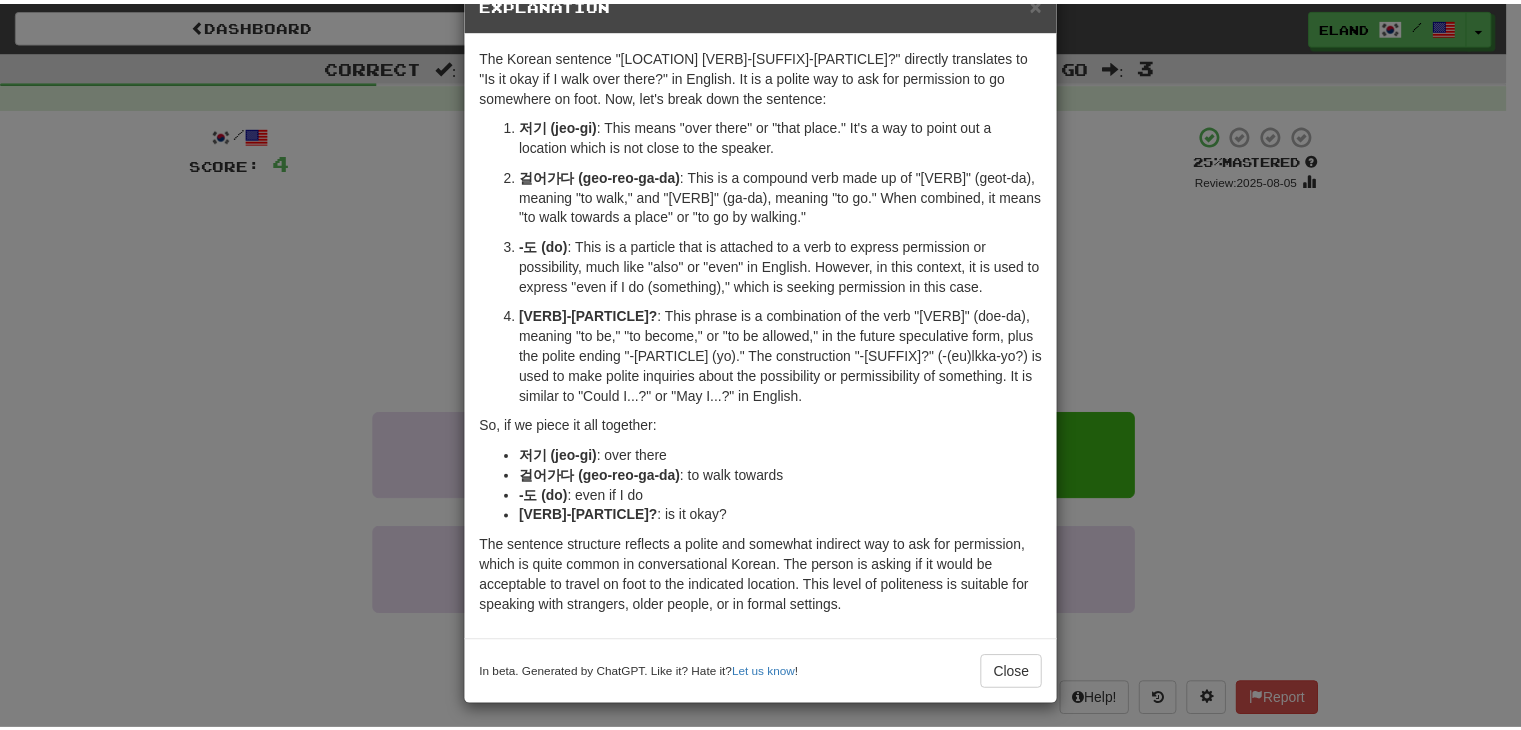 scroll, scrollTop: 57, scrollLeft: 0, axis: vertical 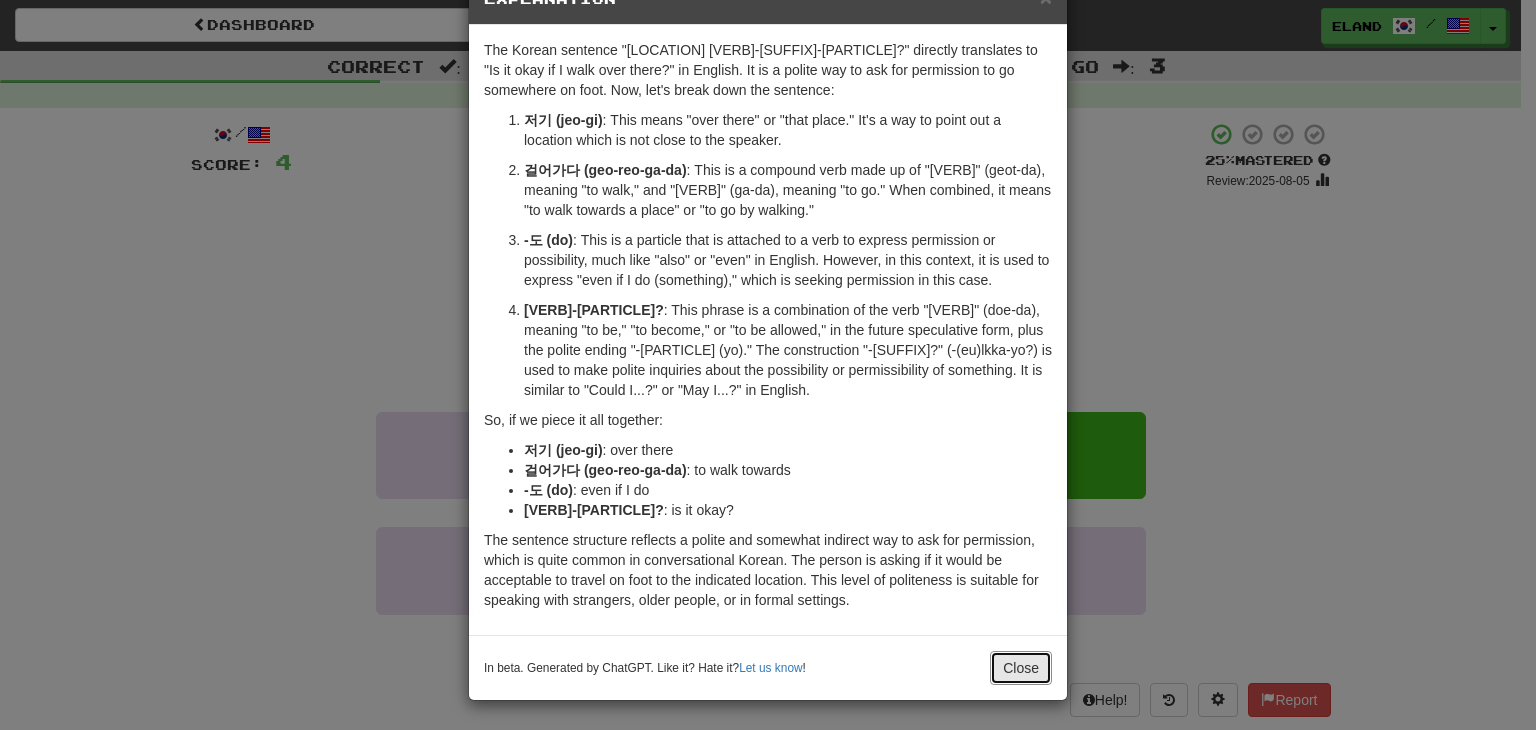 drag, startPoint x: 1008, startPoint y: 670, endPoint x: 937, endPoint y: 556, distance: 134.3019 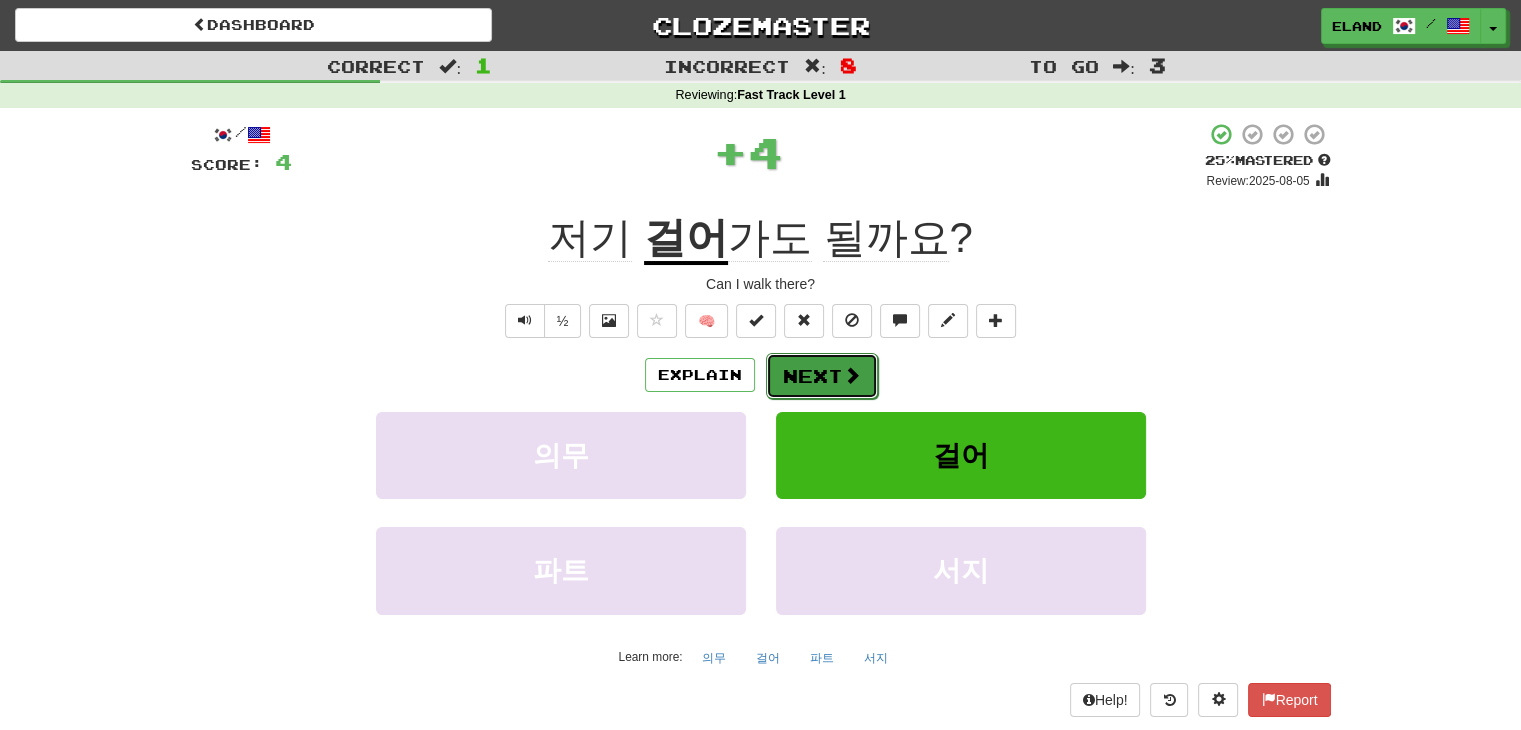 click on "Next" at bounding box center [822, 376] 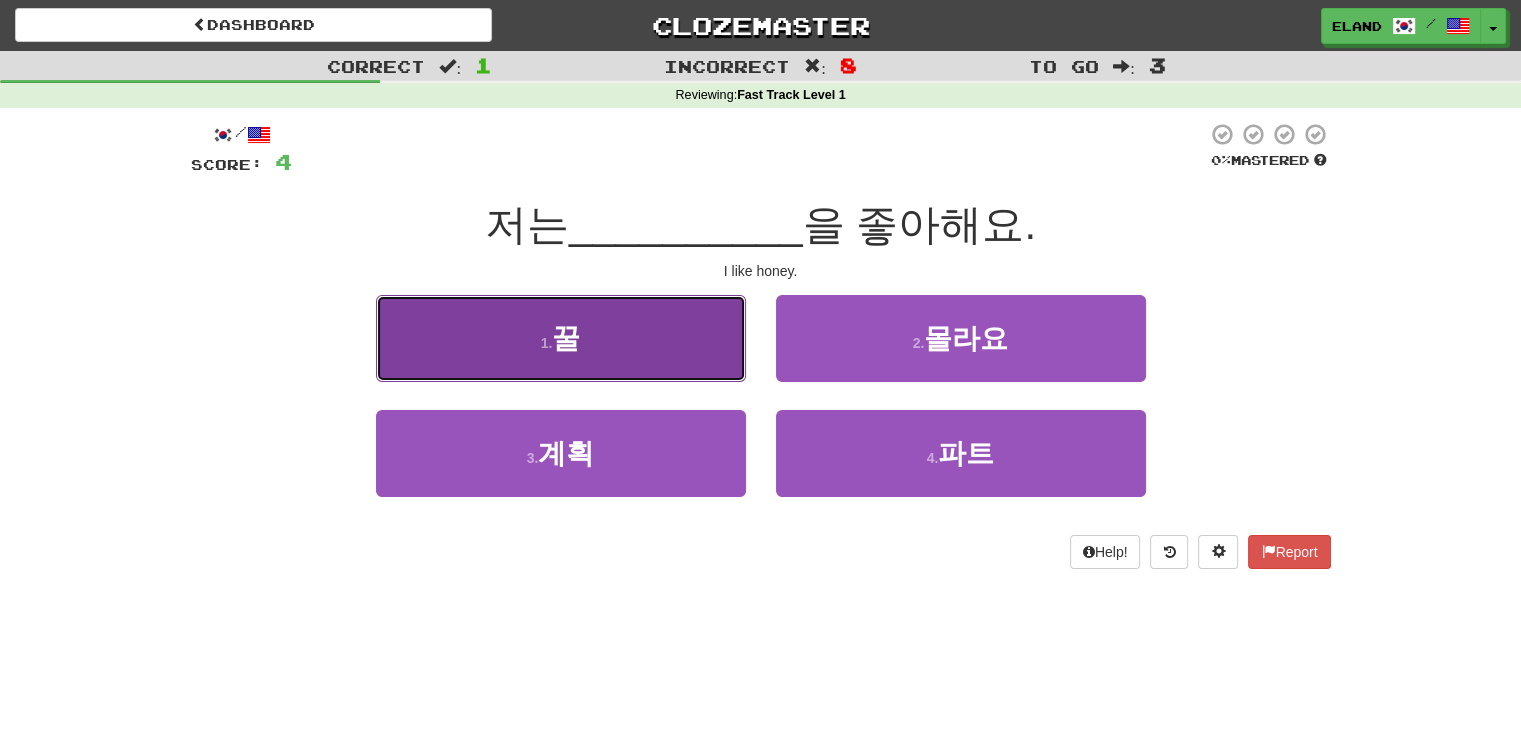 click on "1 .  꿀" at bounding box center [561, 338] 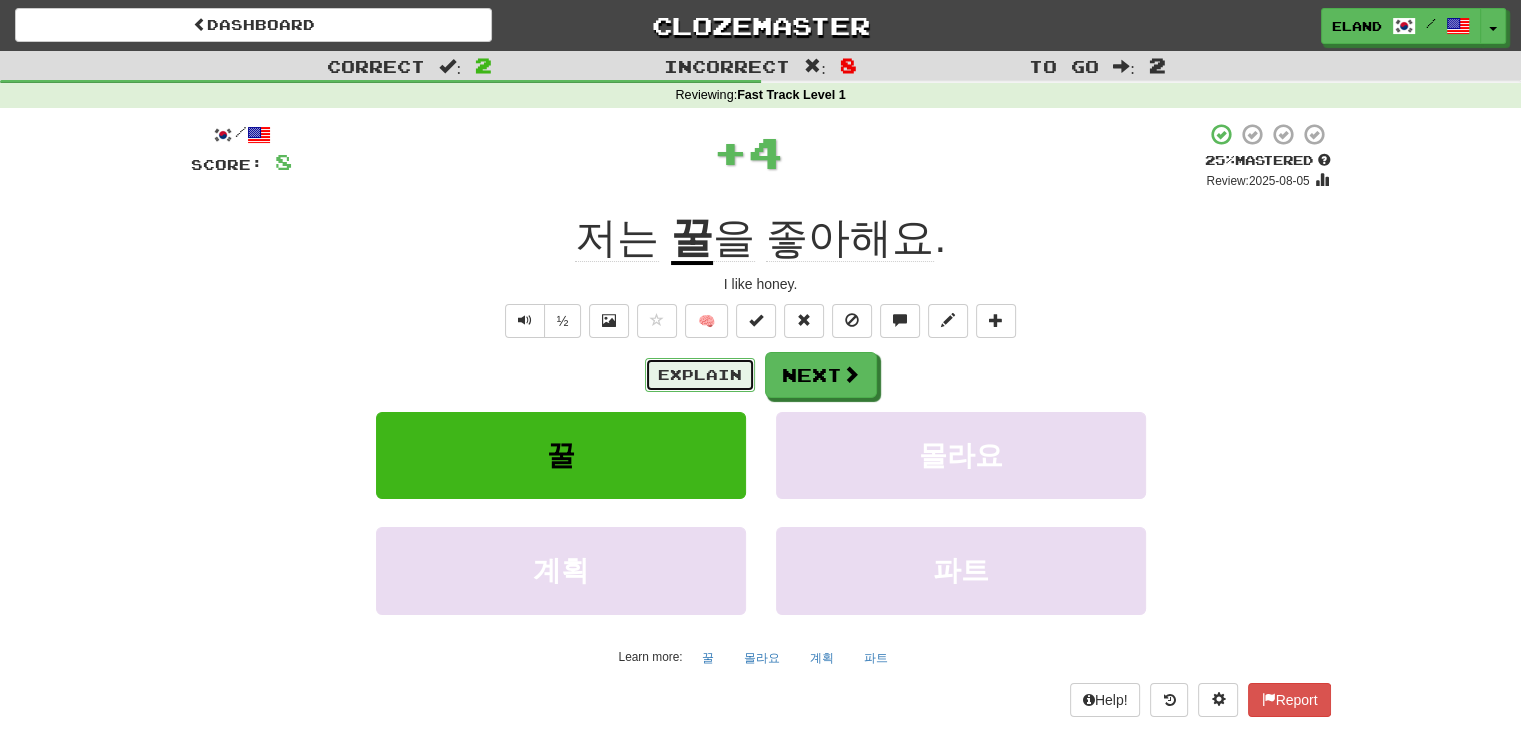 click on "Explain" at bounding box center [700, 375] 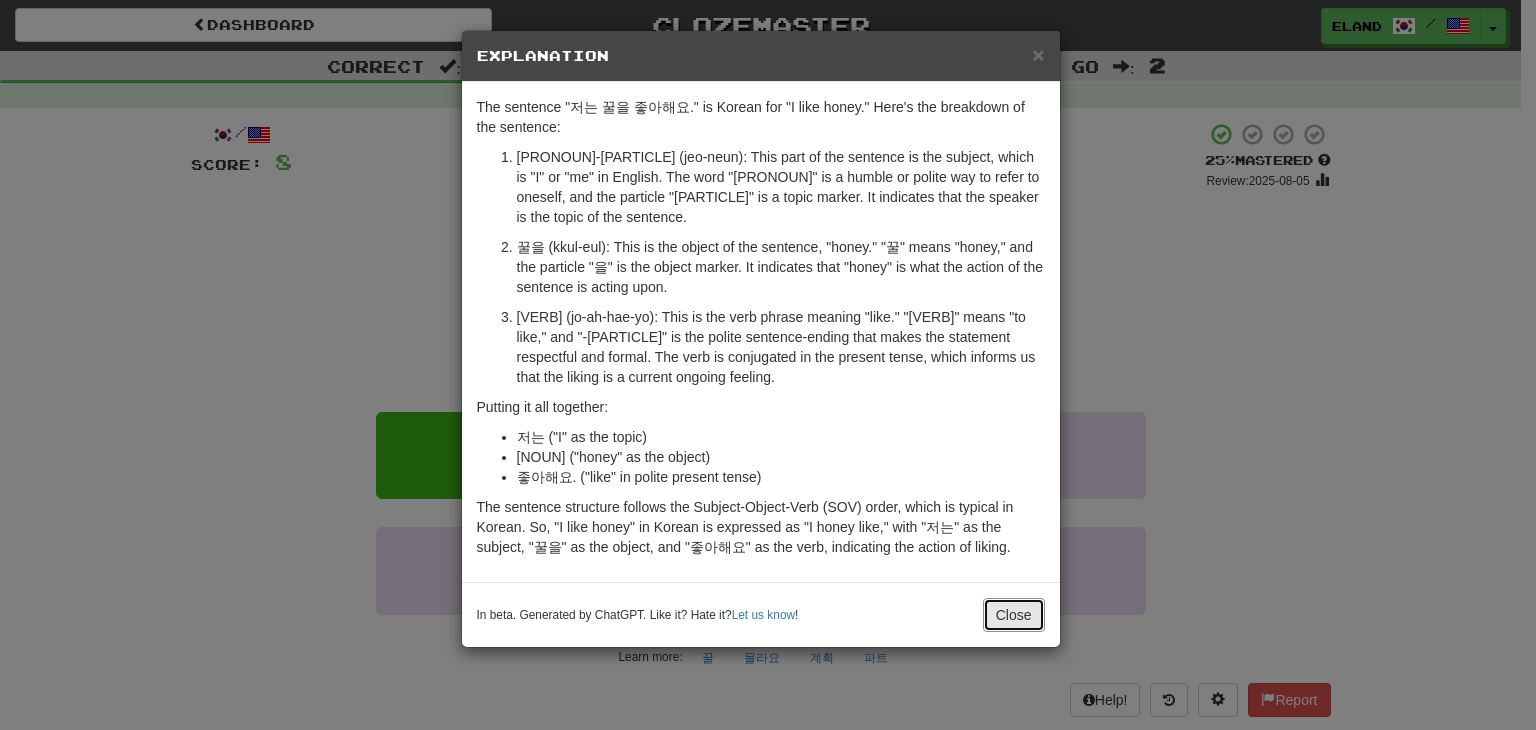 click on "Close" at bounding box center [1014, 615] 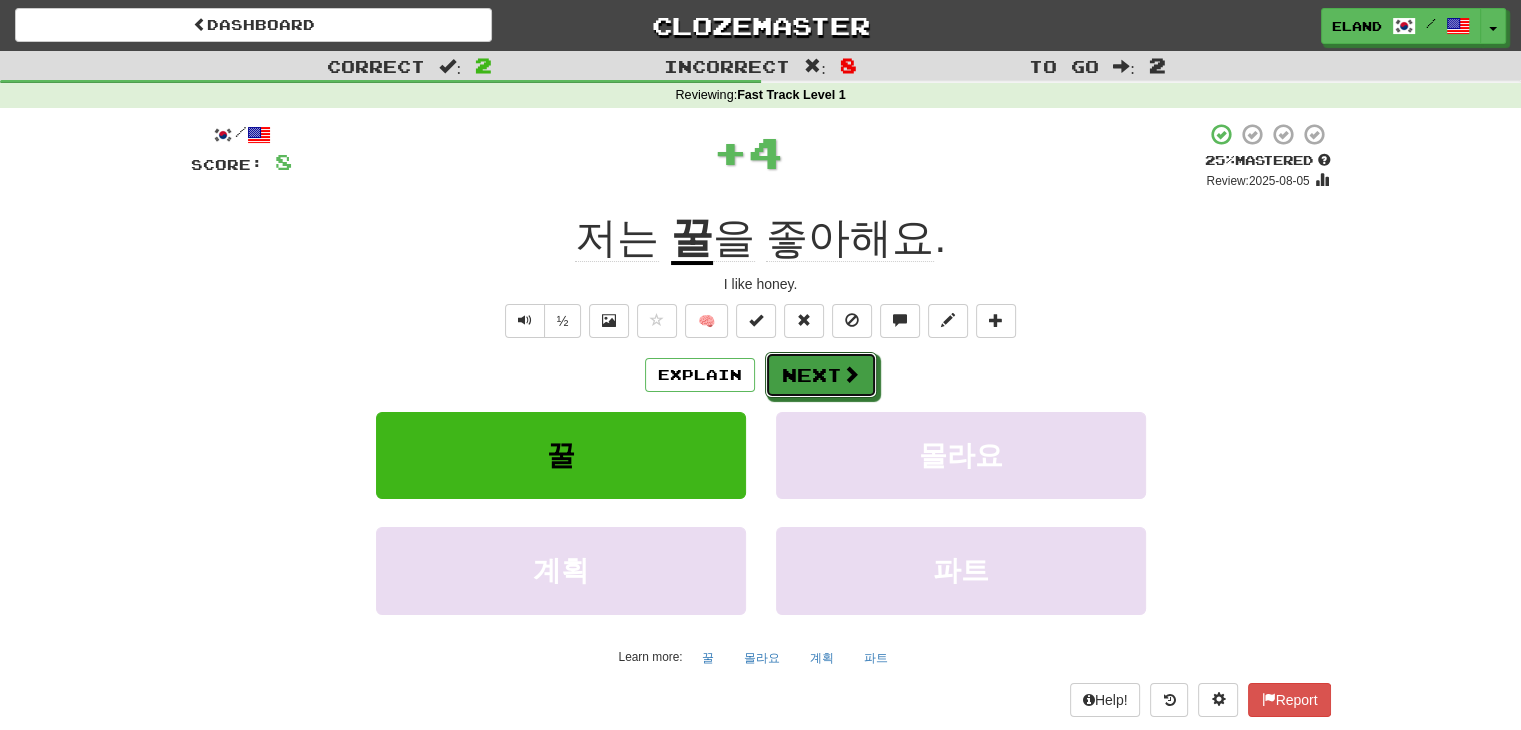 click on "Next" at bounding box center [821, 375] 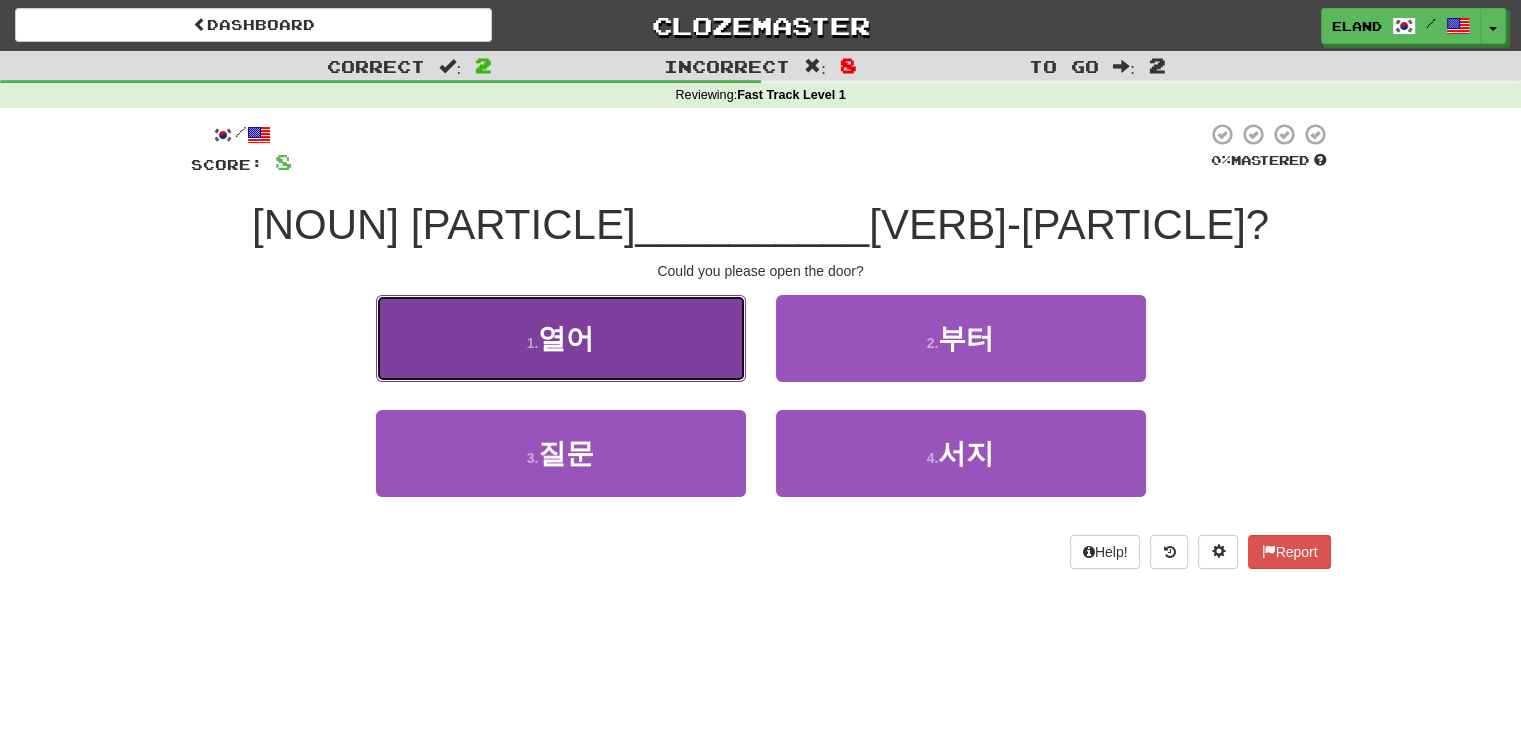 click on "1 .  열어" at bounding box center (561, 338) 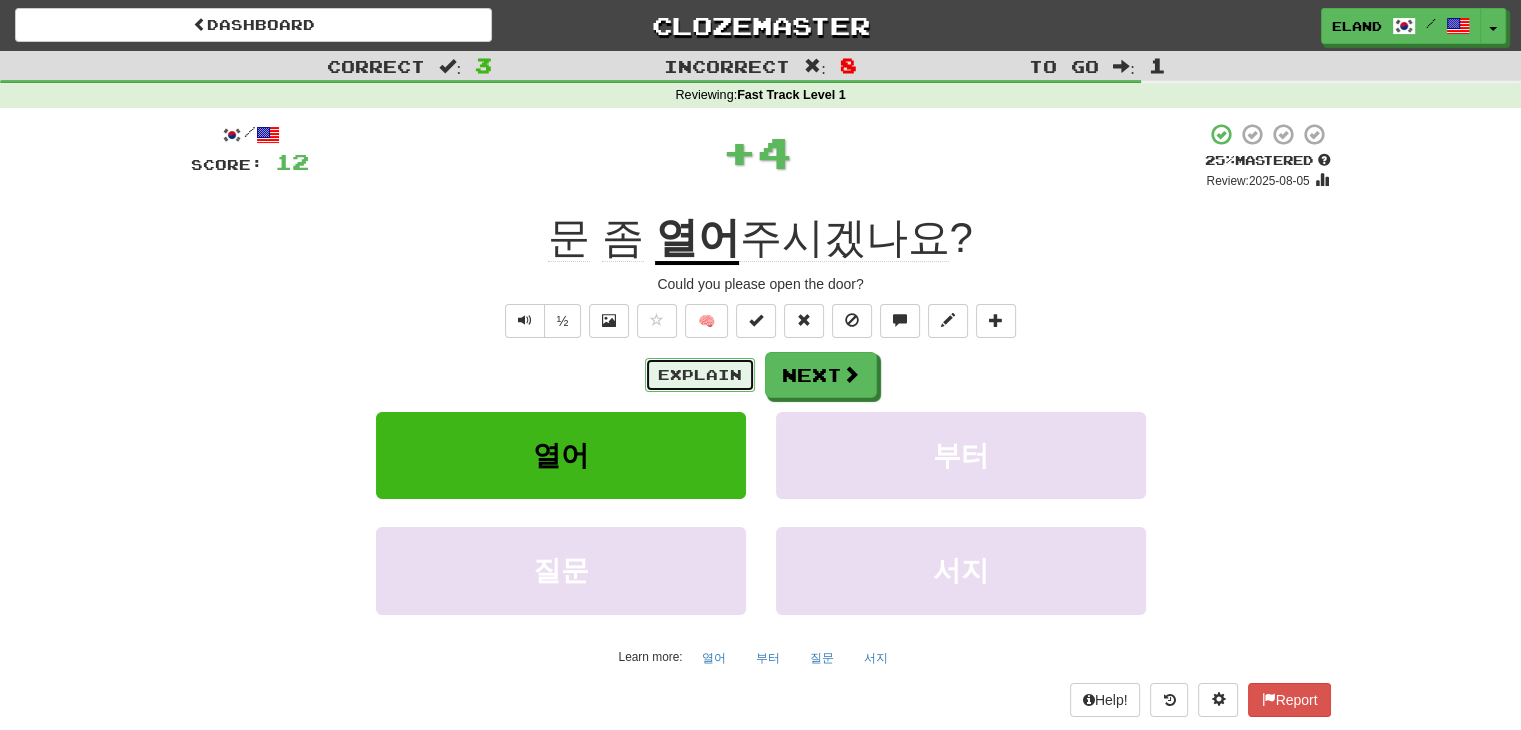 click on "Explain" at bounding box center (700, 375) 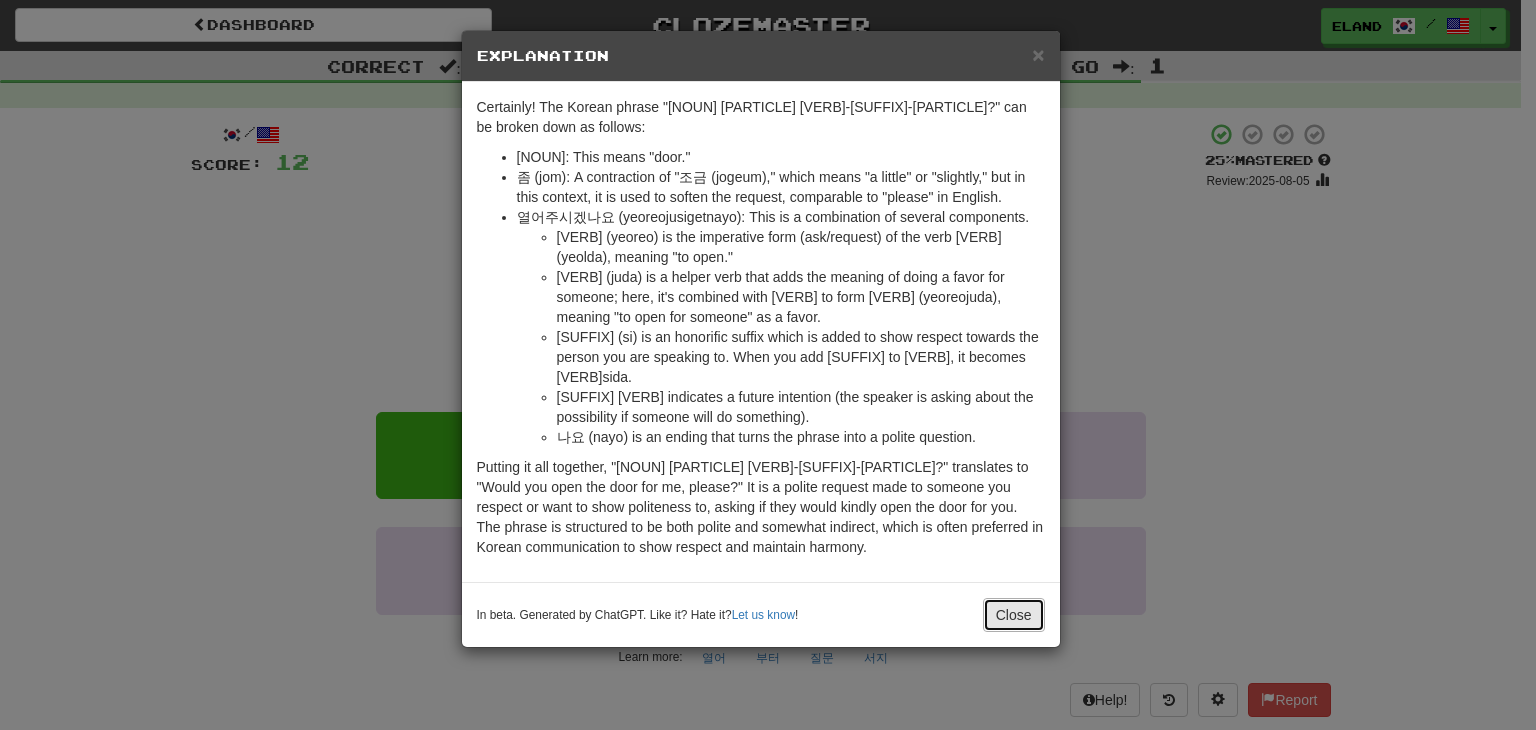 click on "Close" at bounding box center [1014, 615] 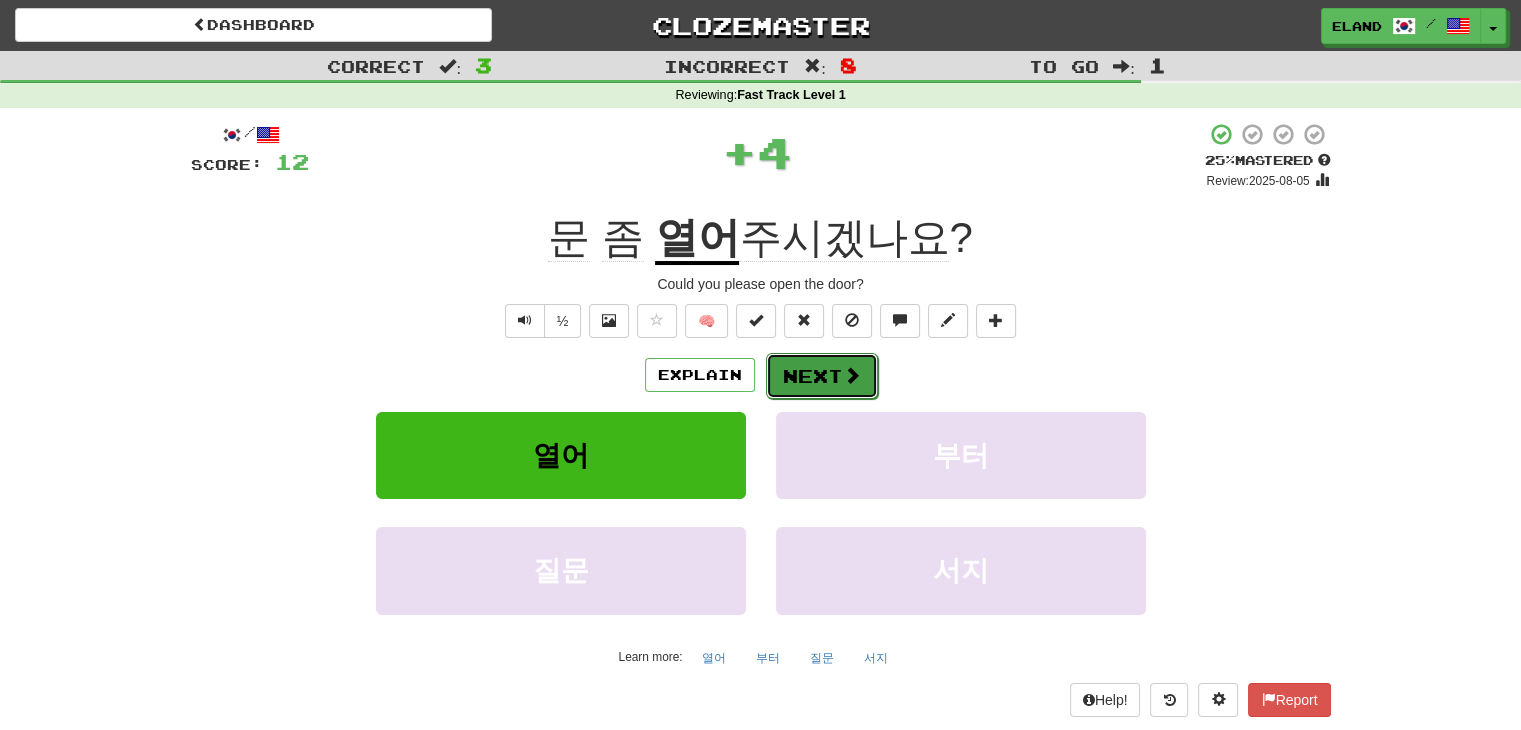 click on "Next" at bounding box center [822, 376] 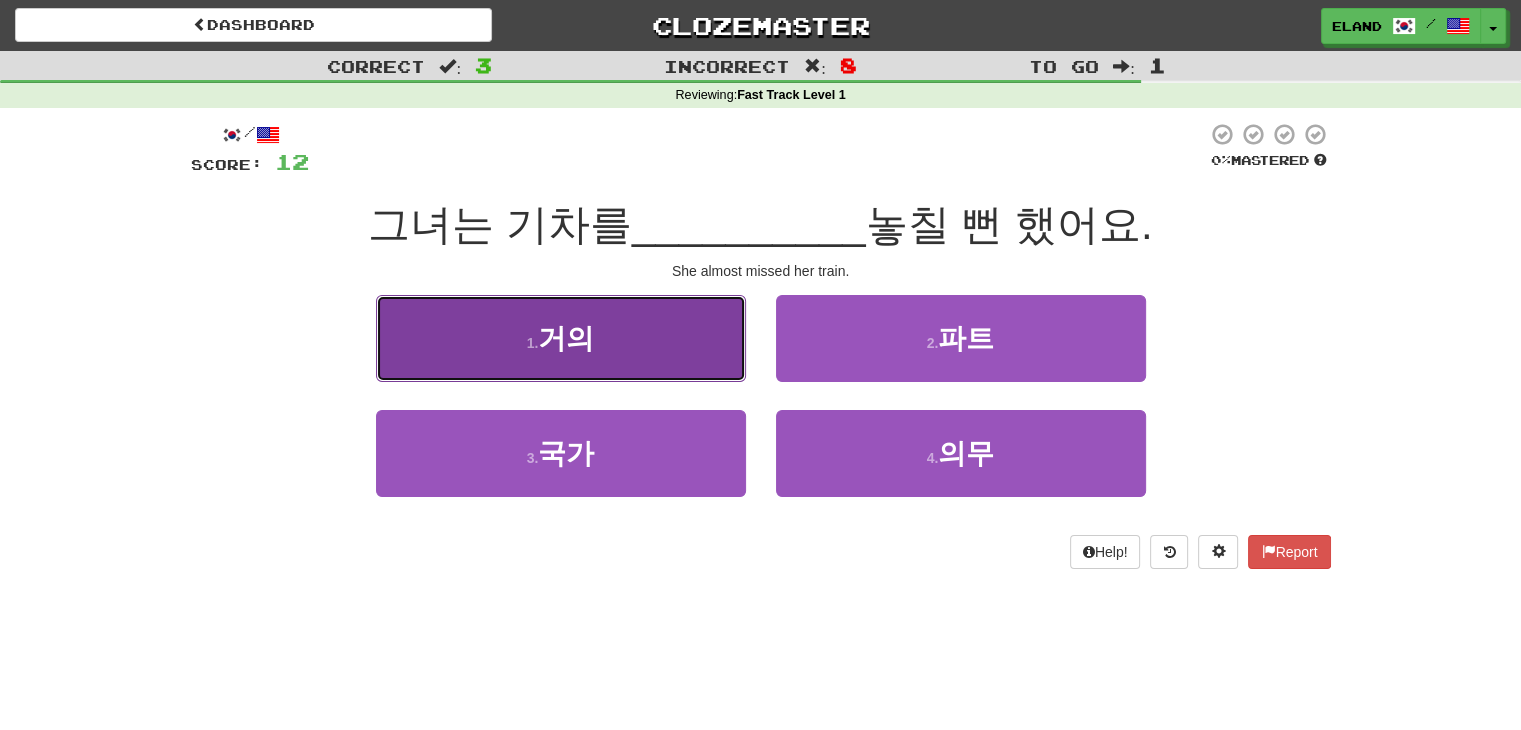 click on "1 .  거의" at bounding box center [561, 338] 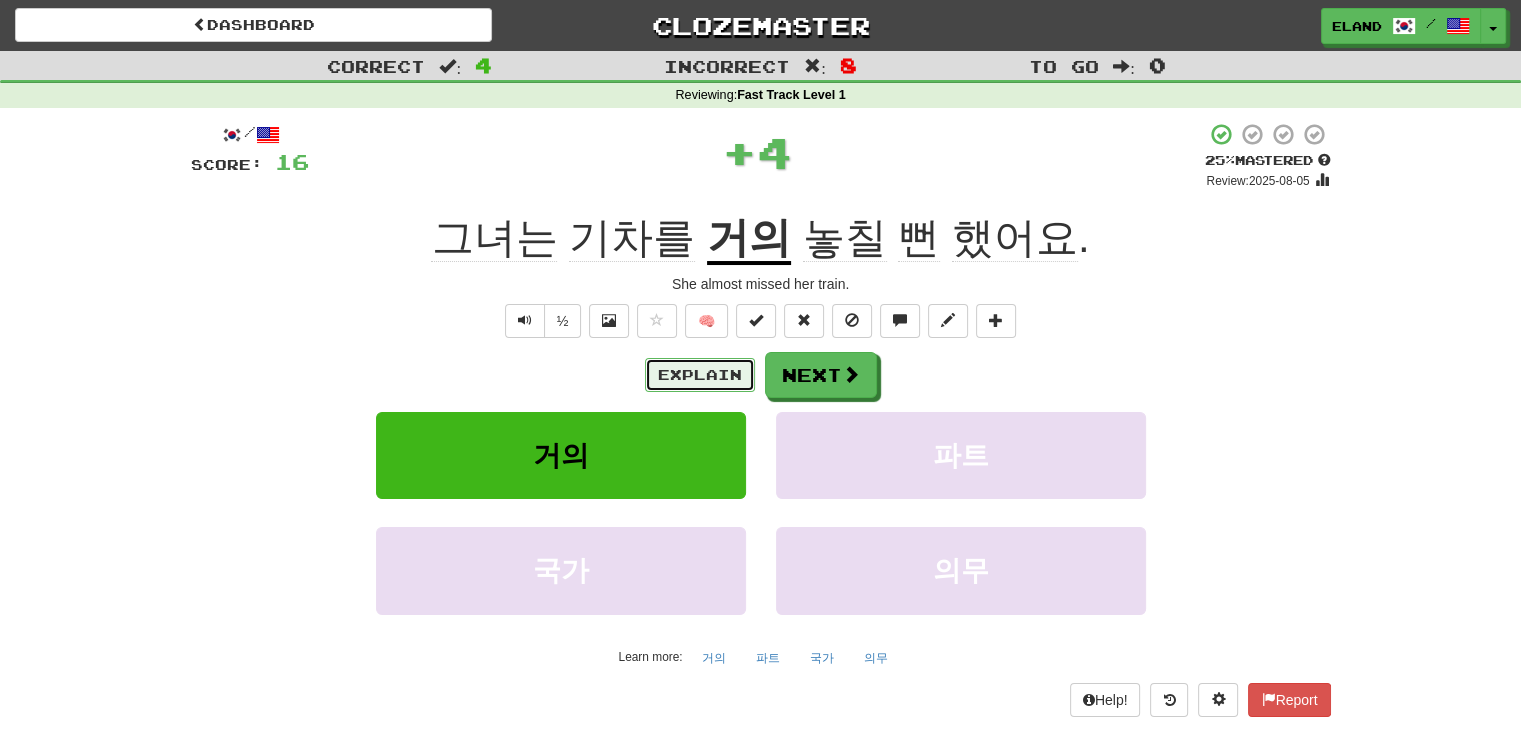 click on "Explain" at bounding box center (700, 375) 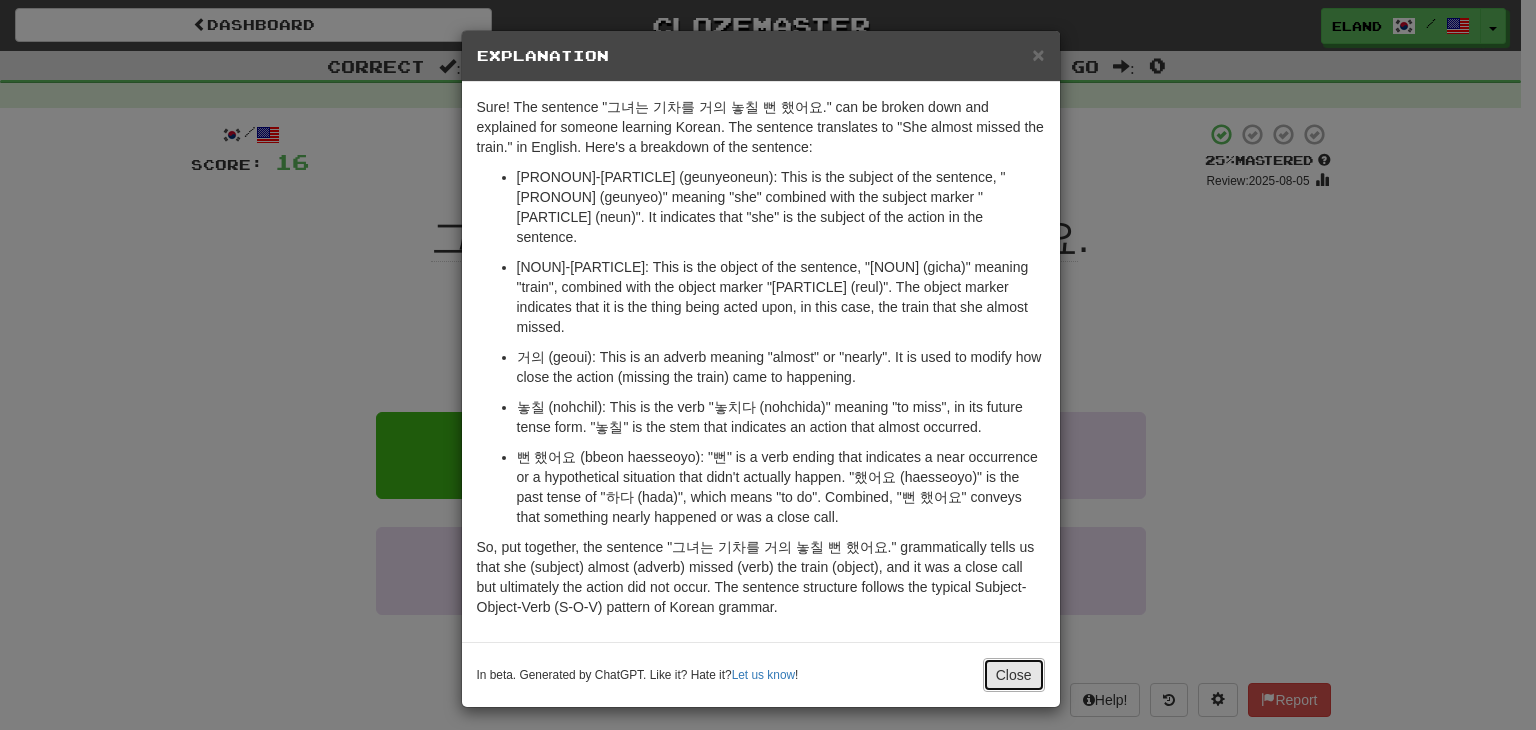 click on "Close" at bounding box center (1014, 675) 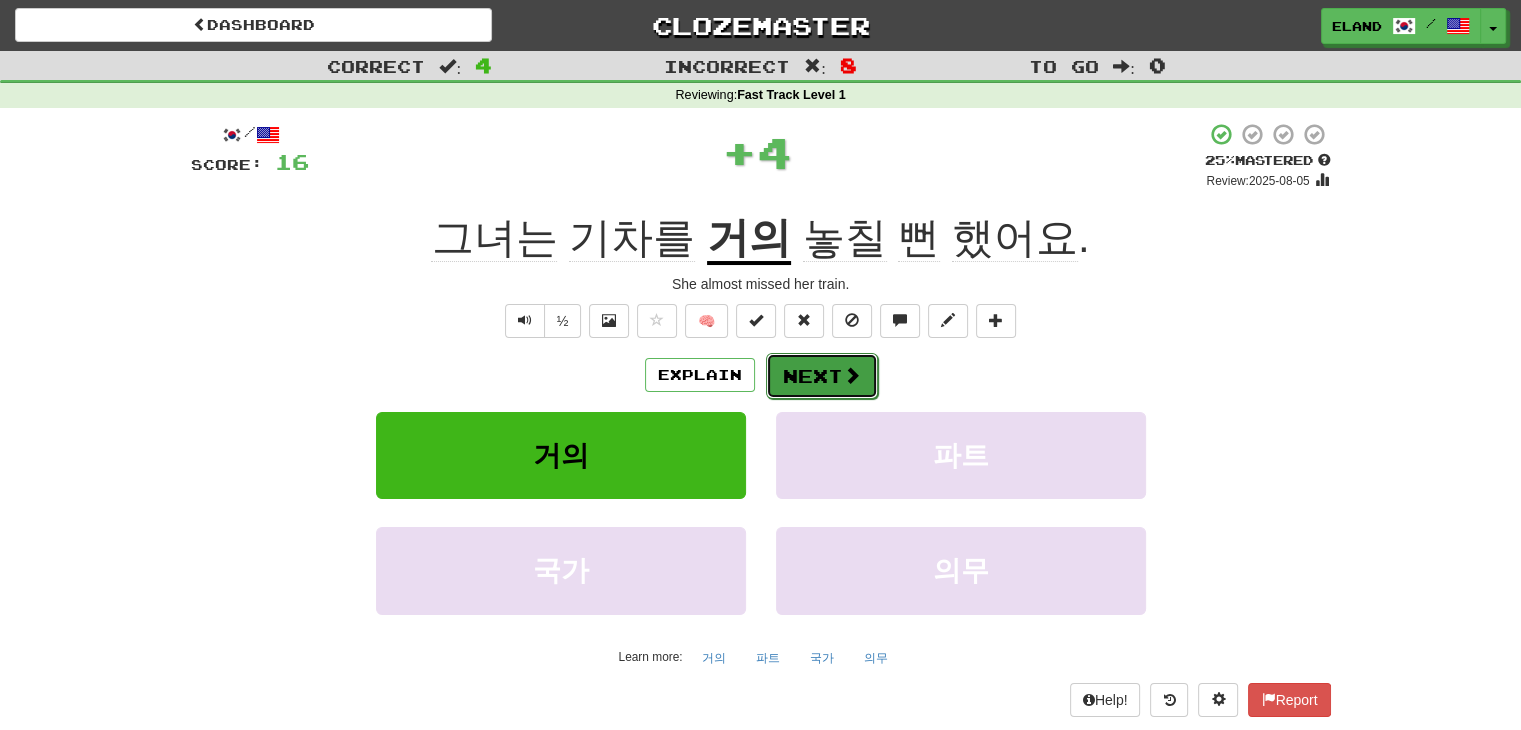 click on "Next" at bounding box center (822, 376) 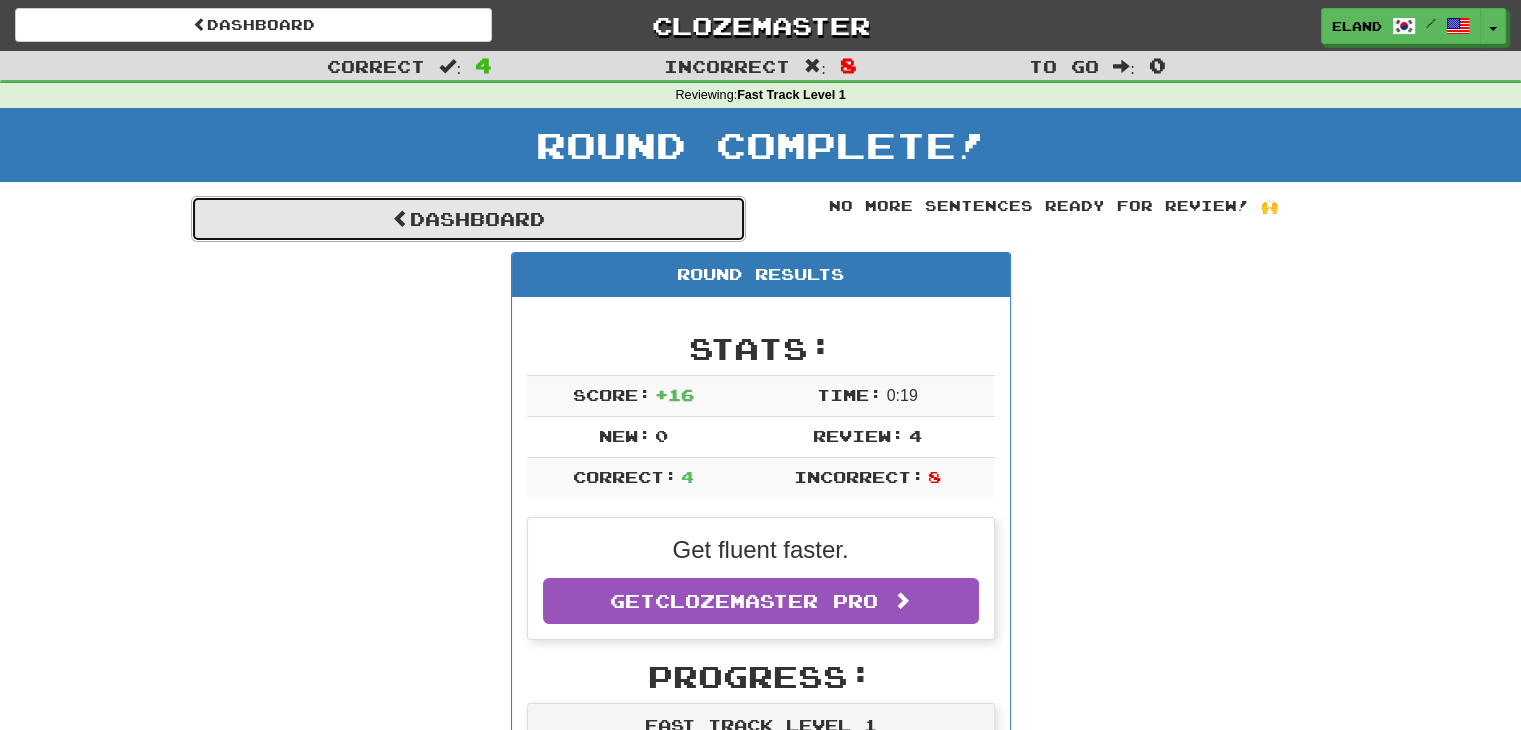 click on "Dashboard" at bounding box center (468, 219) 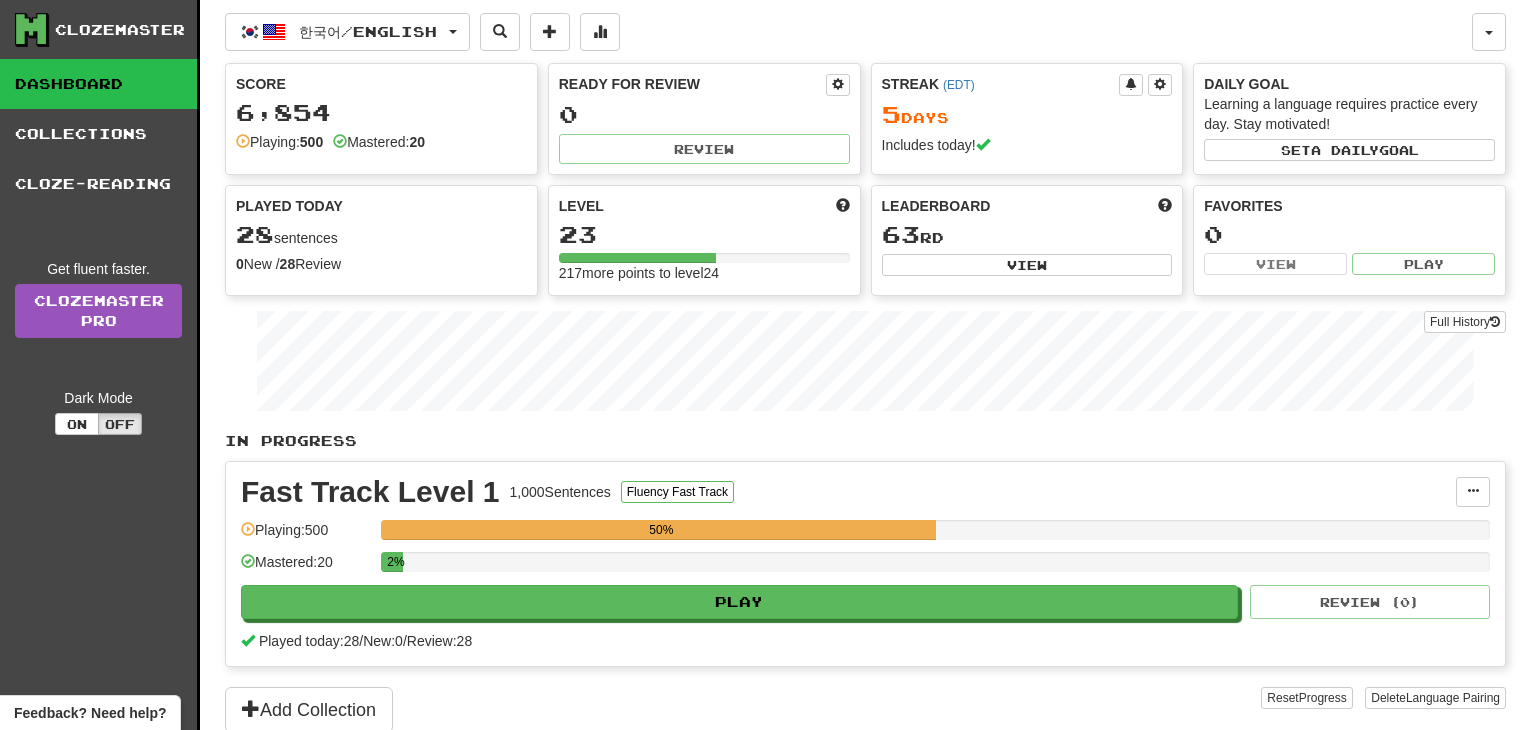 scroll, scrollTop: 0, scrollLeft: 0, axis: both 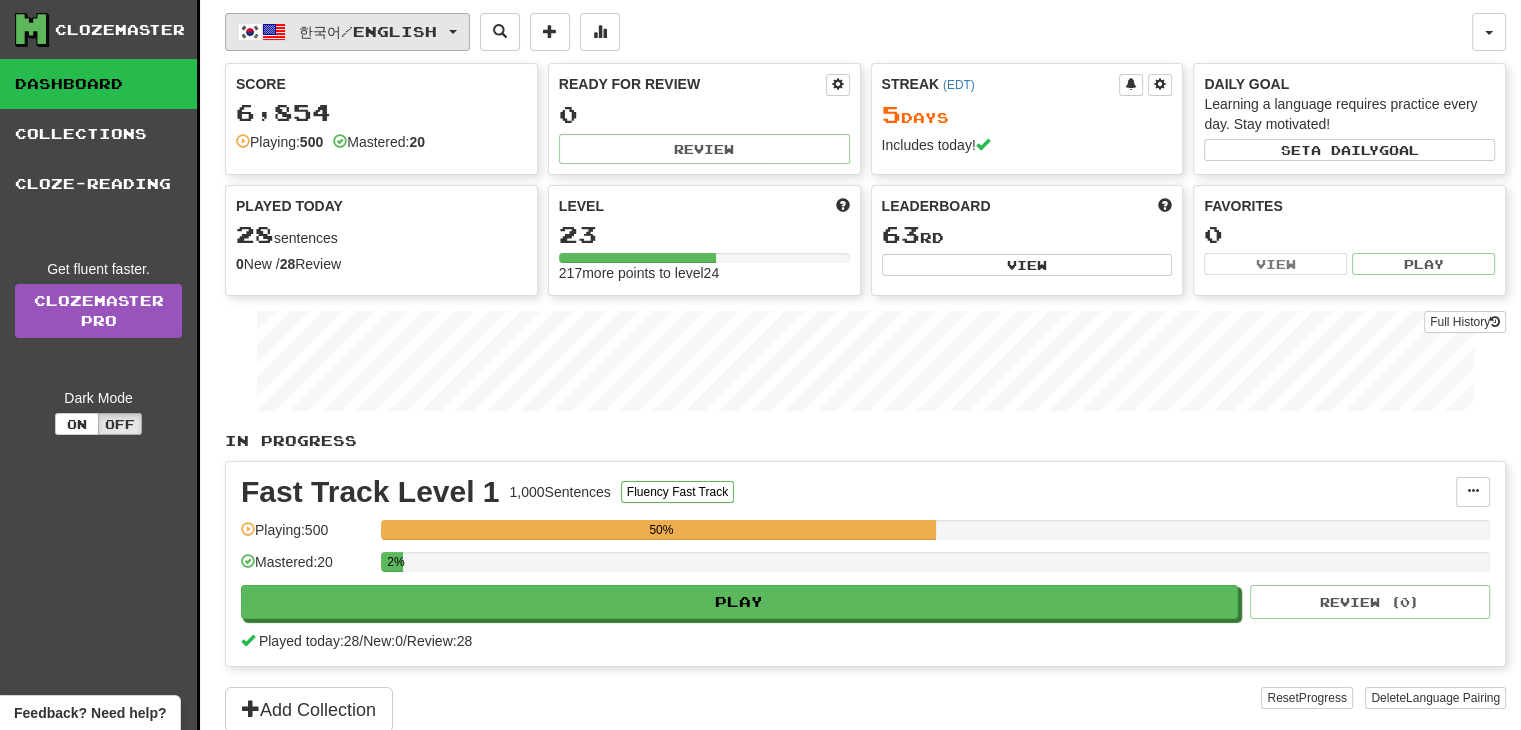 click on "한국어  /  English" at bounding box center (368, 31) 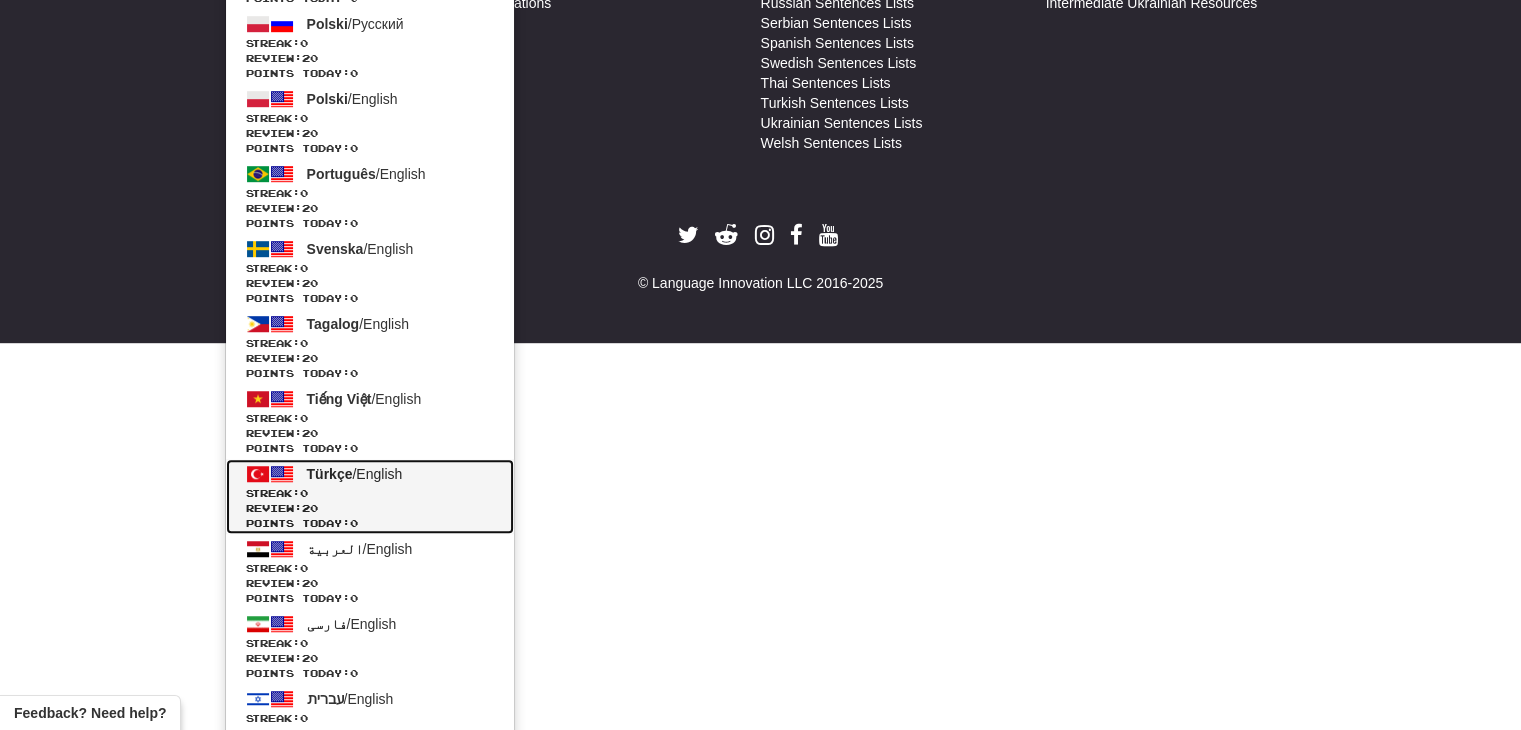 click on "Streak:  0" at bounding box center (370, 493) 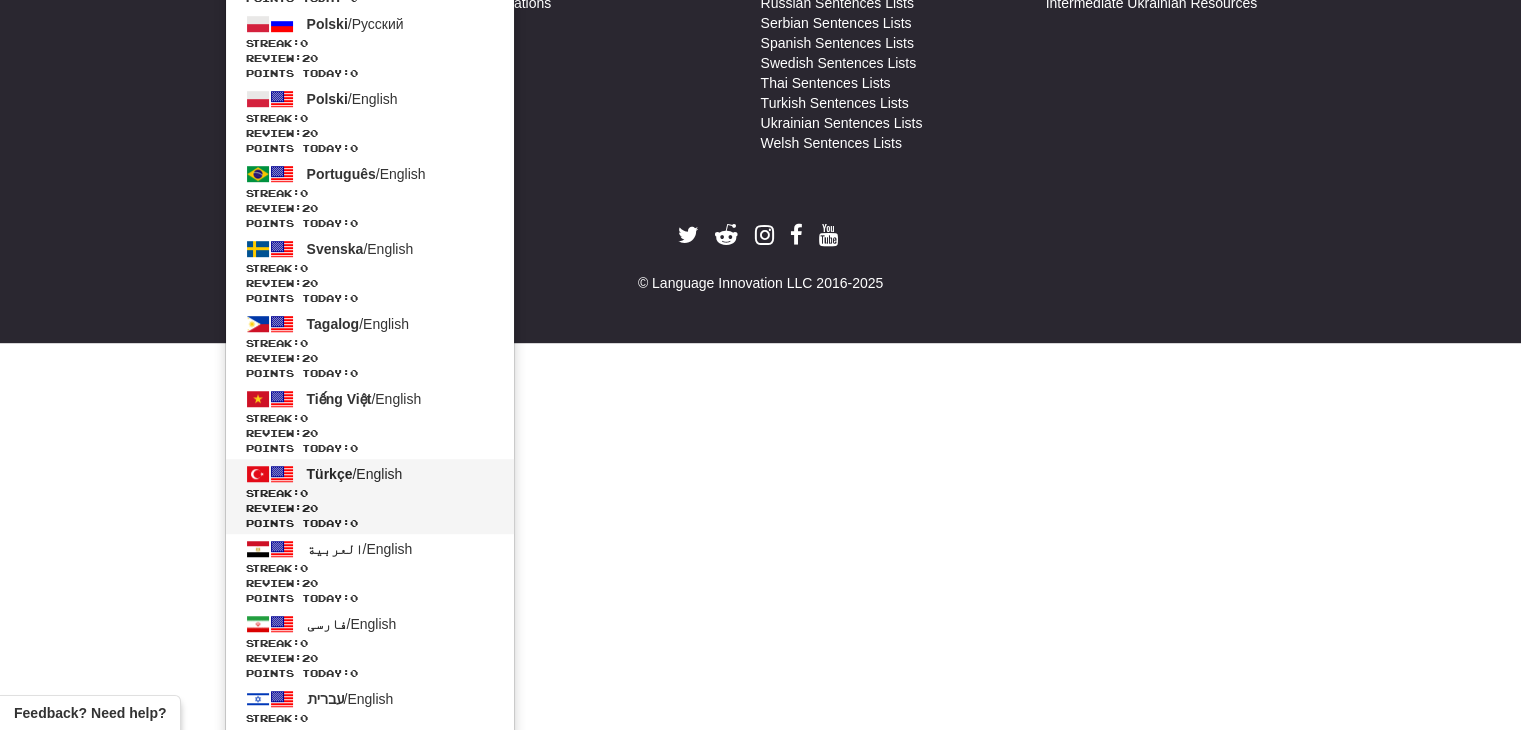 scroll, scrollTop: 710, scrollLeft: 0, axis: vertical 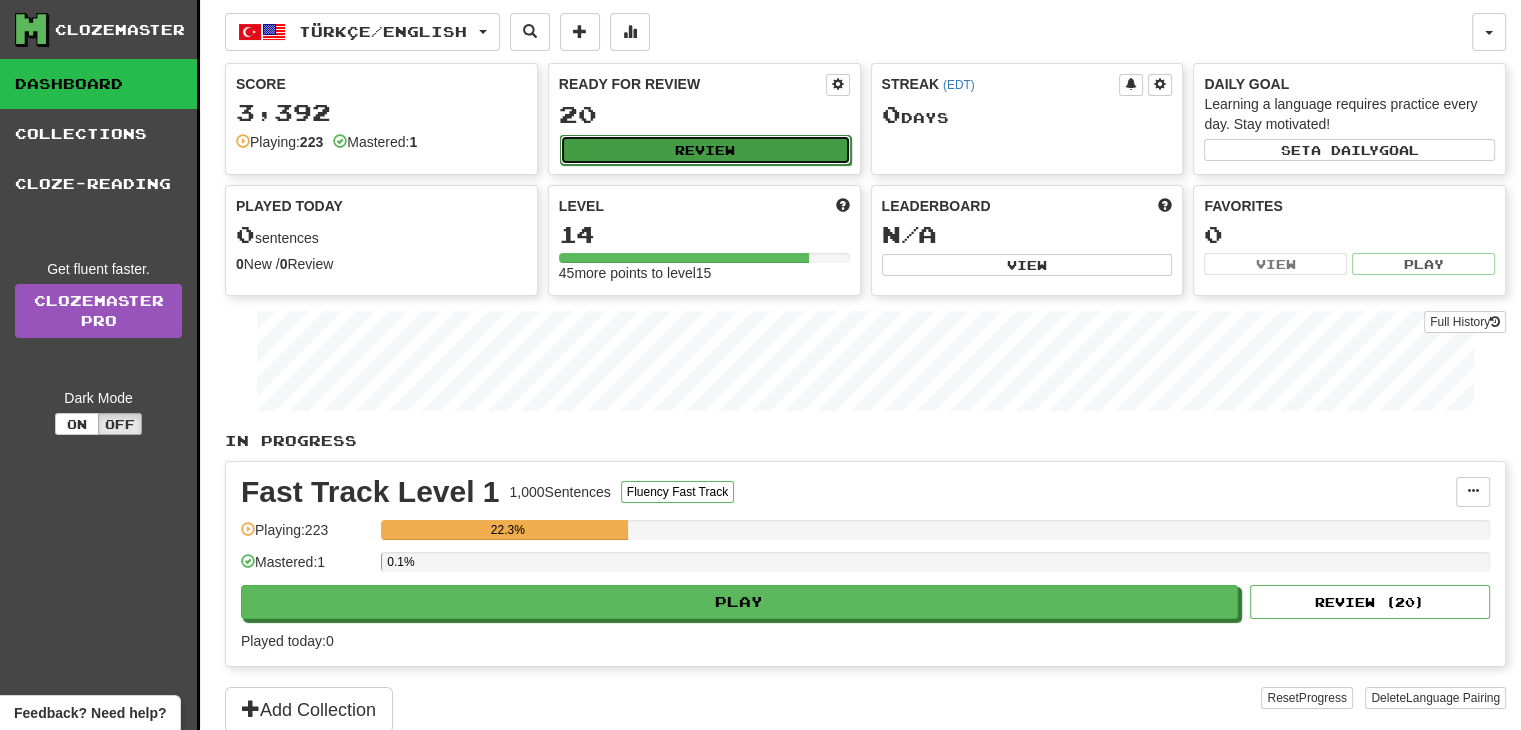 click on "Review" at bounding box center (705, 150) 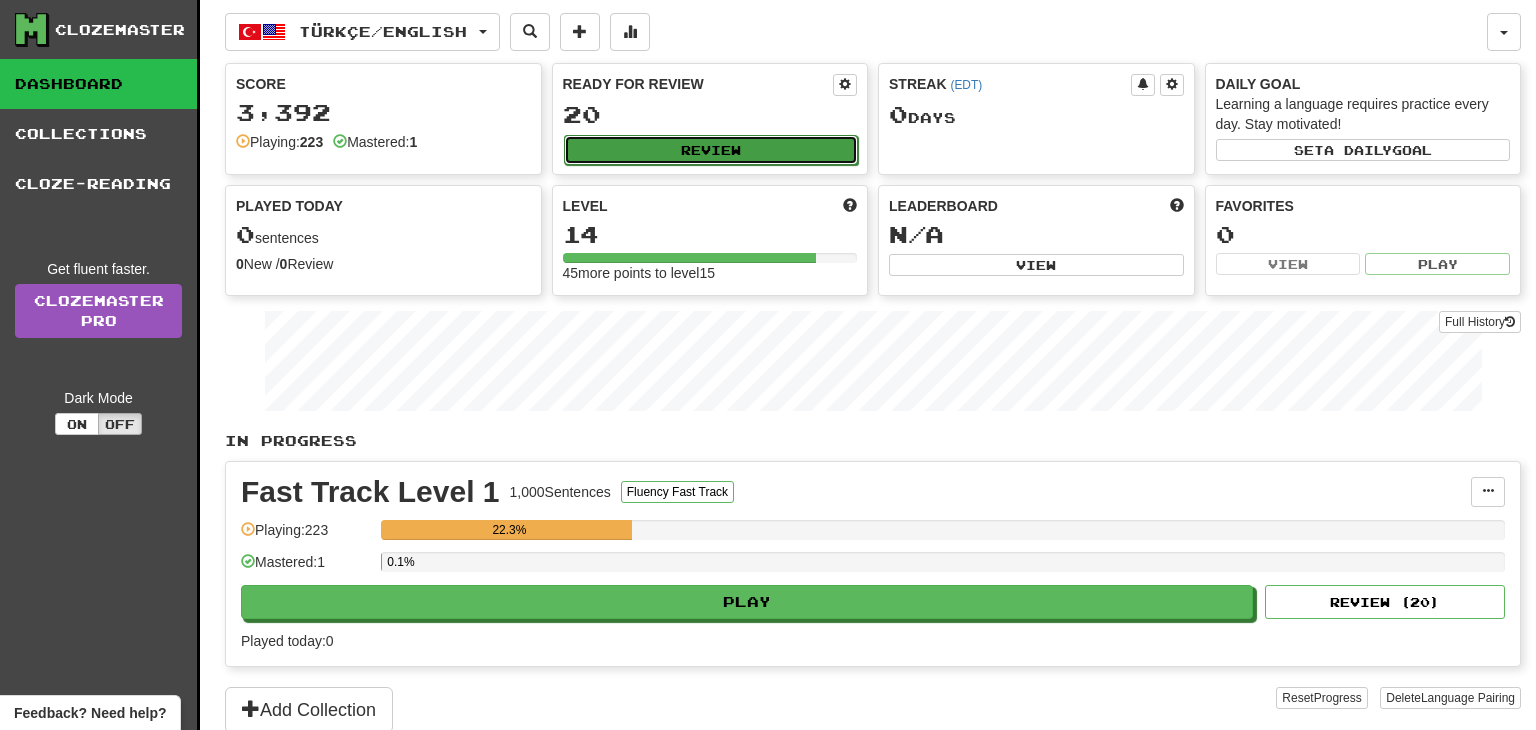 select on "**" 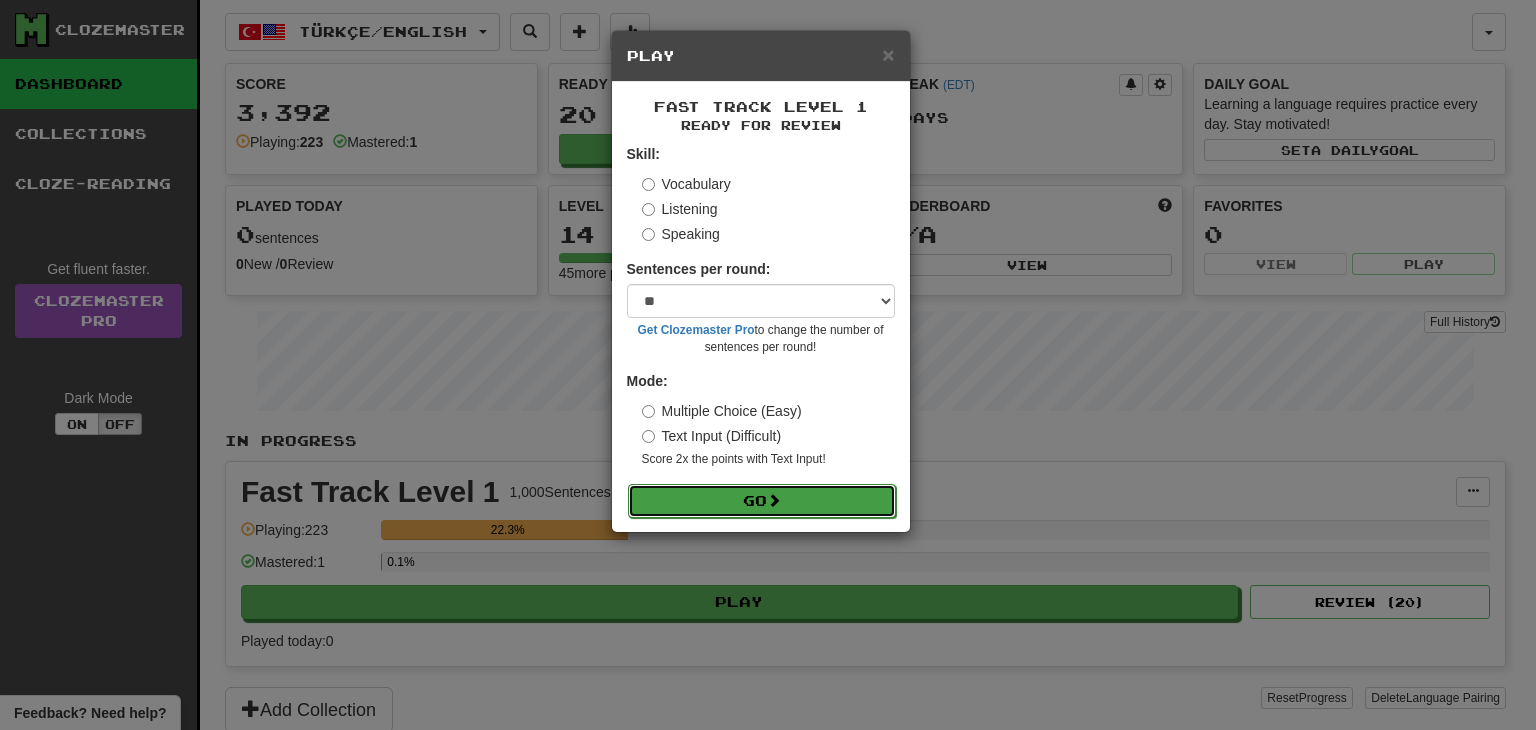 click on "Go" at bounding box center [762, 501] 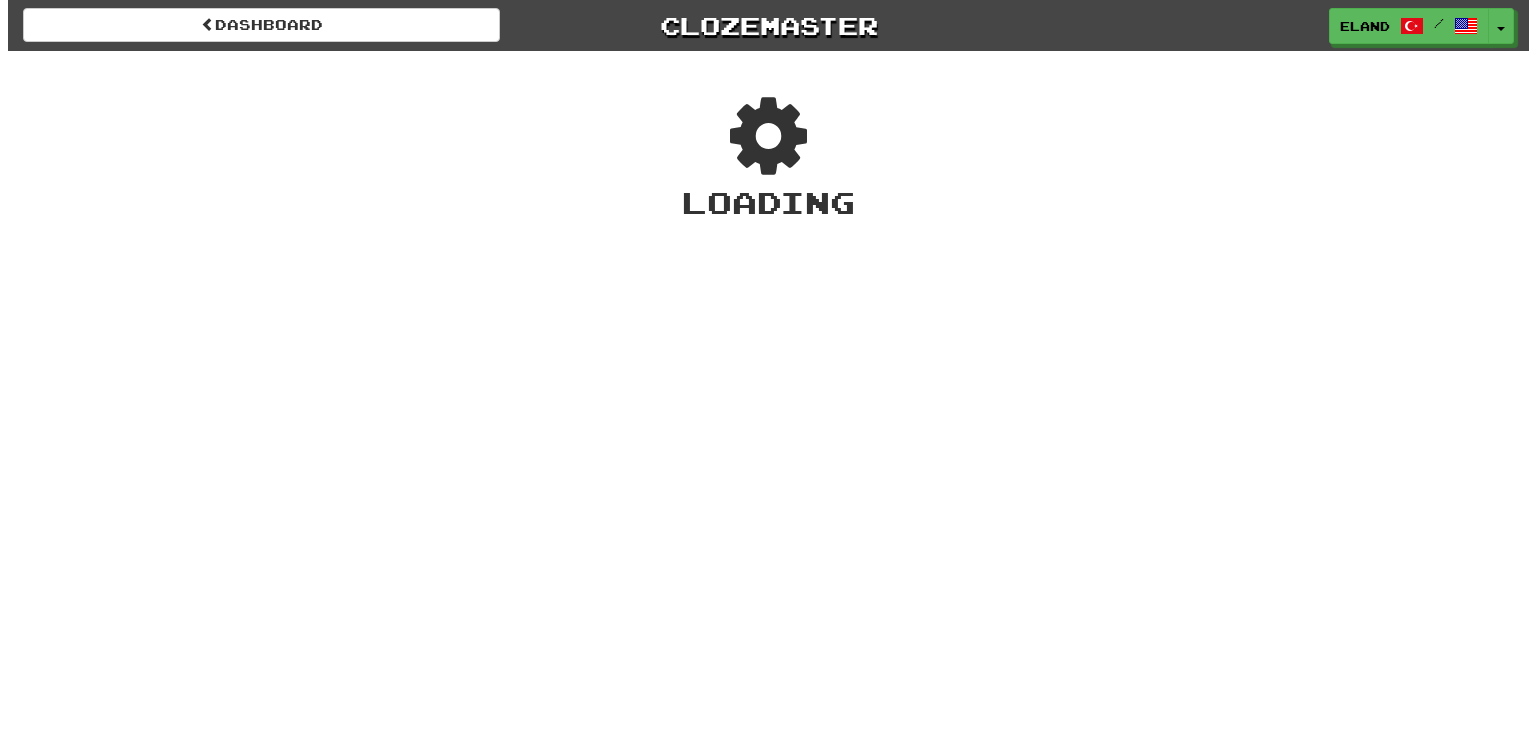scroll, scrollTop: 0, scrollLeft: 0, axis: both 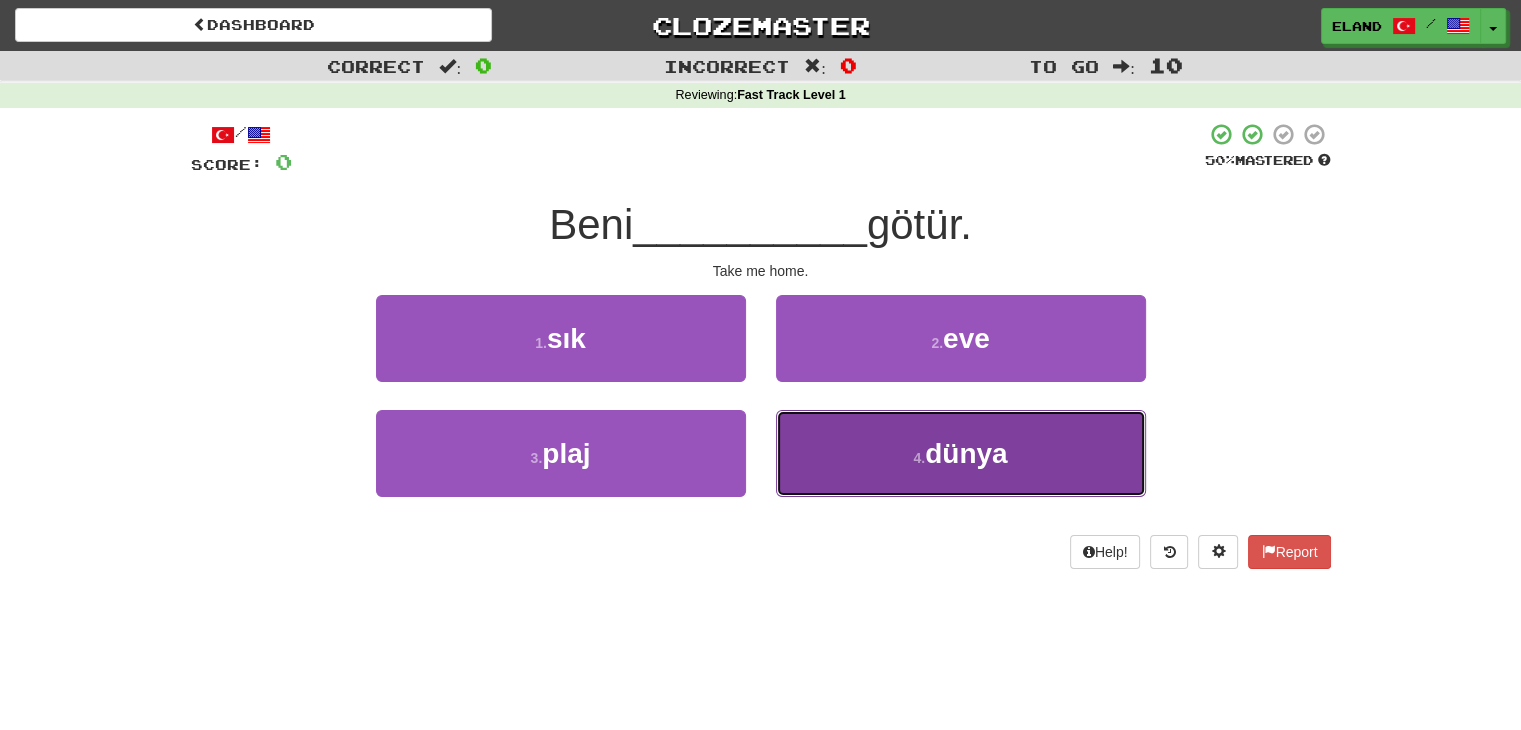 click on "4 .  dünya" at bounding box center [961, 453] 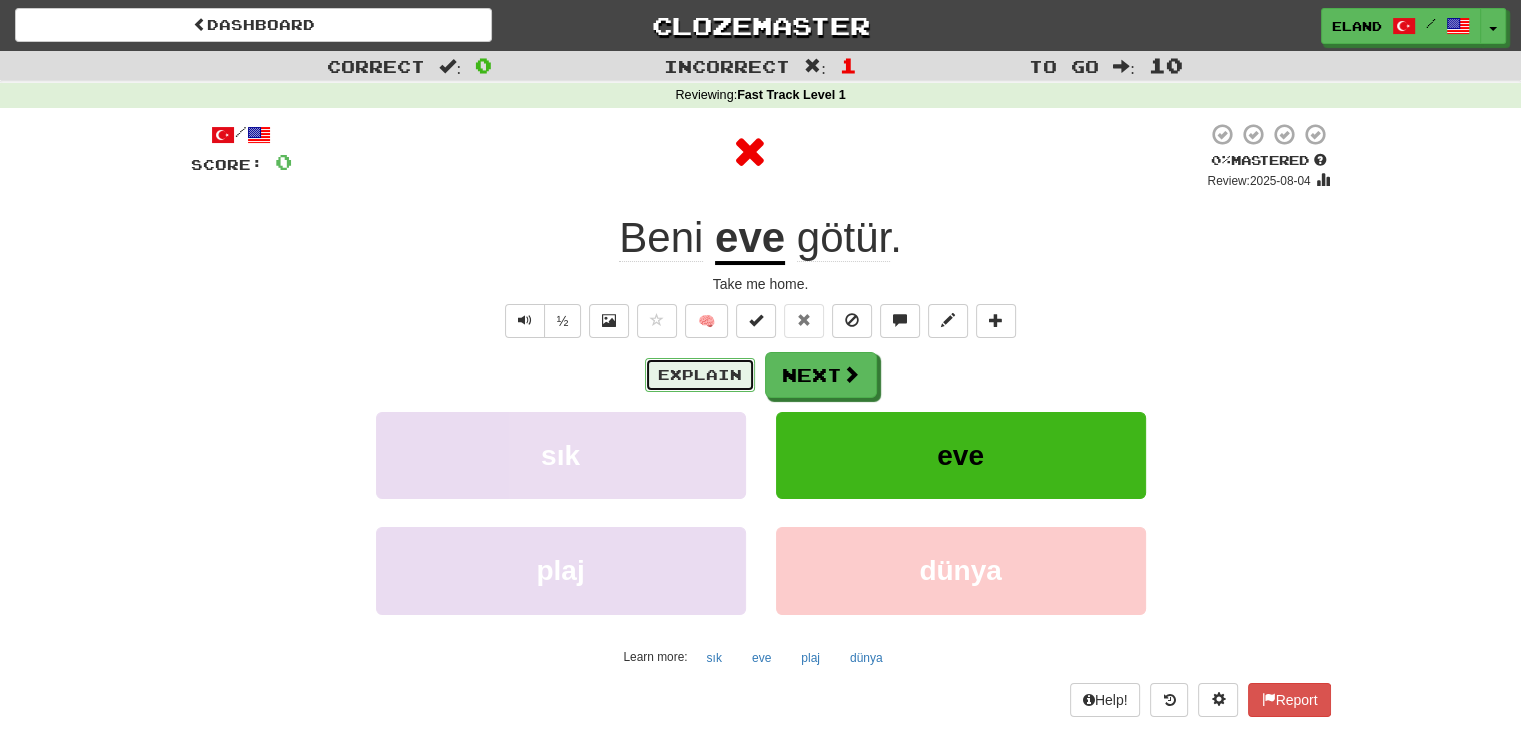 click on "Explain" at bounding box center [700, 375] 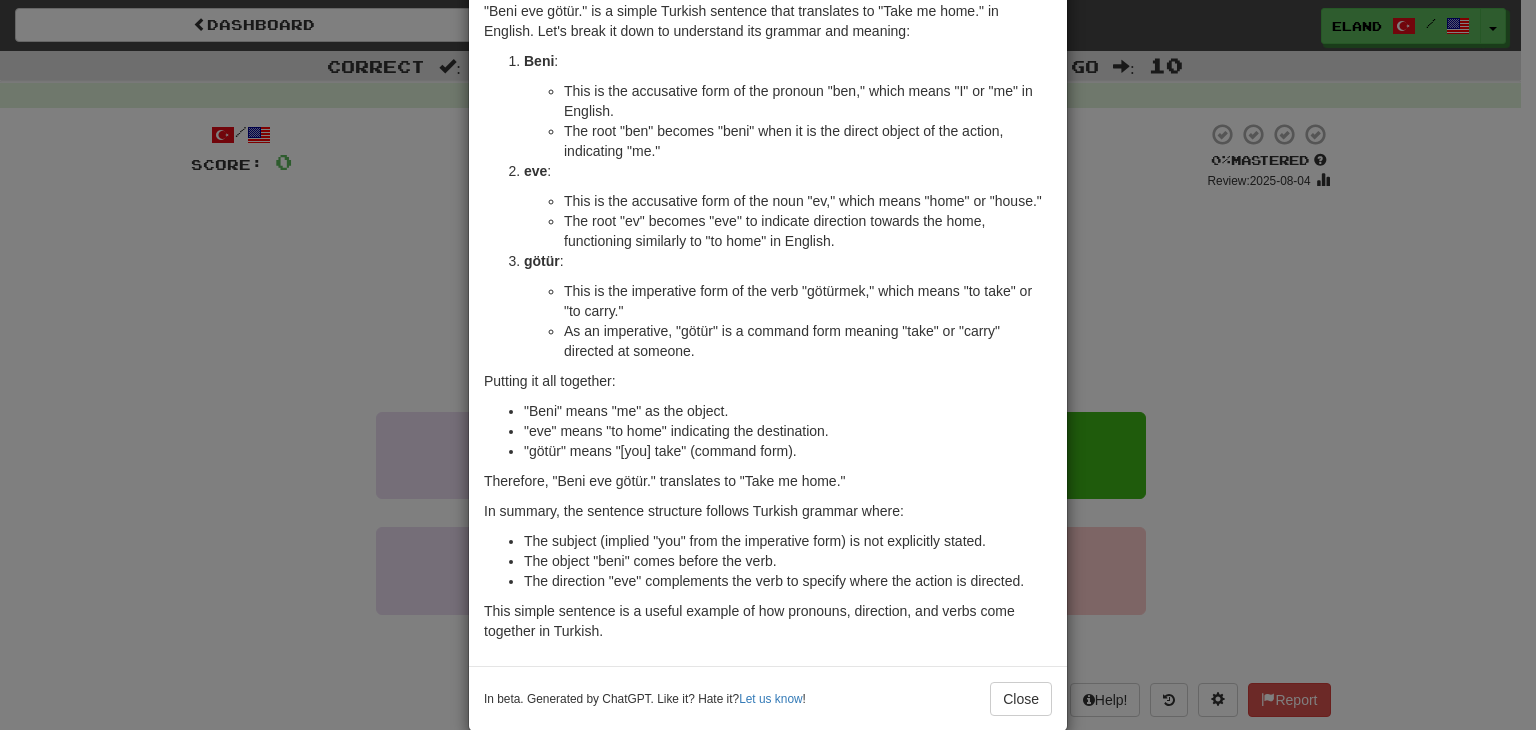 scroll, scrollTop: 127, scrollLeft: 0, axis: vertical 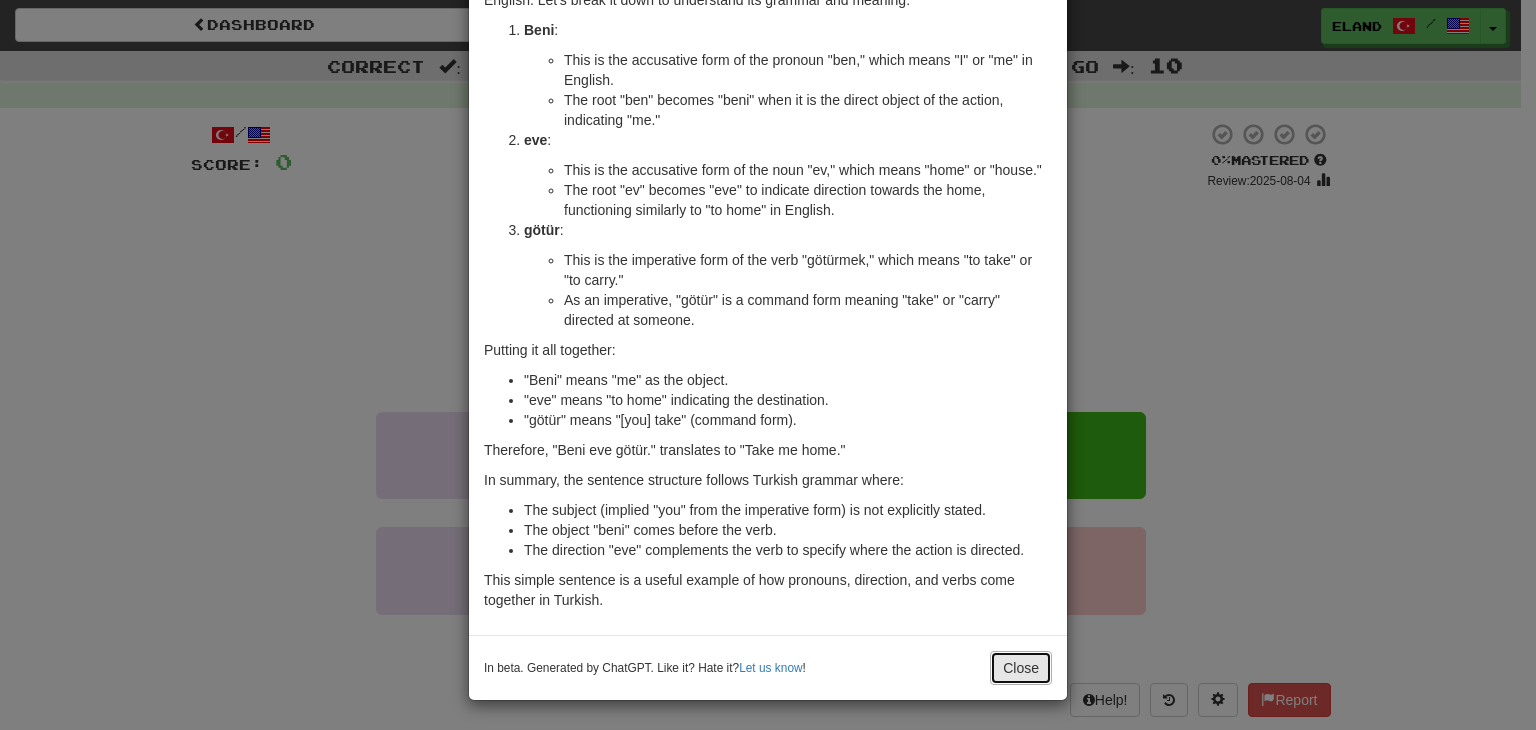click on "Close" at bounding box center [1021, 668] 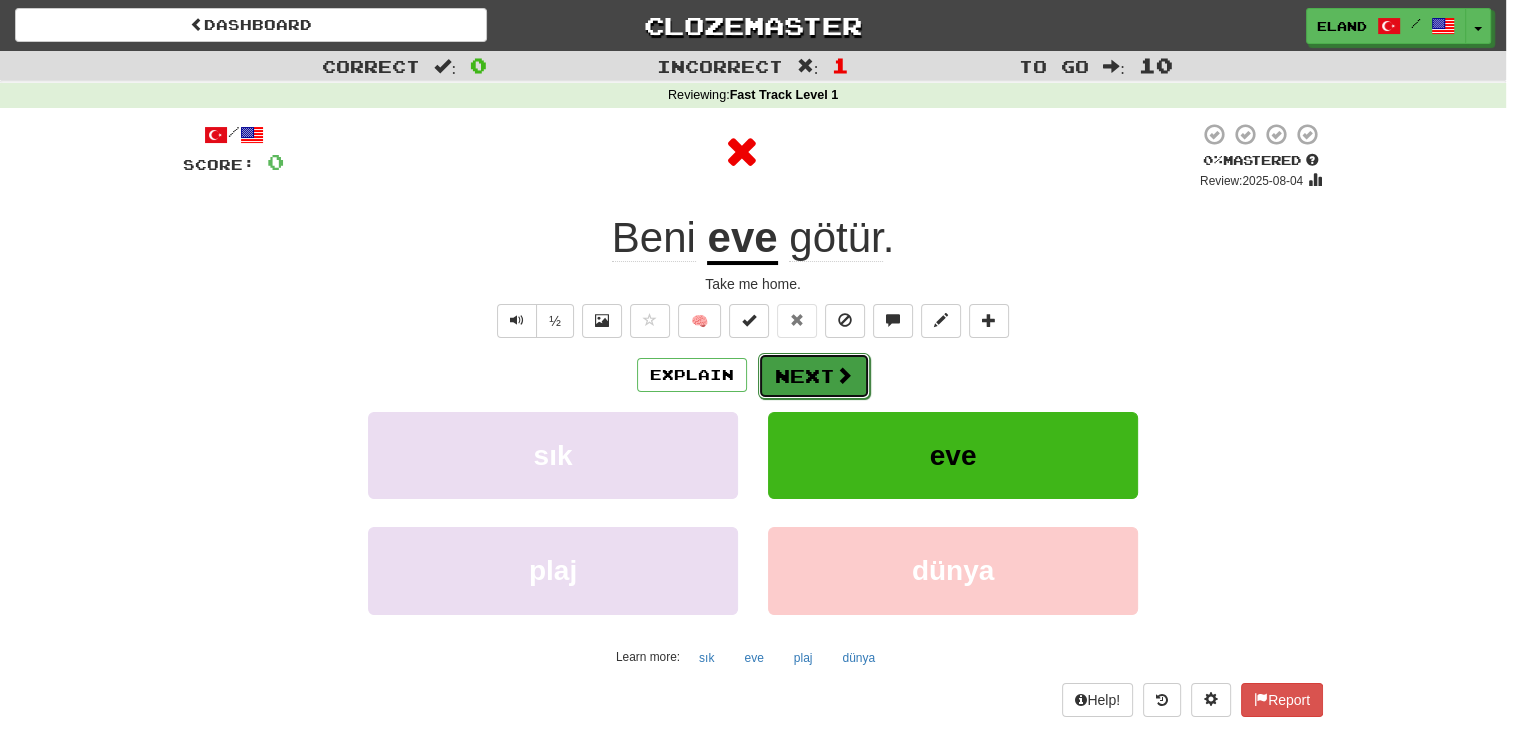 click at bounding box center [844, 375] 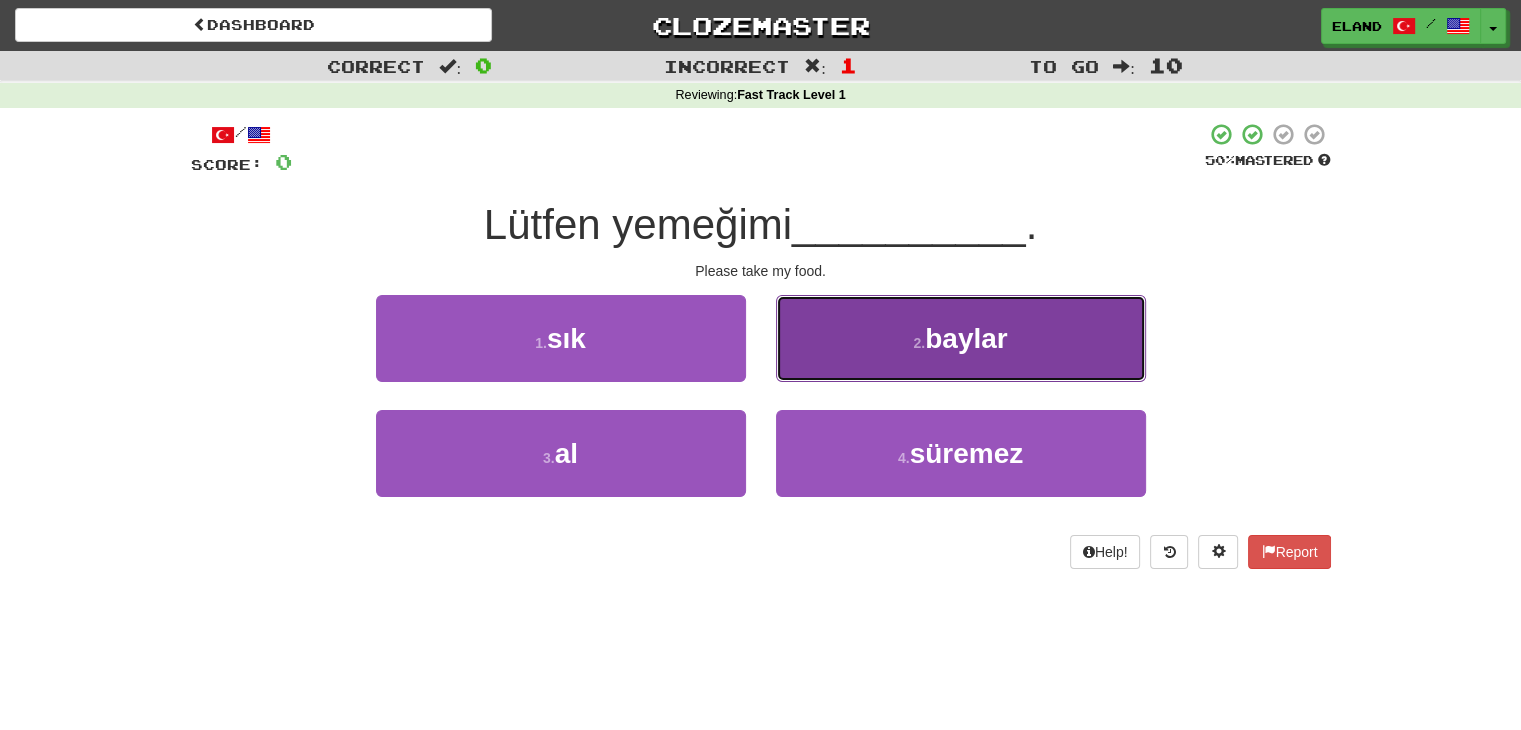 click on "2 .  baylar" at bounding box center (961, 338) 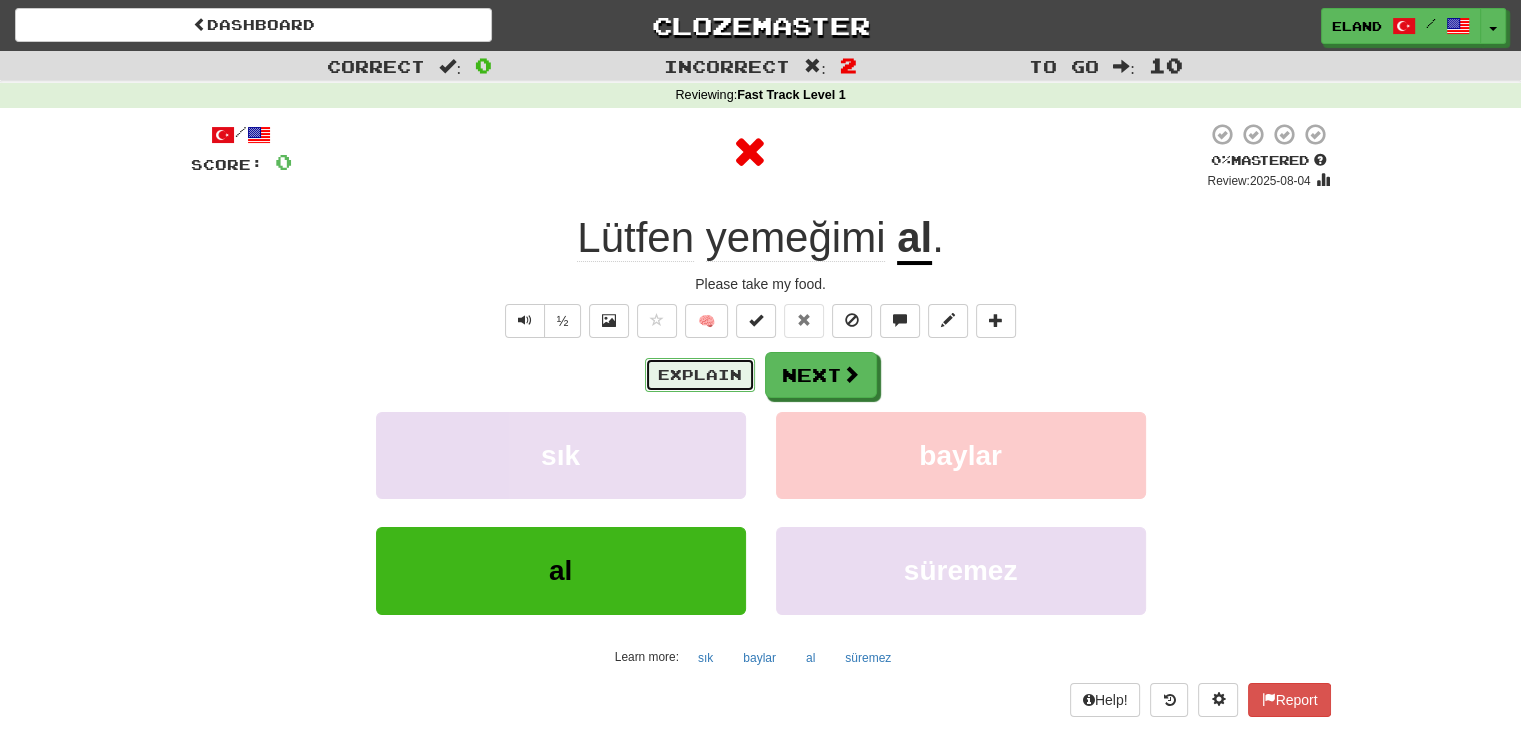click on "Explain" at bounding box center (700, 375) 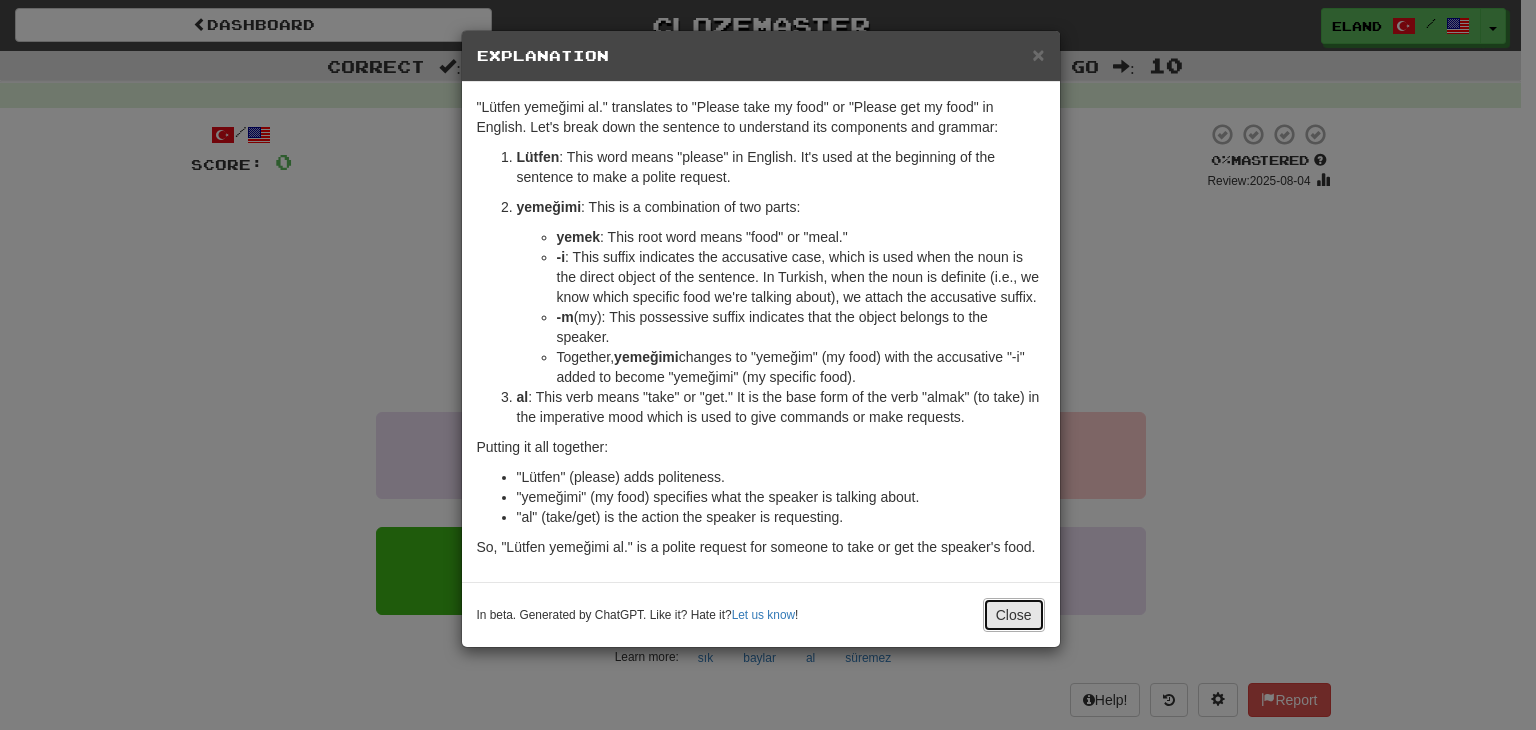 click on "Close" at bounding box center (1014, 615) 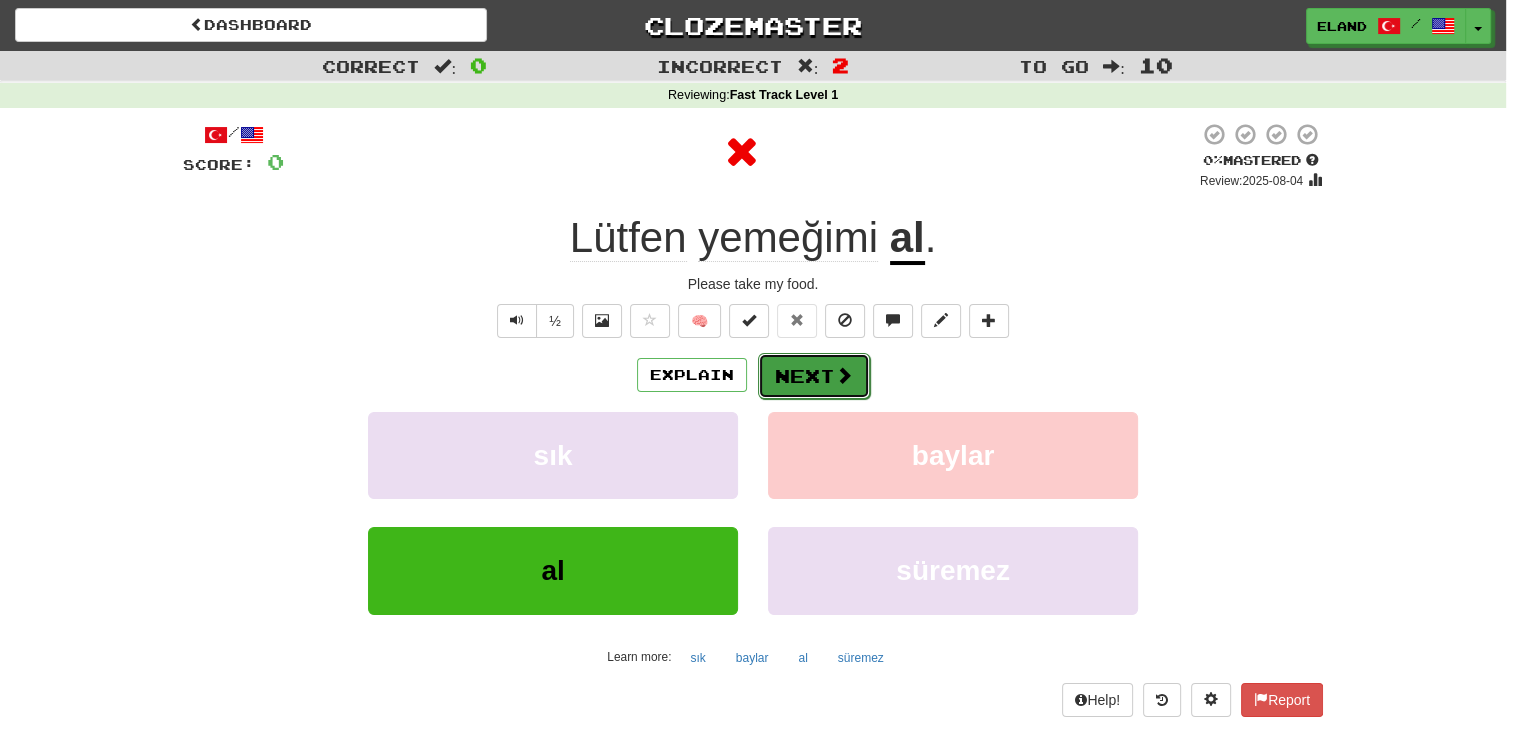 click on "Next" at bounding box center [814, 376] 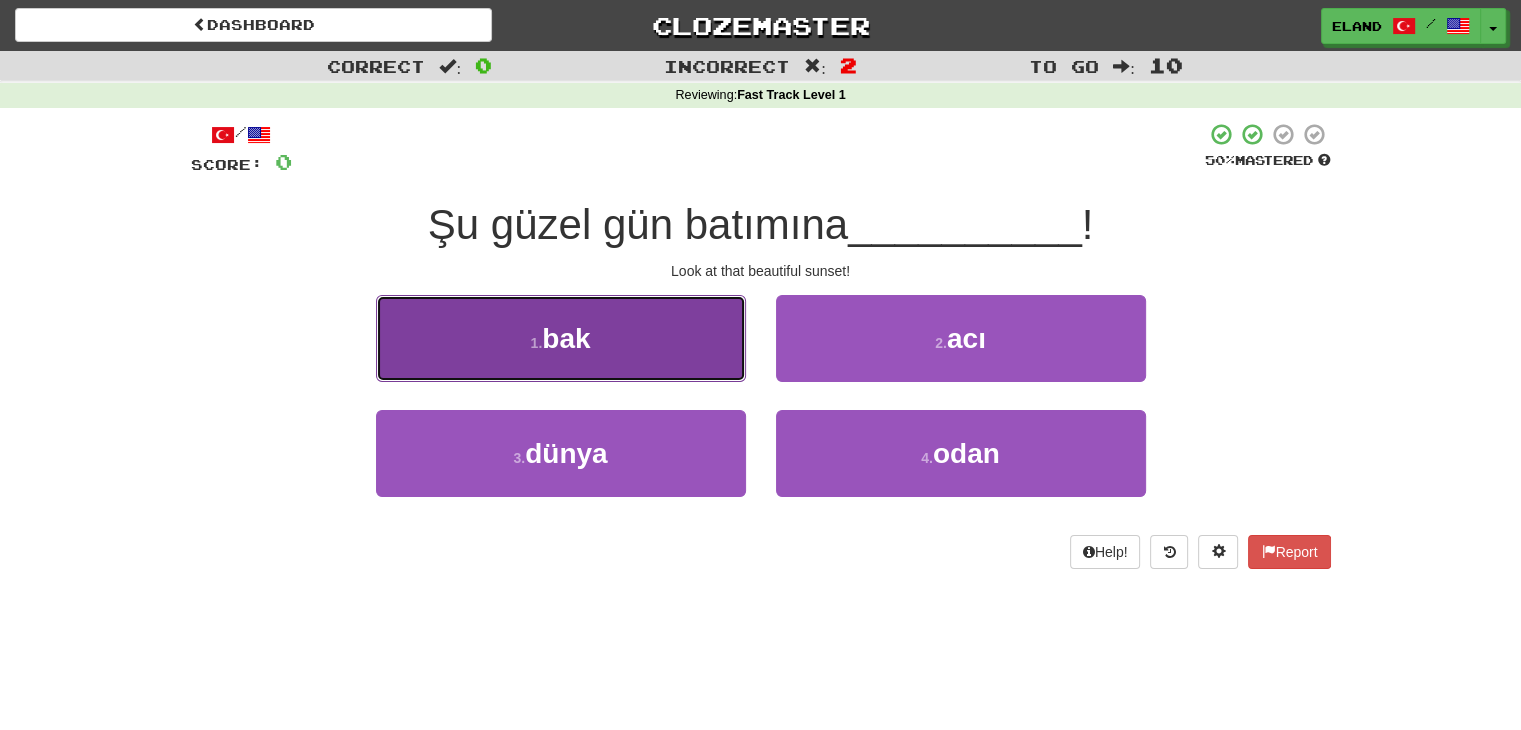 click on "1 .  bak" at bounding box center (561, 338) 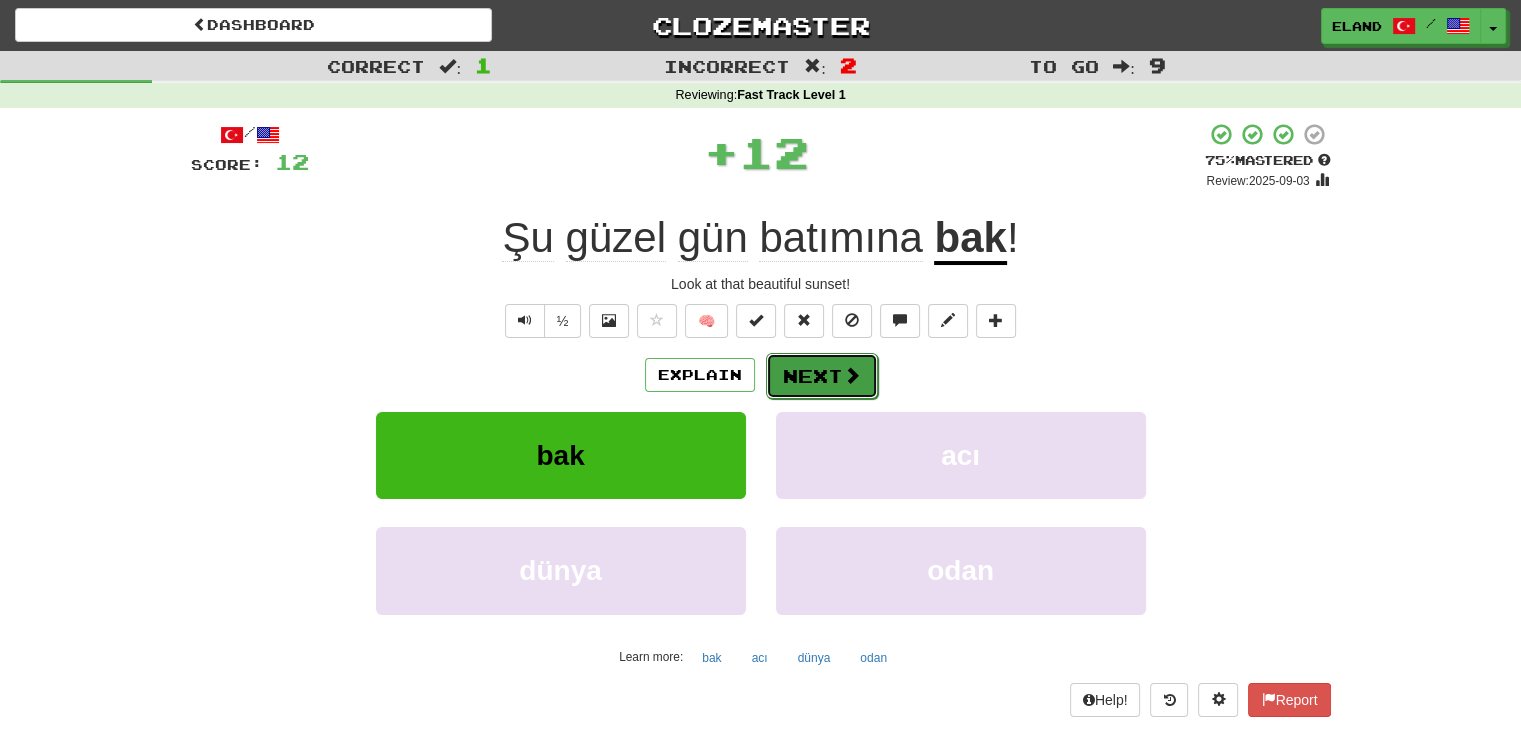 click on "Next" at bounding box center (822, 376) 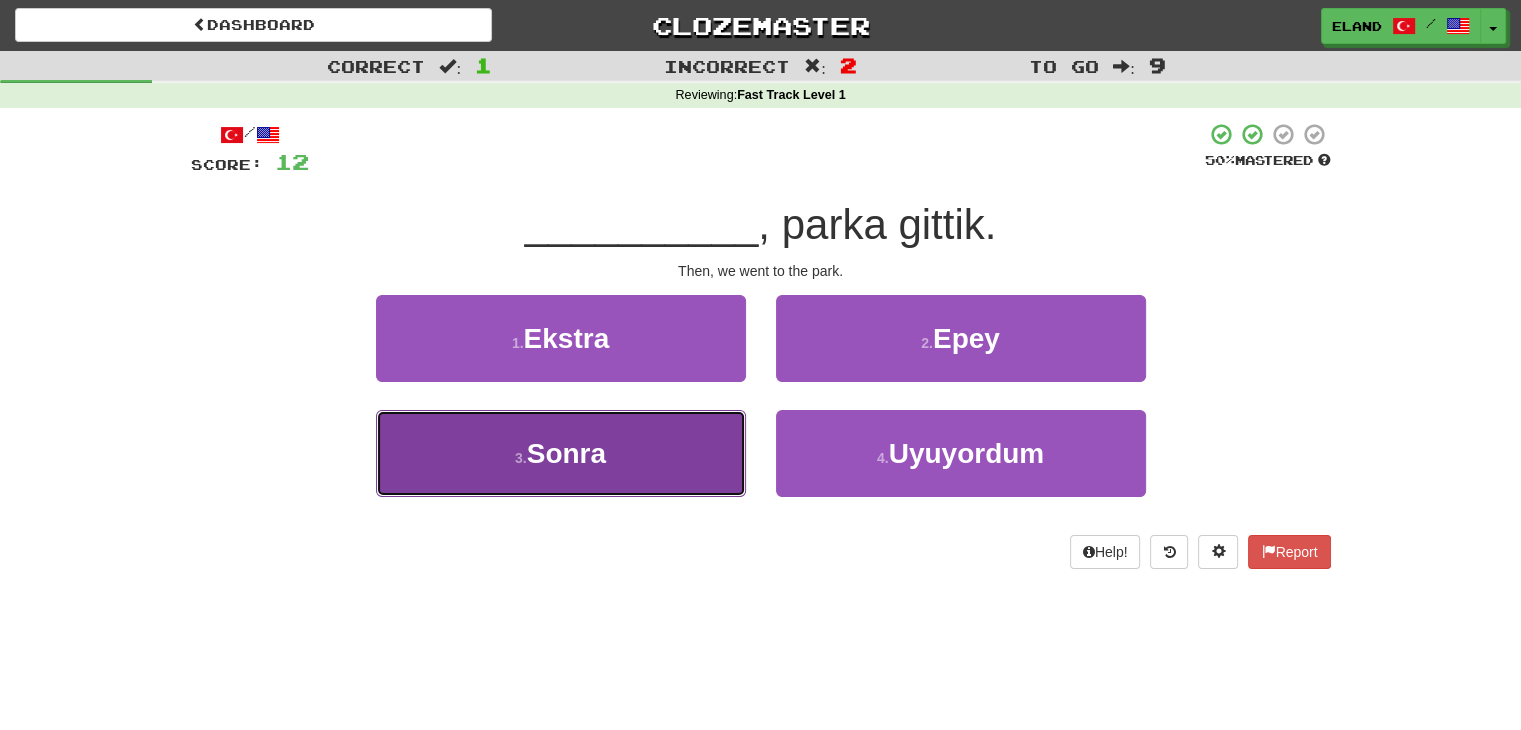click on "3 .  Sonra" at bounding box center (561, 453) 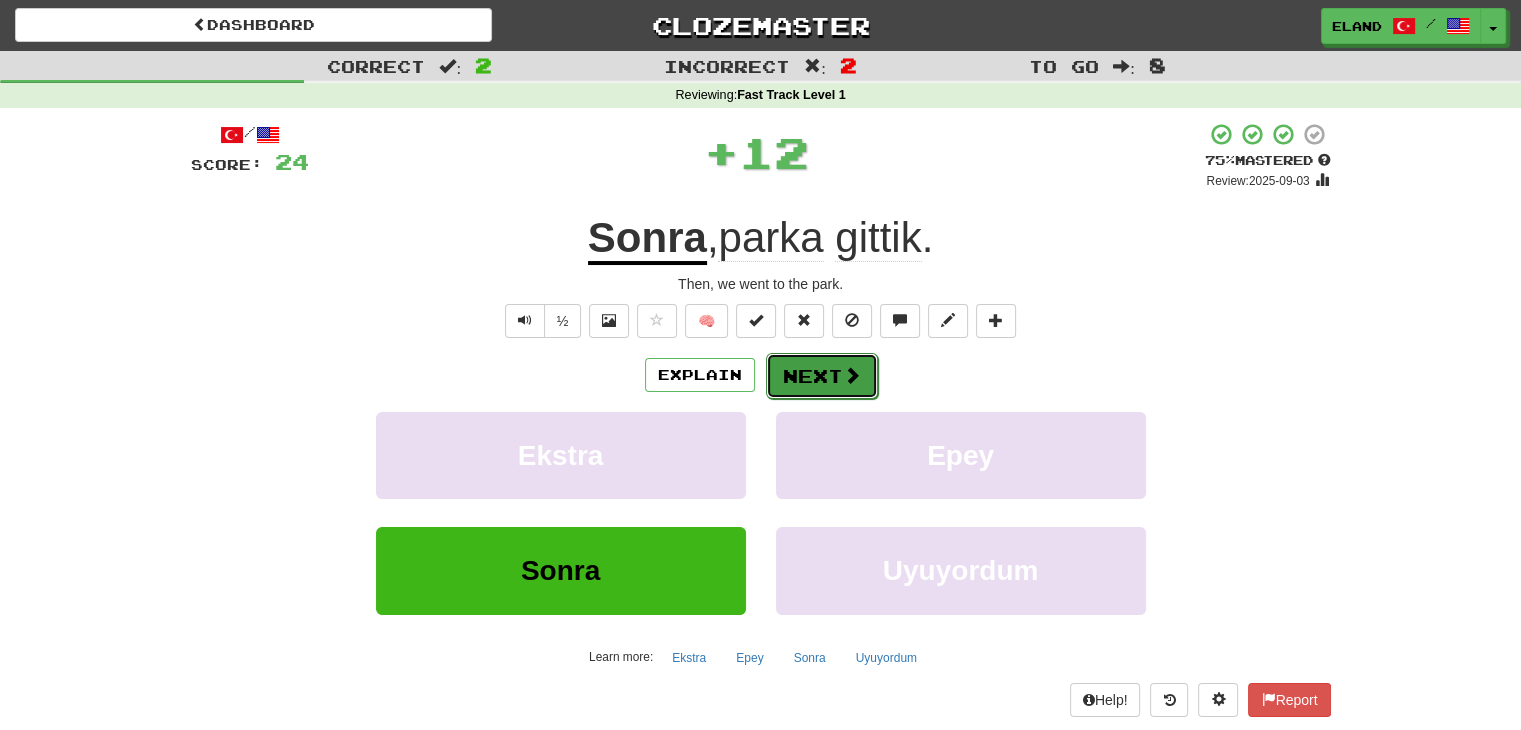 click on "Next" at bounding box center (822, 376) 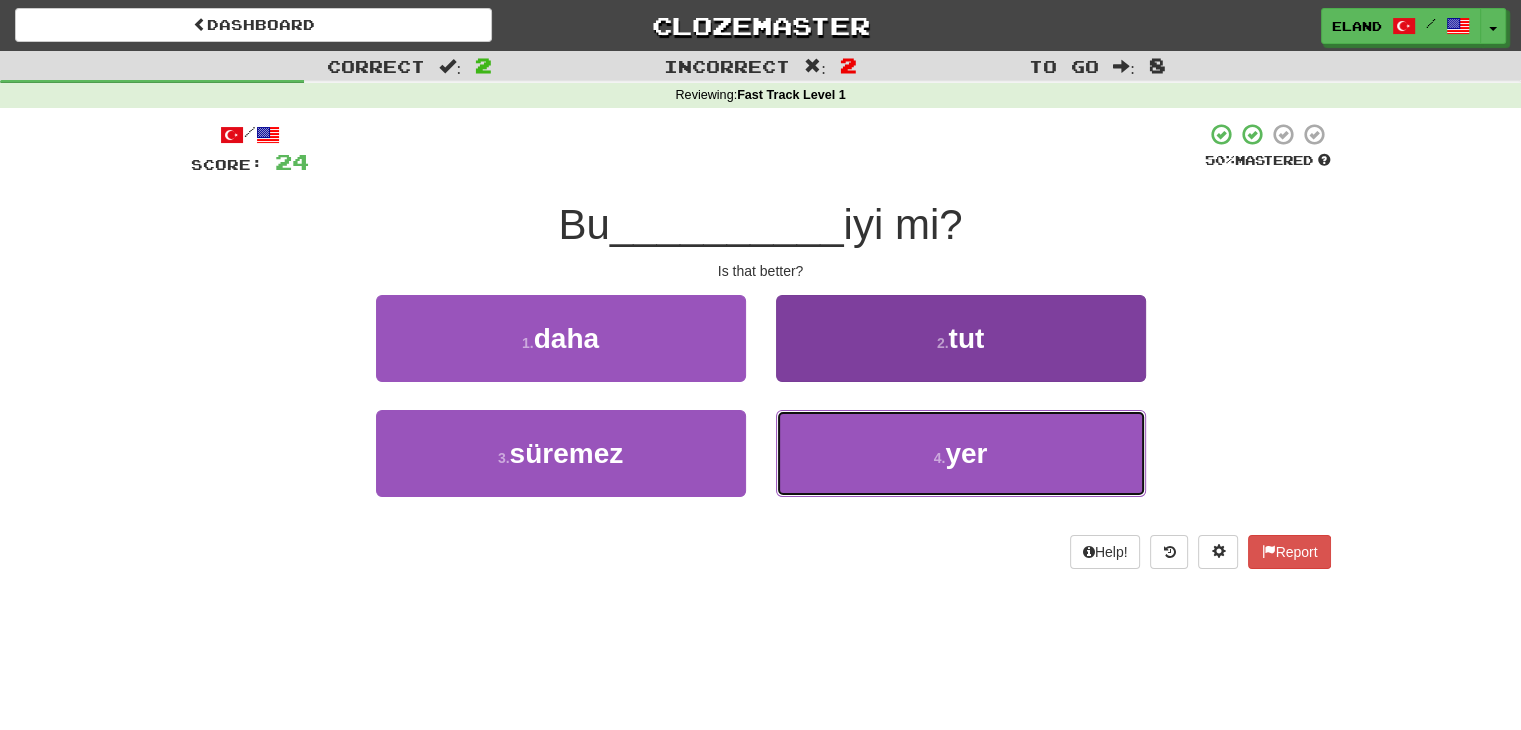 click on "4 .  yer" at bounding box center [961, 453] 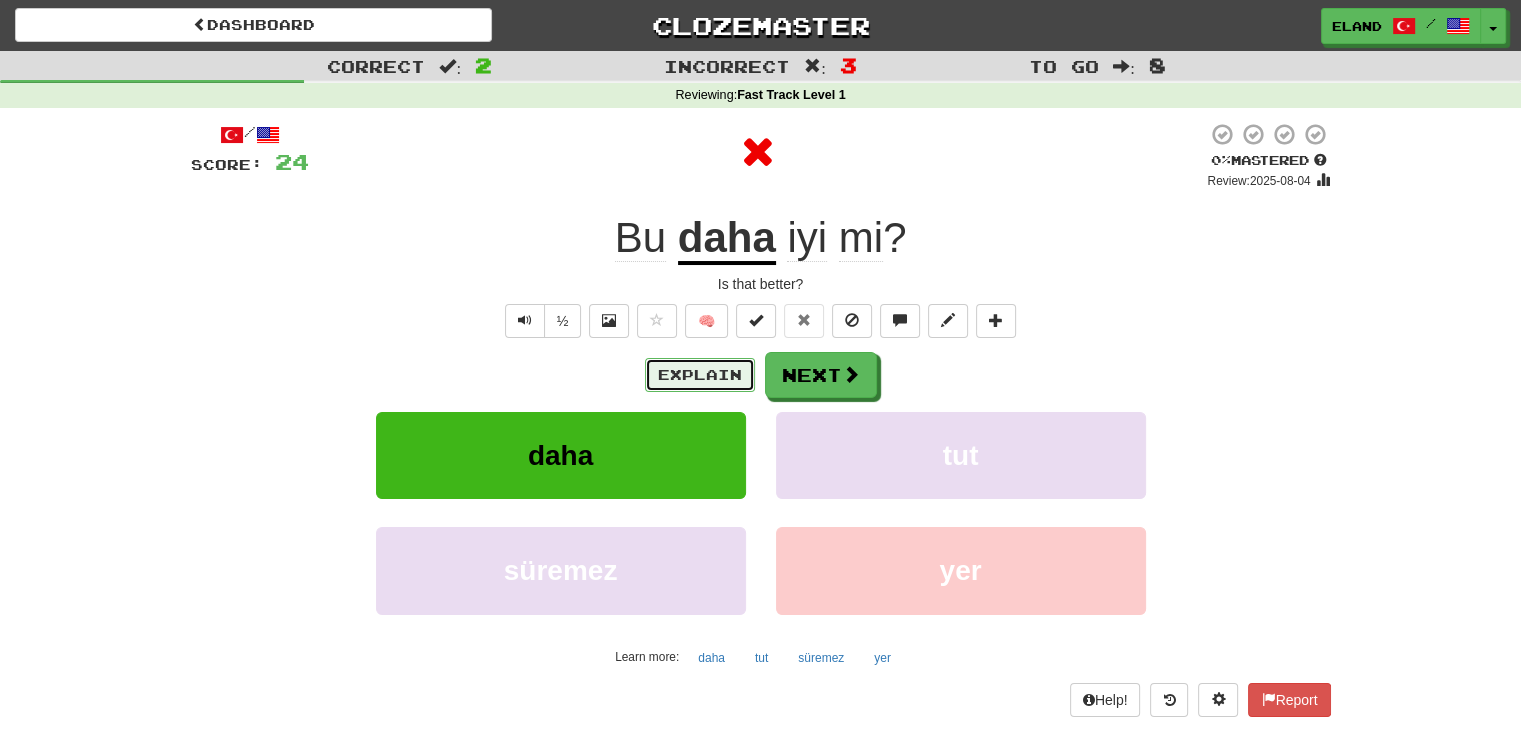 click on "Explain" at bounding box center (700, 375) 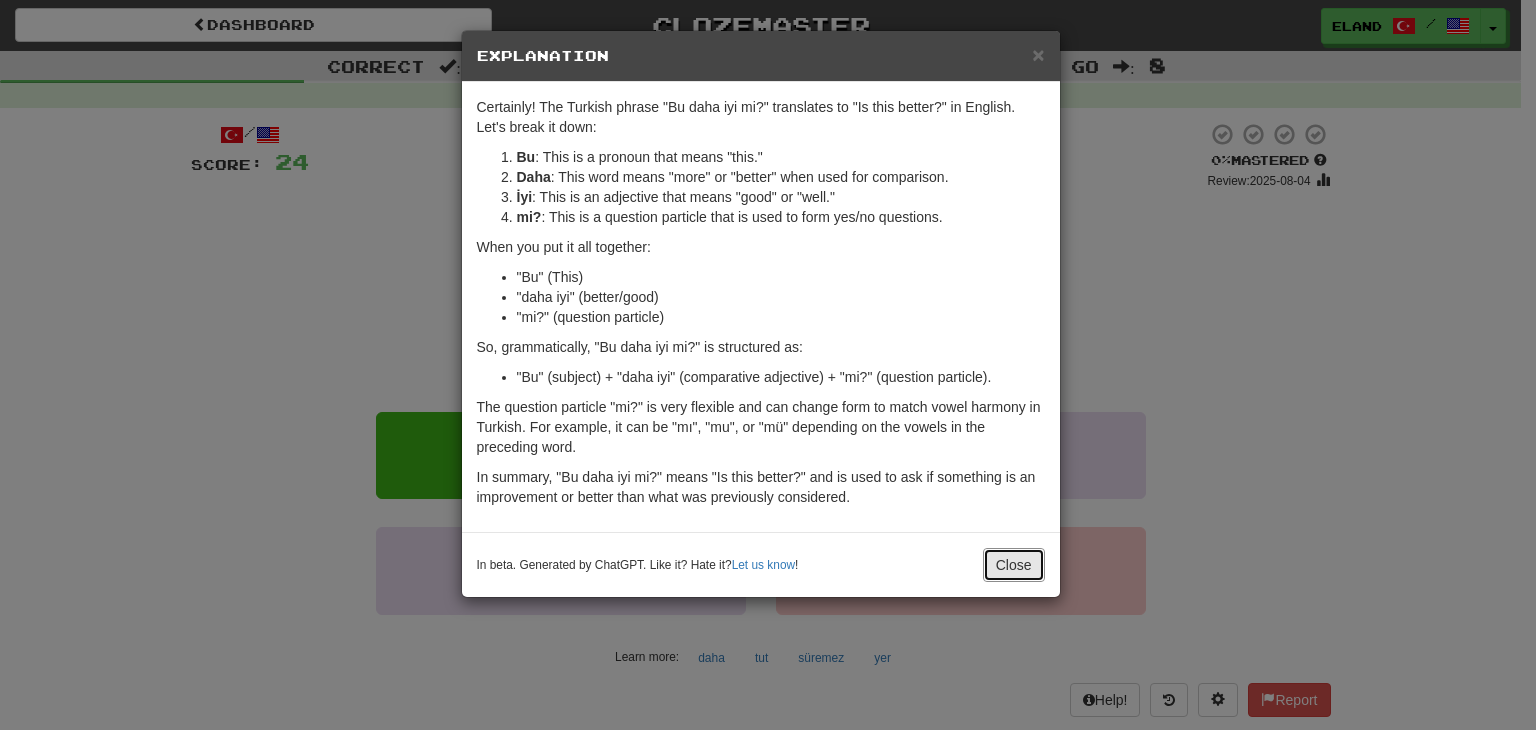 drag, startPoint x: 1039, startPoint y: 561, endPoint x: 1004, endPoint y: 522, distance: 52.40229 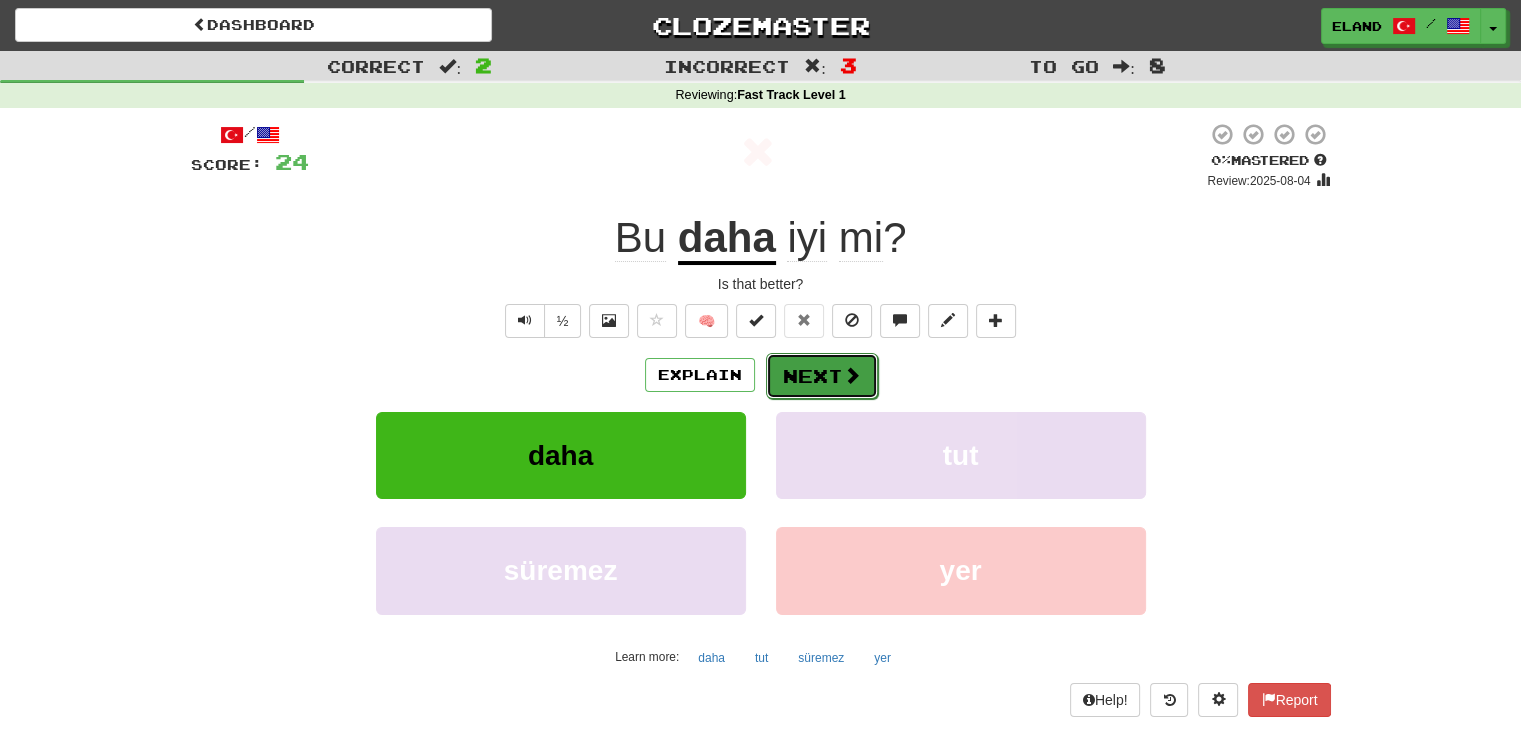 click on "Next" at bounding box center (822, 376) 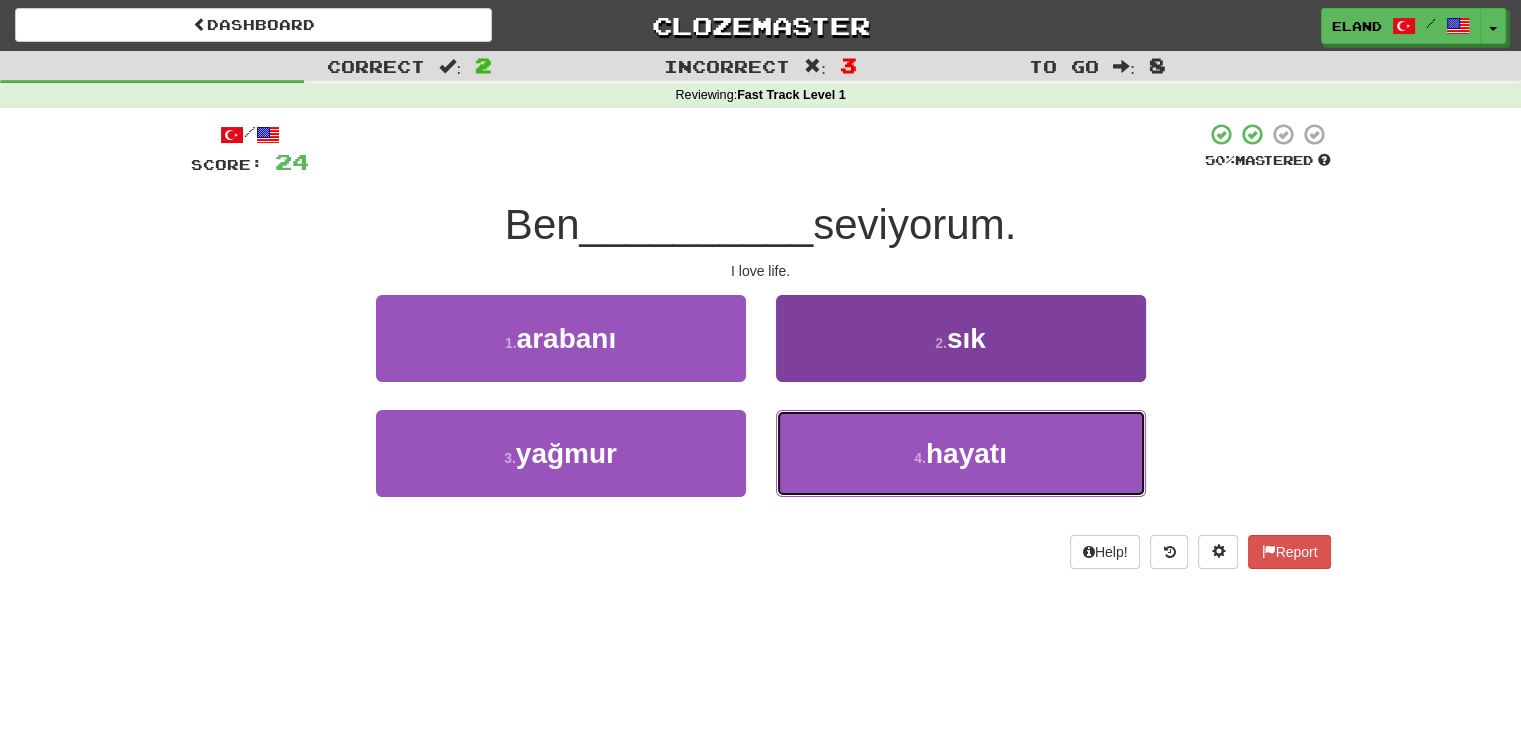 click on "4 .  hayatı" at bounding box center [961, 453] 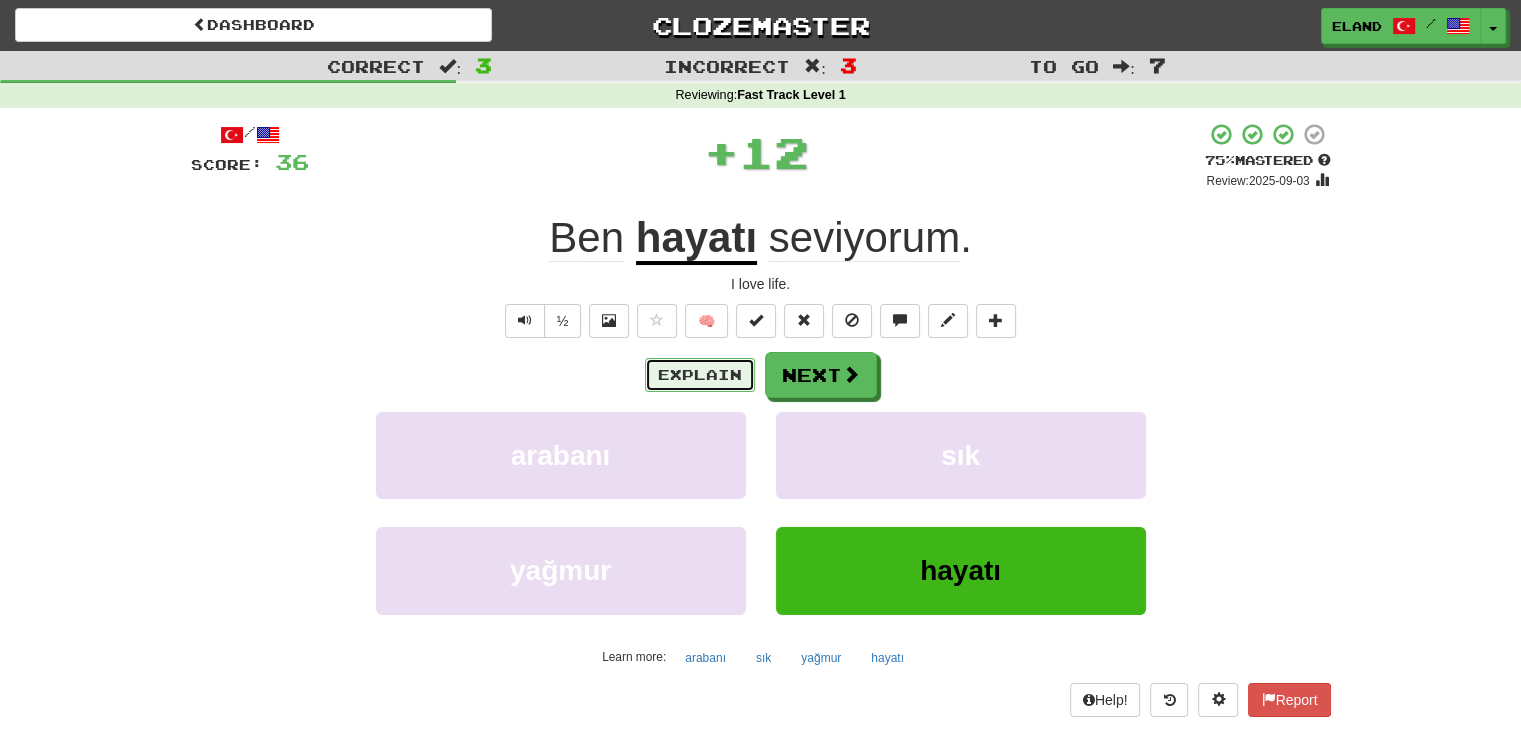 click on "Explain" at bounding box center [700, 375] 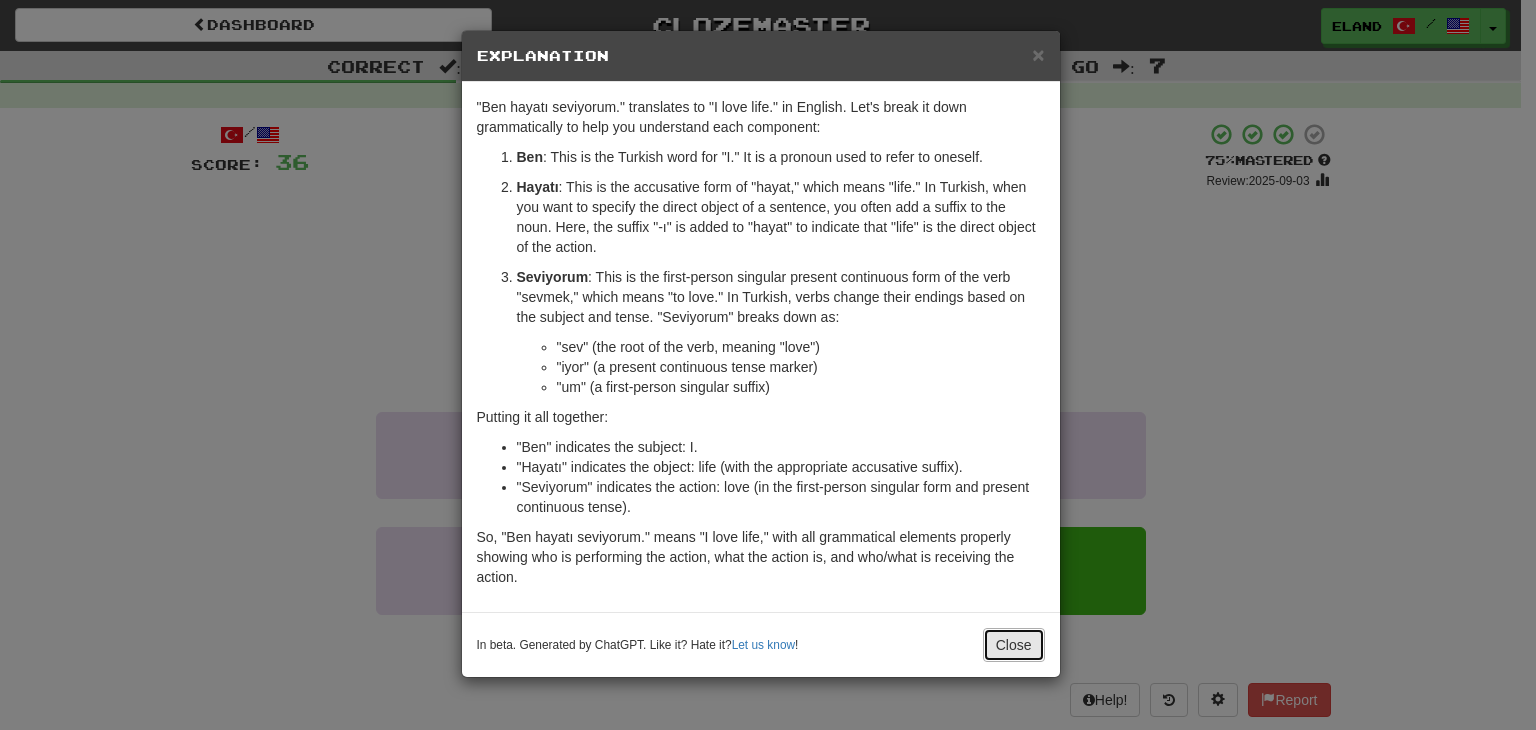 click on "Close" at bounding box center [1014, 645] 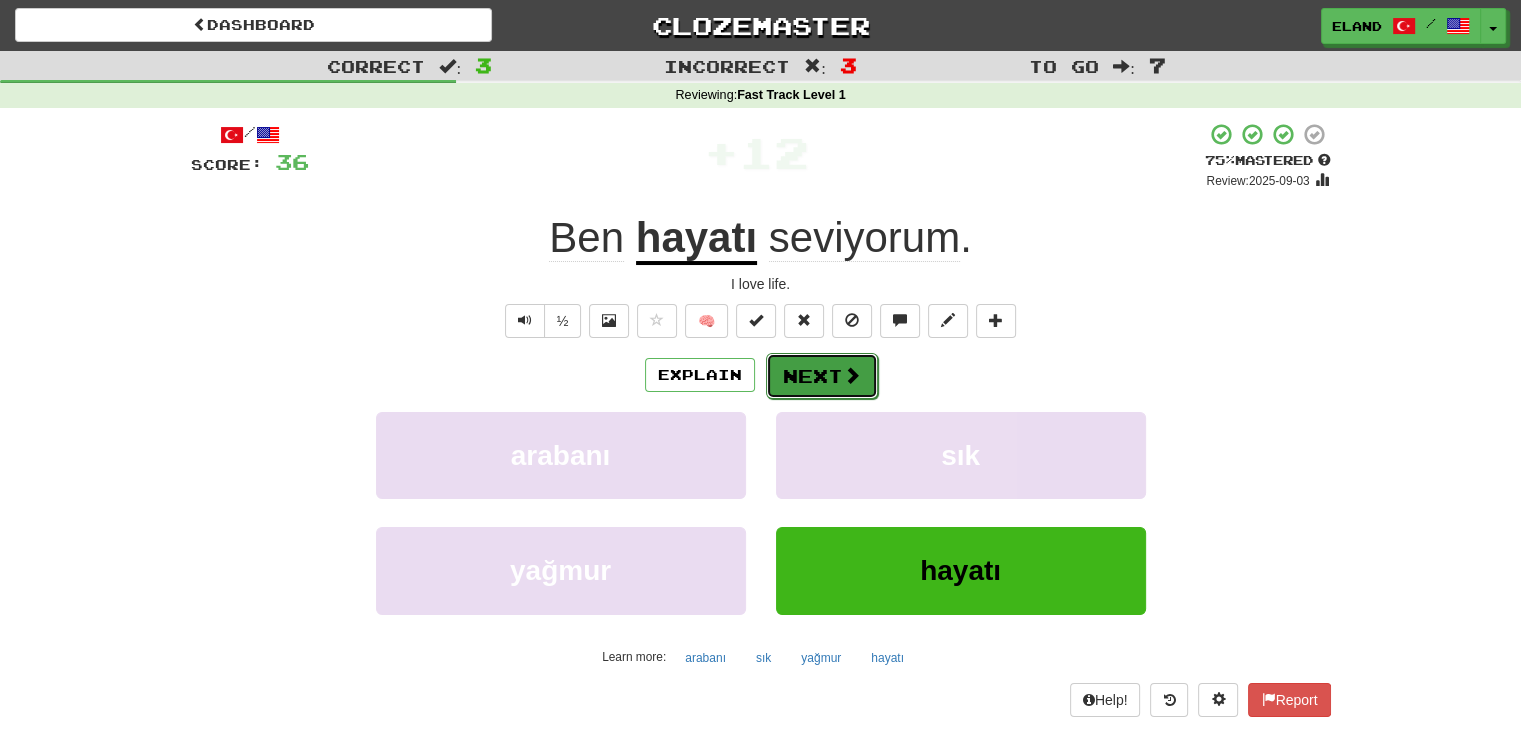 click on "Next" at bounding box center [822, 376] 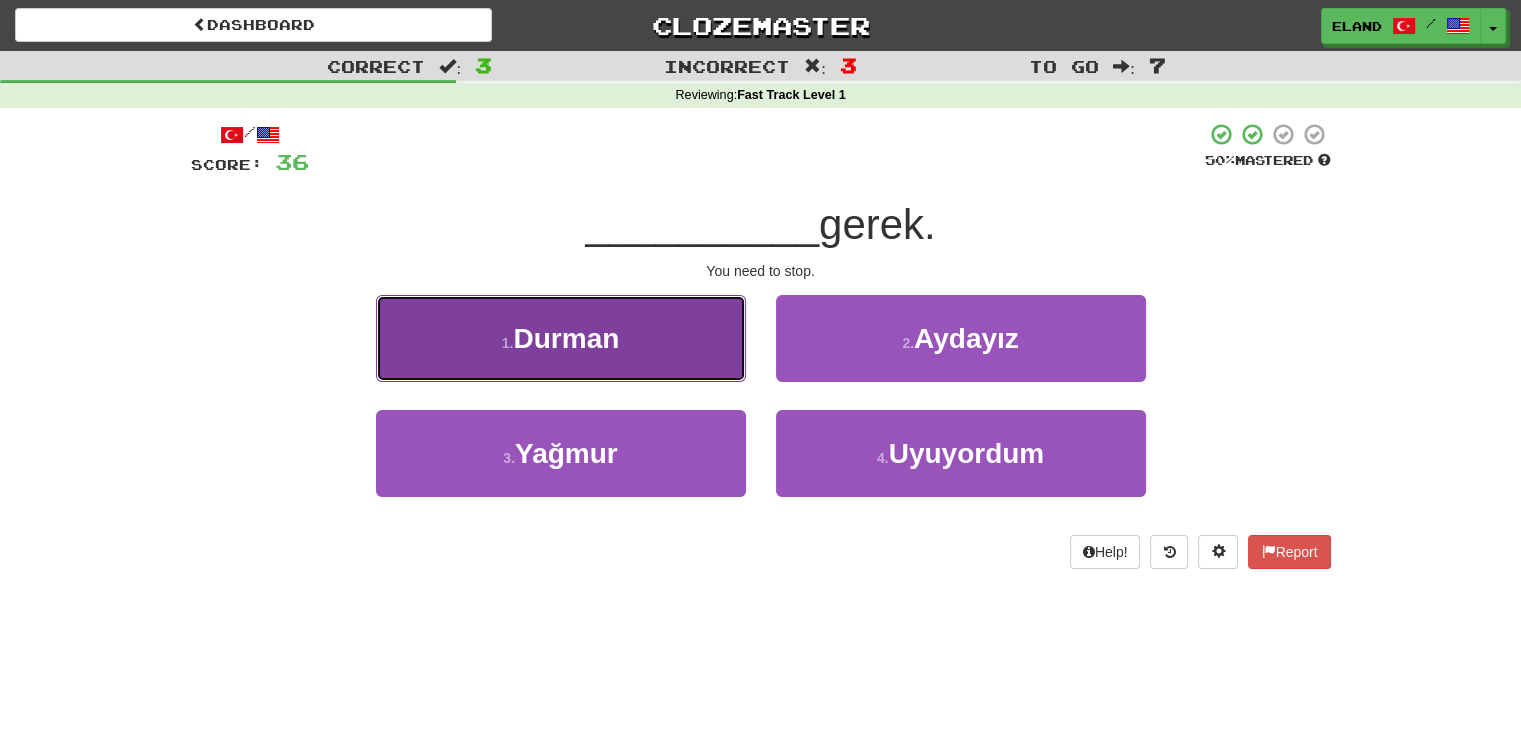 click on "1 .  Durman" at bounding box center (561, 338) 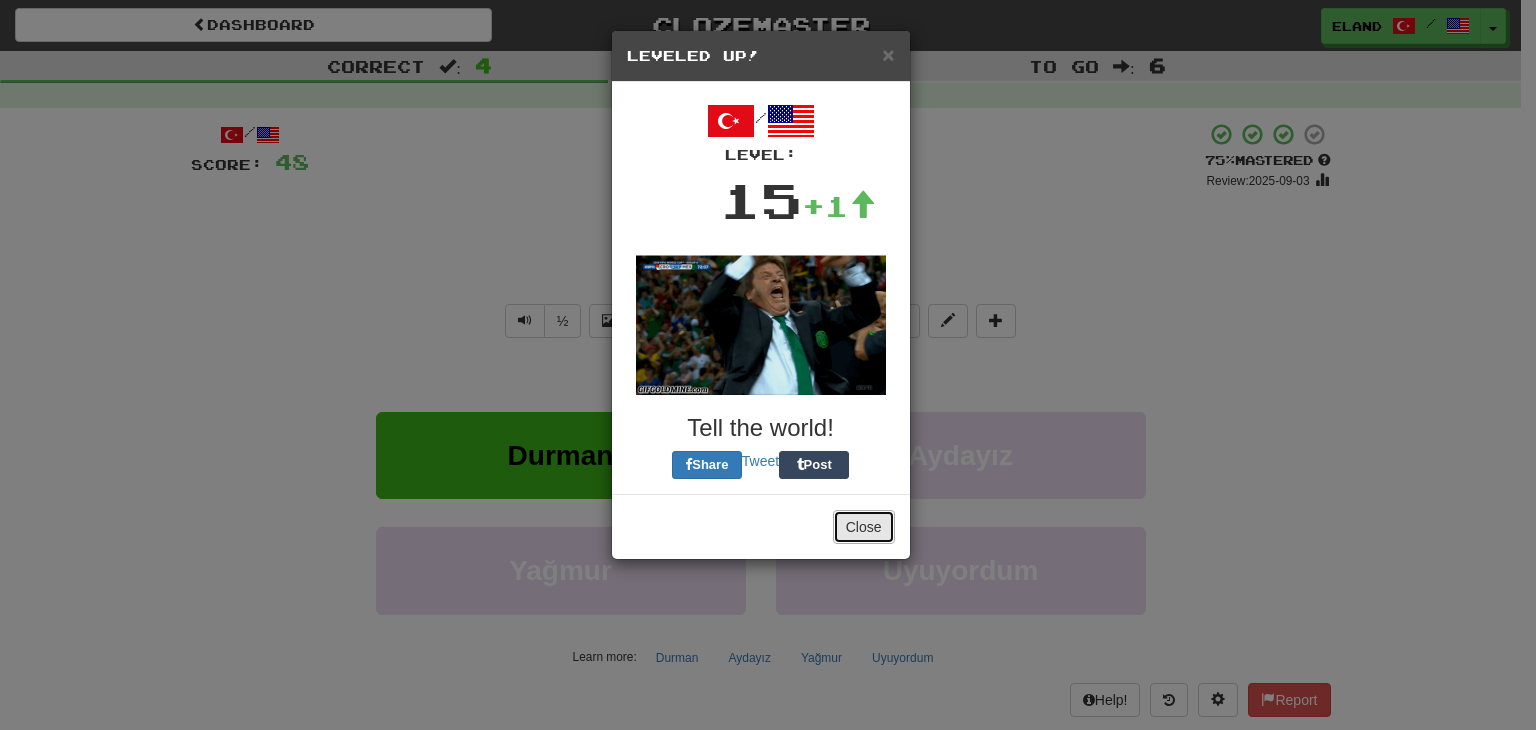 click on "Close" at bounding box center [864, 527] 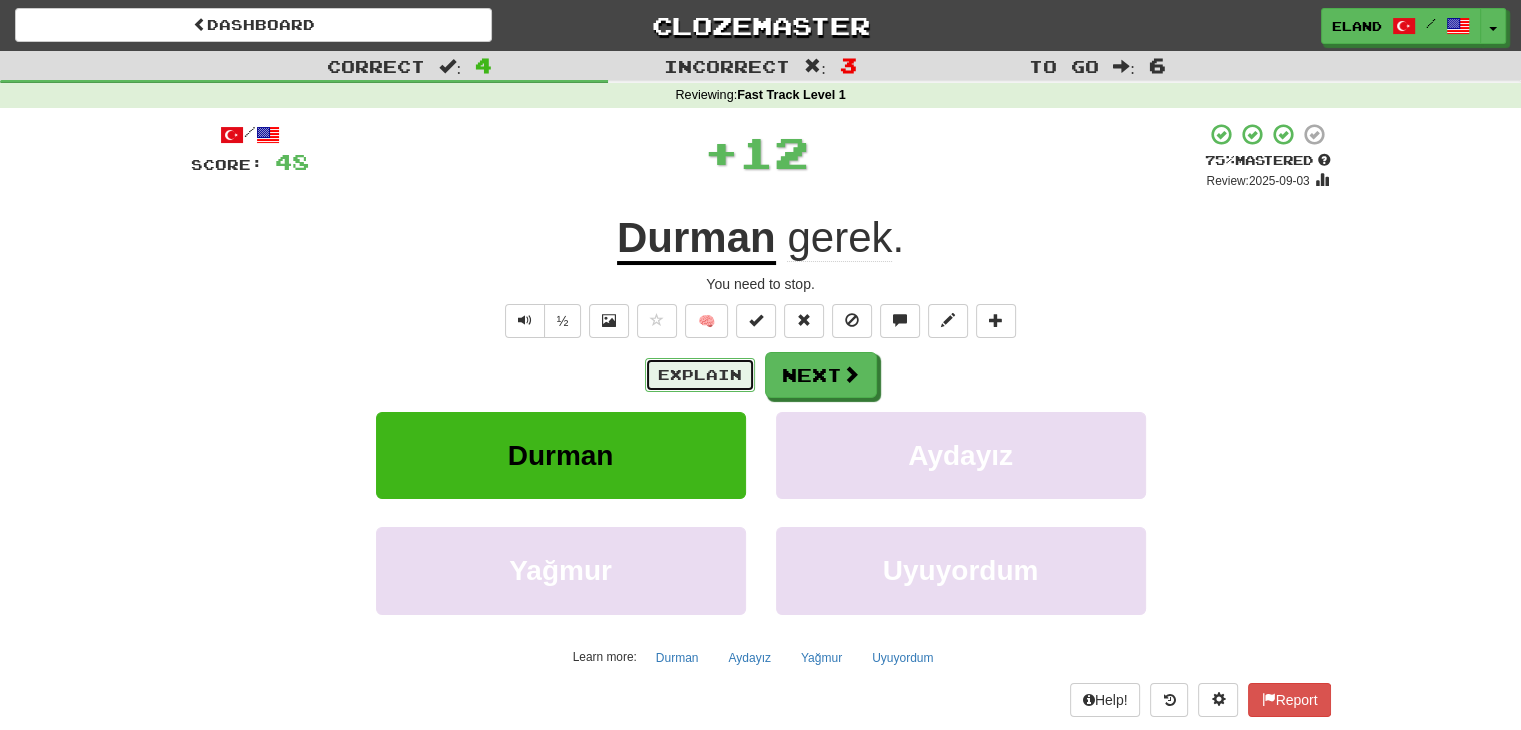 click on "Explain" at bounding box center [700, 375] 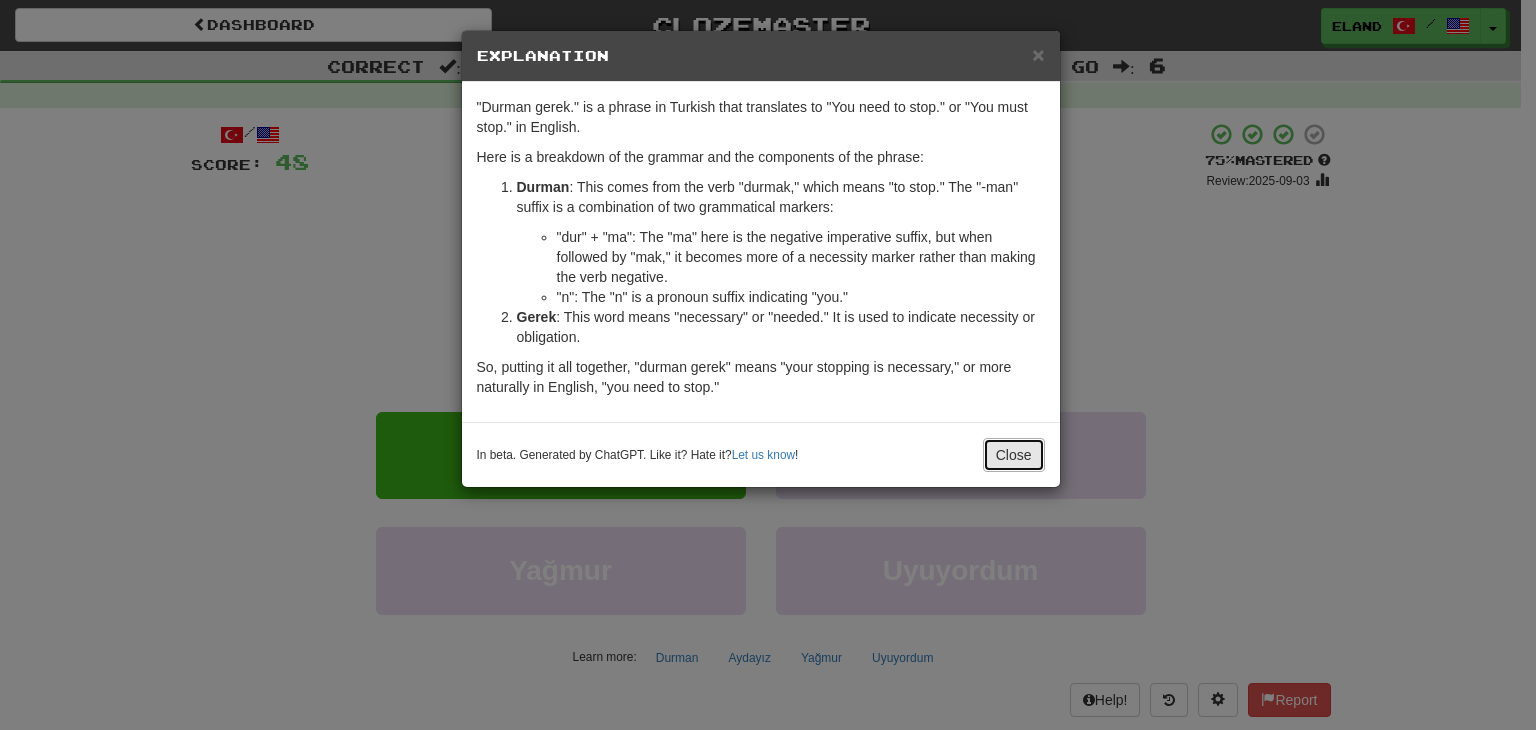 click on "Close" at bounding box center [1014, 455] 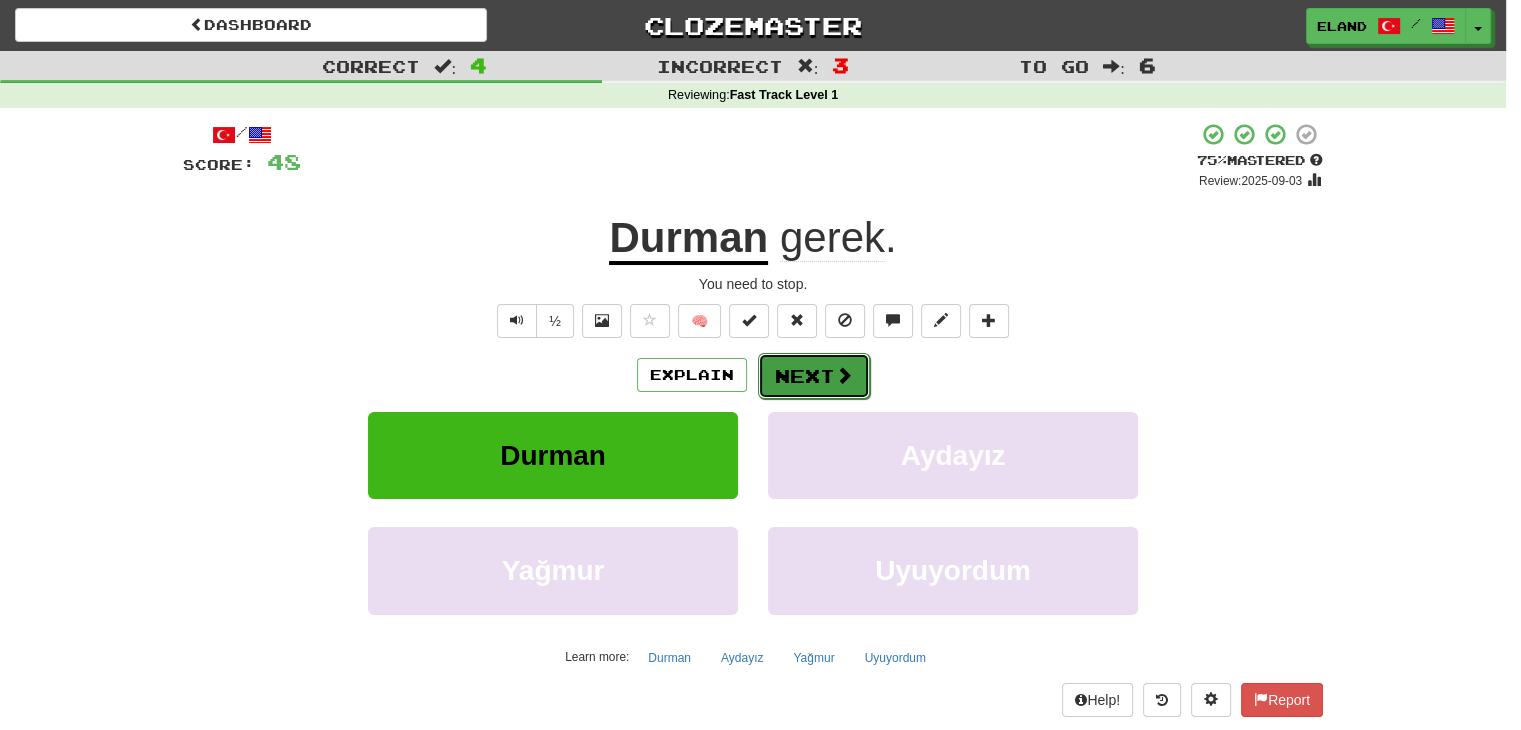 click on "Next" at bounding box center (814, 376) 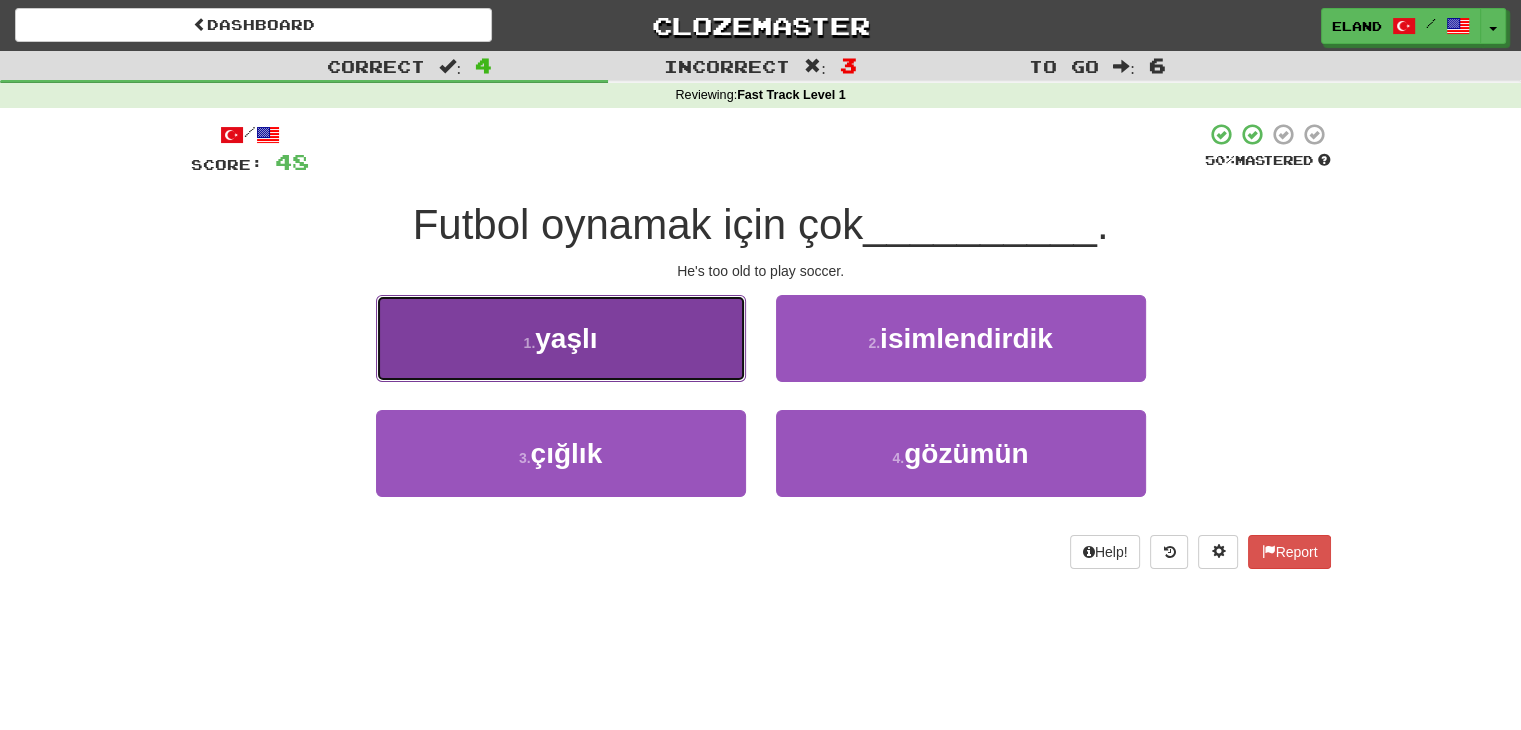 click on "1 .  yaşlı" at bounding box center [561, 338] 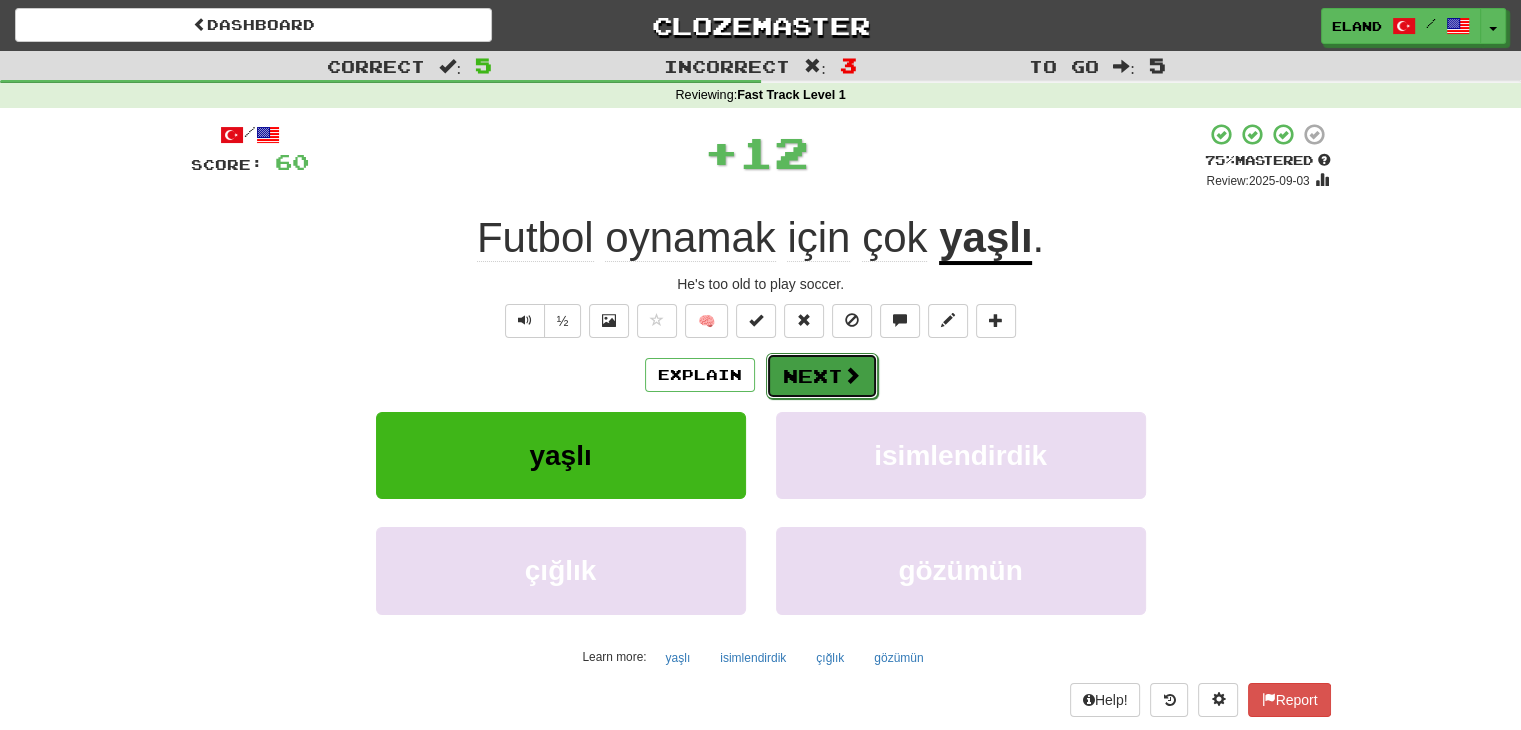 click on "Next" at bounding box center (822, 376) 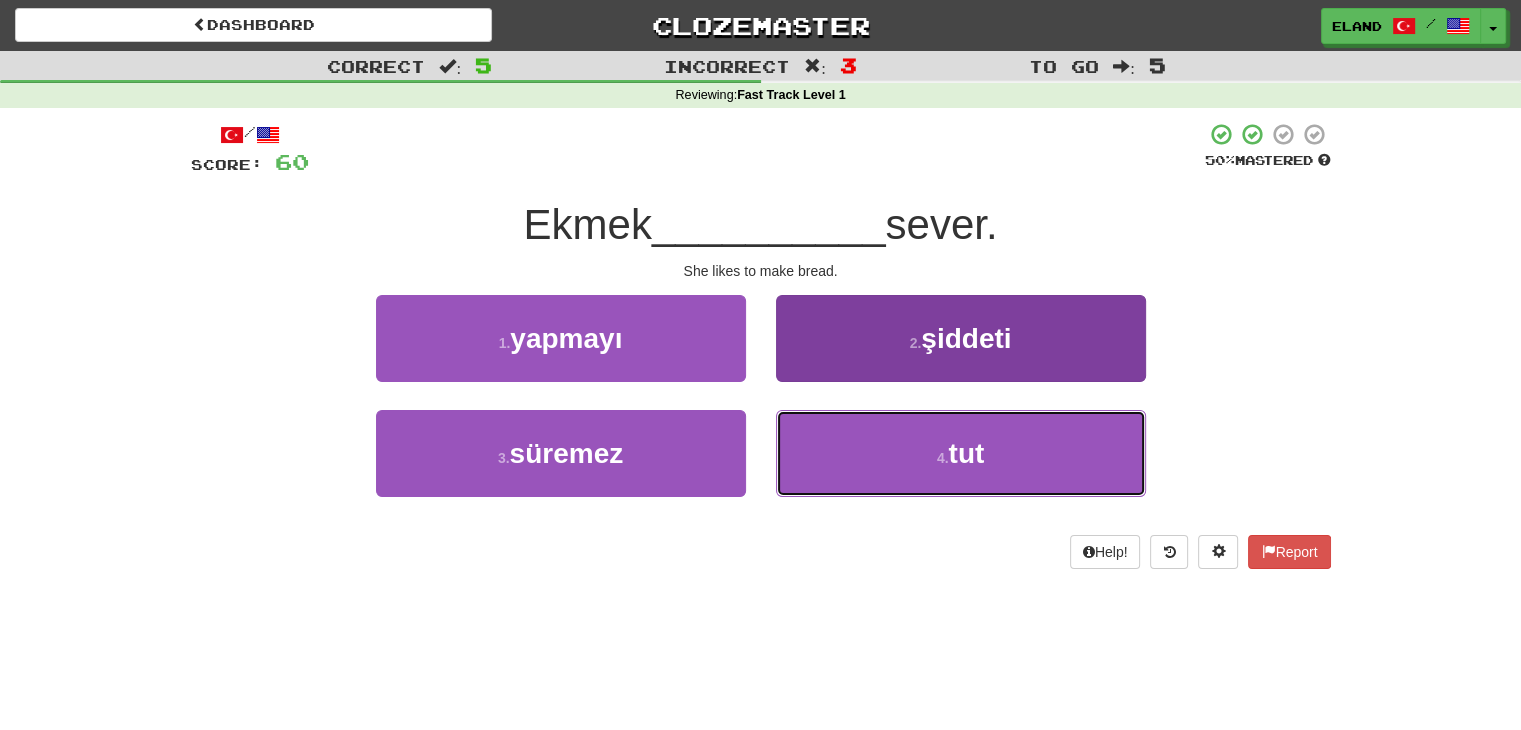 drag, startPoint x: 891, startPoint y: 433, endPoint x: 878, endPoint y: 421, distance: 17.691807 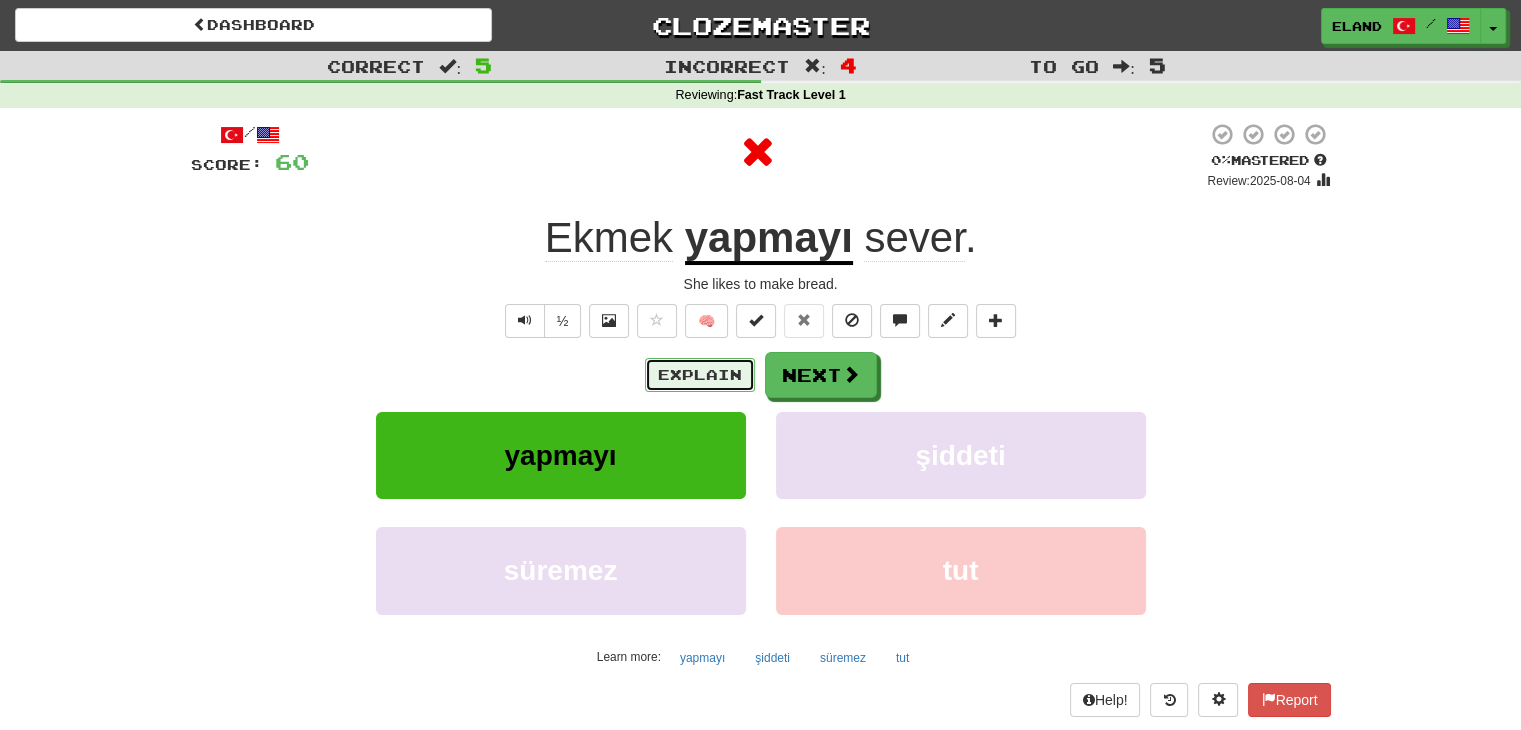 click on "Explain" at bounding box center [700, 375] 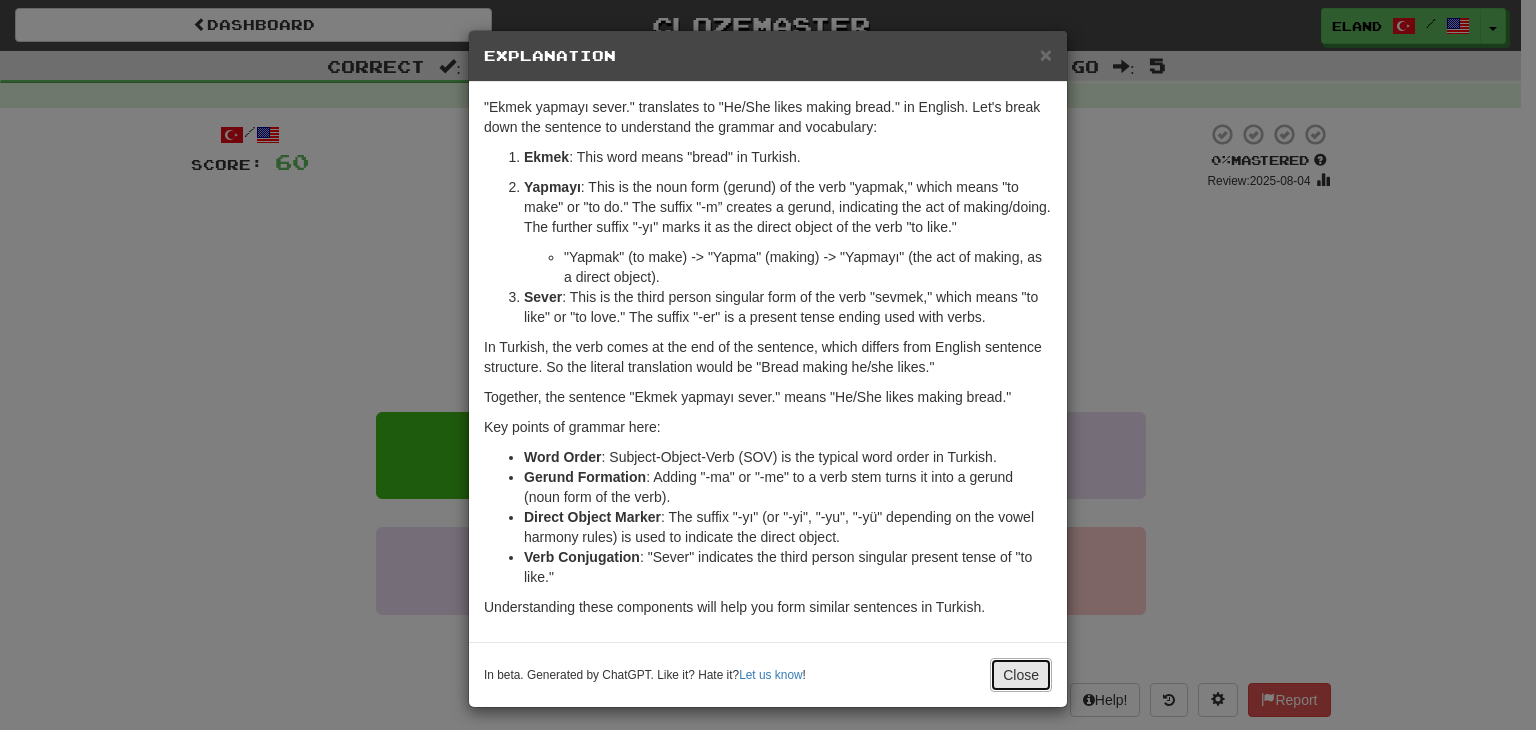 click on "Close" at bounding box center (1021, 675) 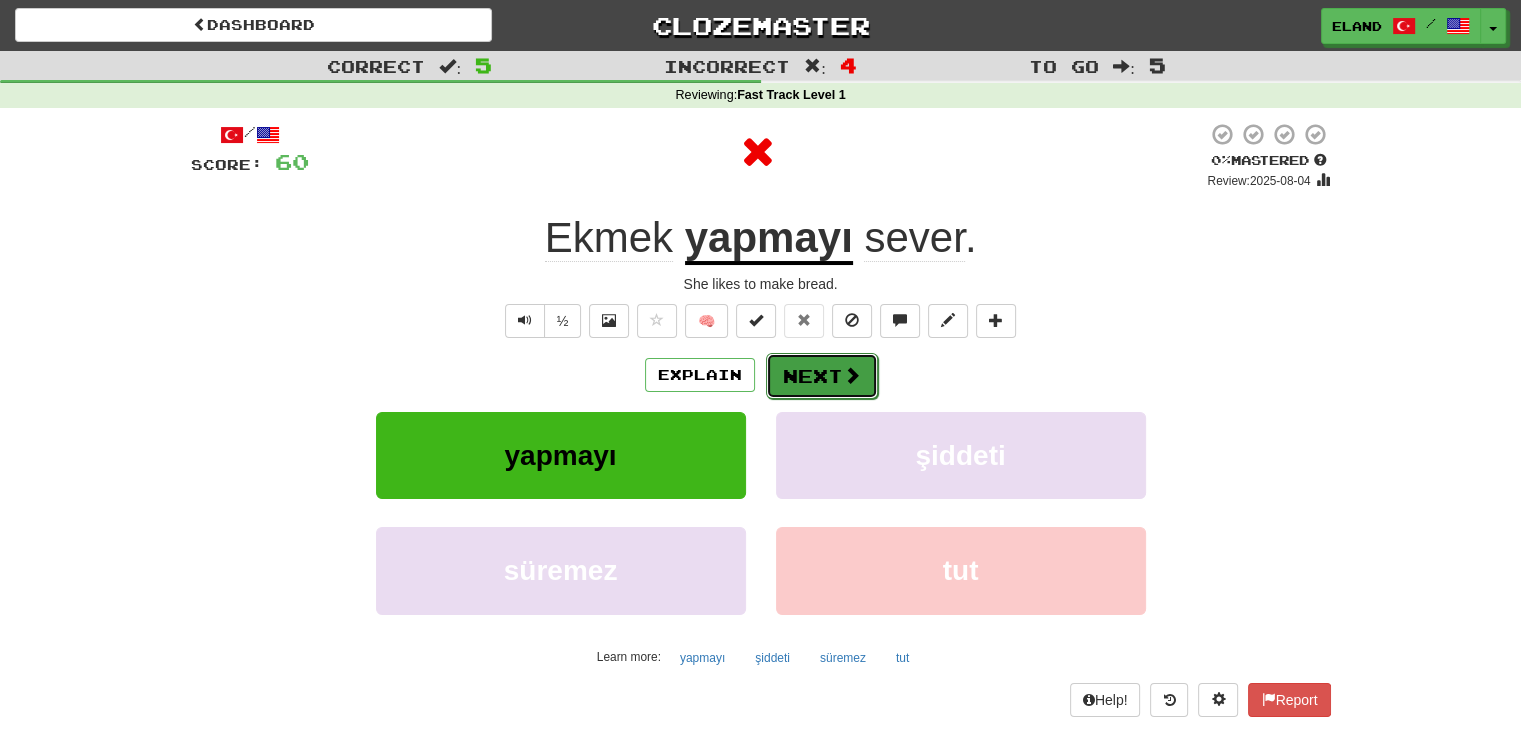 click on "Next" at bounding box center (822, 376) 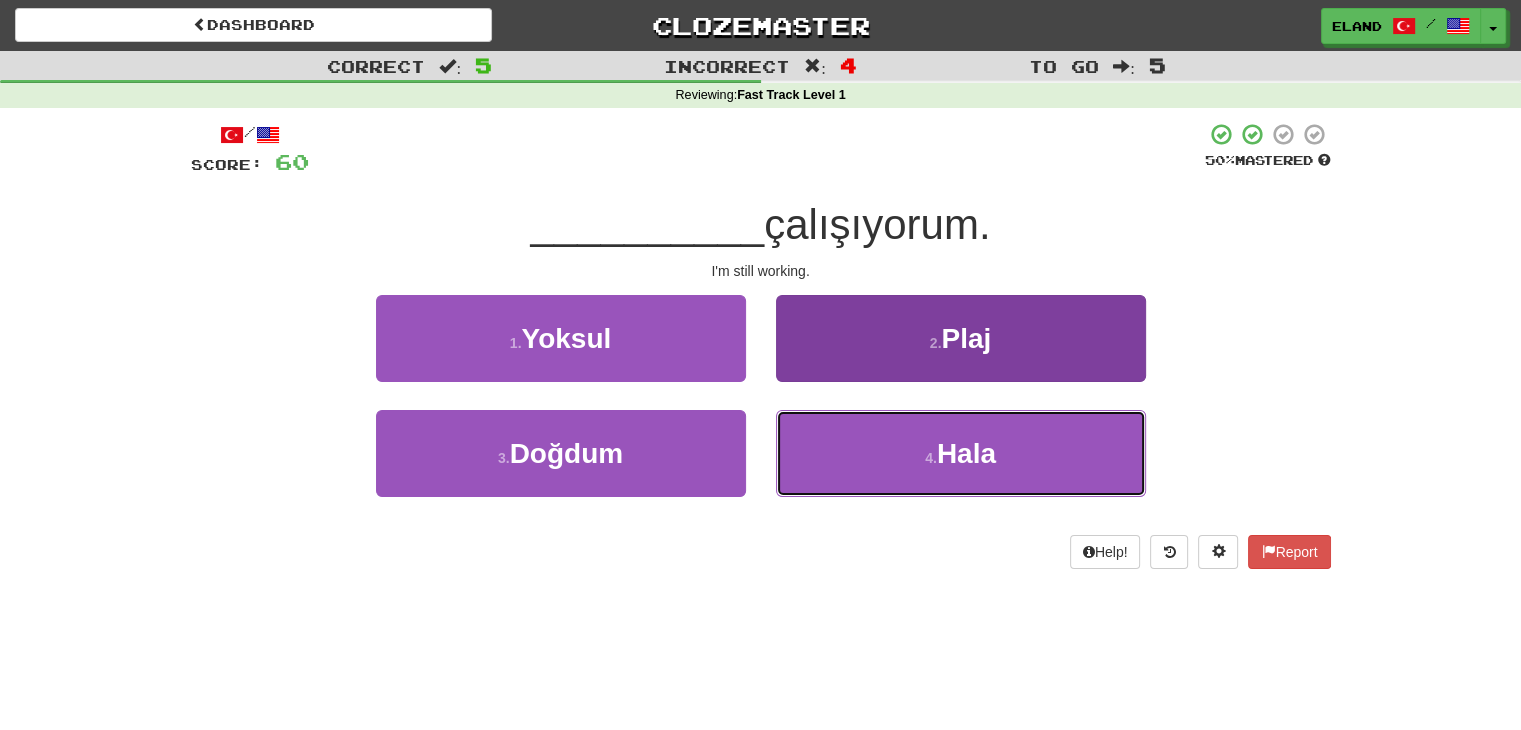 click on "4 .  Hala" at bounding box center [961, 453] 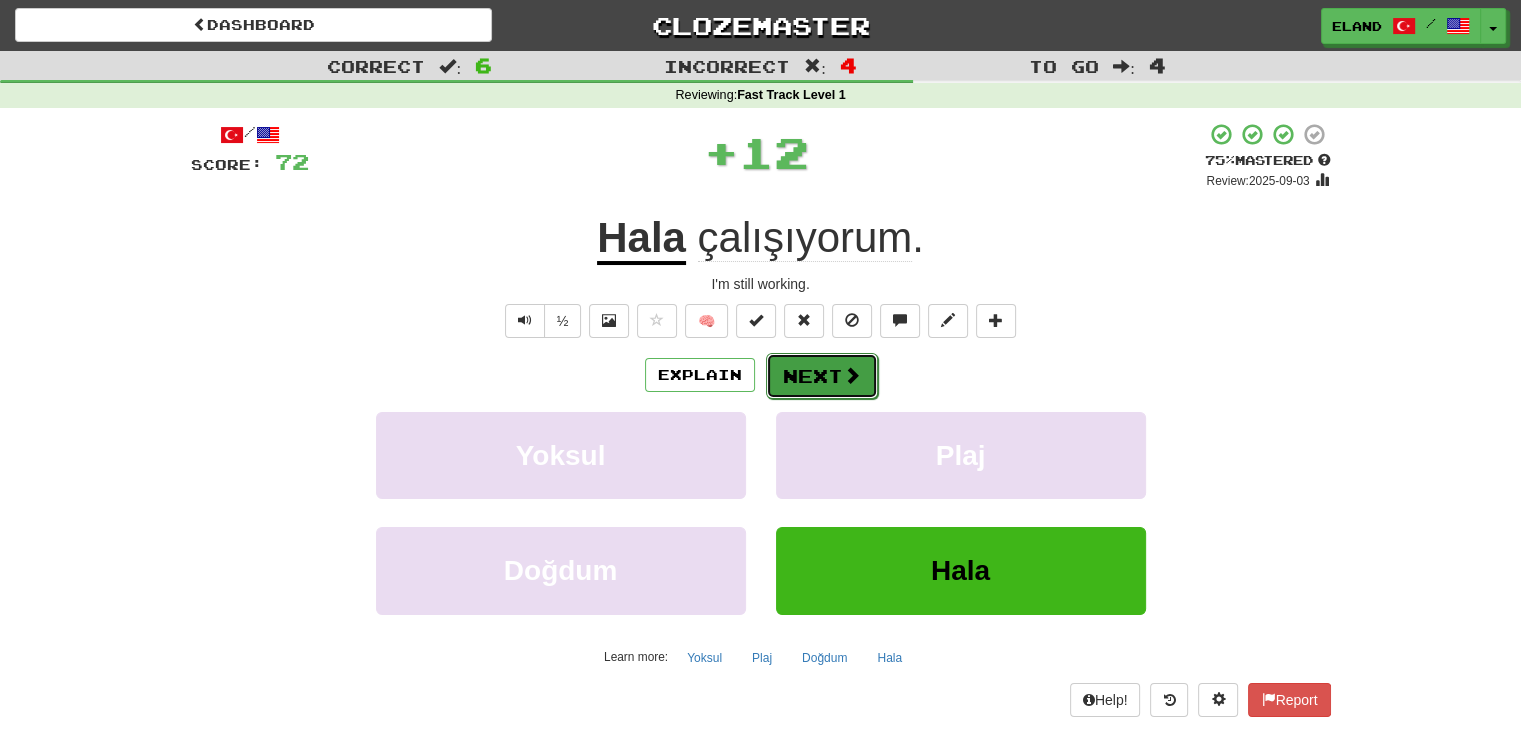 click on "Next" at bounding box center (822, 376) 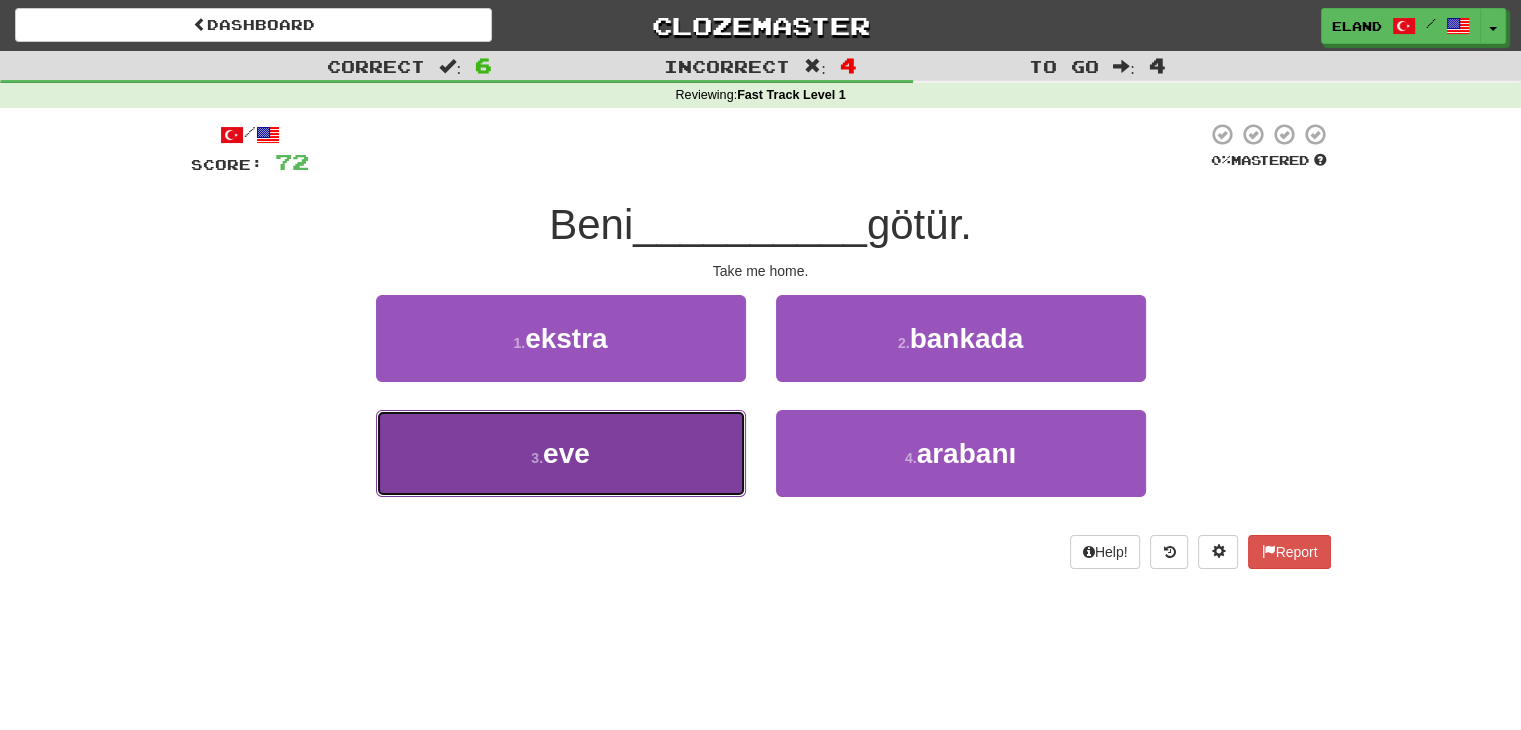 click on "3 .  eve" at bounding box center (561, 453) 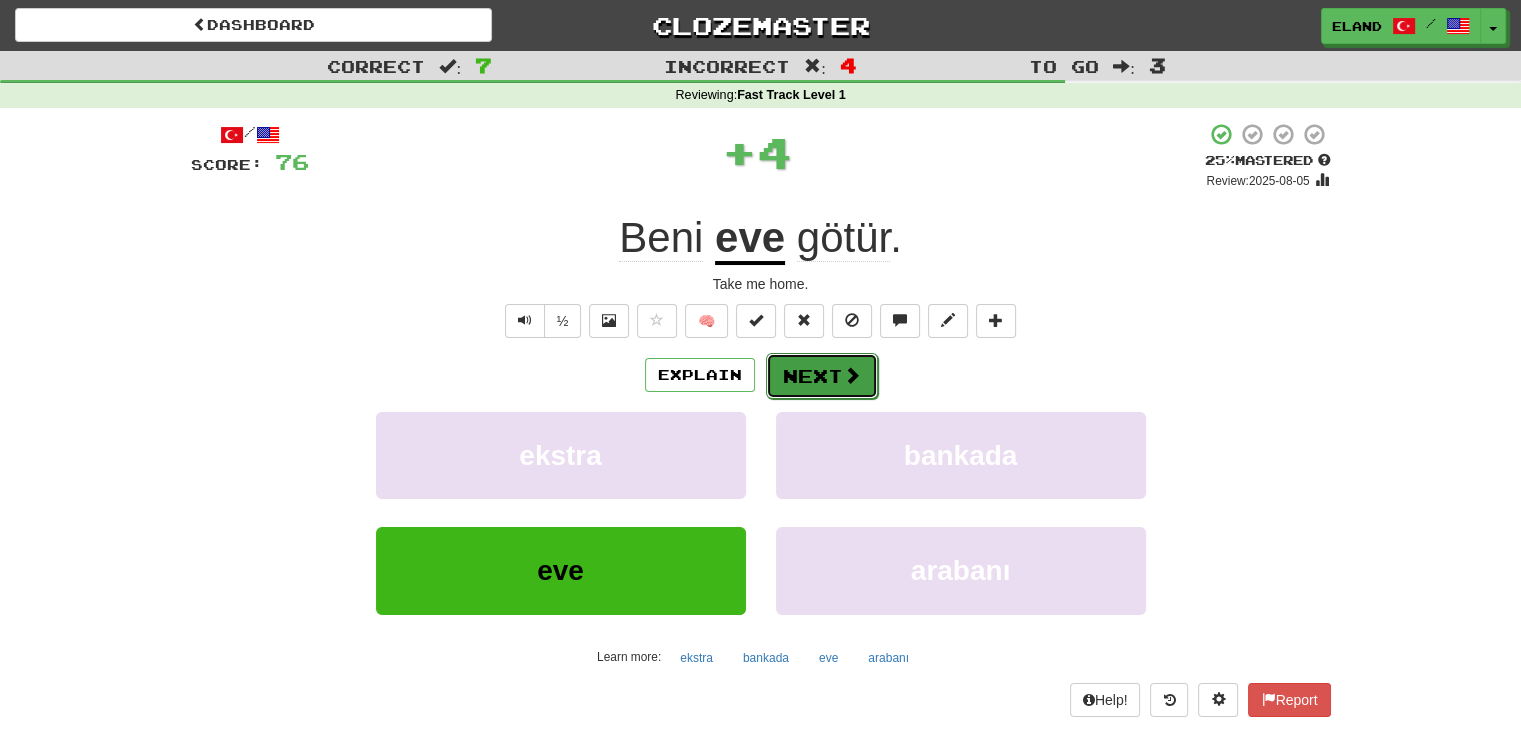 click on "Next" at bounding box center [822, 376] 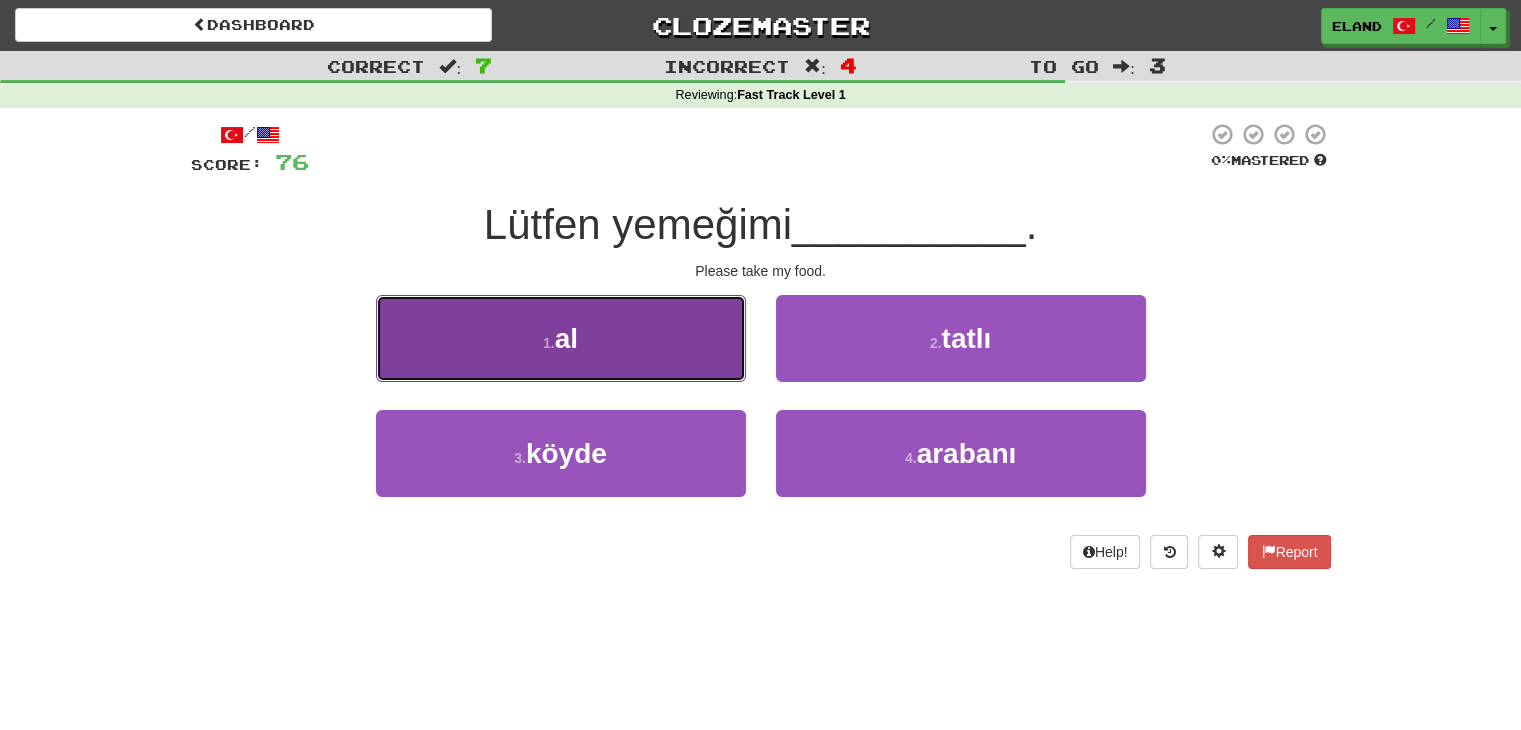 click on "1 .  al" at bounding box center [561, 338] 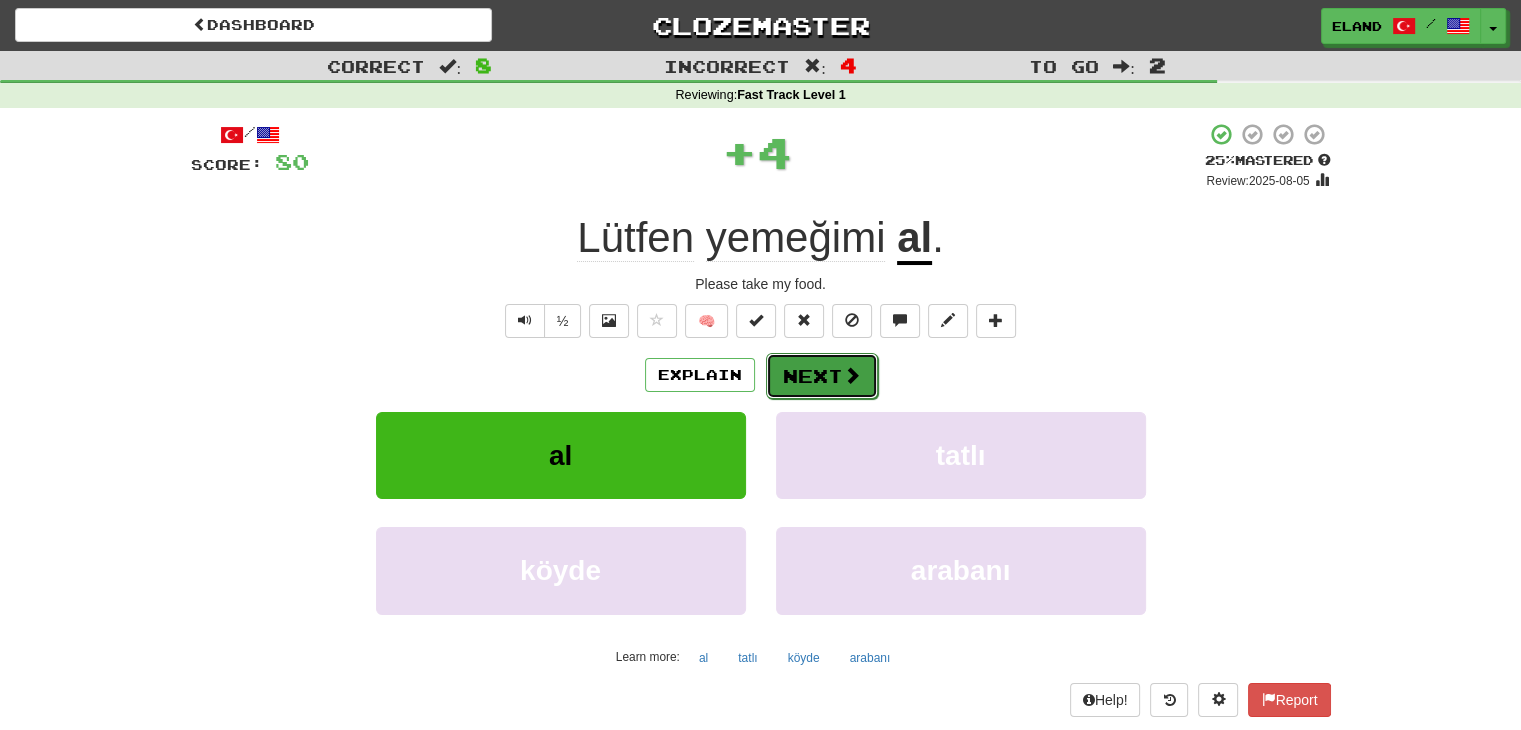 click on "Next" at bounding box center [822, 376] 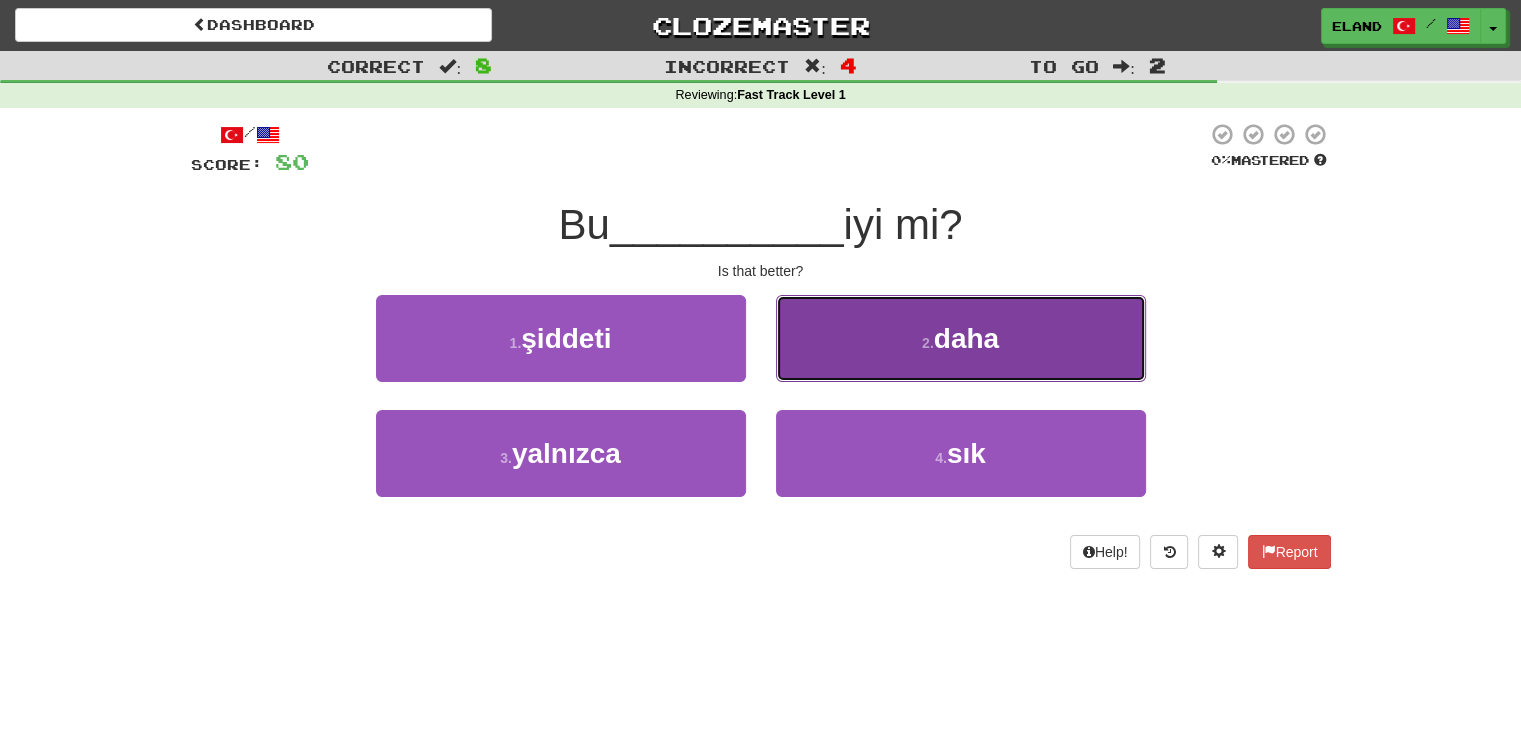 click on "2 .  daha" at bounding box center (961, 338) 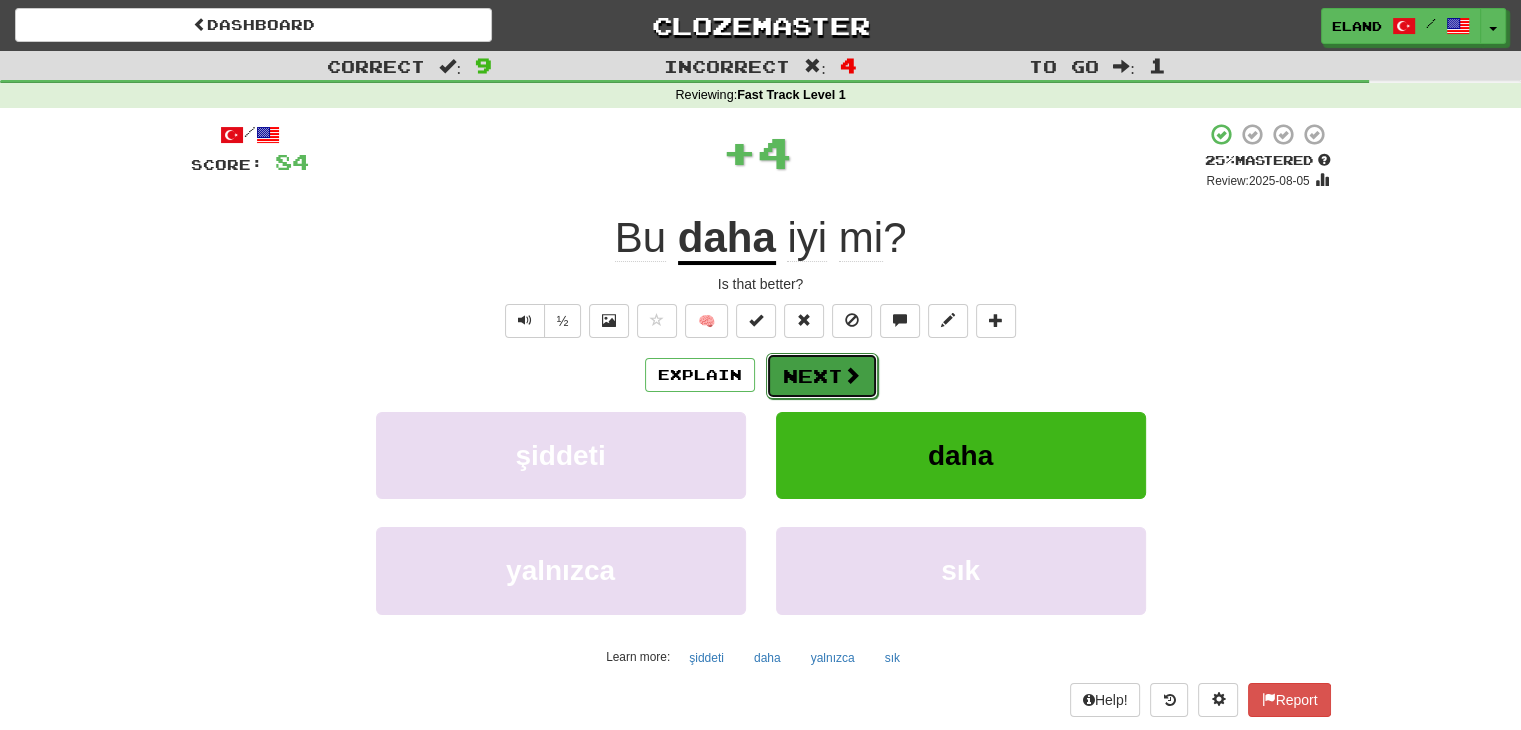click on "Next" at bounding box center [822, 376] 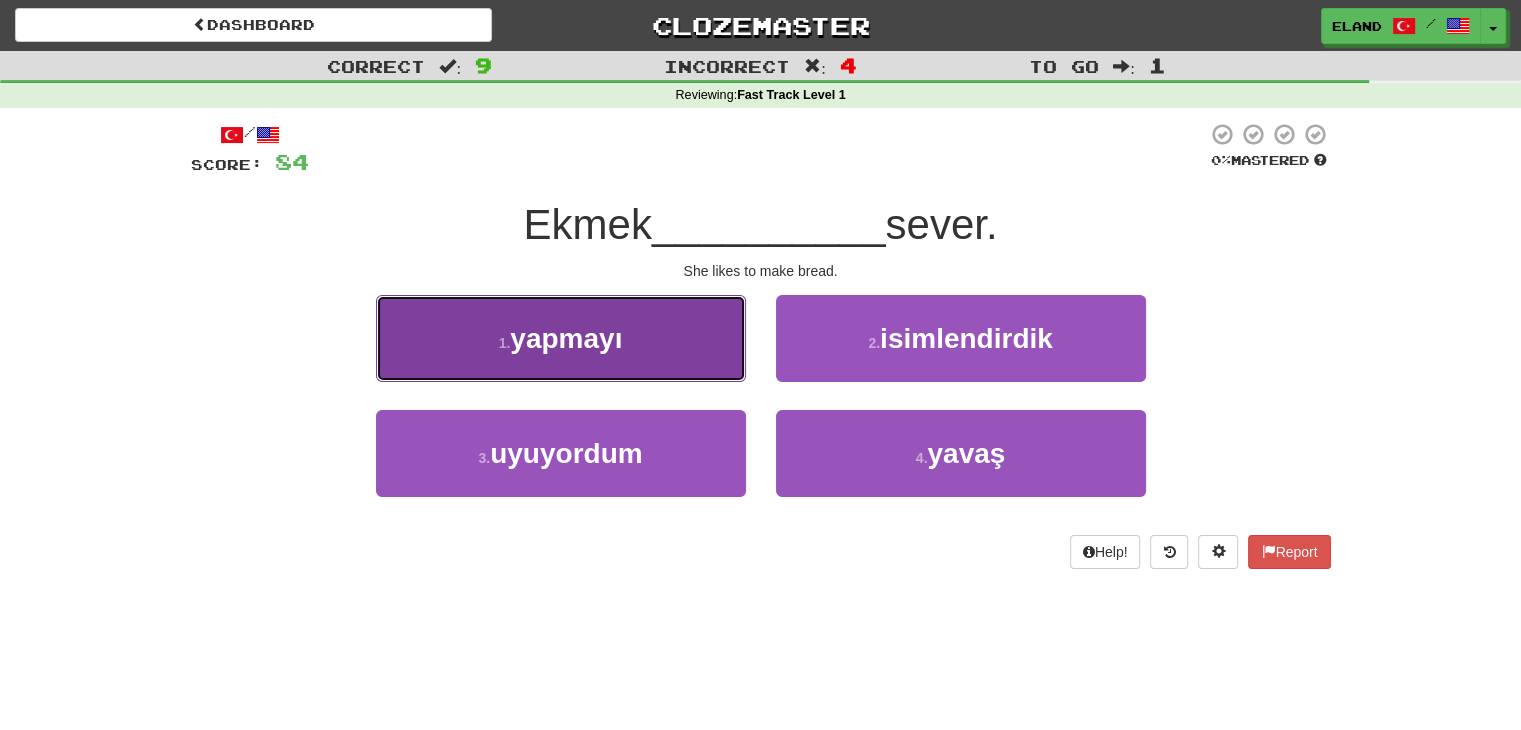 click on "1 .  yapmayı" at bounding box center (561, 338) 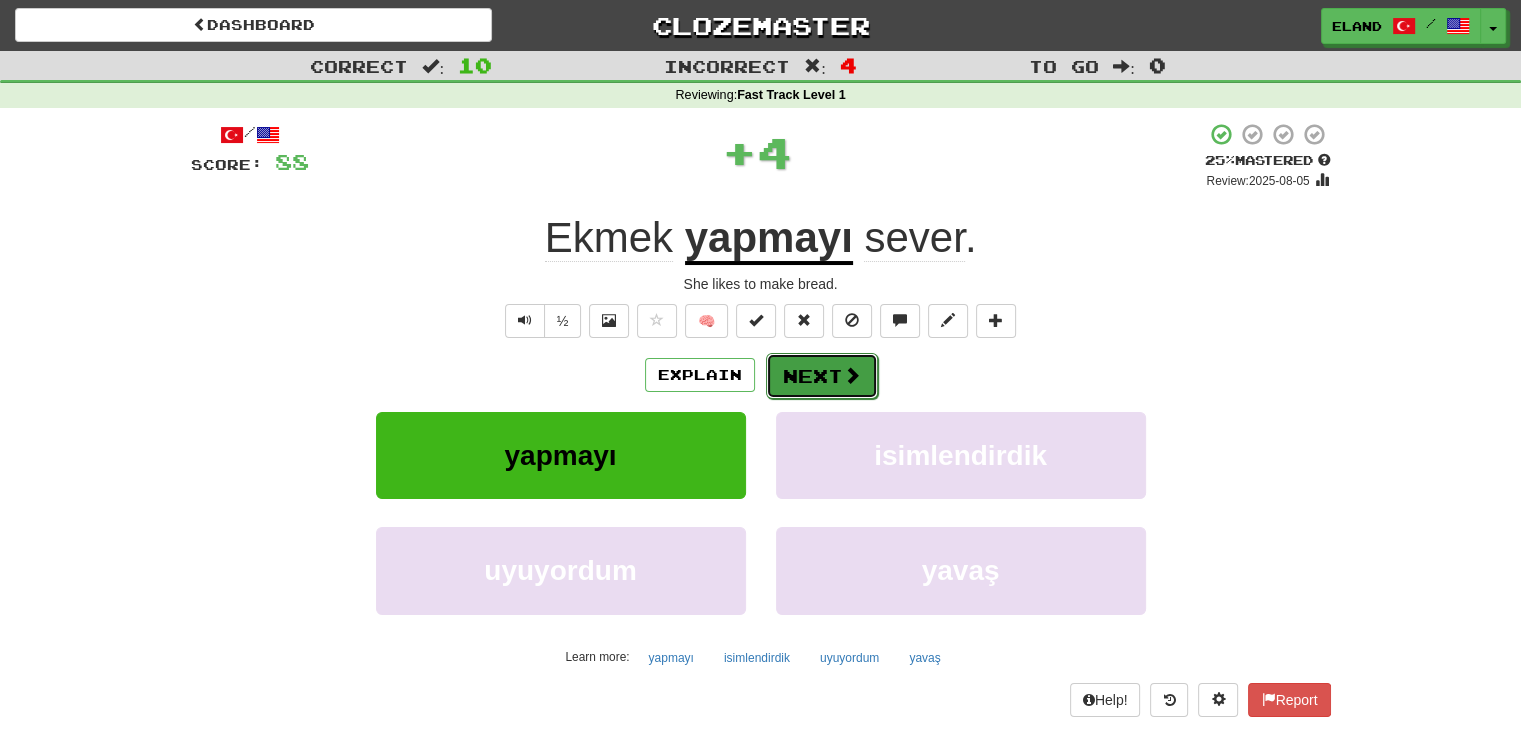 click on "Next" at bounding box center (822, 376) 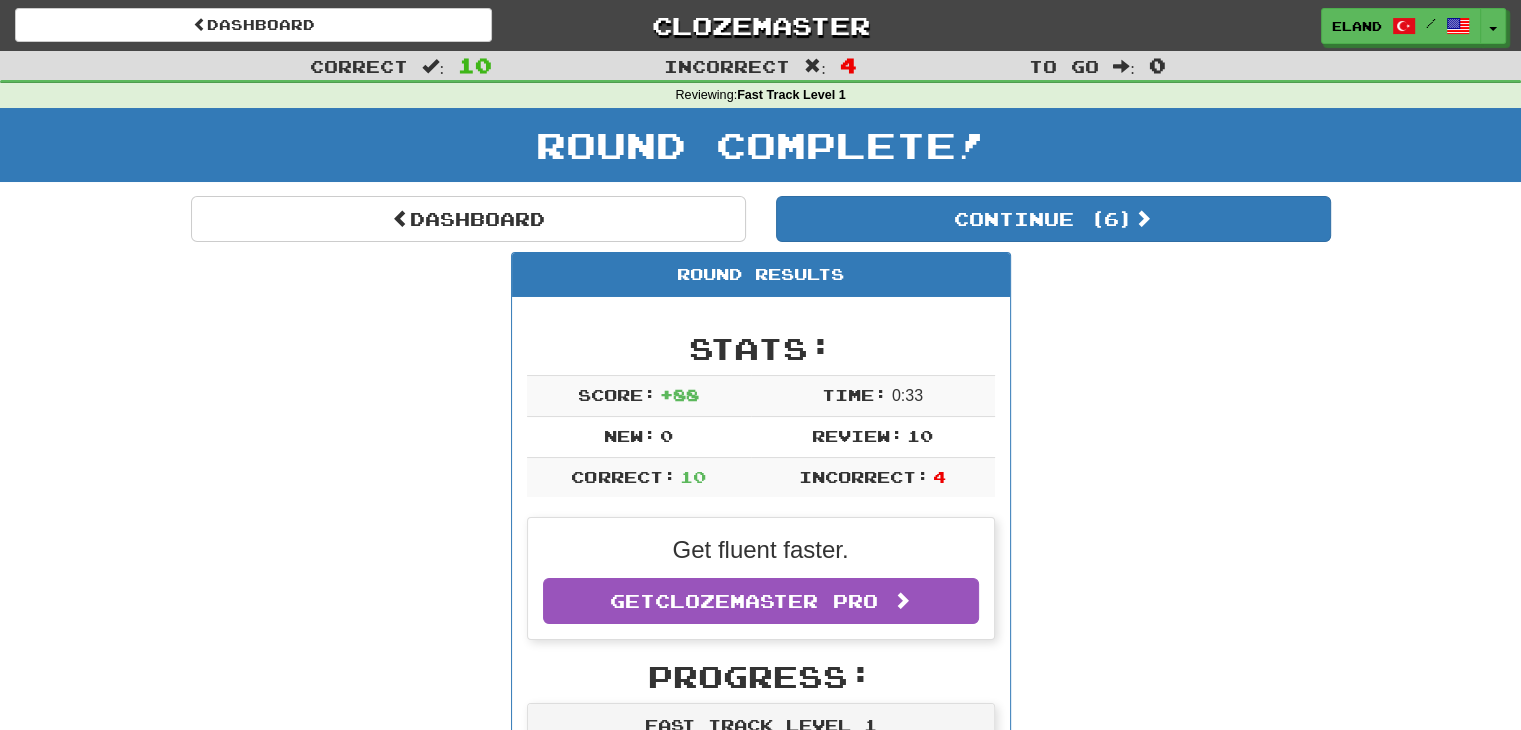click on "Dashboard Continue ( 6 )  Round Results Stats: Score:   + 88 Time:   0 : 33 New:   0 Review:   10 Correct:   10 Incorrect:   4 Get fluent faster. Get  Clozemaster Pro   Progress: Fast Track Level 1 Playing:  223  /  1,000 22.3% Mastered:  1  /  1,000 0.1% Ready for Review:  6  /  Level:  15 ⬆🎉🙌 299  points to level  16  - keep going! Ranked:  84 th  this week ( 4  points to  83 rd ) Sentences:  Report Beni  eve  götür. Take me home.  Report Lütfen yemeğimi  al . Please take my food.  Report Şu güzel gün batımına  bak ! Look at that beautiful sunset!  Report Sonra , parka gittik. Then, we went to the park.  Report Bu  daha  iyi mi? Is that better?  Report Ben  hayatı  seviyorum. I love life.  Report Durman  gerek. You need to stop.  Report Futbol oynamak için çok  yaşlı . He's too old to play soccer.  Report Ekmek  yapmayı  sever. She likes to make bread.  Report Hala  çalışıyorum. I'm still working.  Dashboard Continue ( 6 )" at bounding box center (761, 1180) 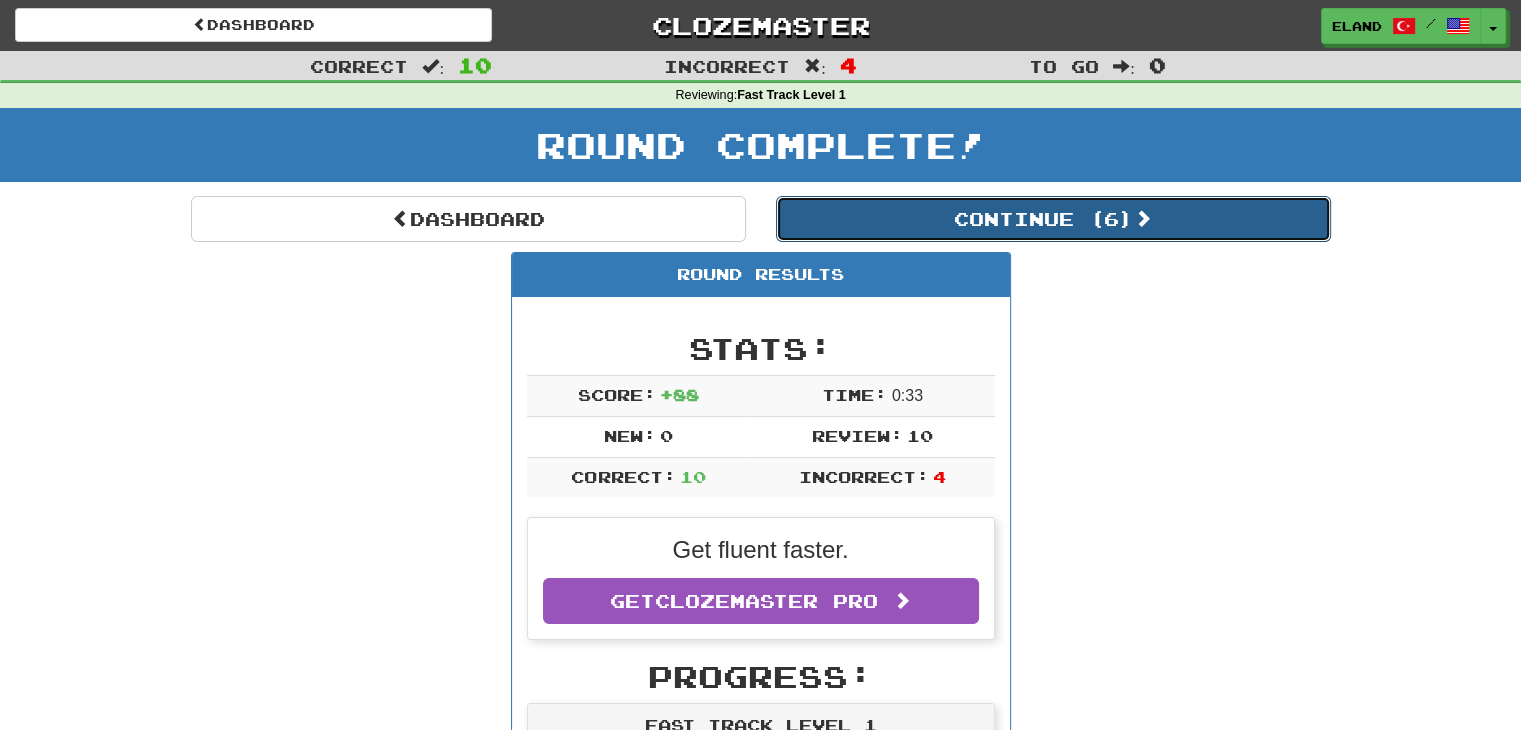 click on "Continue ( 6 )" at bounding box center [1053, 219] 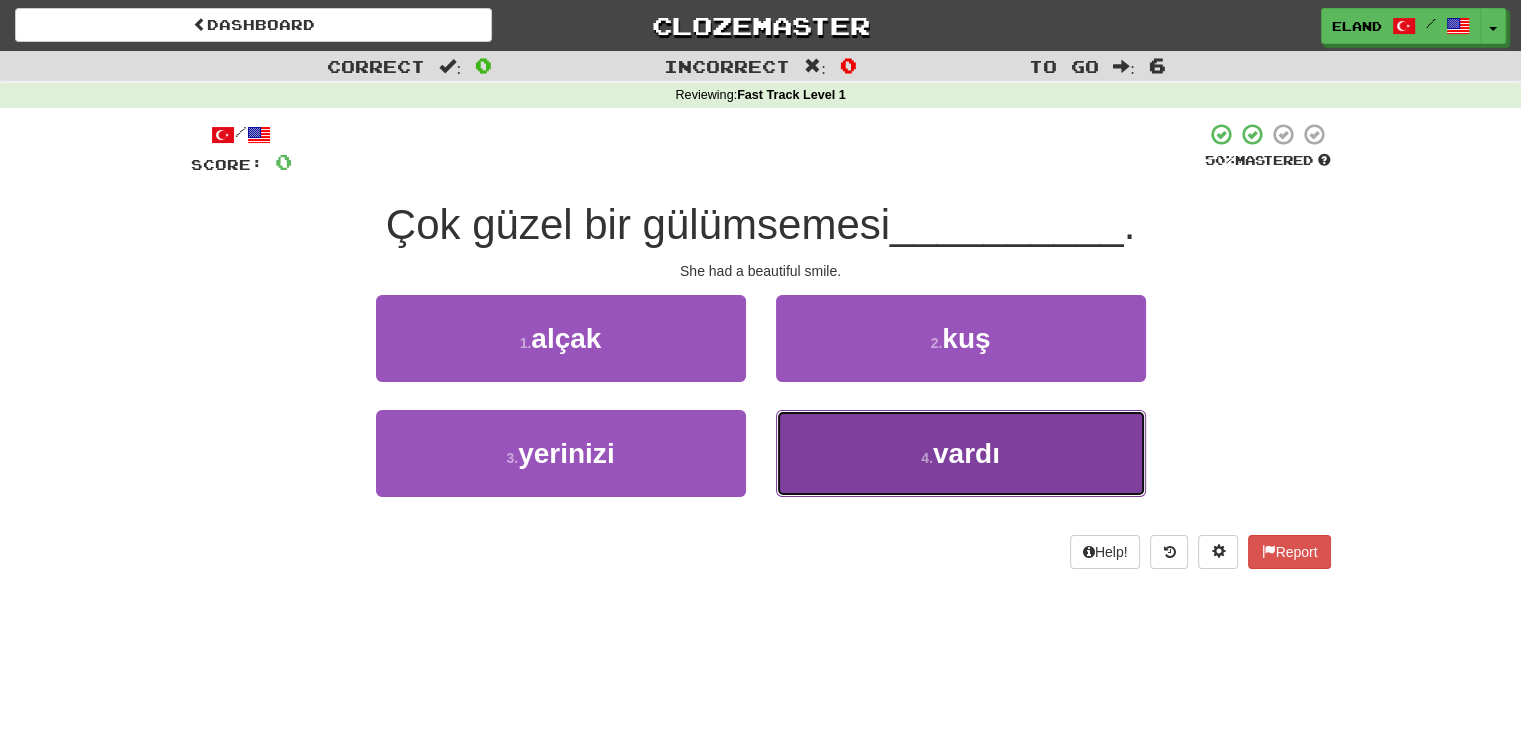 click on "4 .  vardı" at bounding box center [961, 453] 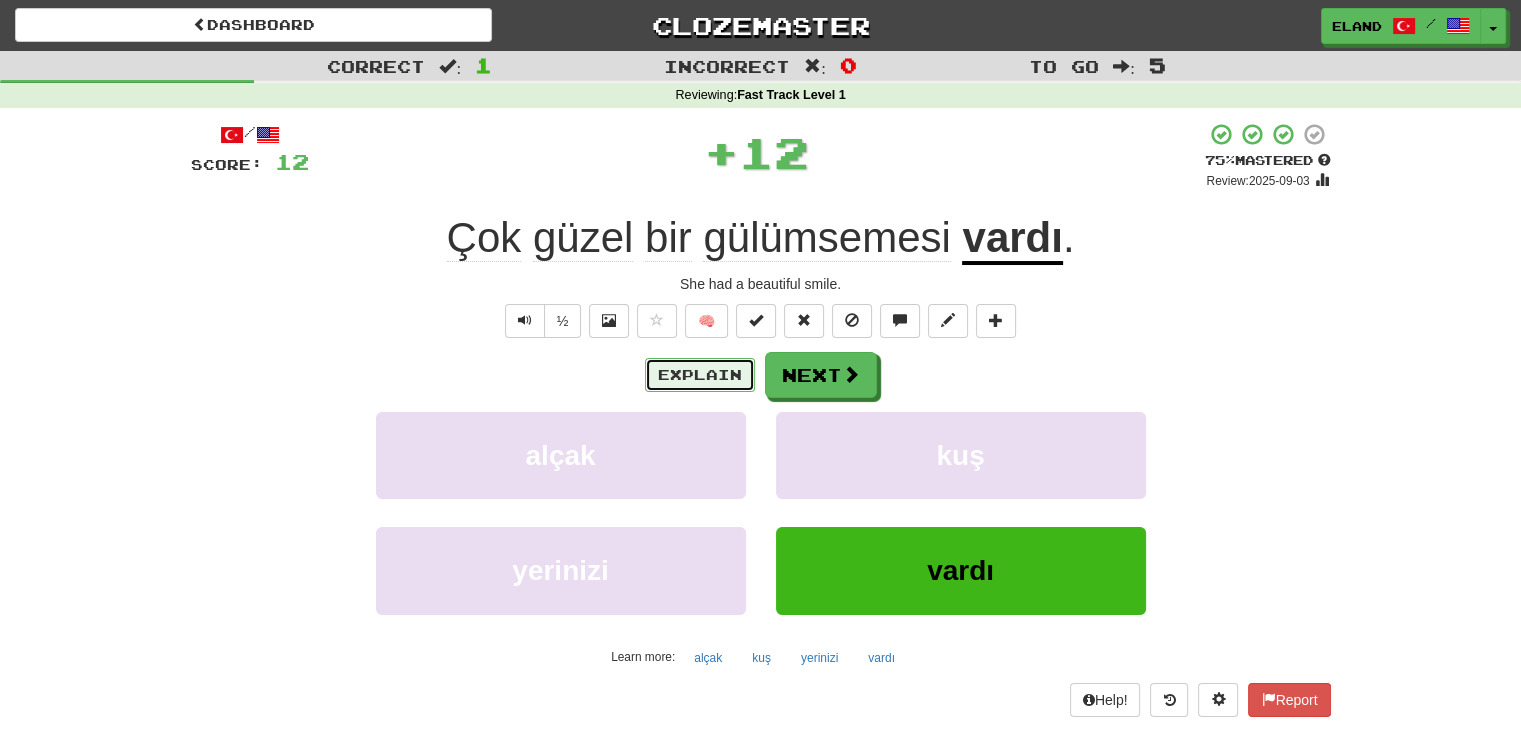 click on "Explain" at bounding box center [700, 375] 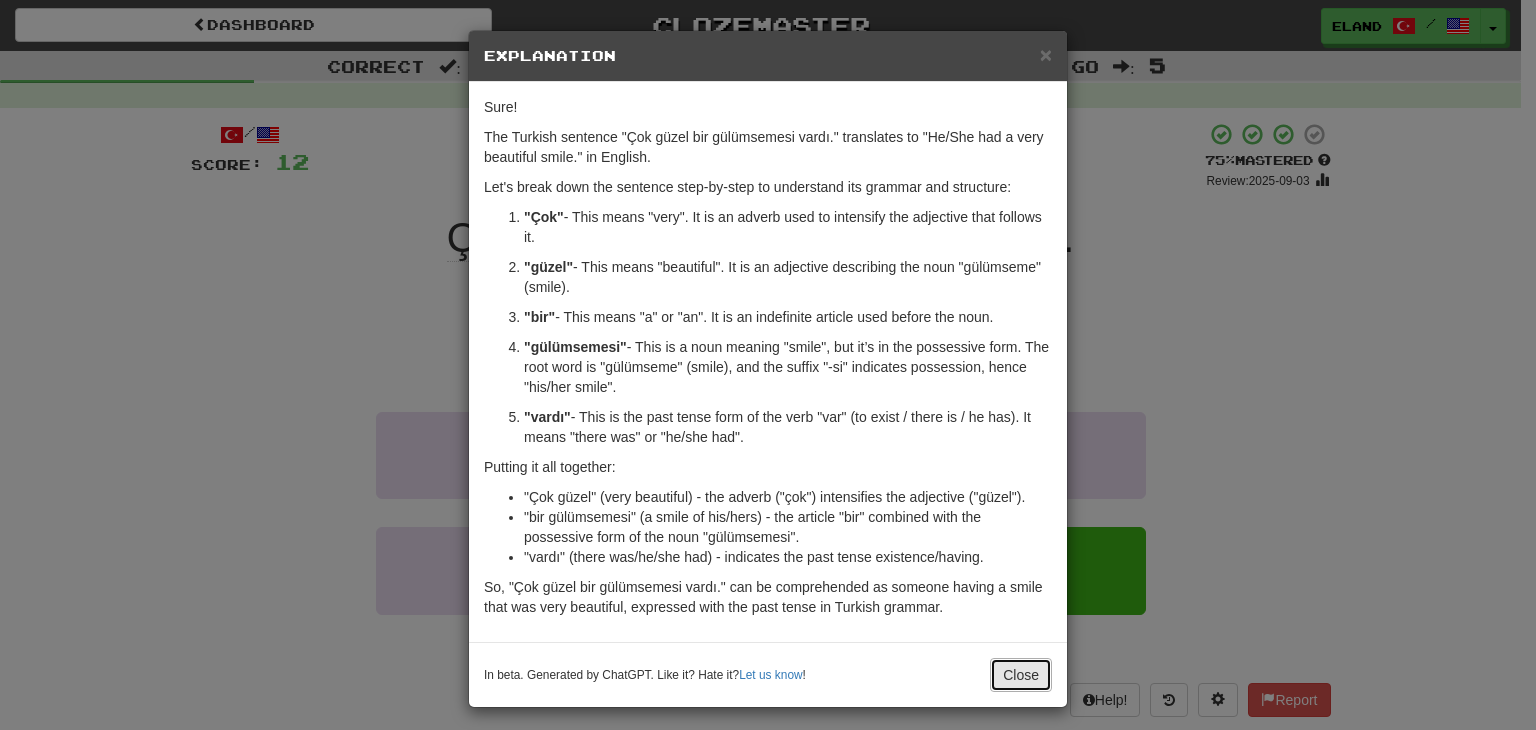 click on "Close" at bounding box center (1021, 675) 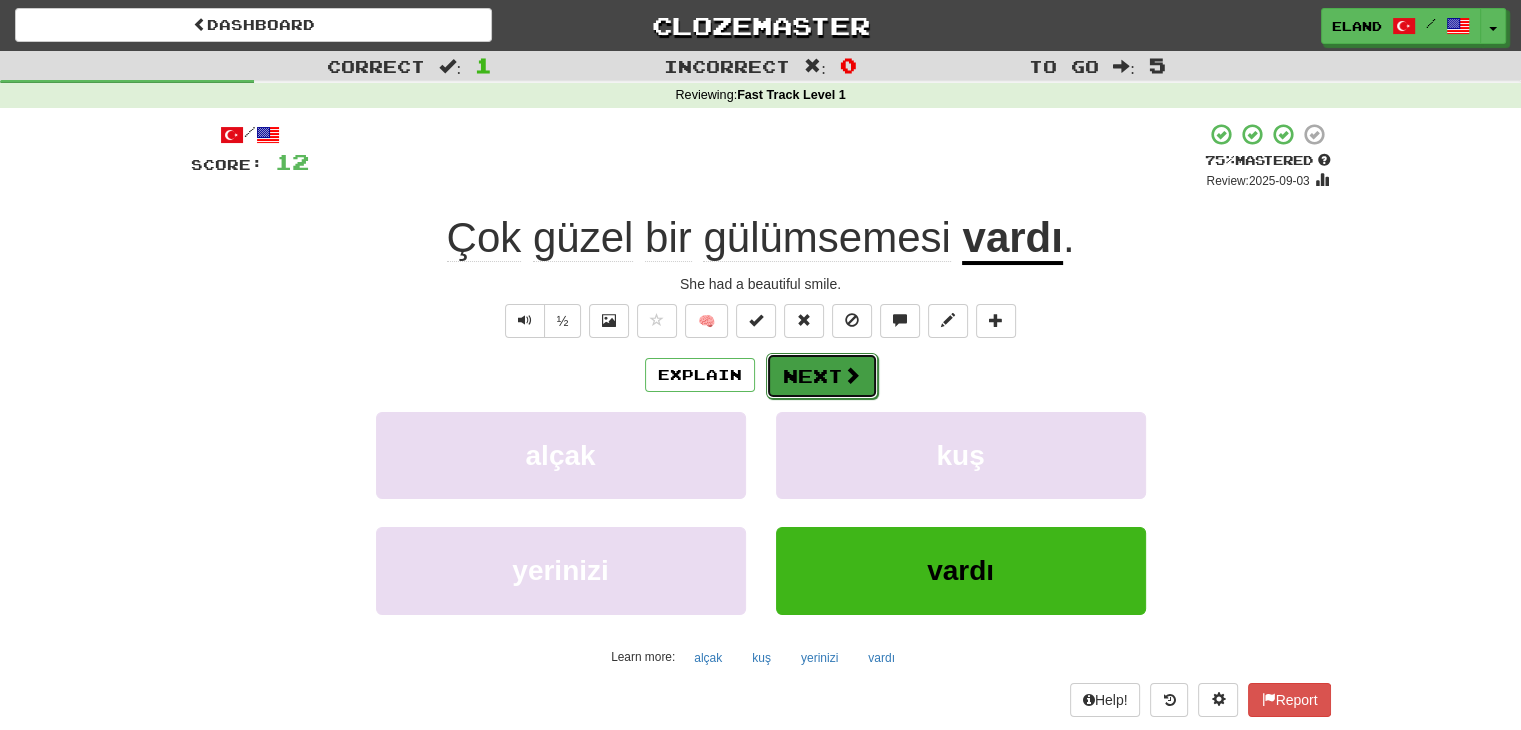 click on "Next" at bounding box center (822, 376) 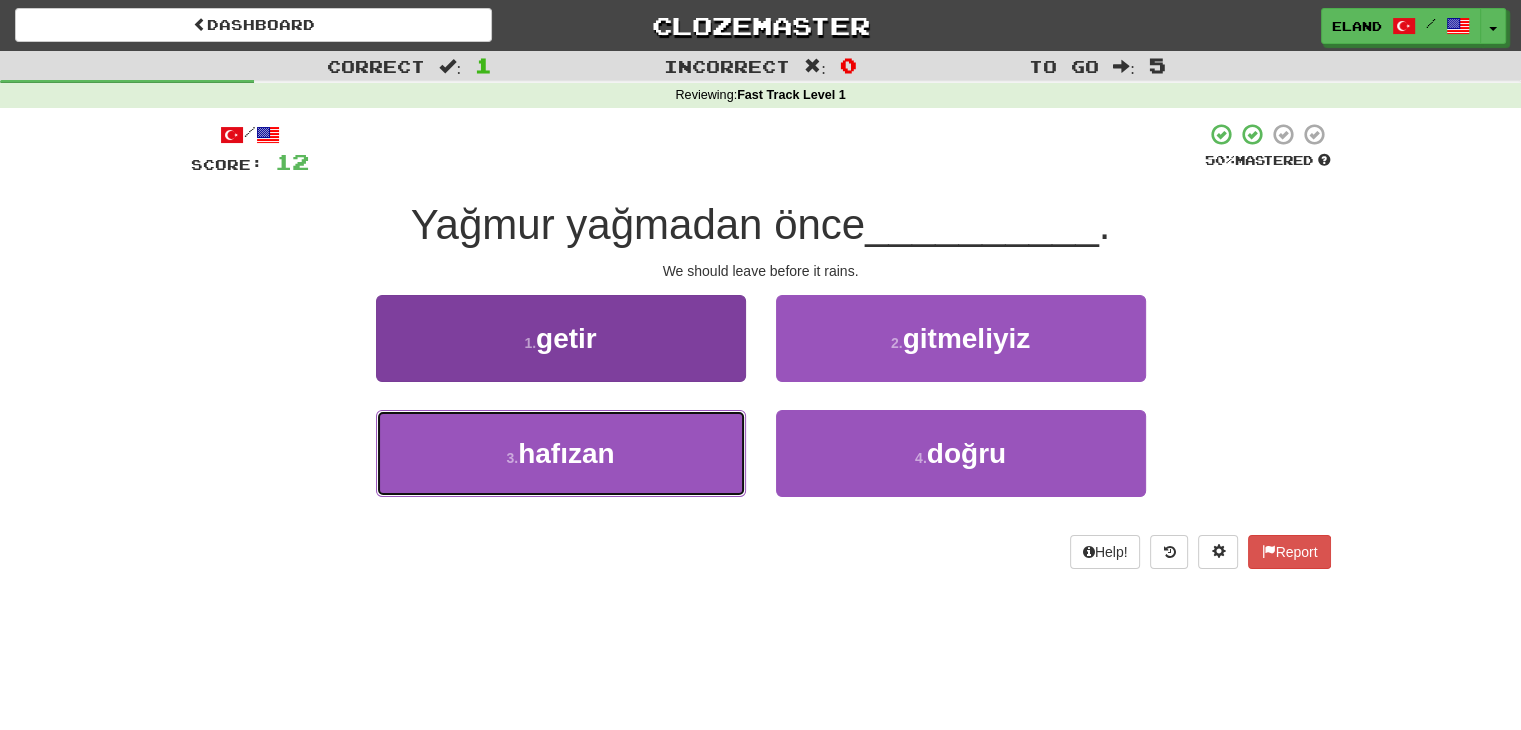 click on "3 .  hafızan" at bounding box center (561, 453) 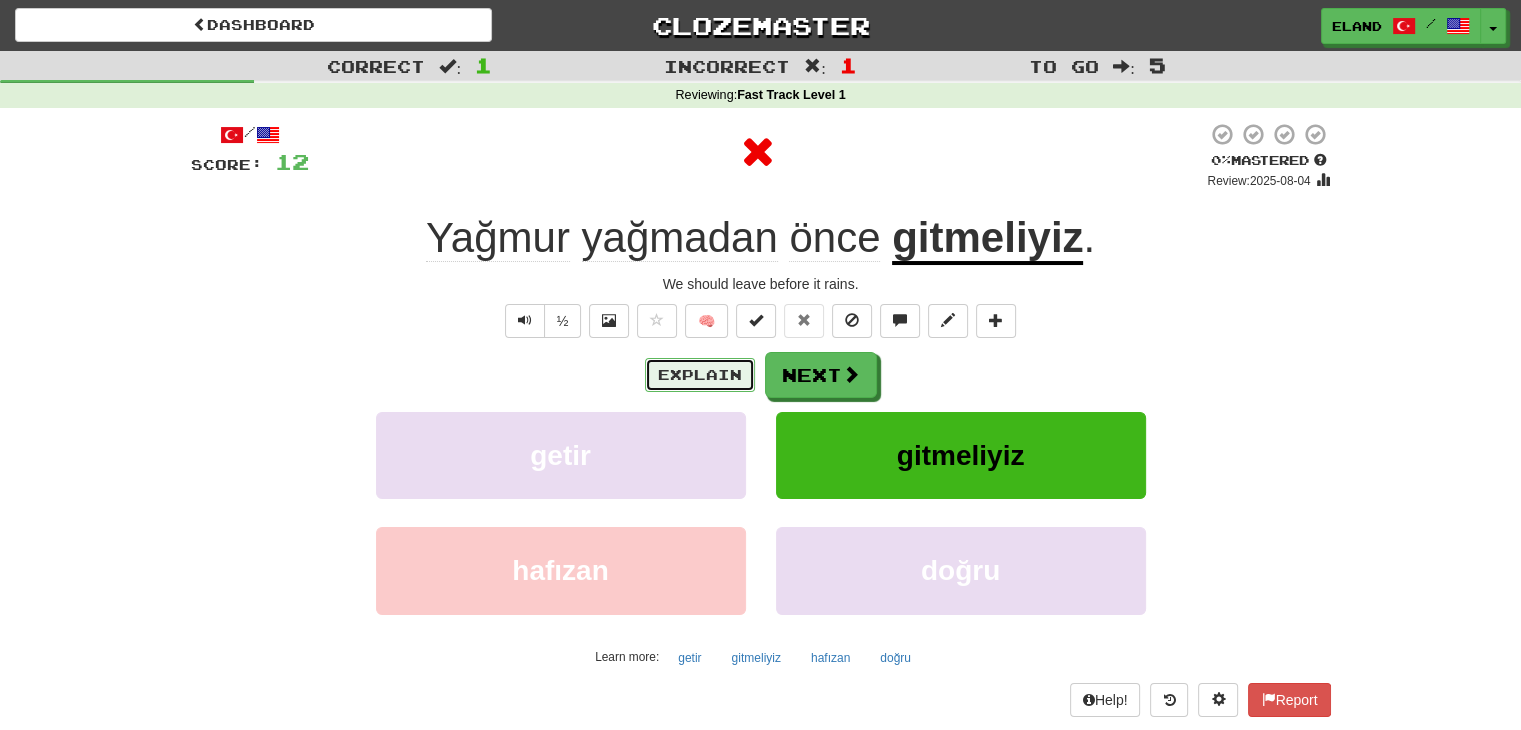 click on "Explain" at bounding box center [700, 375] 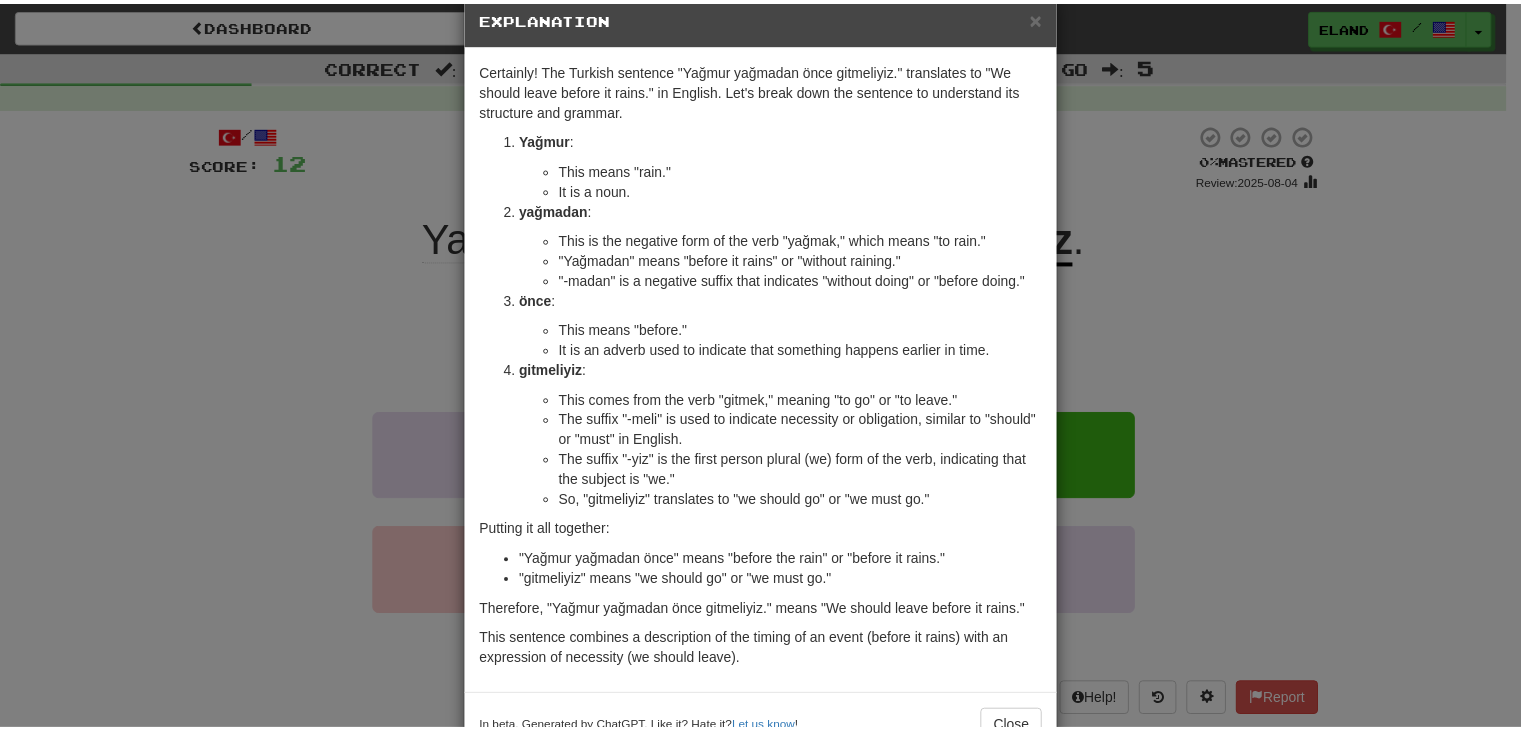 scroll, scrollTop: 97, scrollLeft: 0, axis: vertical 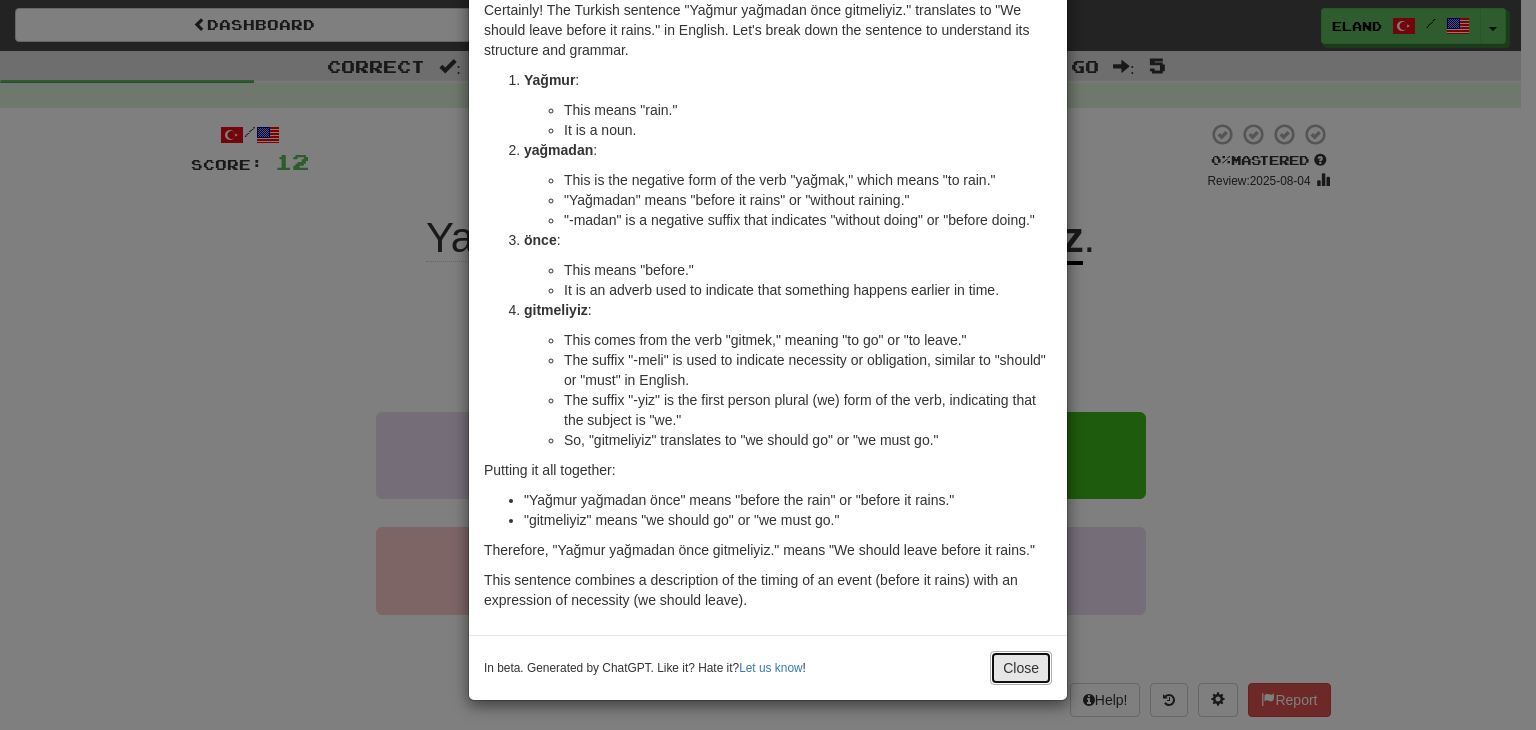 click on "Close" at bounding box center [1021, 668] 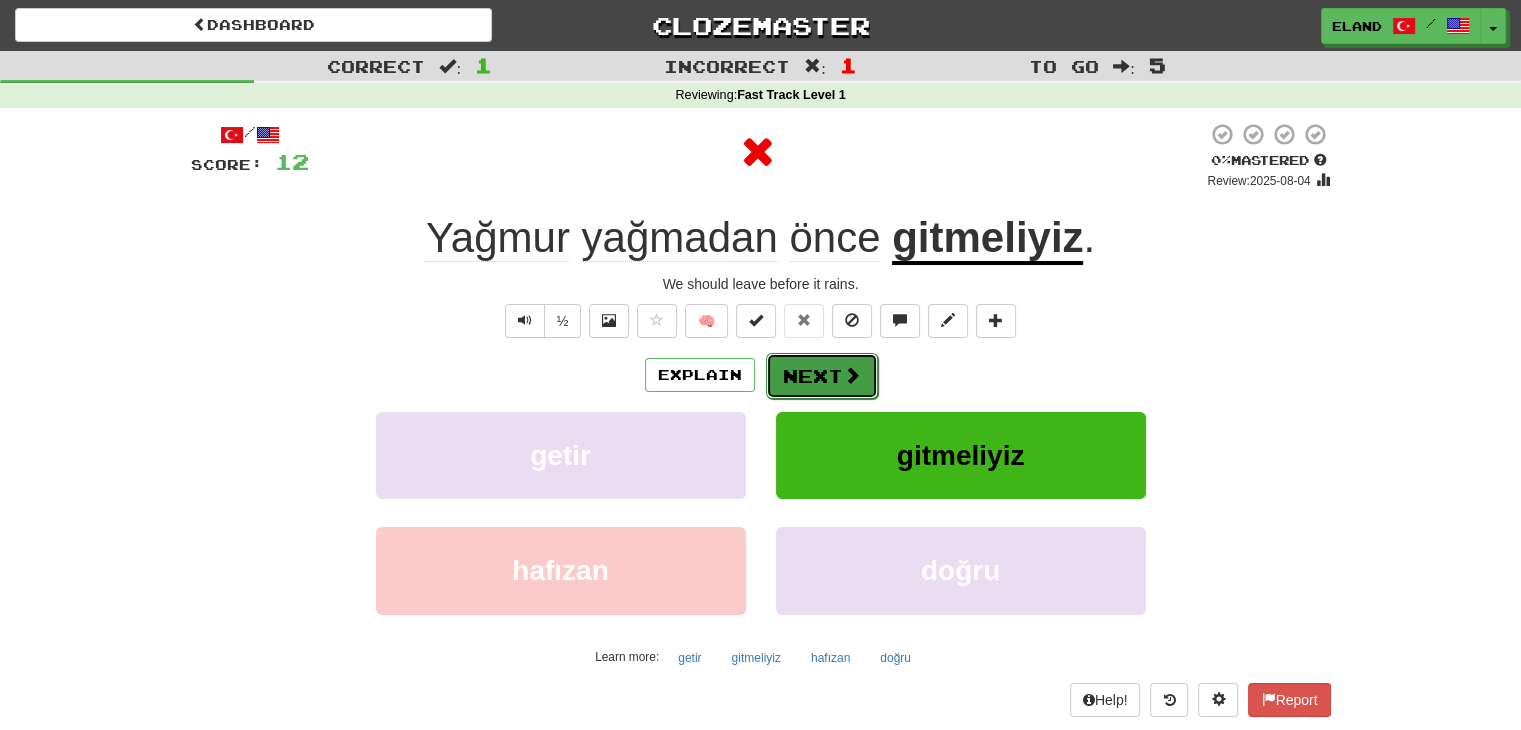 click on "Next" at bounding box center [822, 376] 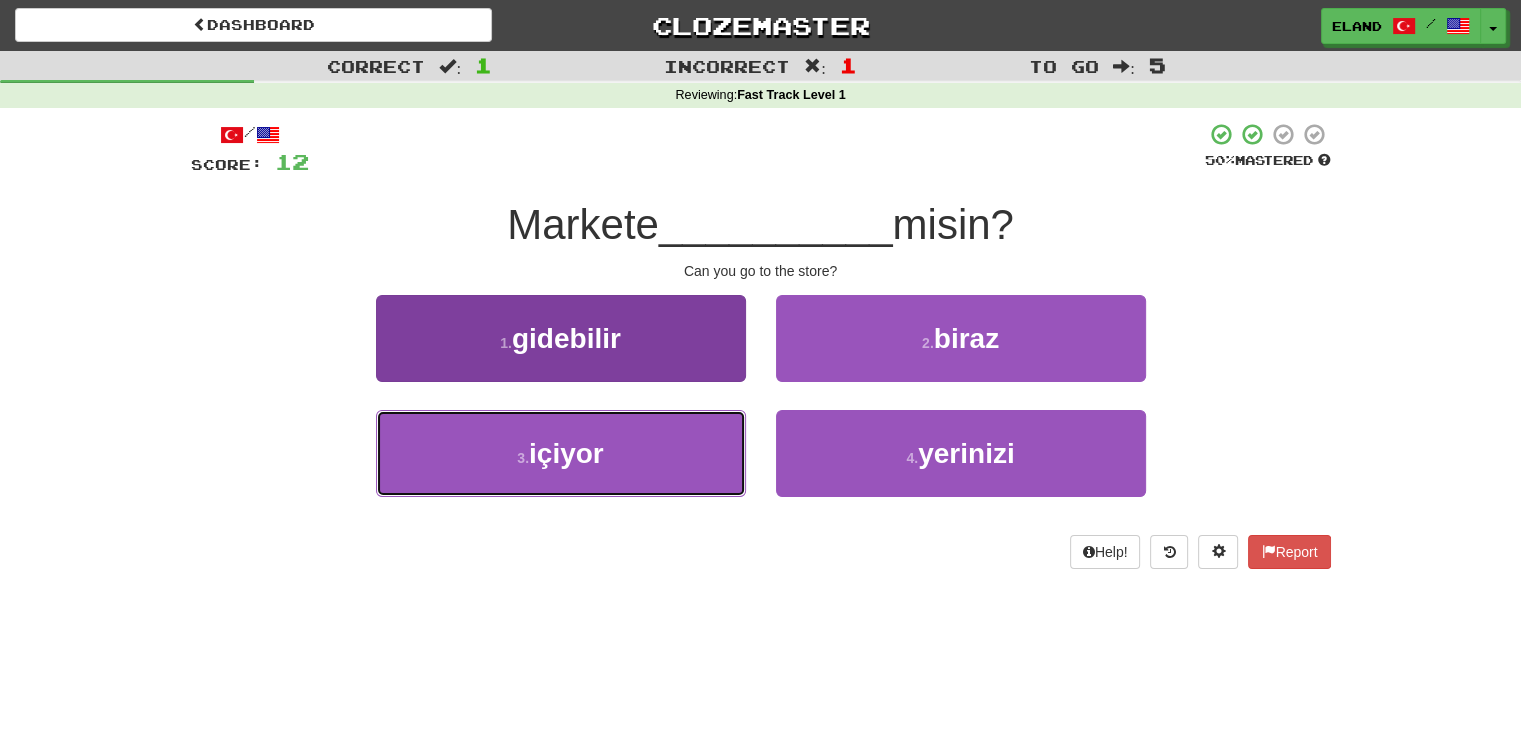 click on "3 .  içiyor" at bounding box center [561, 453] 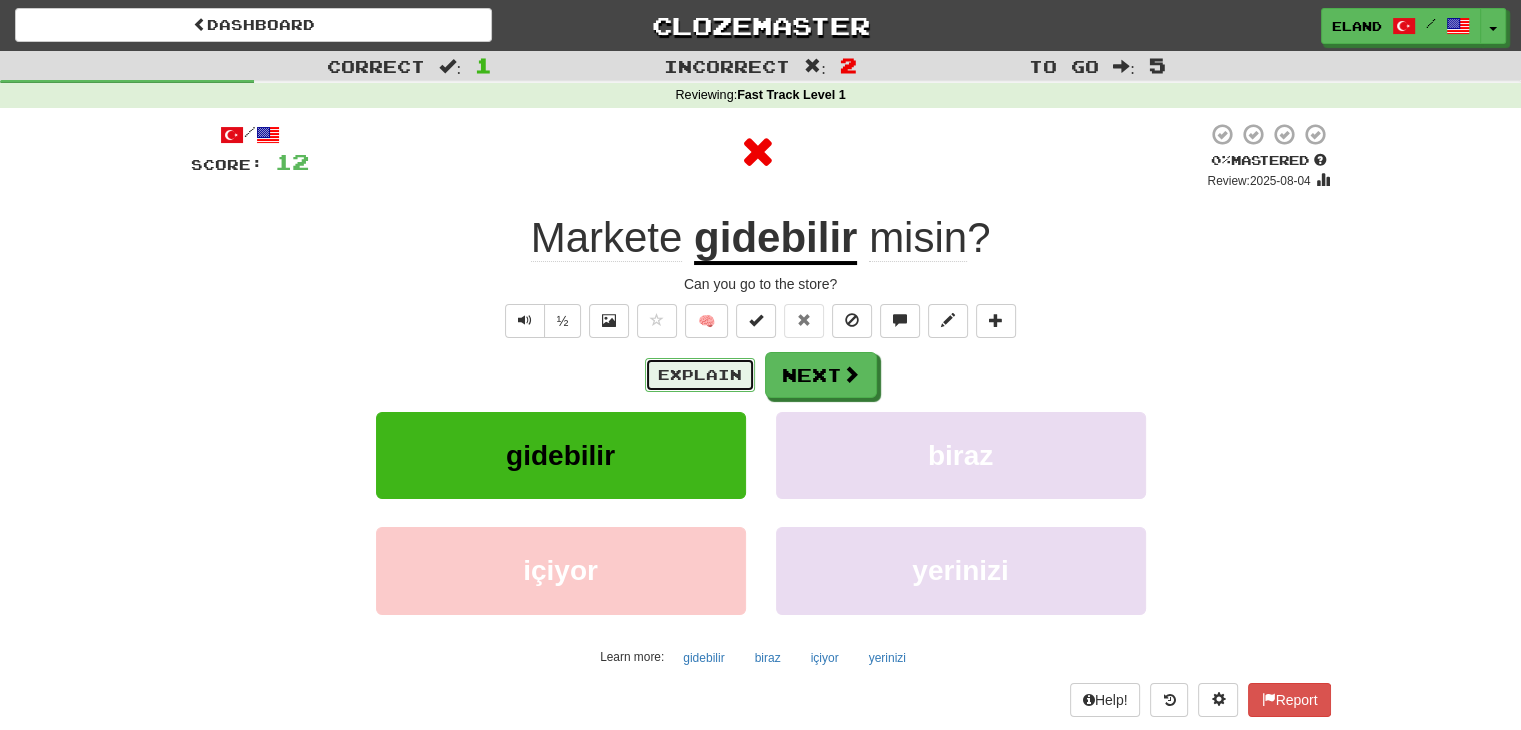 click on "Explain" at bounding box center [700, 375] 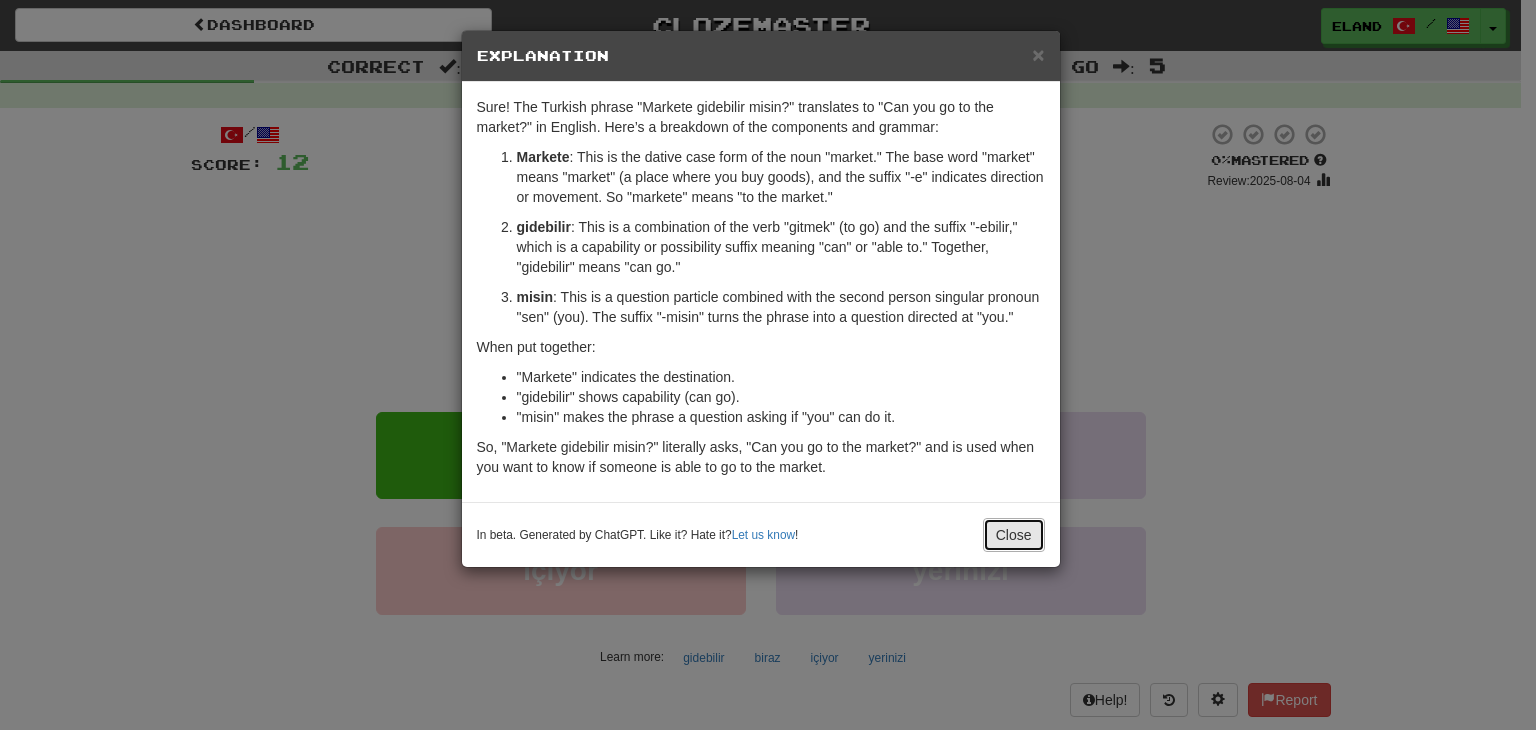 click on "Close" at bounding box center [1014, 535] 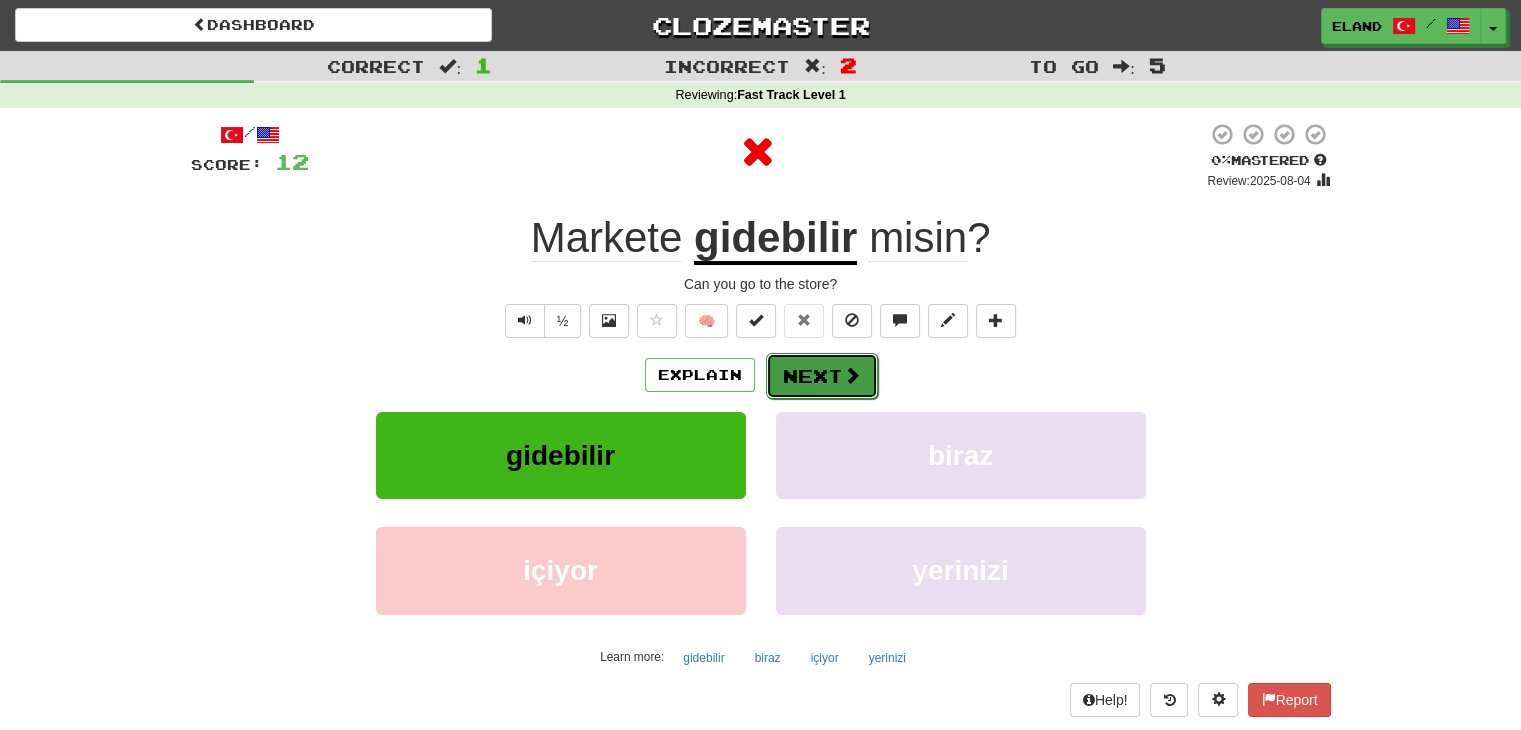 click on "Next" at bounding box center (822, 376) 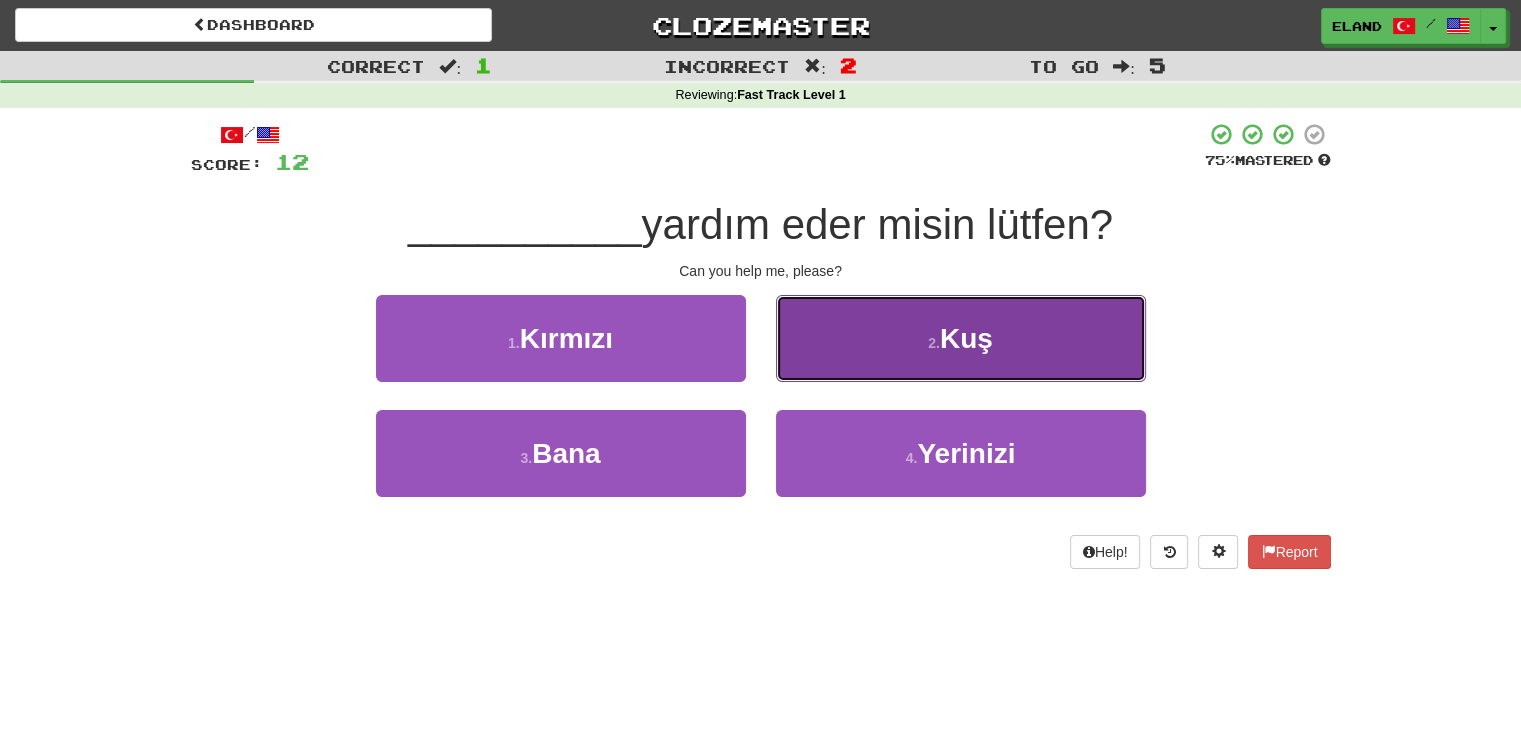 click on "2 .  Kuş" at bounding box center (961, 338) 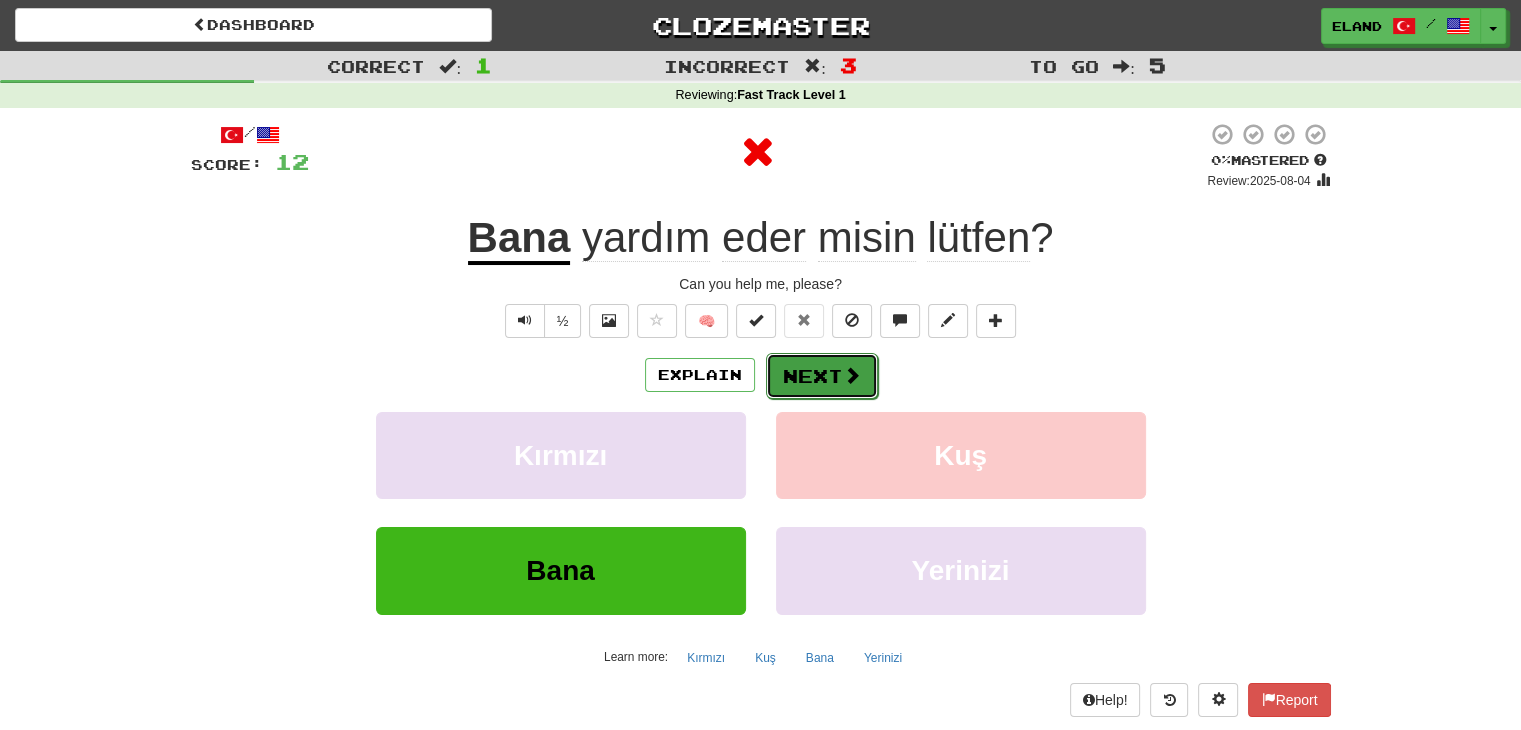 click on "Next" at bounding box center [822, 376] 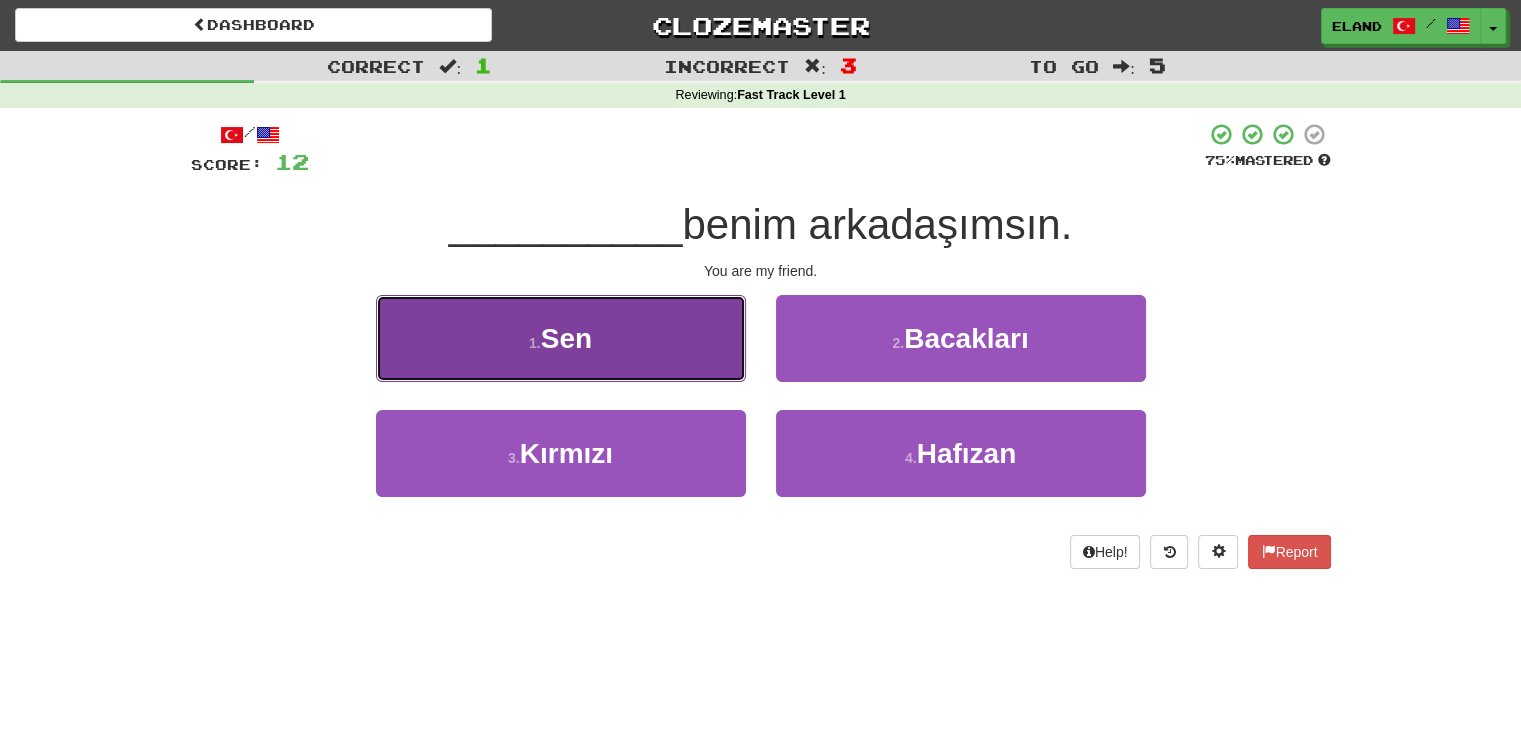 click on "1 .  Sen" at bounding box center (561, 338) 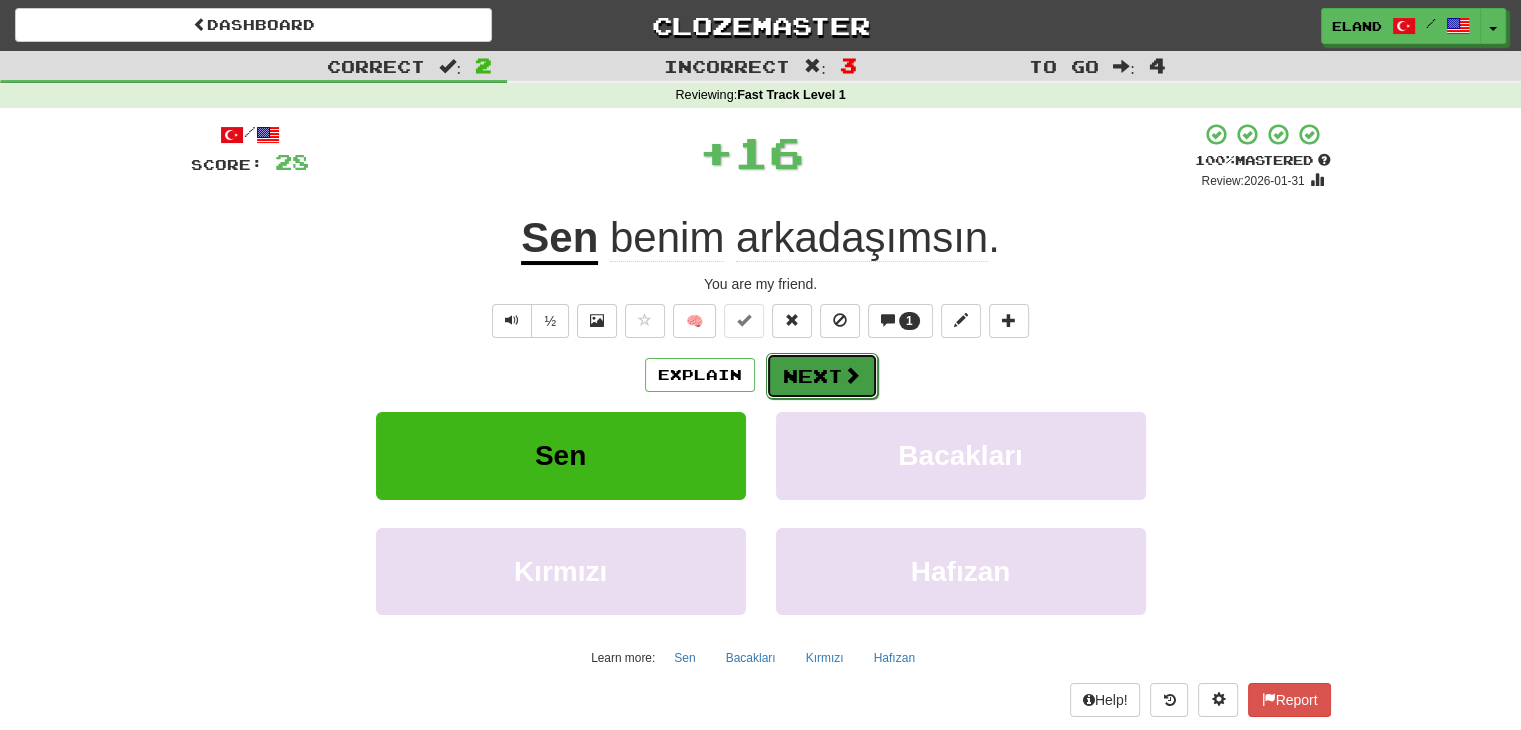 click on "Next" at bounding box center (822, 376) 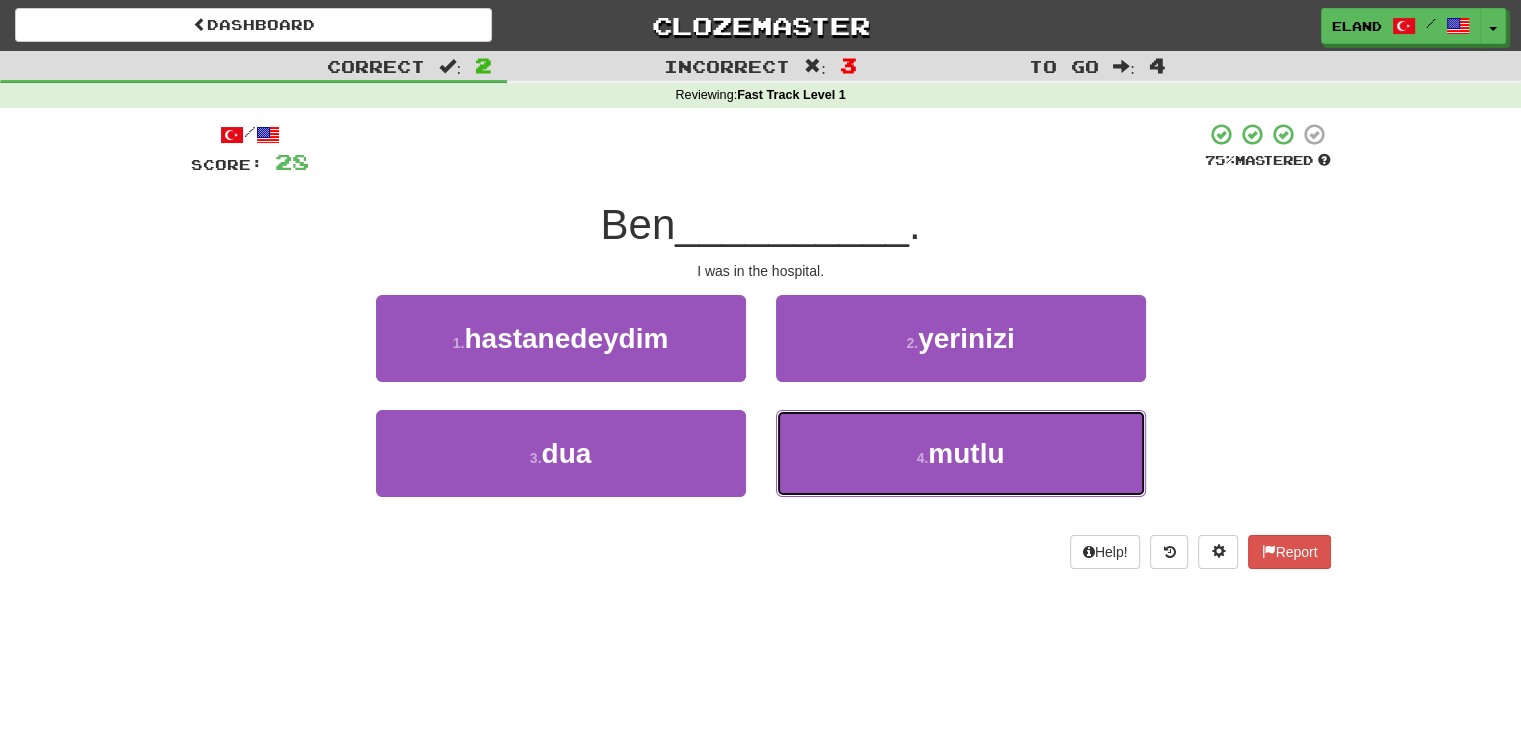 drag, startPoint x: 847, startPoint y: 437, endPoint x: 847, endPoint y: 409, distance: 28 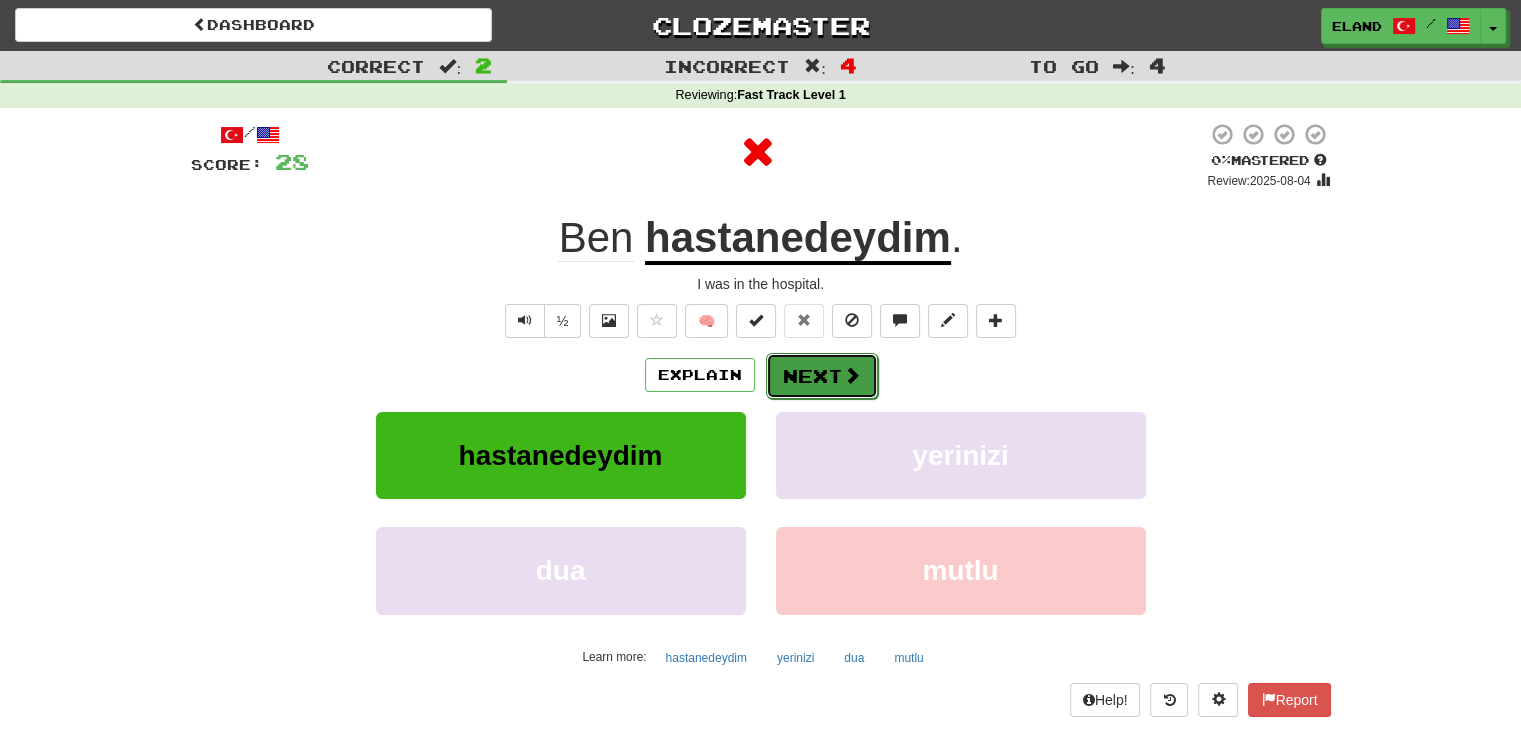 click on "Next" at bounding box center [822, 376] 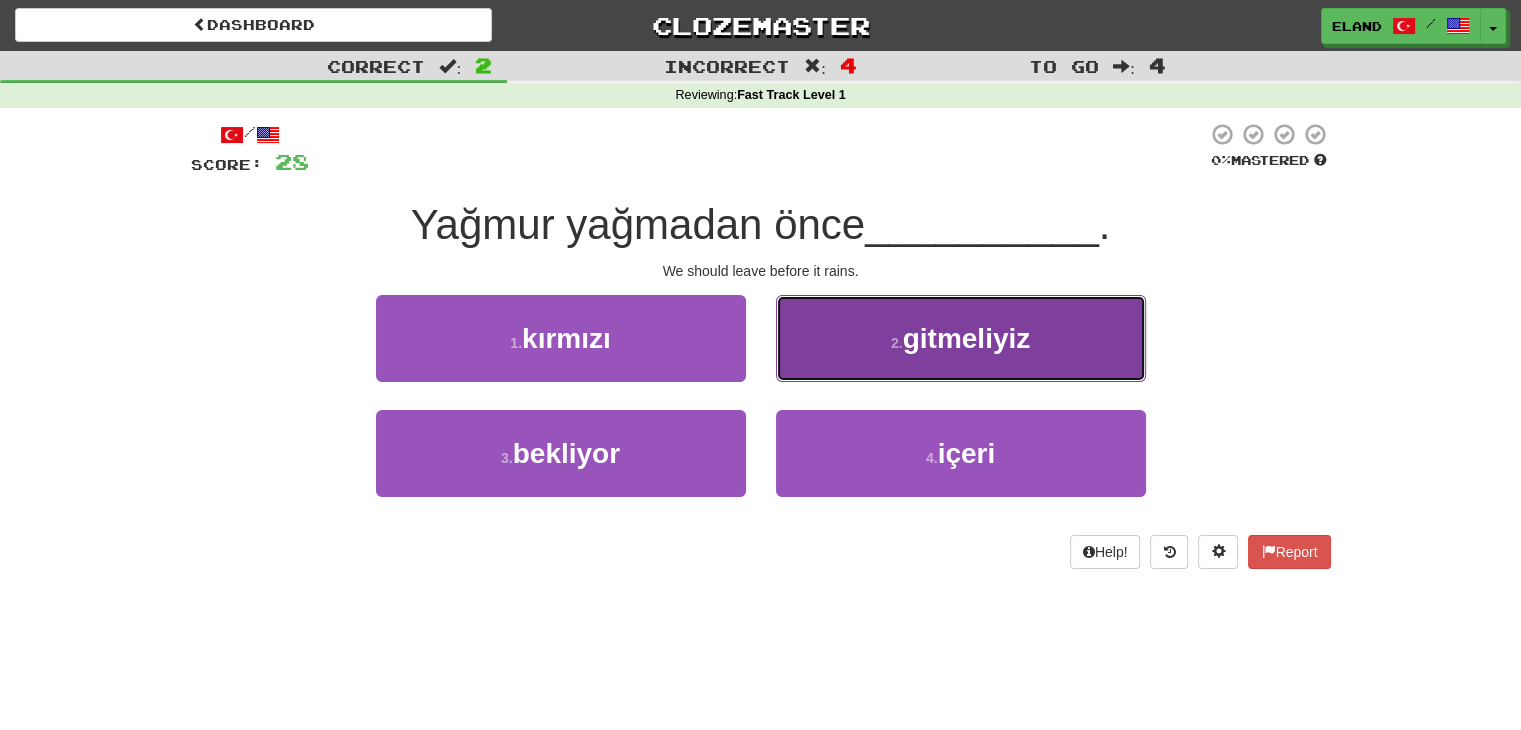 click on "2 .  gitmeliyiz" at bounding box center [961, 338] 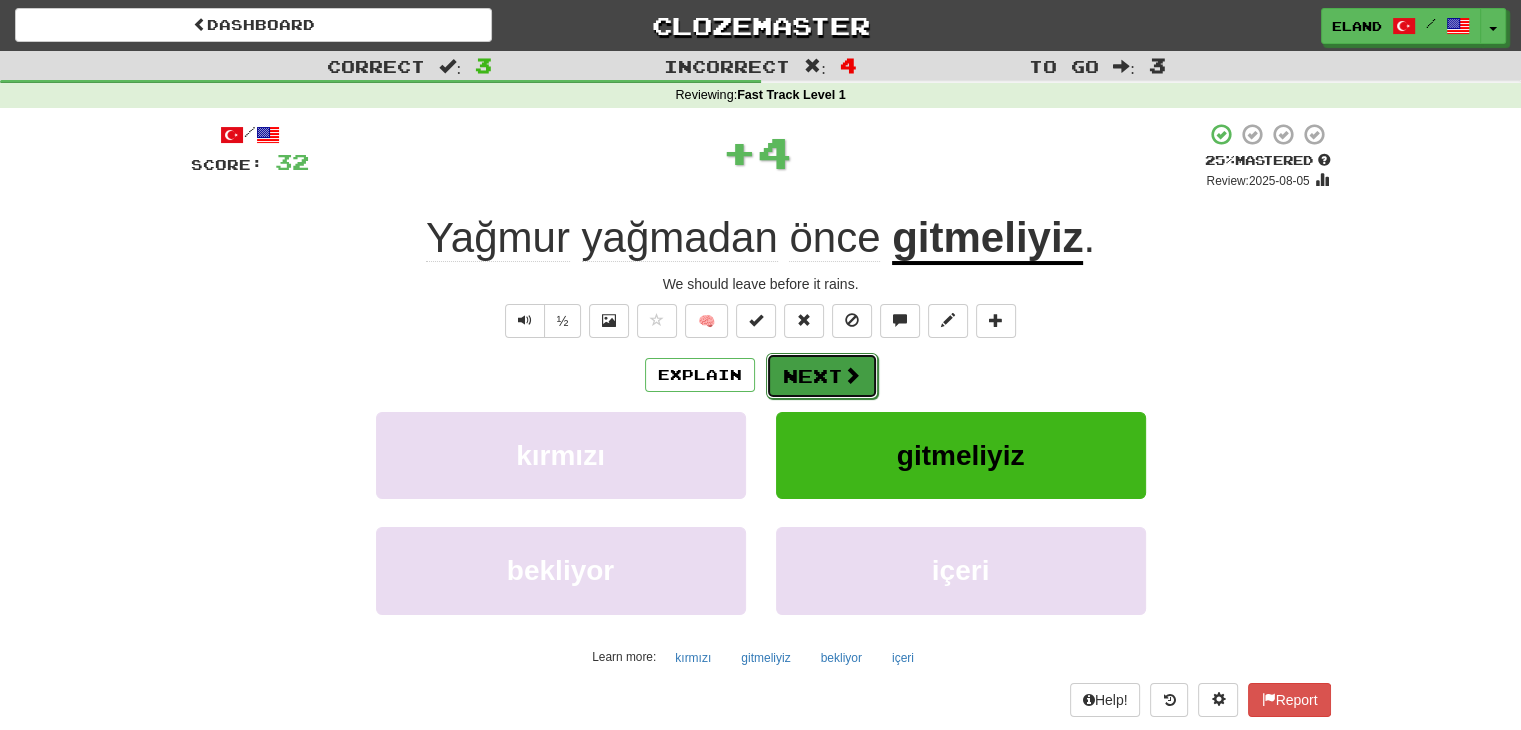 click on "Next" at bounding box center (822, 376) 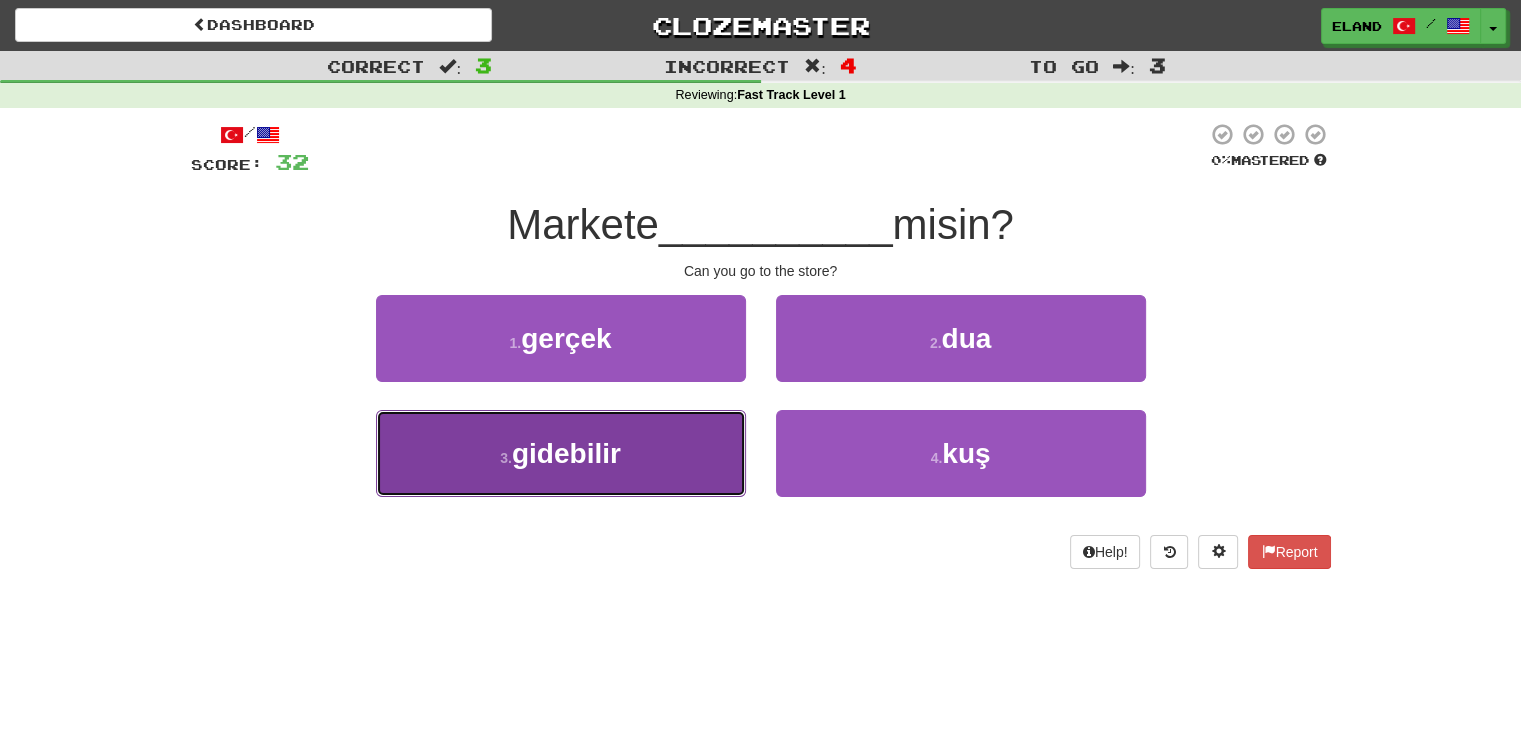 click on "3 .  gidebilir" at bounding box center (561, 453) 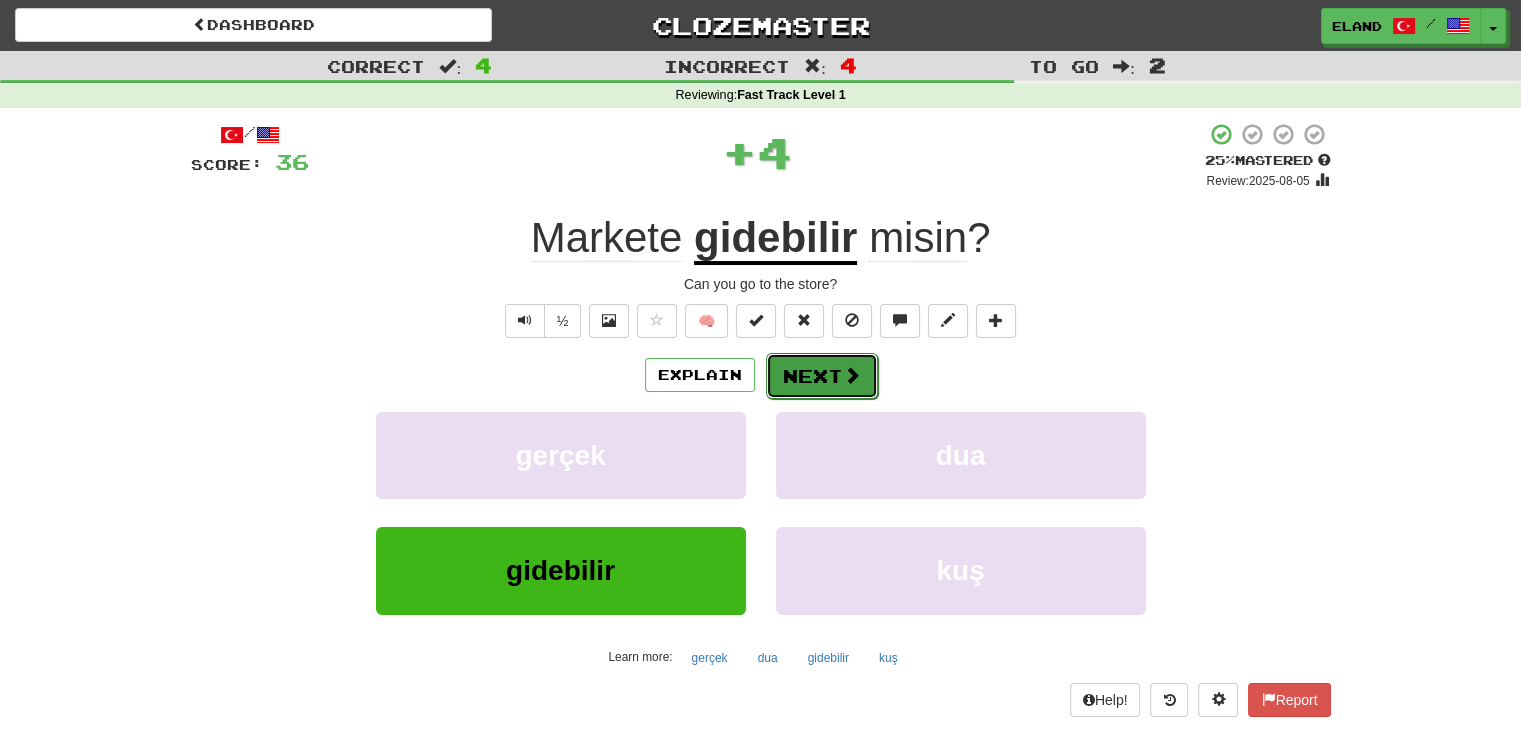 click at bounding box center [852, 375] 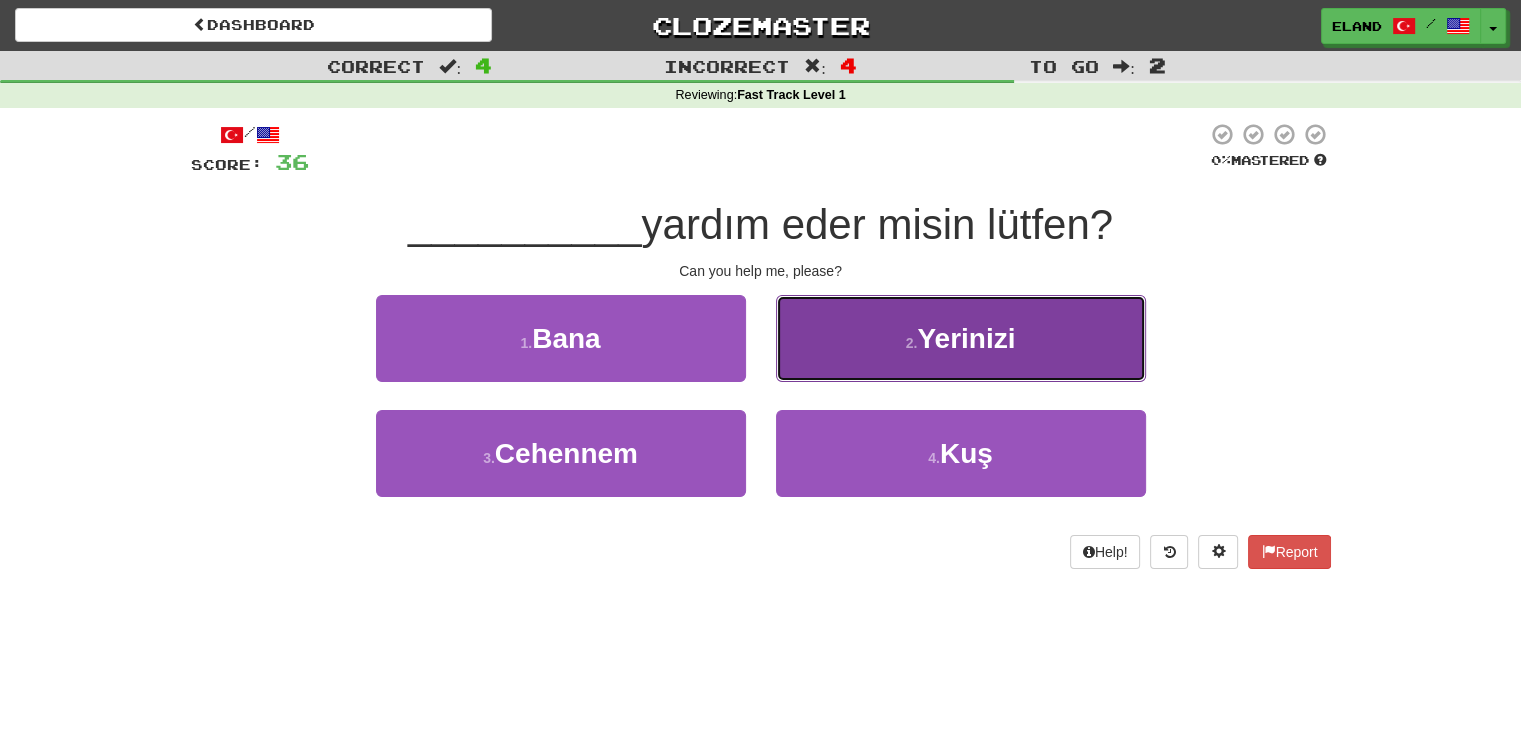 click on "2 .  Yerinizi" at bounding box center (961, 338) 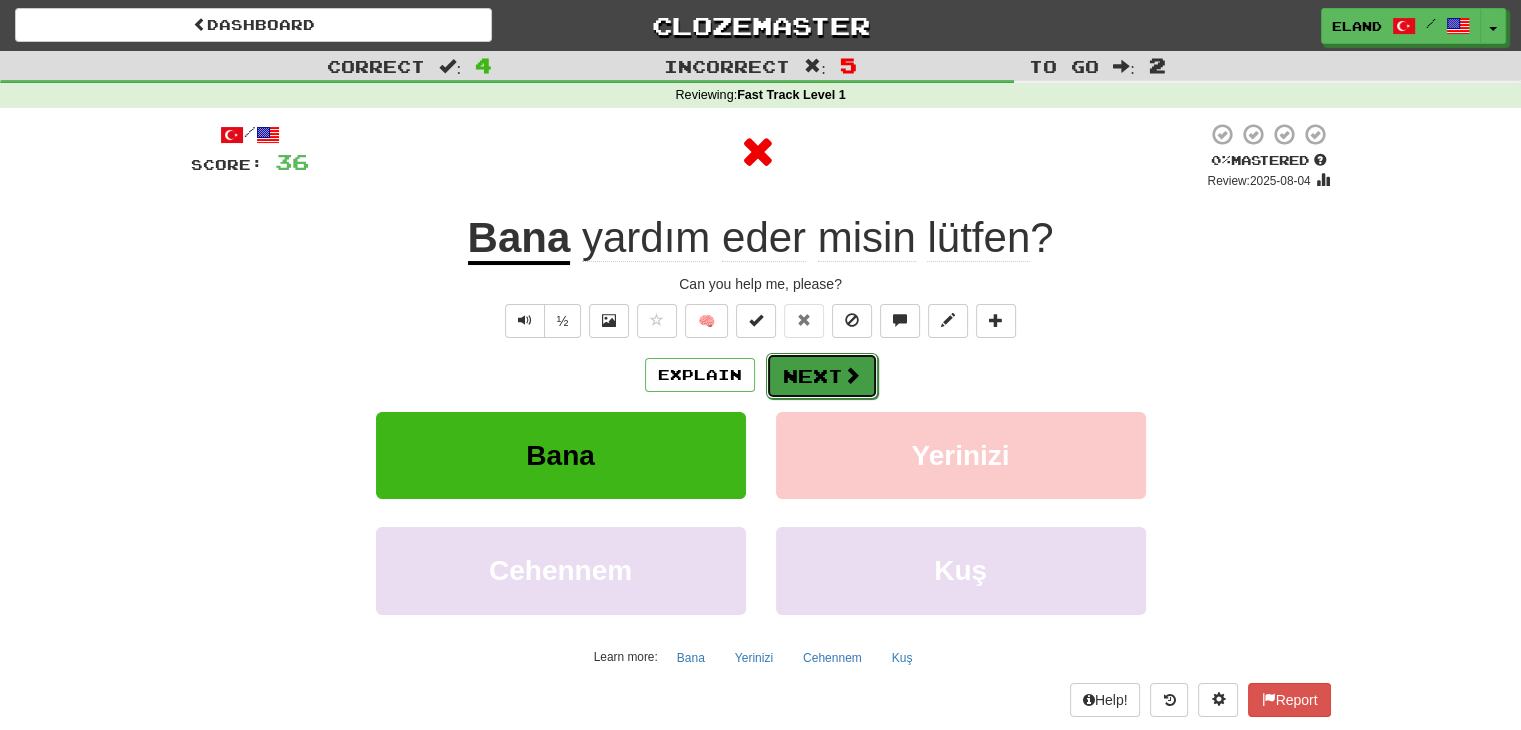 click on "Next" at bounding box center (822, 376) 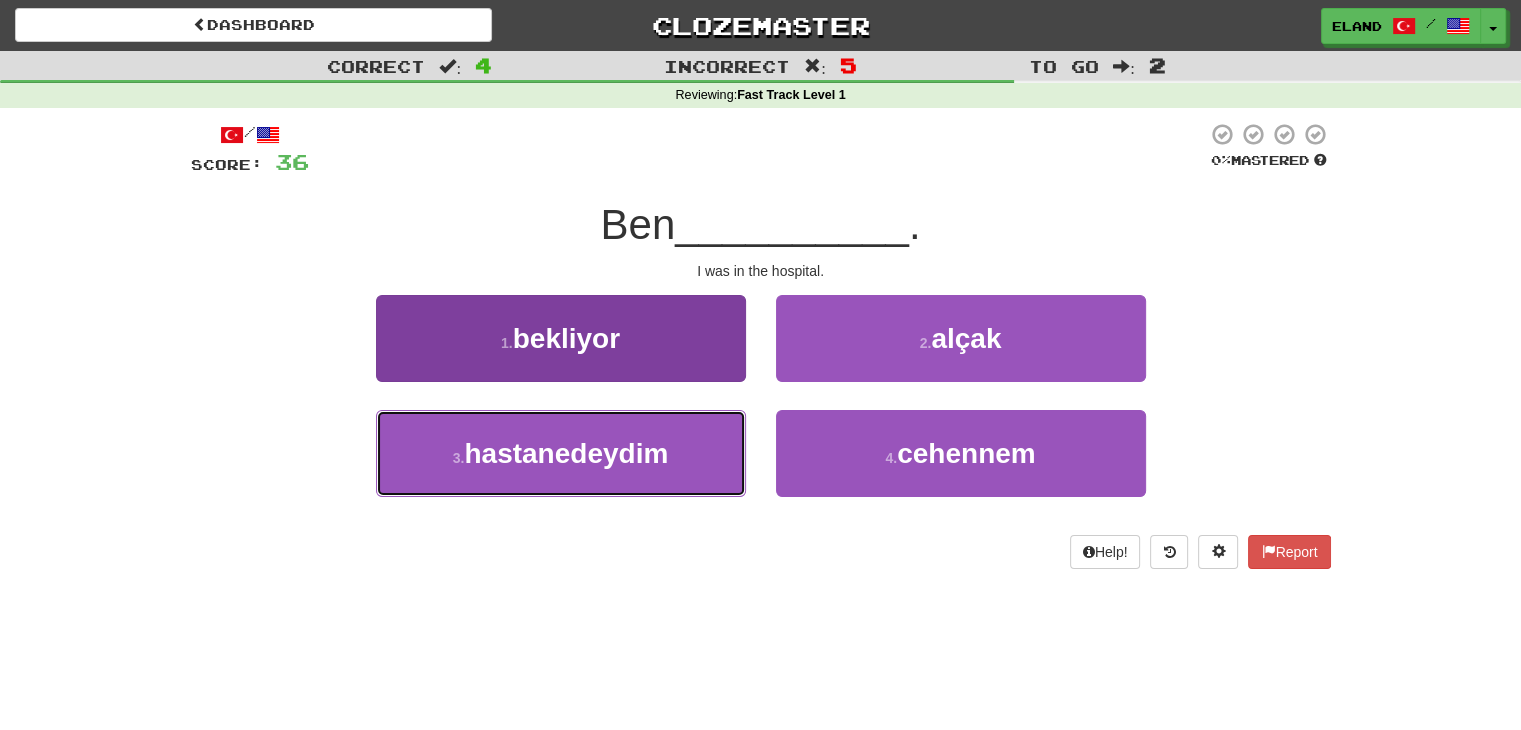 click on "3 .  hastanedeydim" at bounding box center (561, 453) 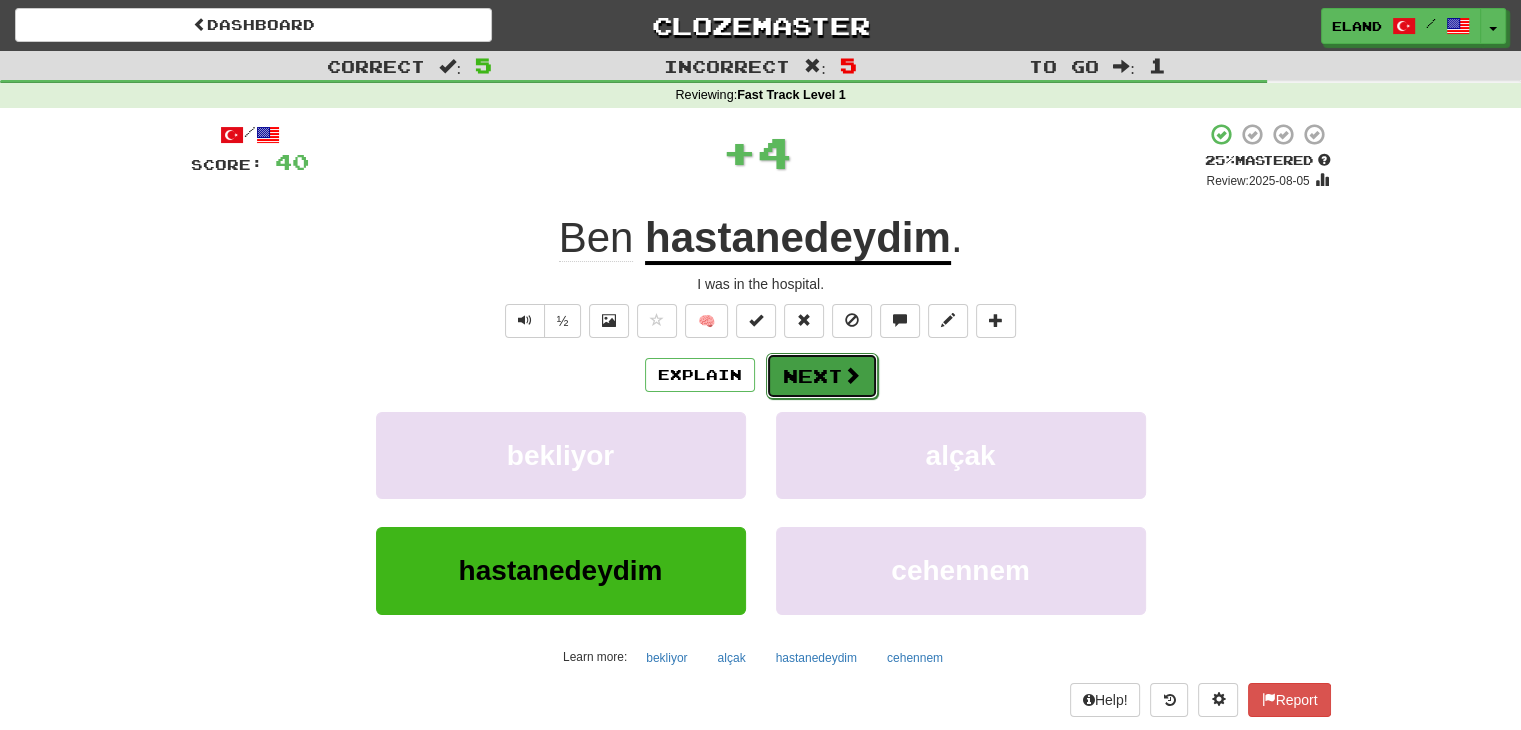 click on "Next" at bounding box center [822, 376] 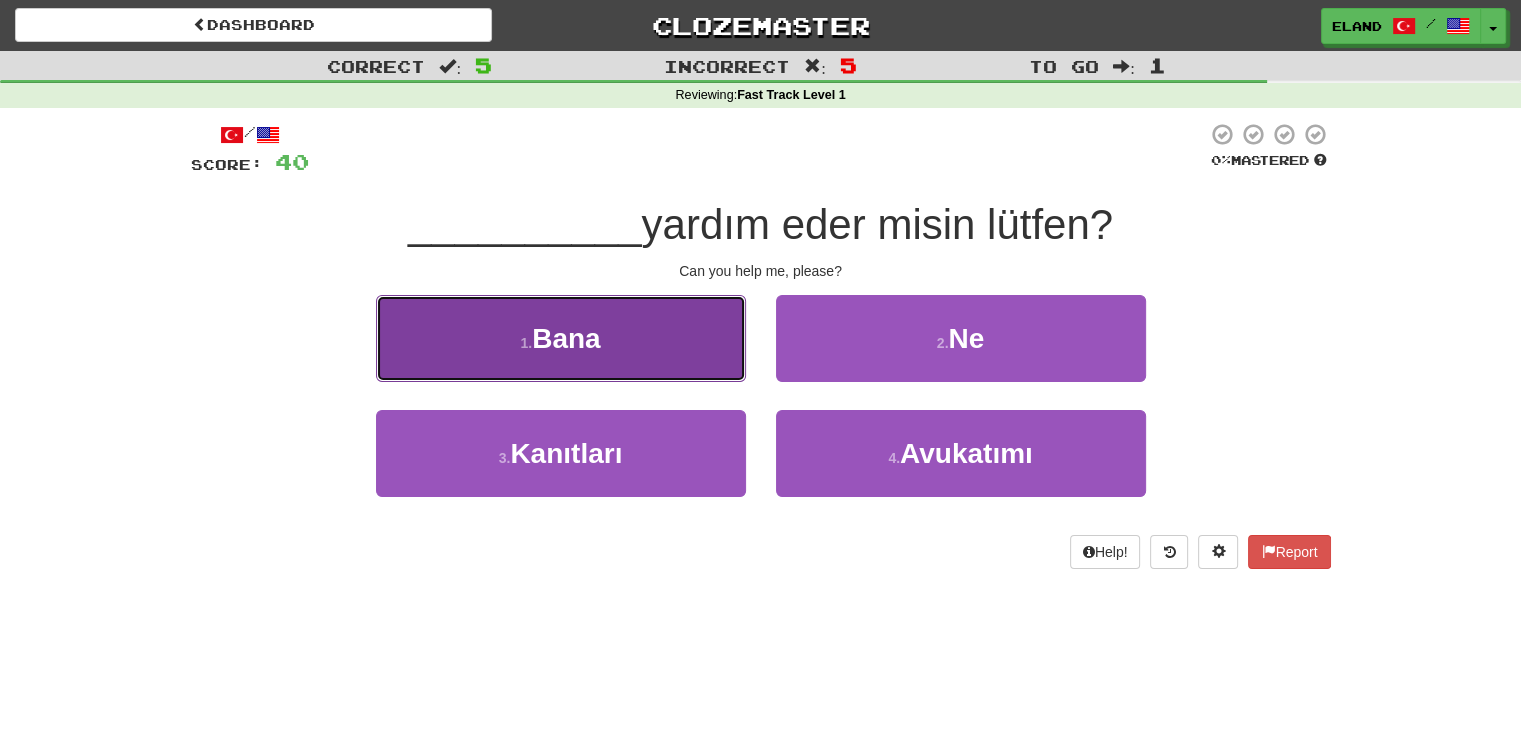 click on "1 .  Bana" at bounding box center [561, 338] 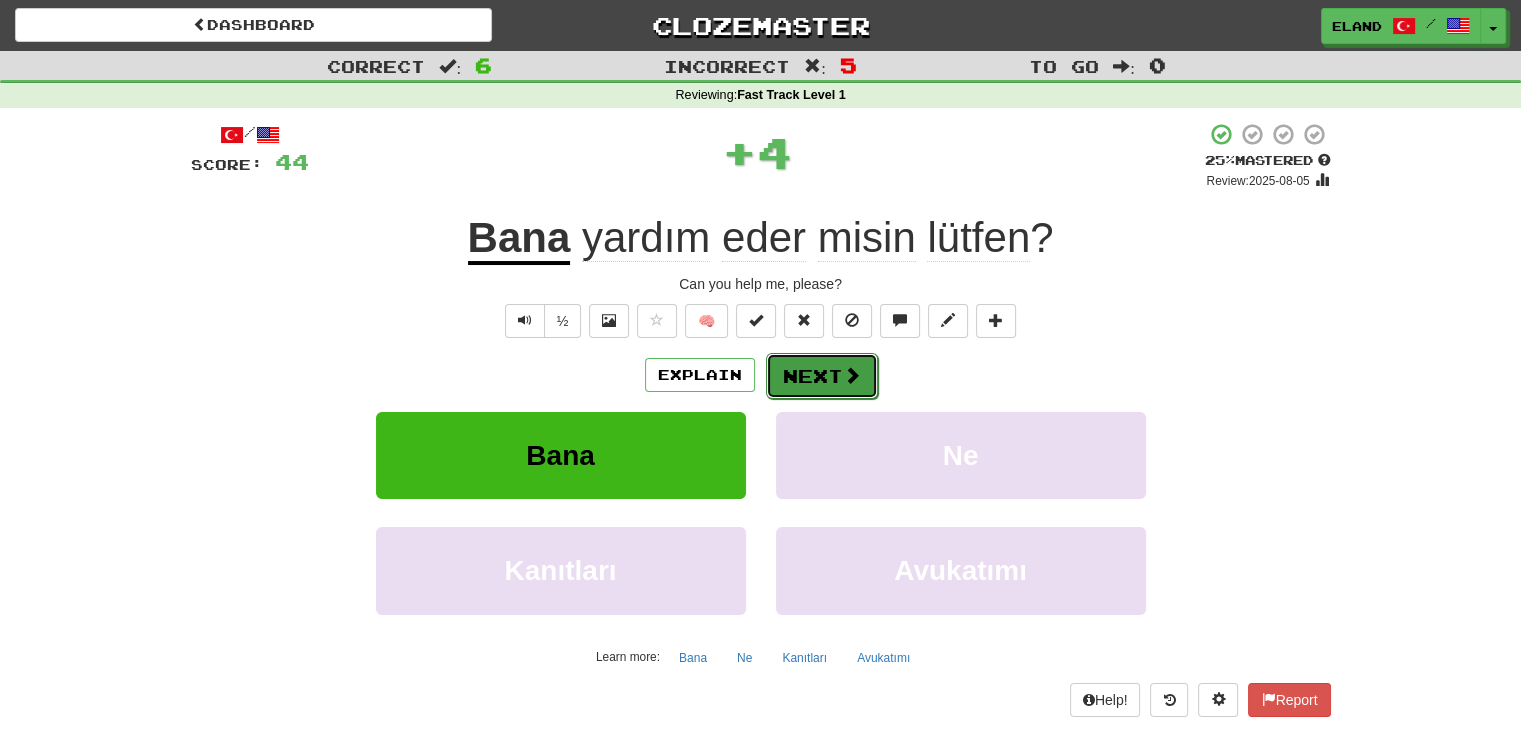 click at bounding box center [852, 375] 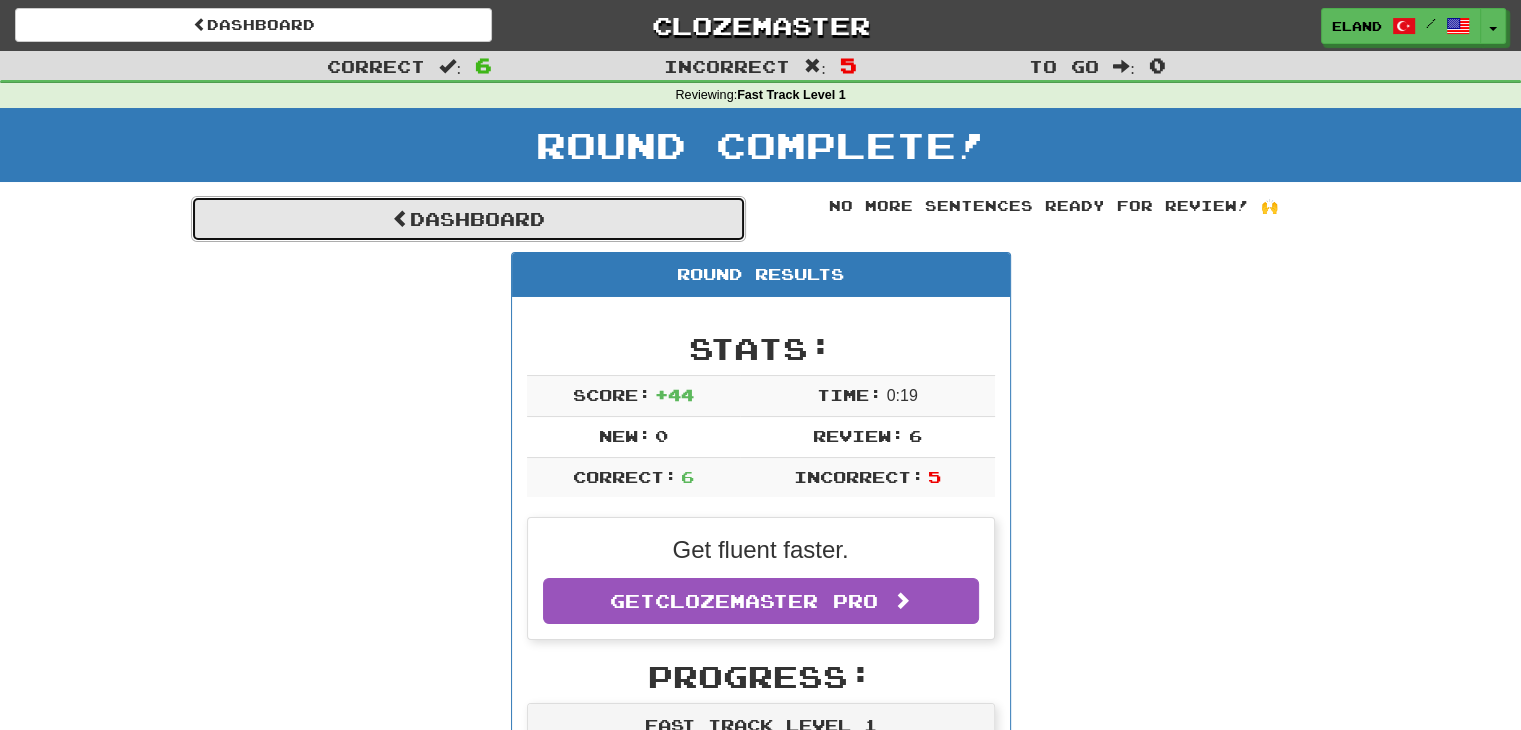click on "Dashboard" at bounding box center [468, 219] 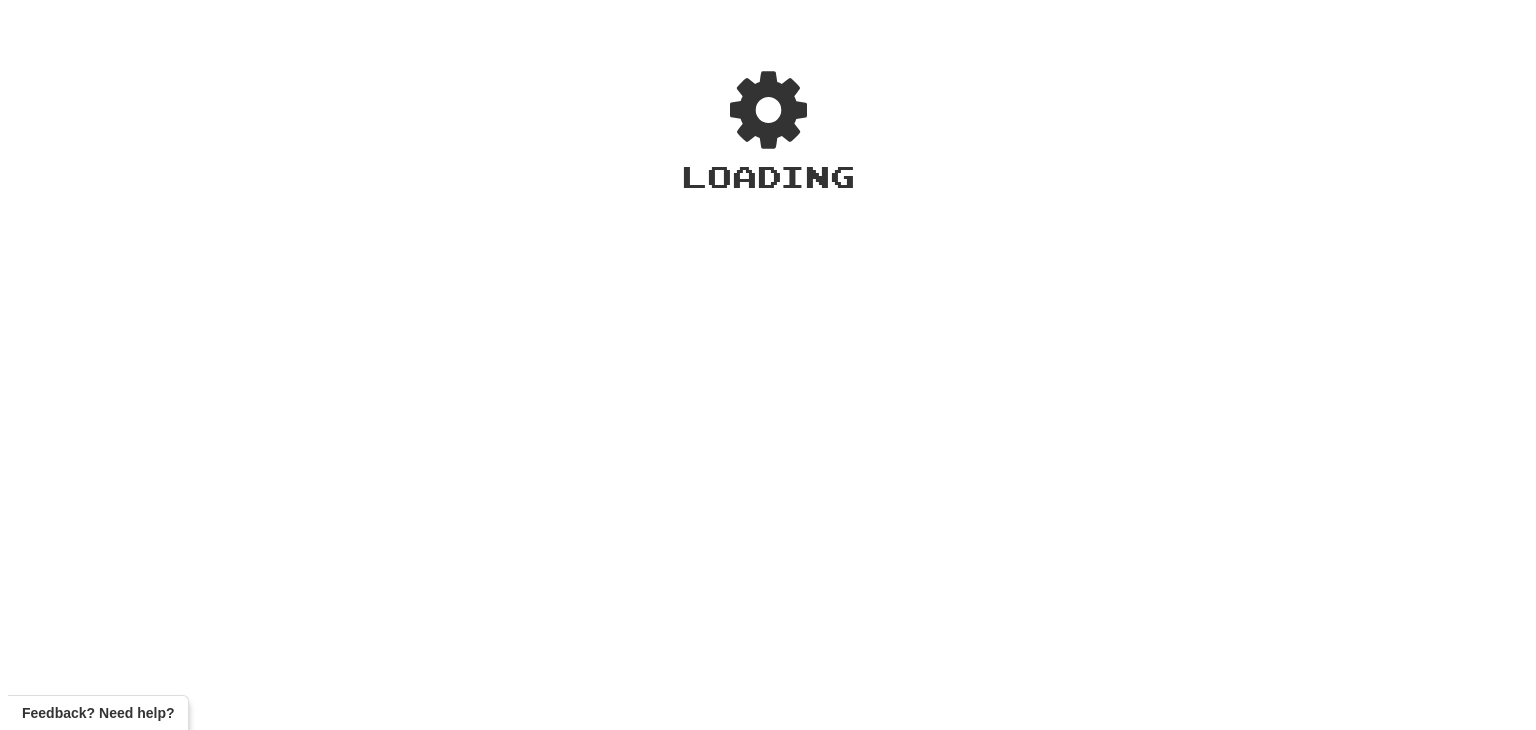 scroll, scrollTop: 0, scrollLeft: 0, axis: both 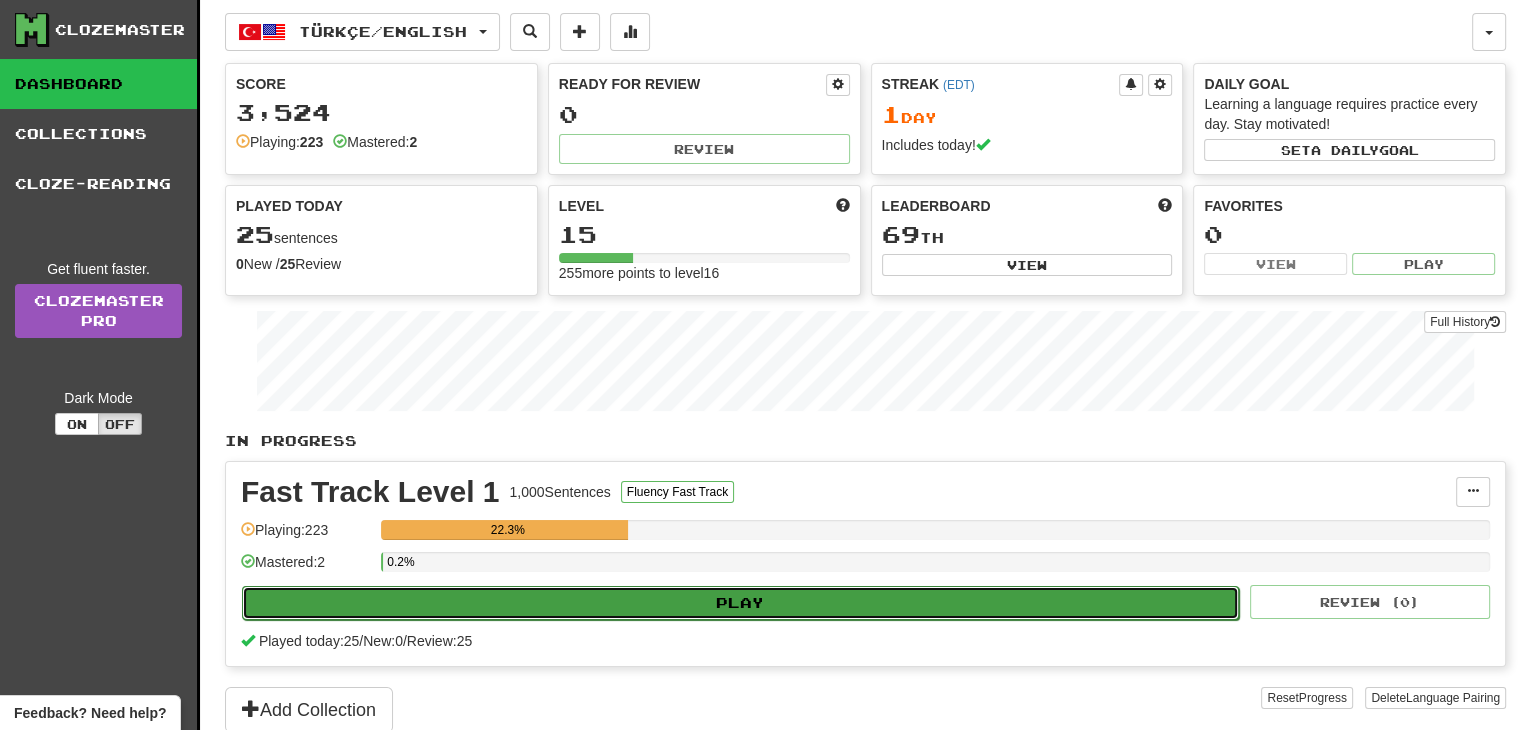 click on "Play" at bounding box center (740, 603) 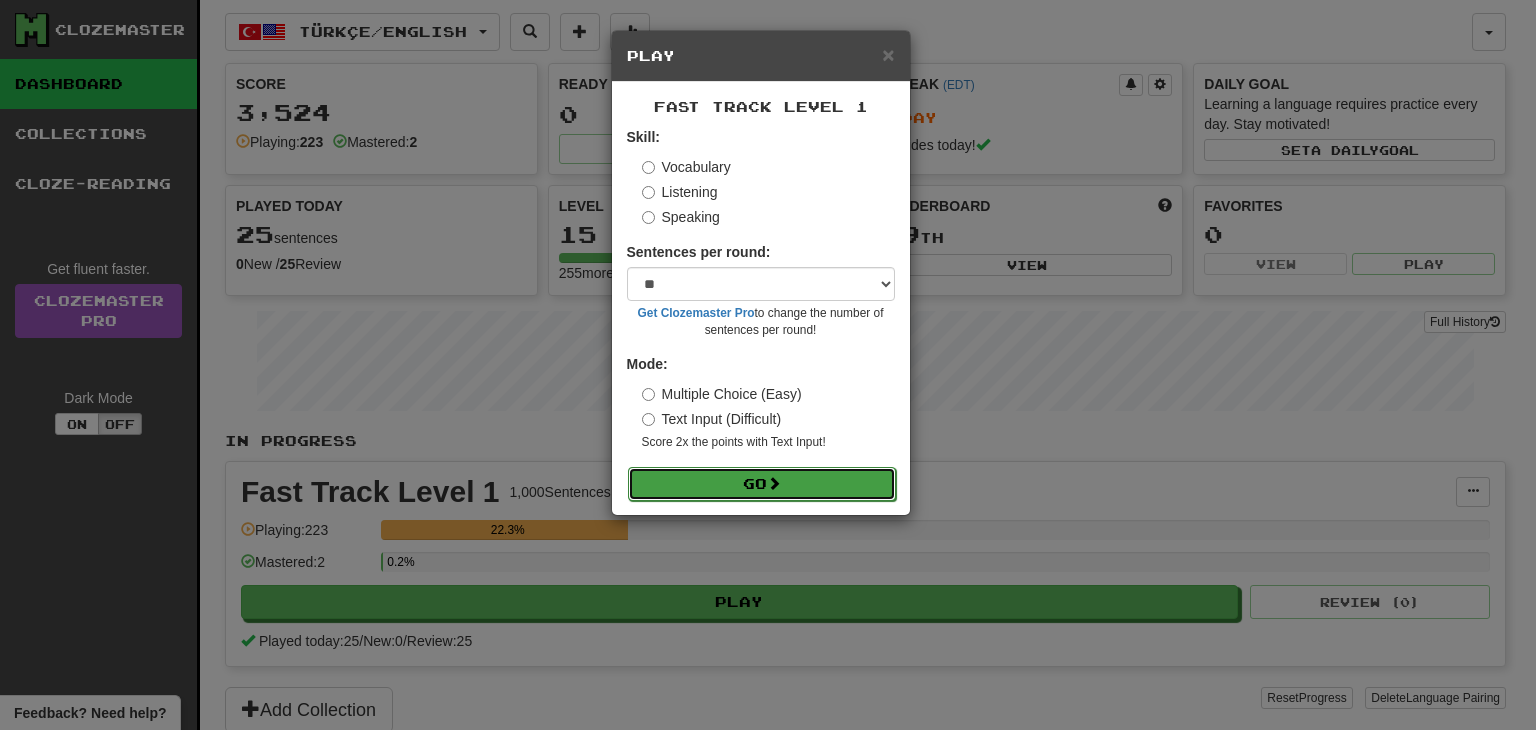 click on "Go" at bounding box center [762, 484] 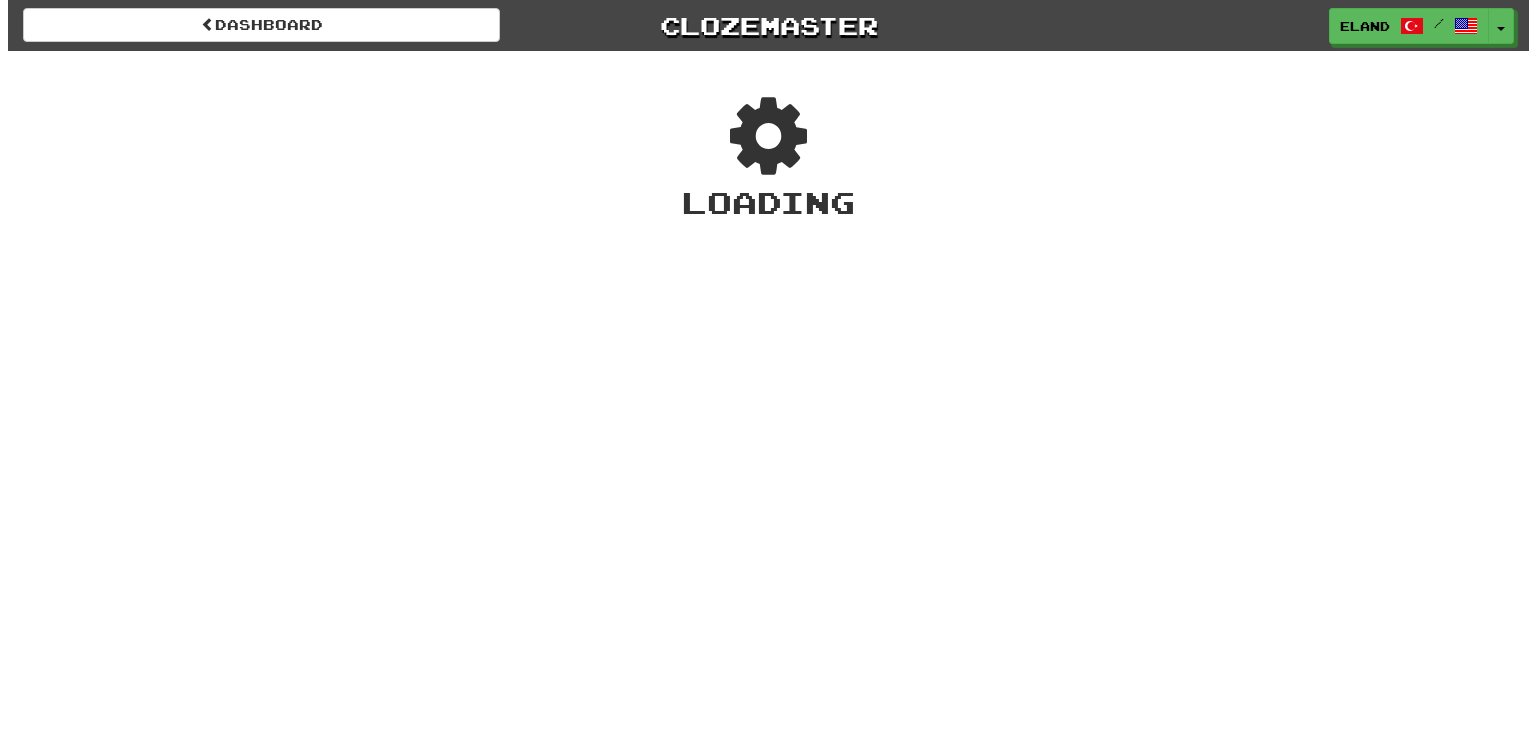 scroll, scrollTop: 0, scrollLeft: 0, axis: both 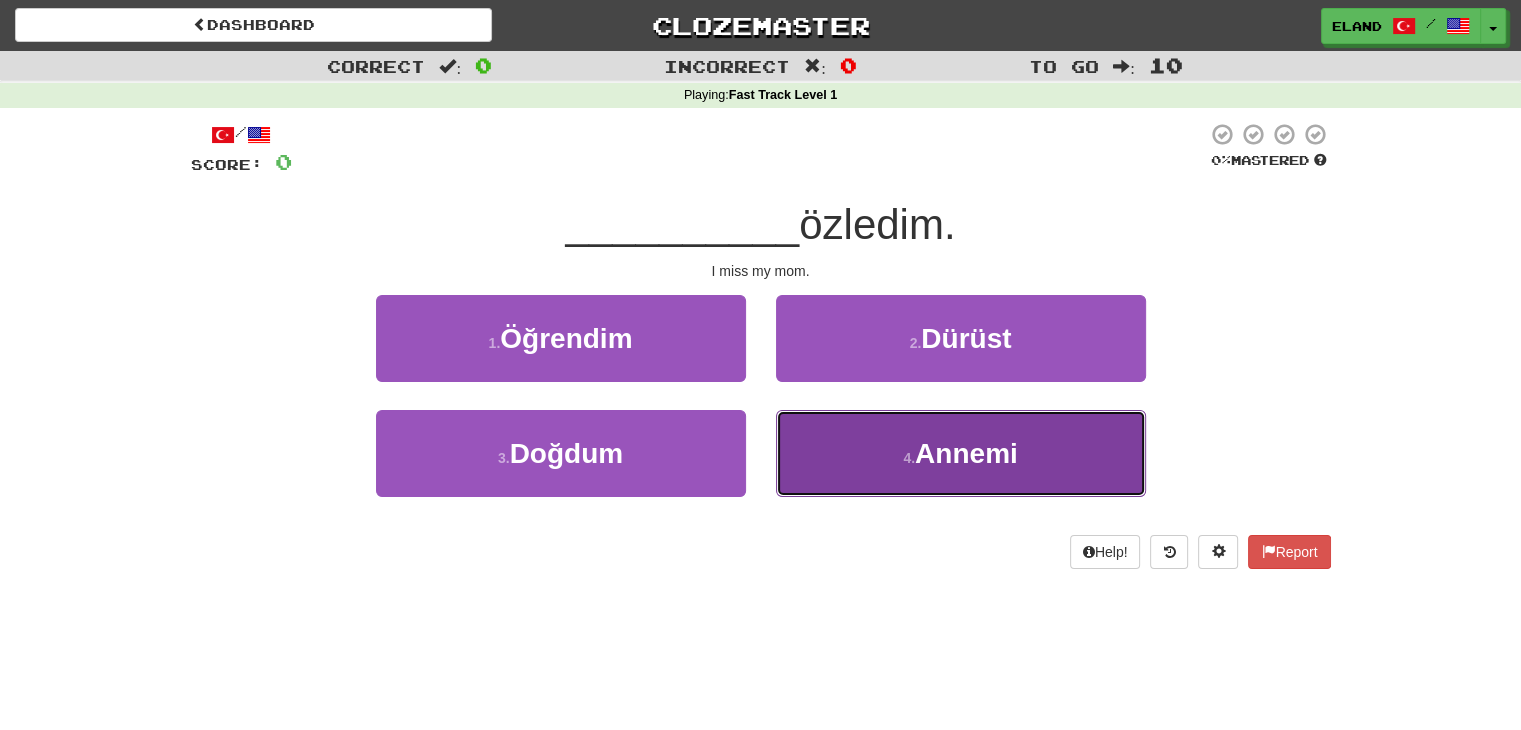 click on "4 .  [NAME]" at bounding box center [961, 453] 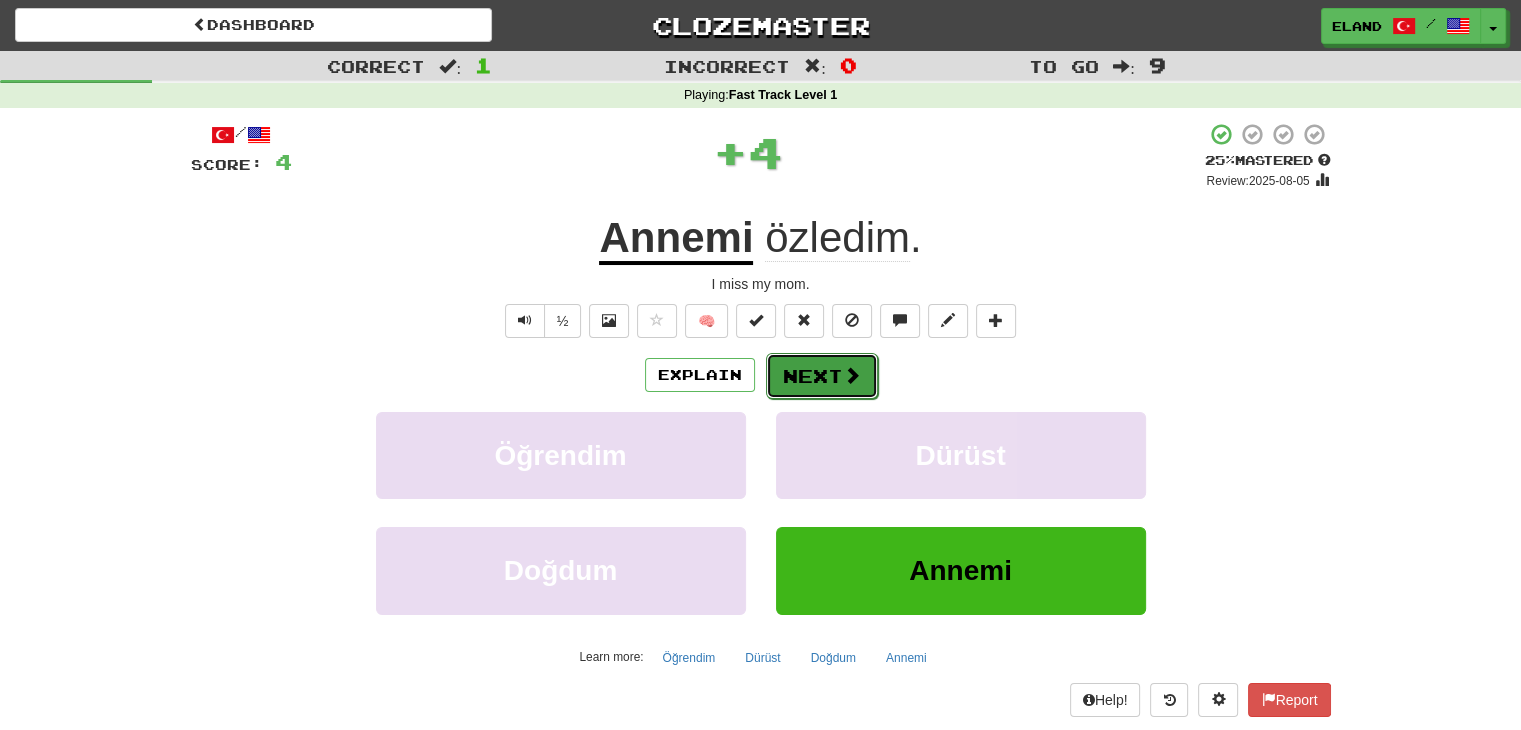 click on "Next" at bounding box center [822, 376] 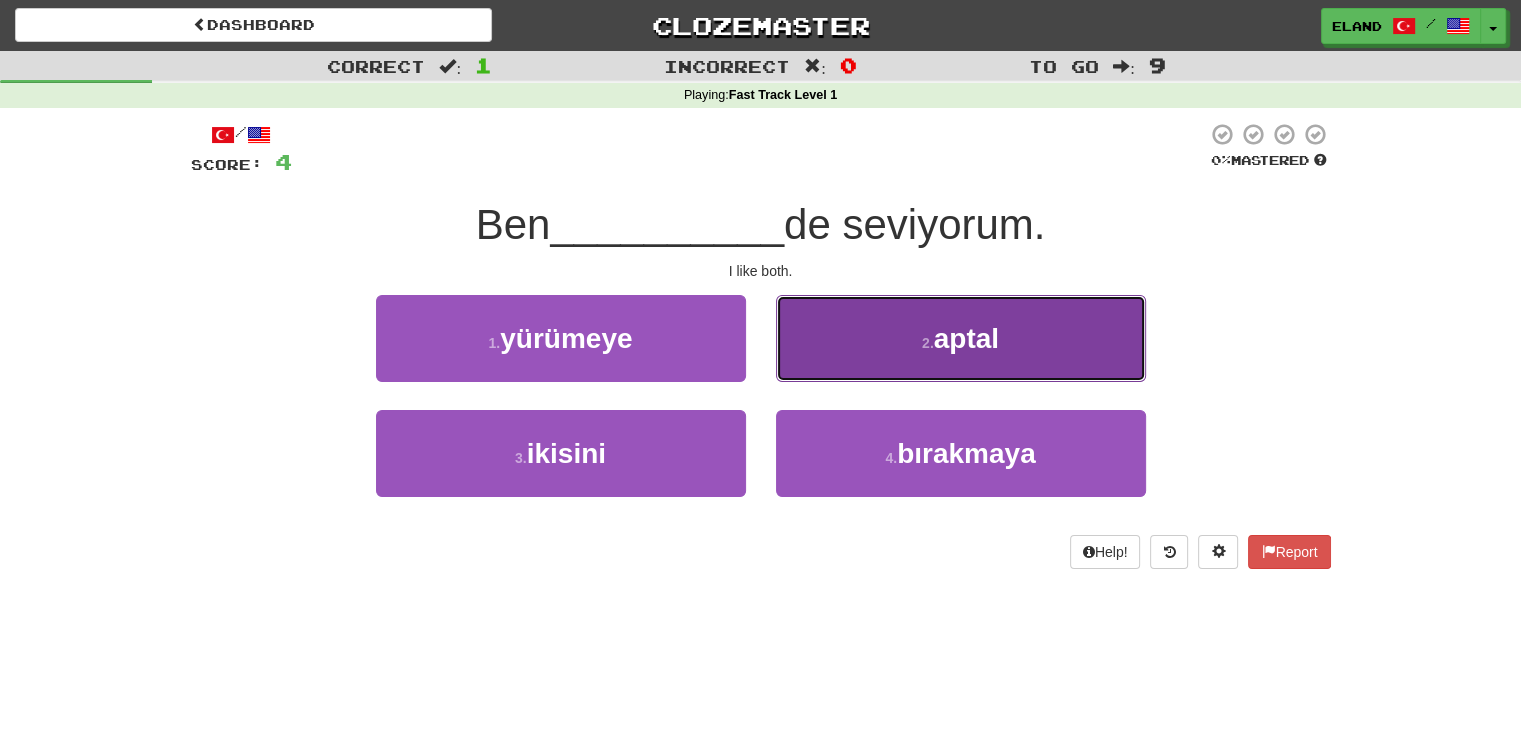click on "2 .  aptal" at bounding box center (961, 338) 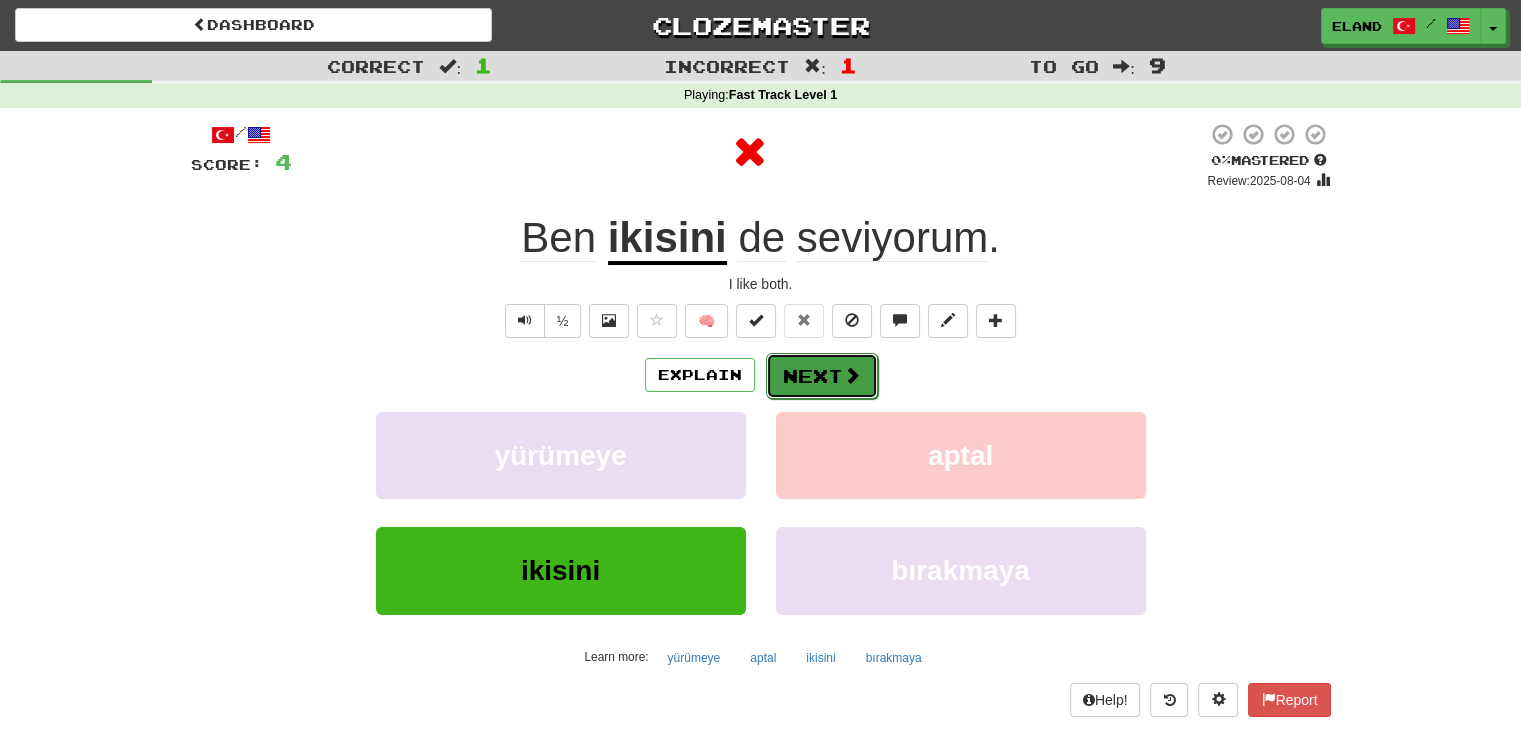 click on "Next" at bounding box center [822, 376] 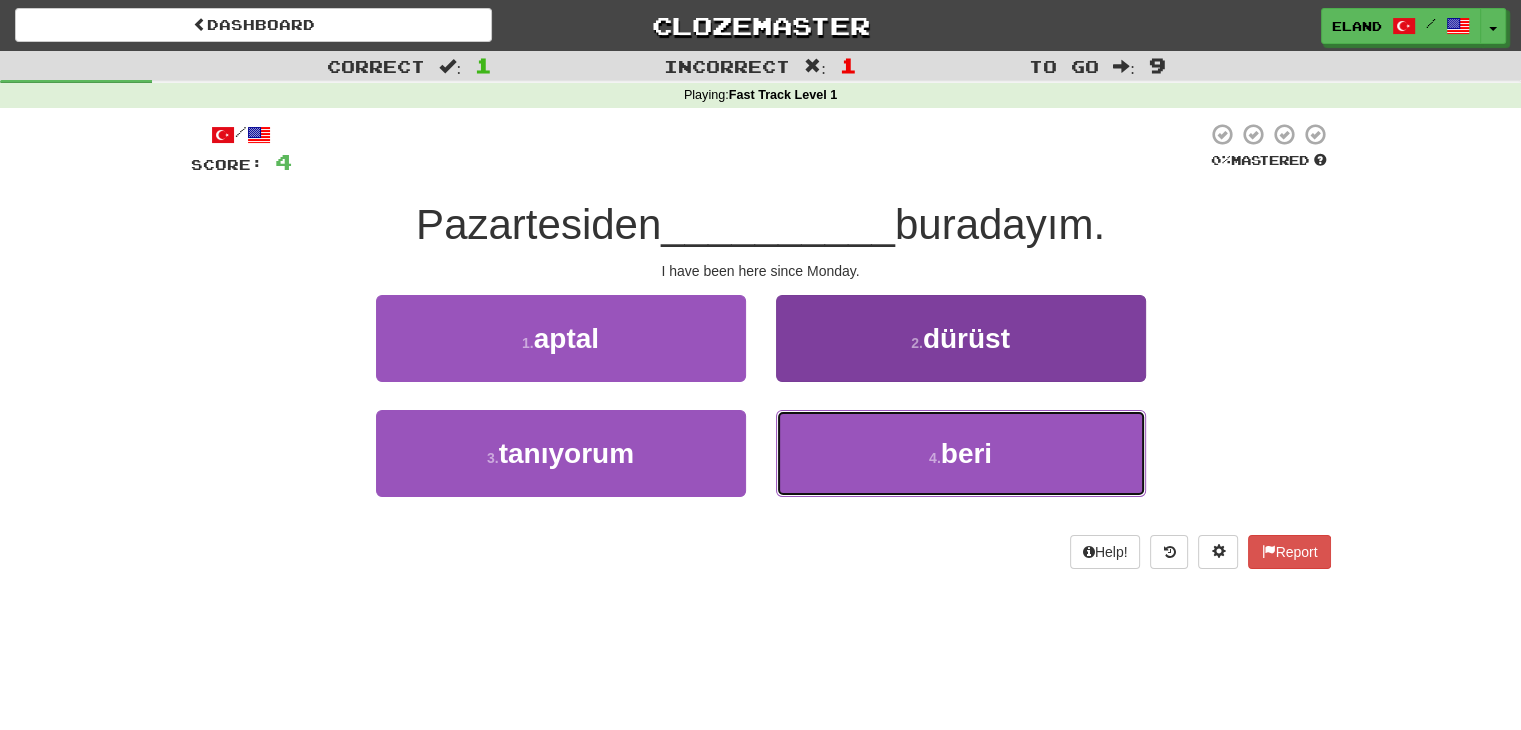 click on "4 .  beri" at bounding box center [961, 453] 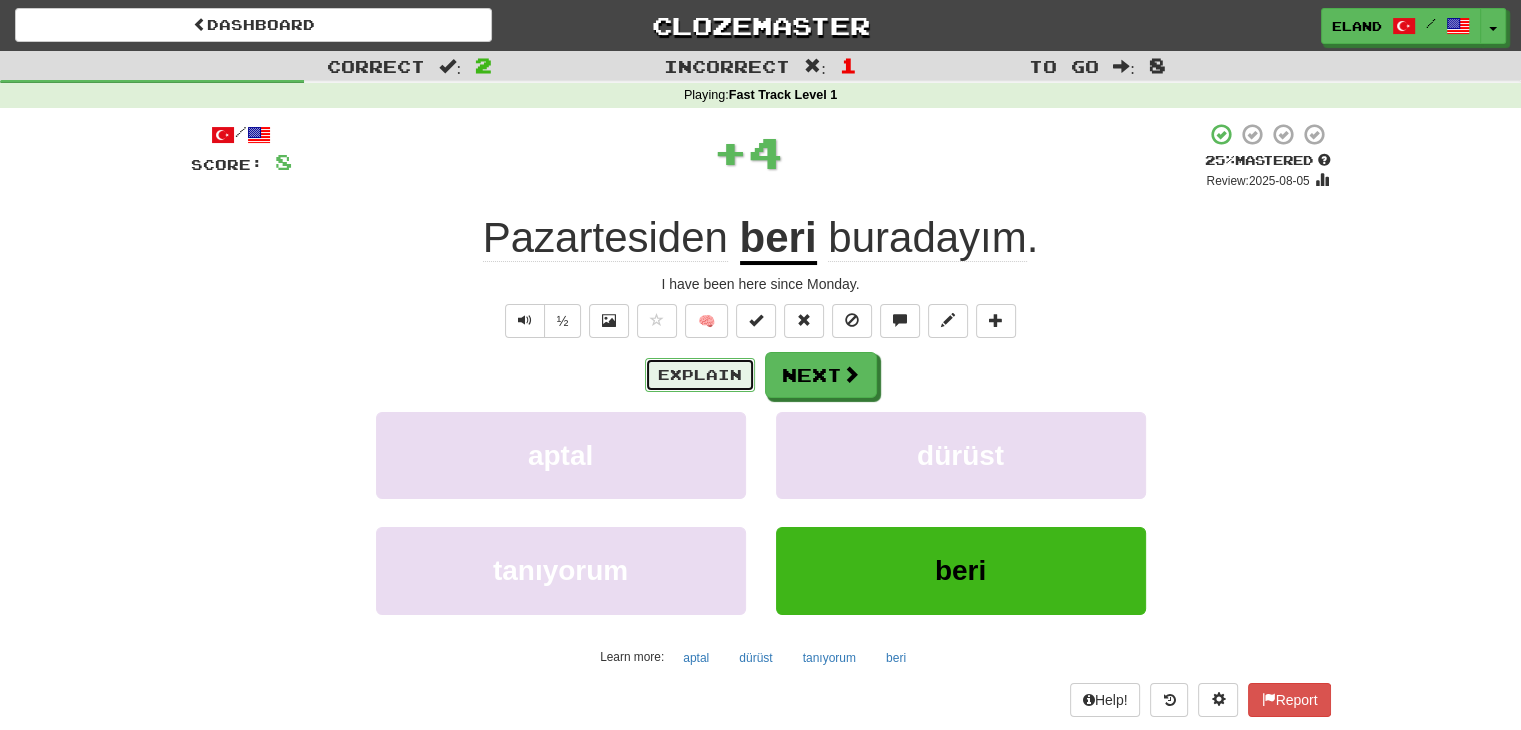 click on "Explain" at bounding box center [700, 375] 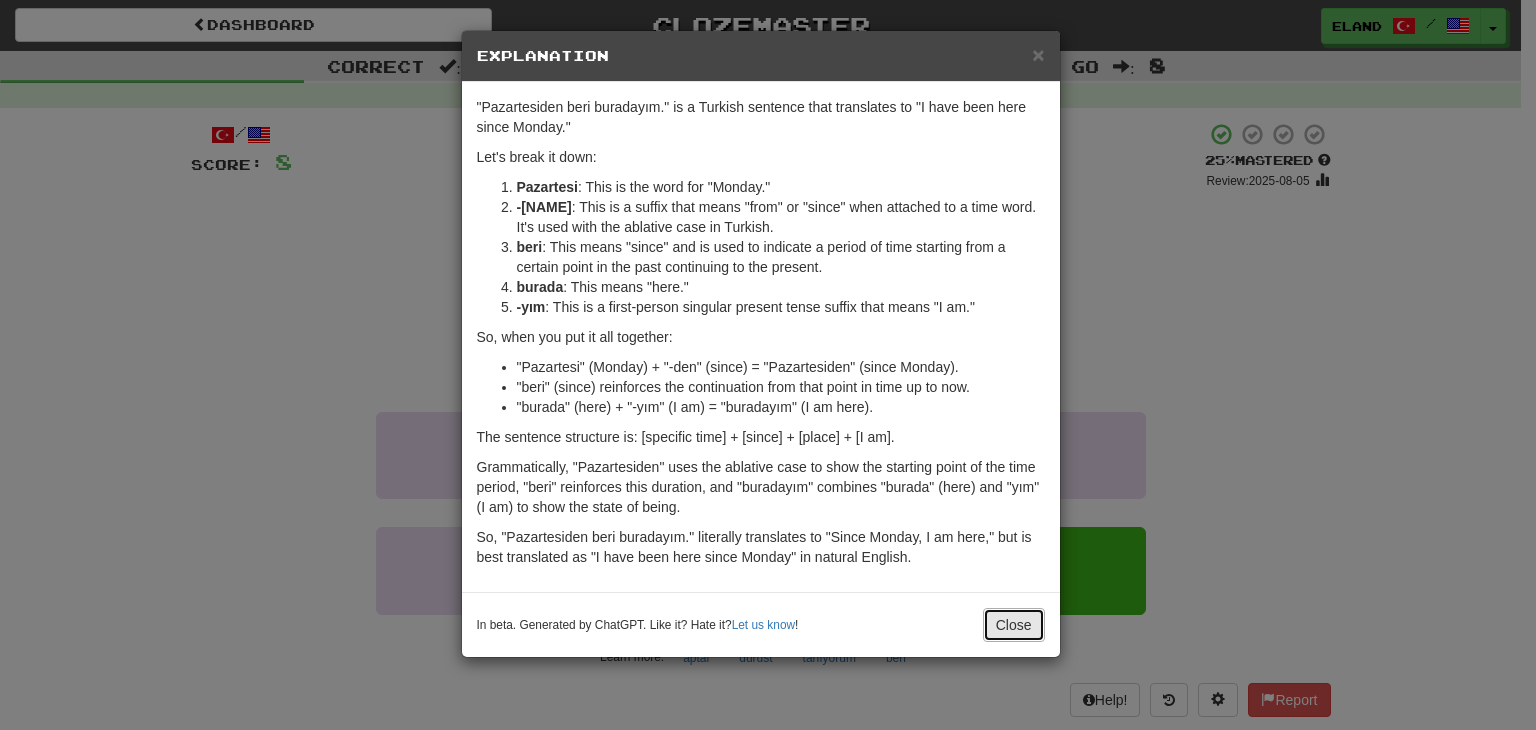 click on "Close" at bounding box center (1014, 625) 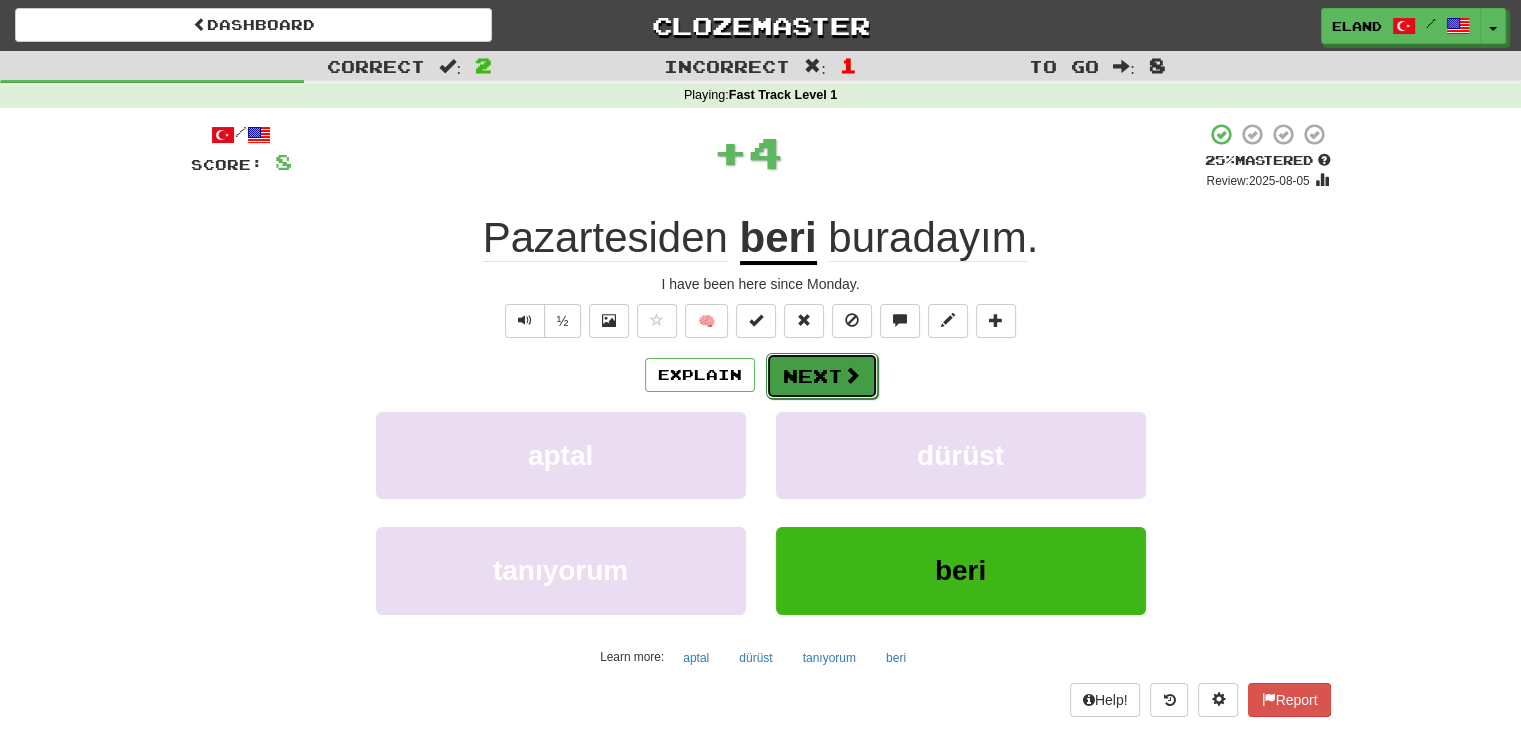click on "Next" at bounding box center [822, 376] 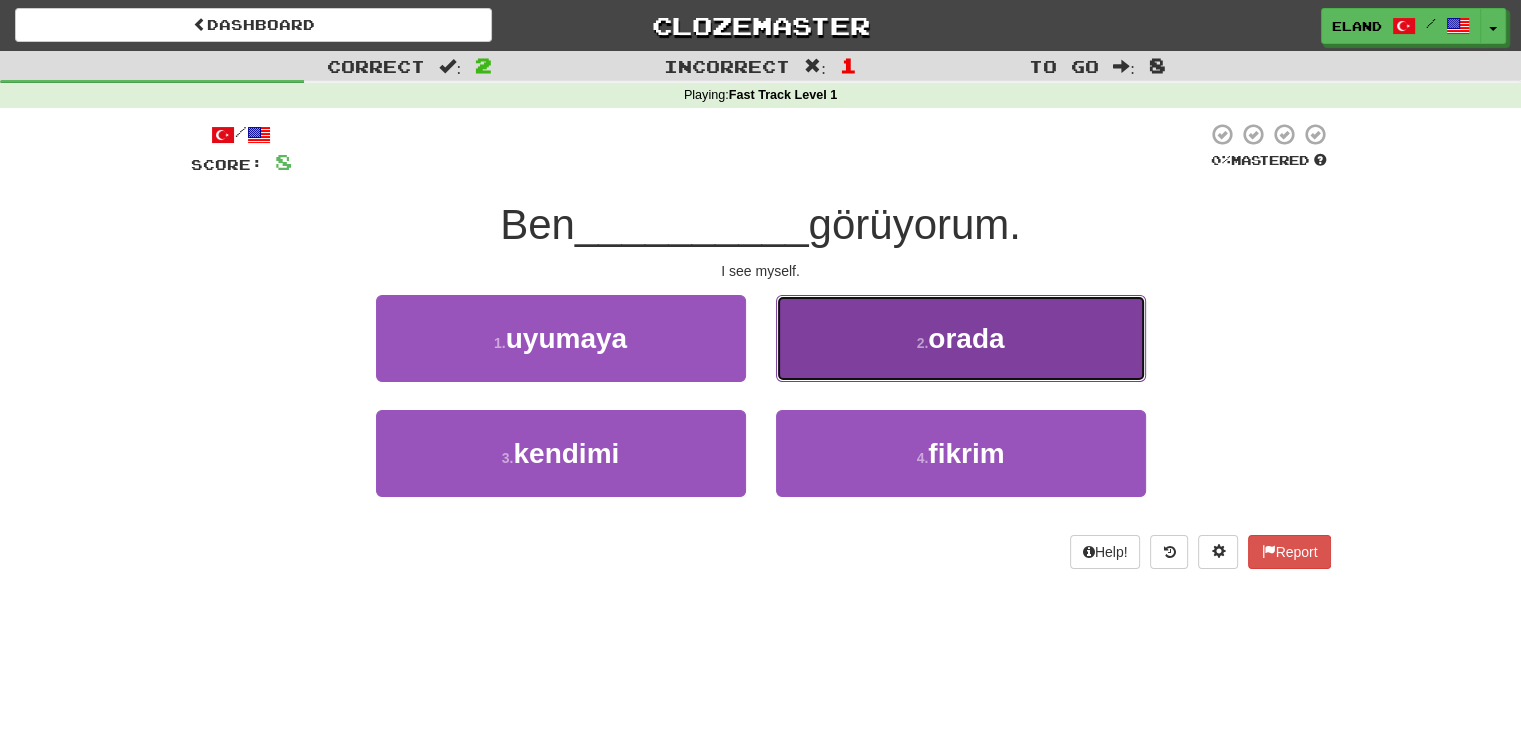 click on "2 .  orada" at bounding box center (961, 338) 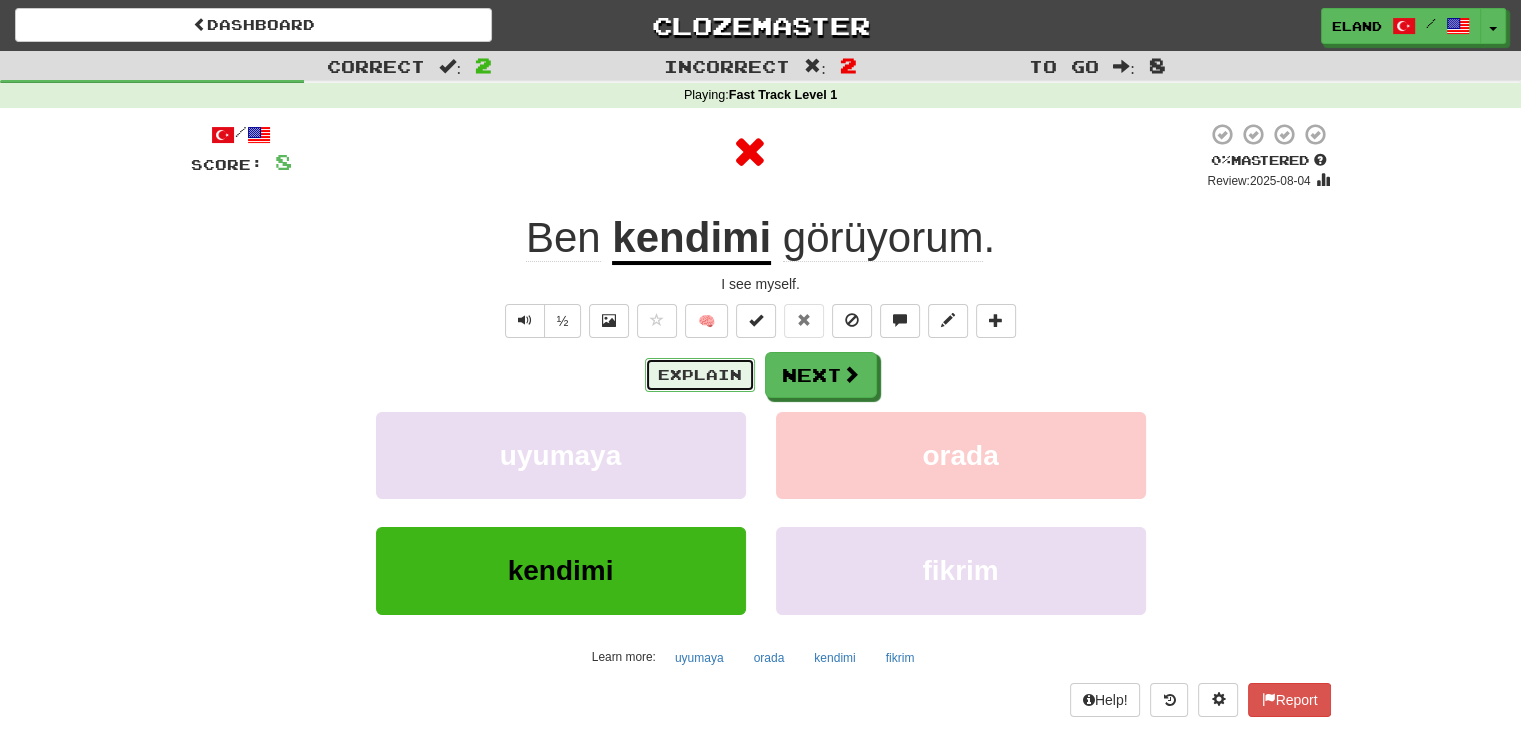click on "Explain" at bounding box center [700, 375] 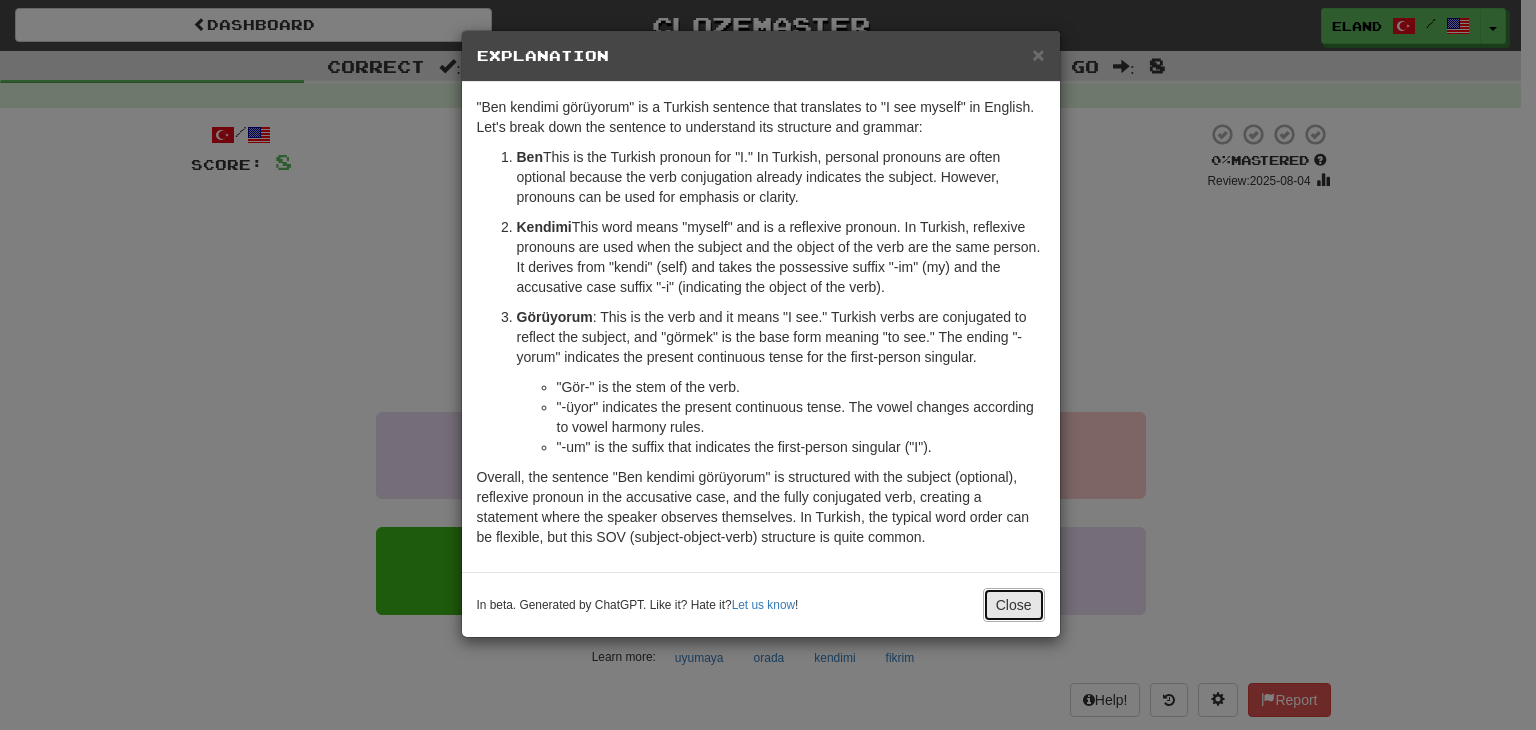 click on "Close" at bounding box center [1014, 605] 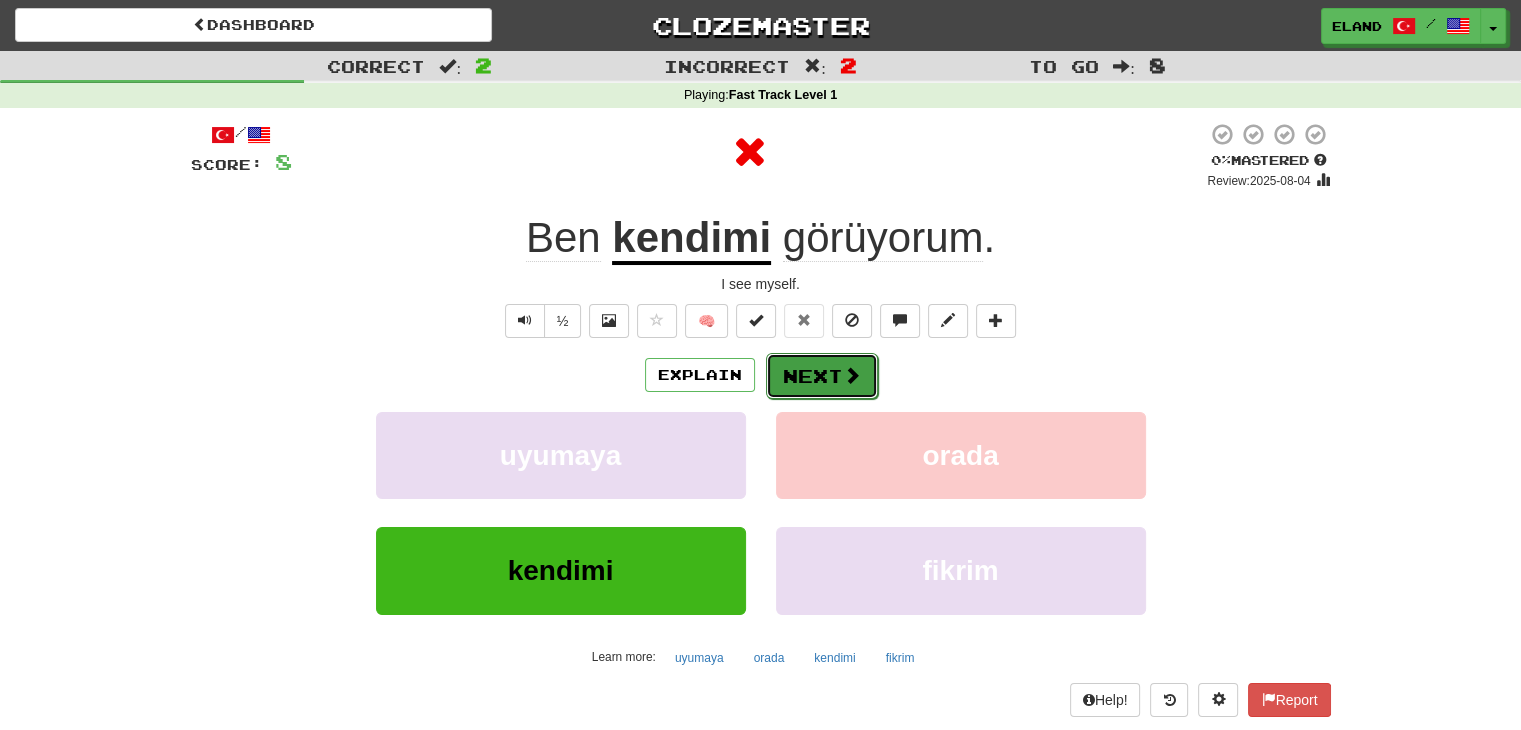 click on "Next" at bounding box center [822, 376] 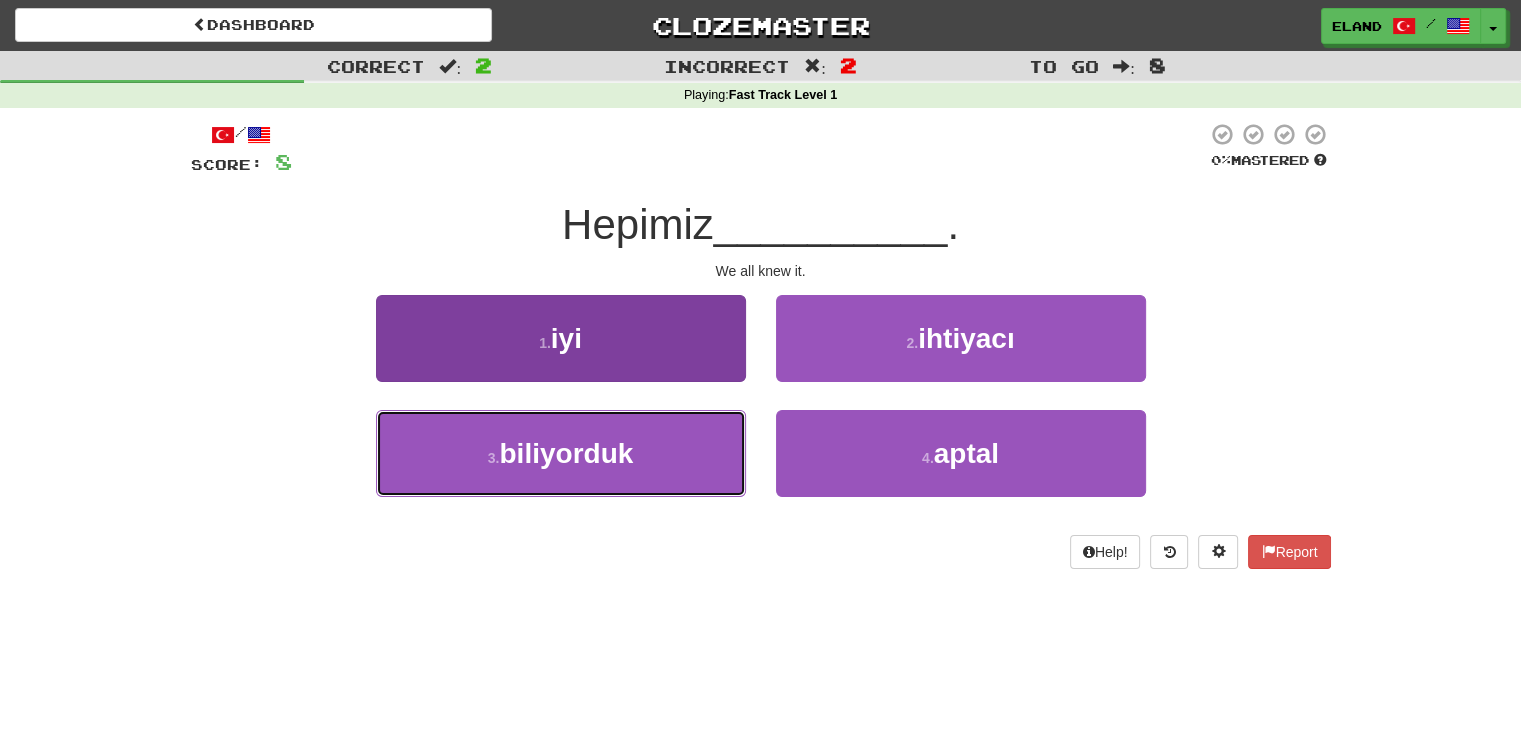 drag, startPoint x: 630, startPoint y: 442, endPoint x: 650, endPoint y: 440, distance: 20.09975 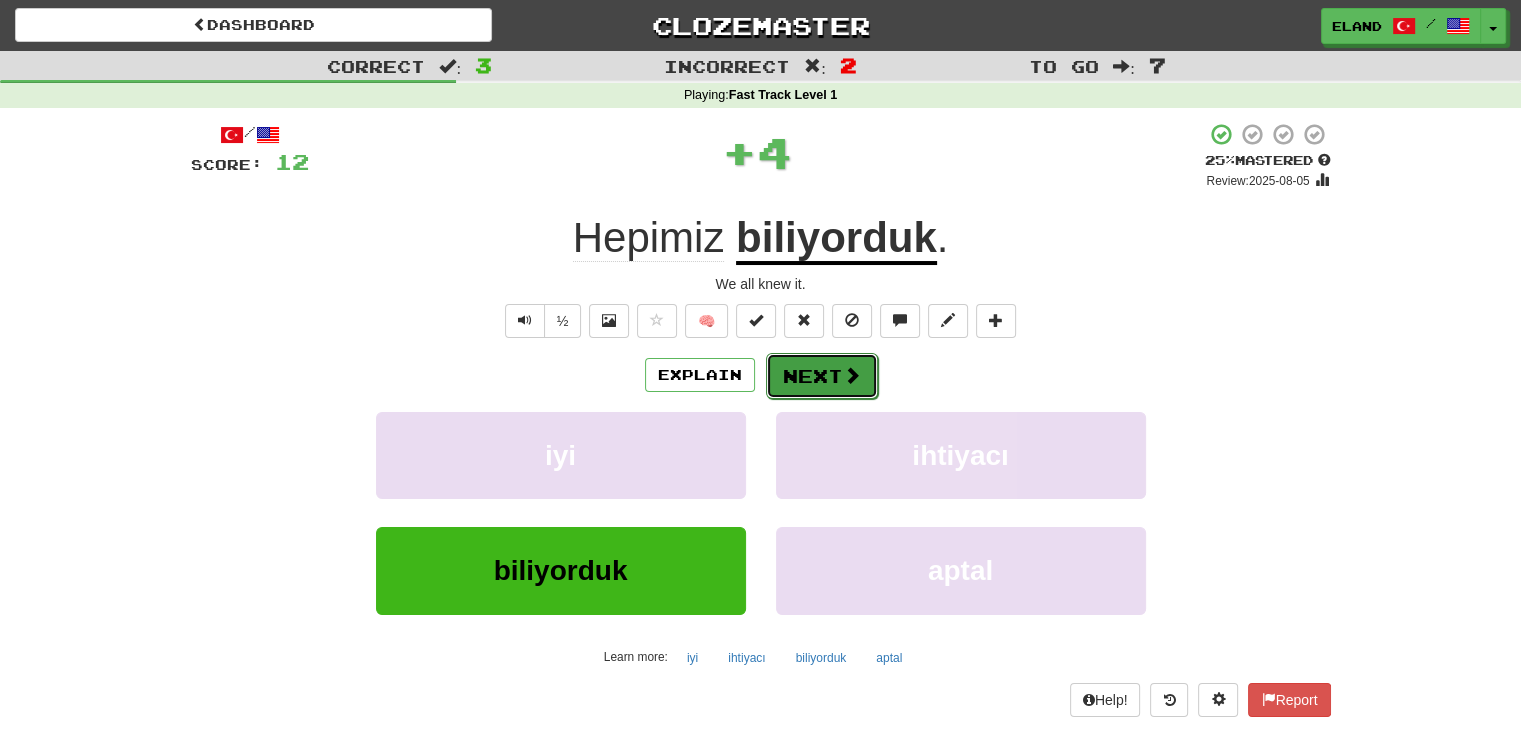 click on "Next" at bounding box center (822, 376) 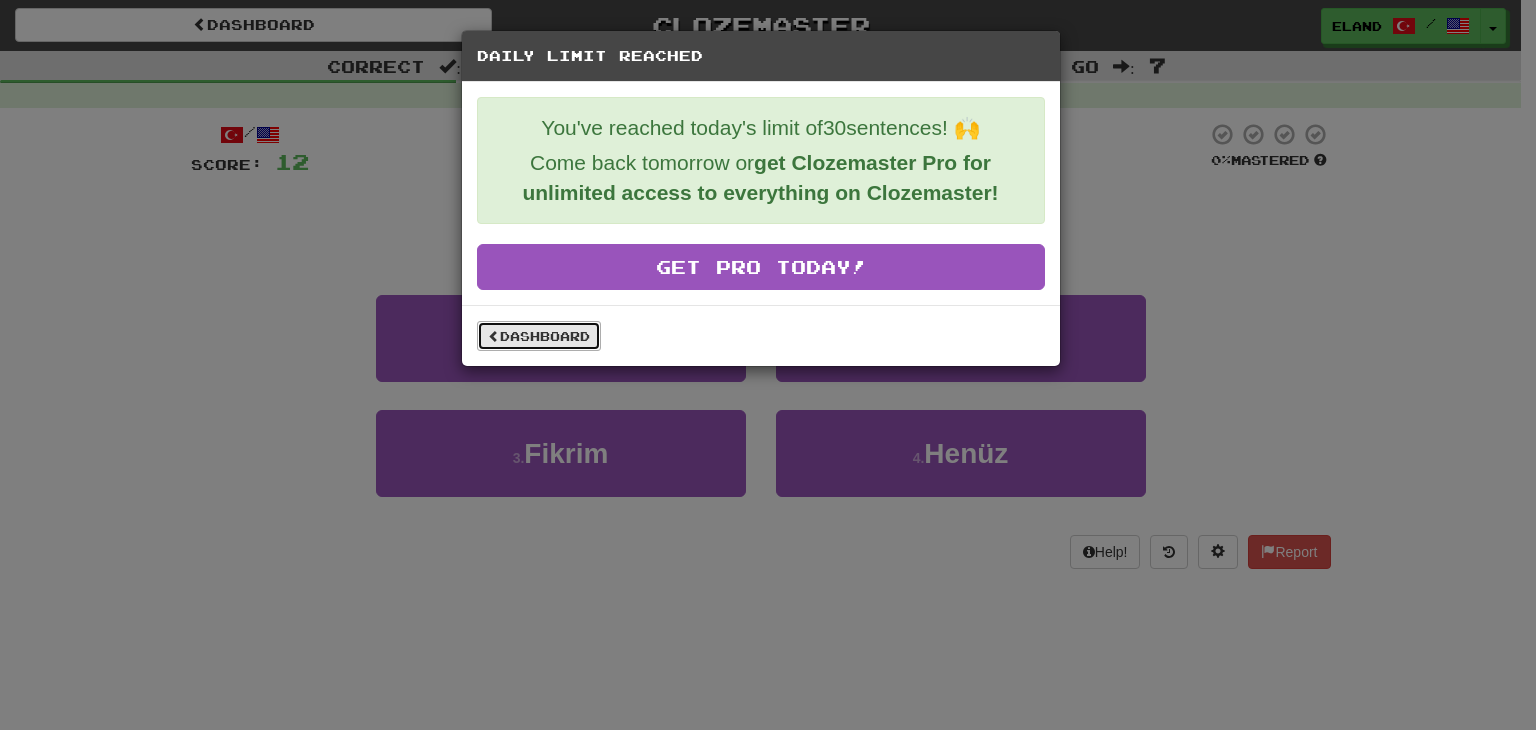 click on "Dashboard" at bounding box center (539, 336) 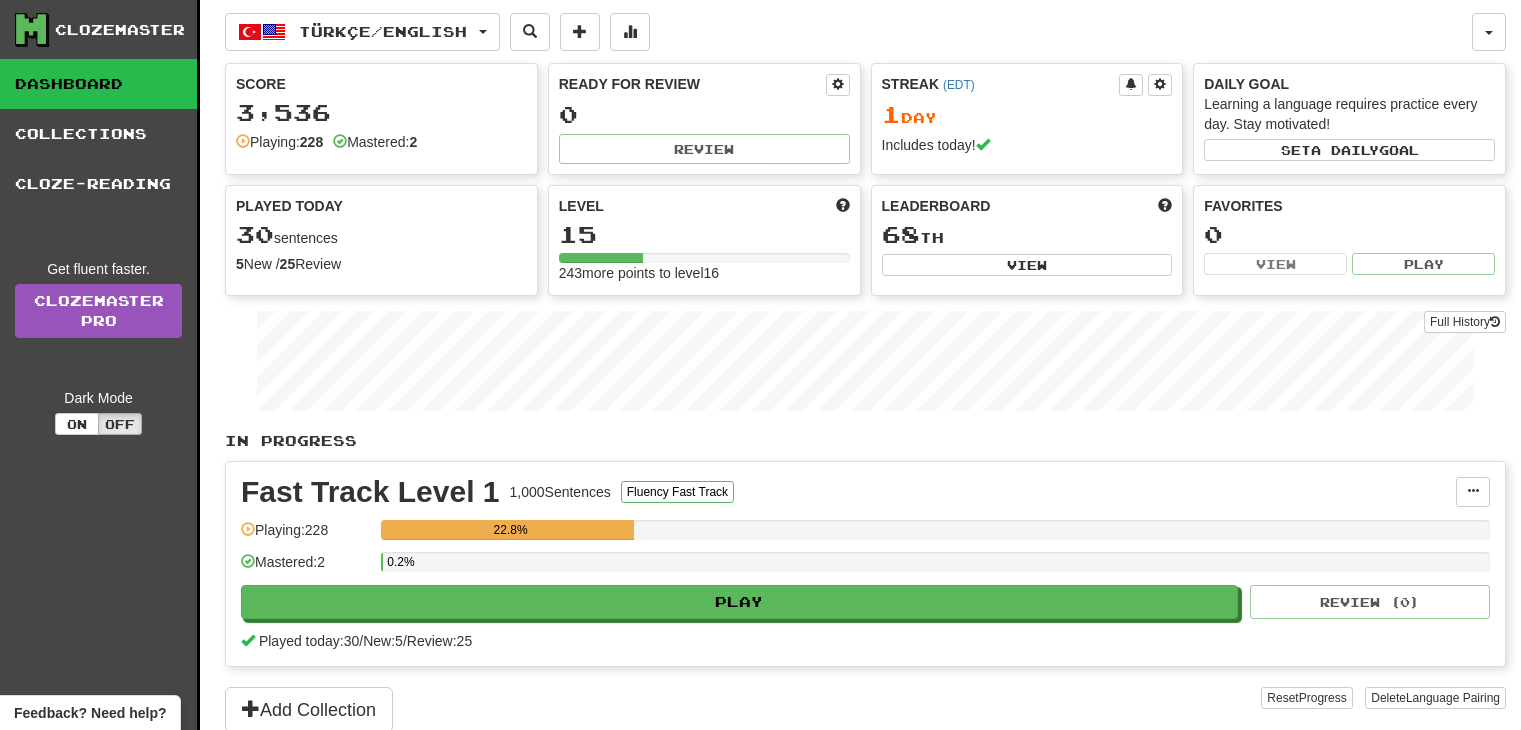 scroll, scrollTop: 0, scrollLeft: 0, axis: both 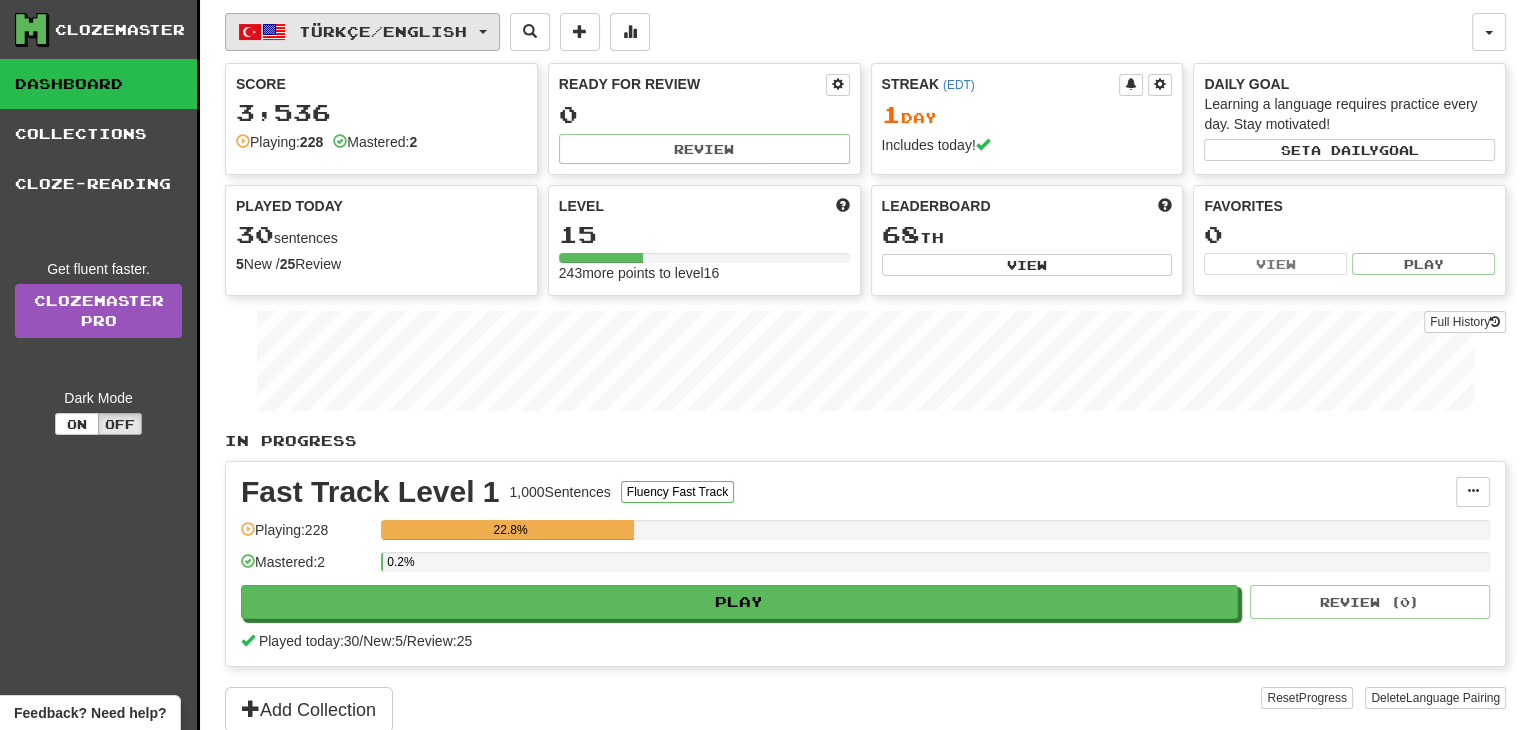 click on "Türkçe  /  English" at bounding box center [383, 31] 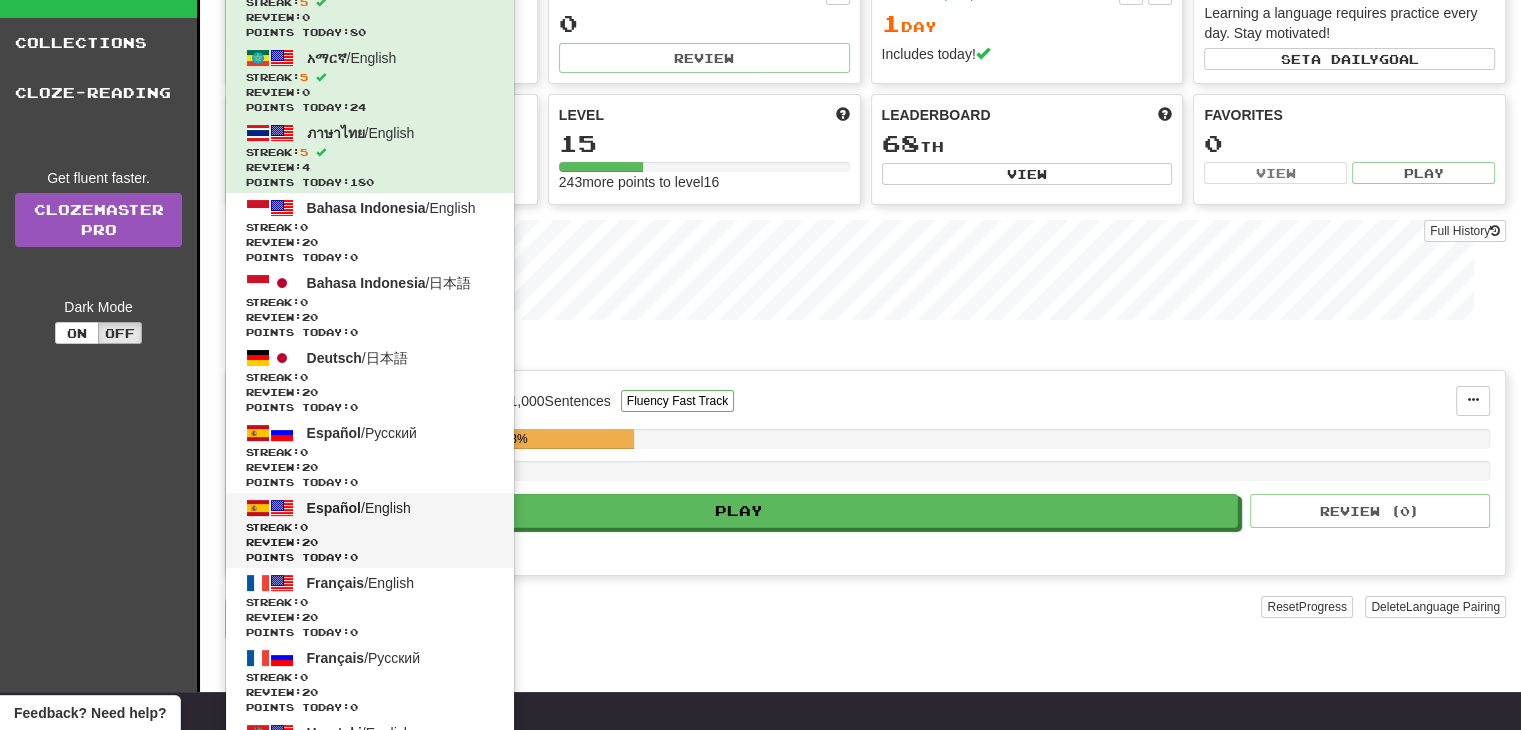 scroll, scrollTop: 600, scrollLeft: 0, axis: vertical 